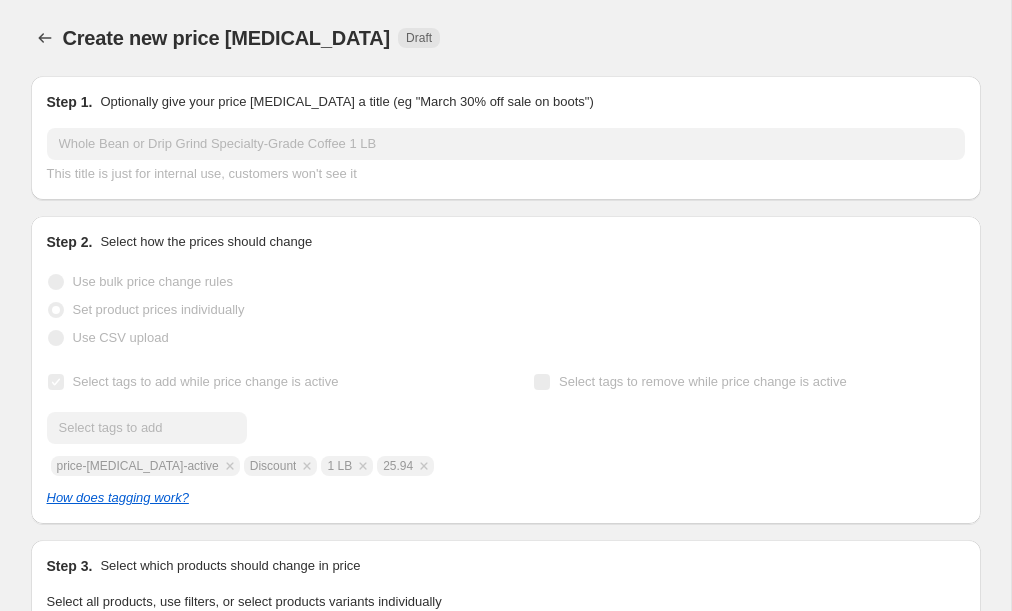 scroll, scrollTop: 653, scrollLeft: 0, axis: vertical 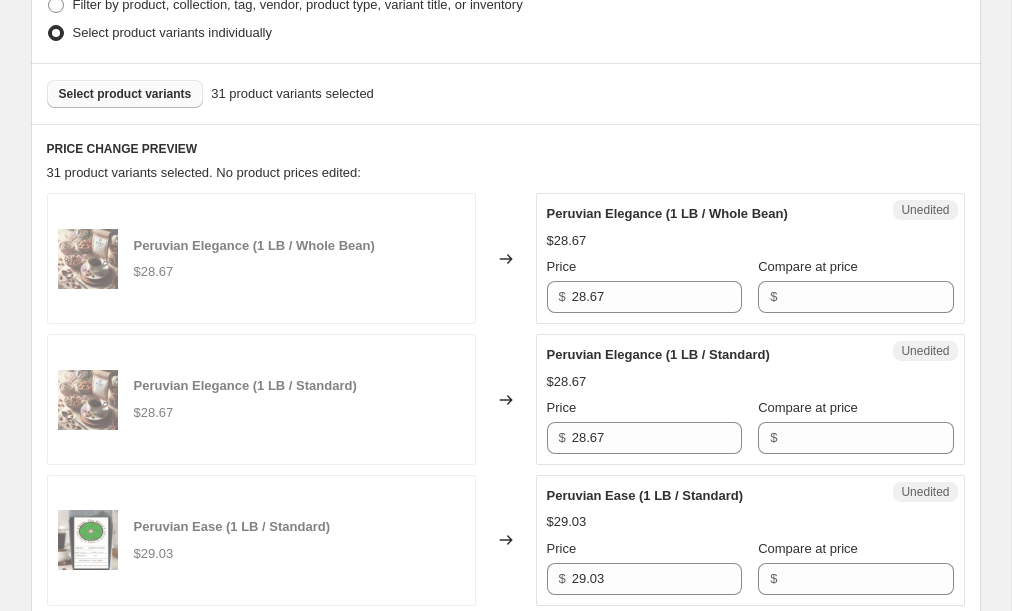 click on "Select product variants" at bounding box center [125, 94] 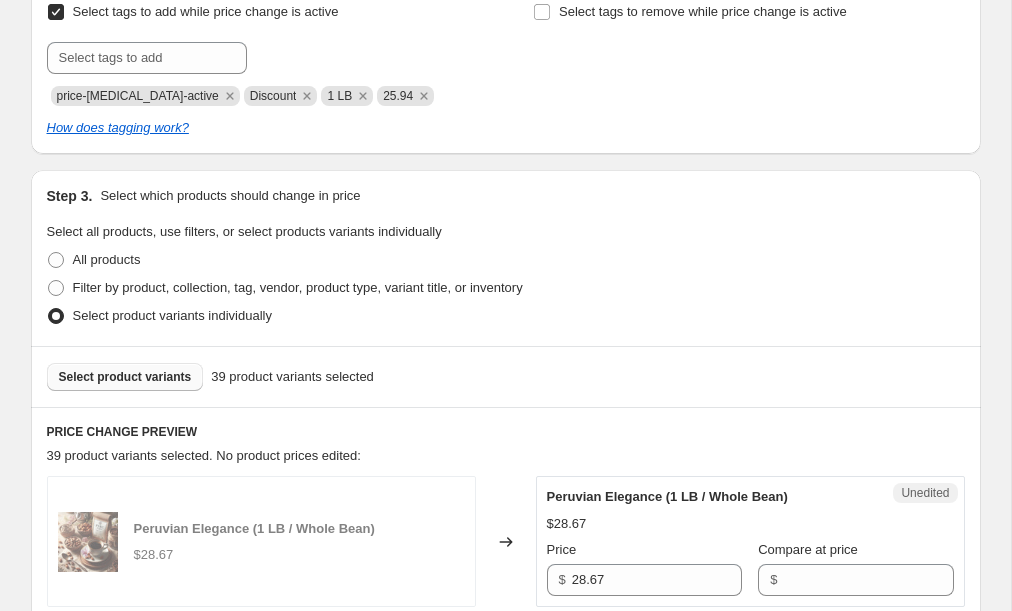 scroll, scrollTop: 376, scrollLeft: 0, axis: vertical 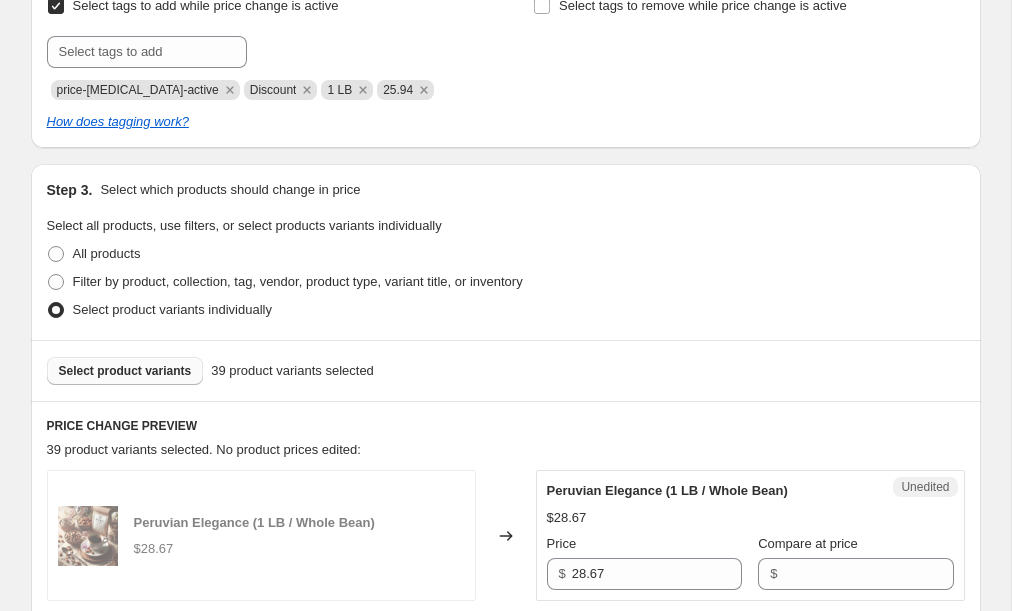 click on "Select product variants" at bounding box center (125, 371) 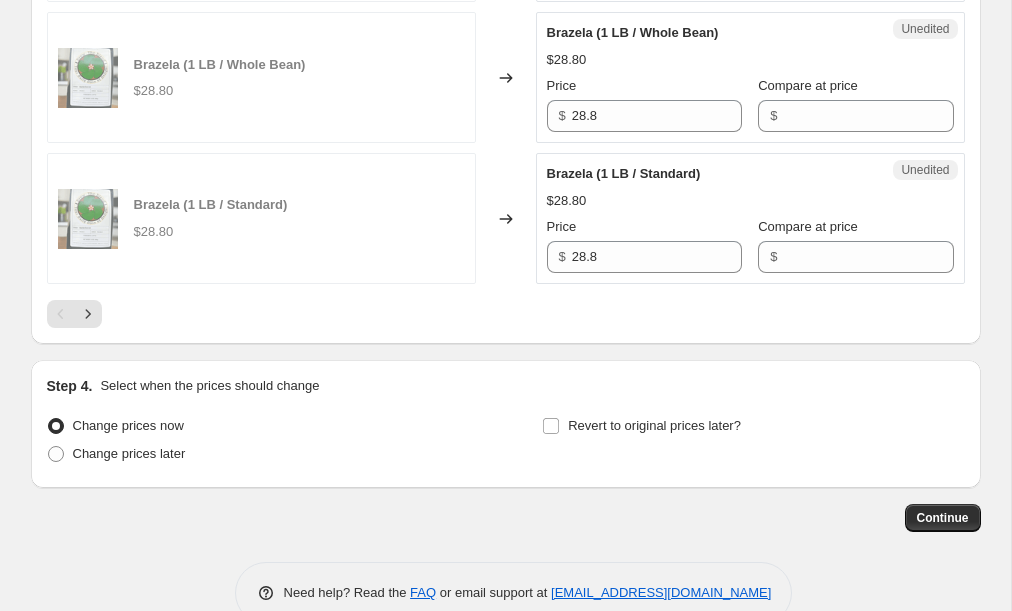 scroll, scrollTop: 3391, scrollLeft: 0, axis: vertical 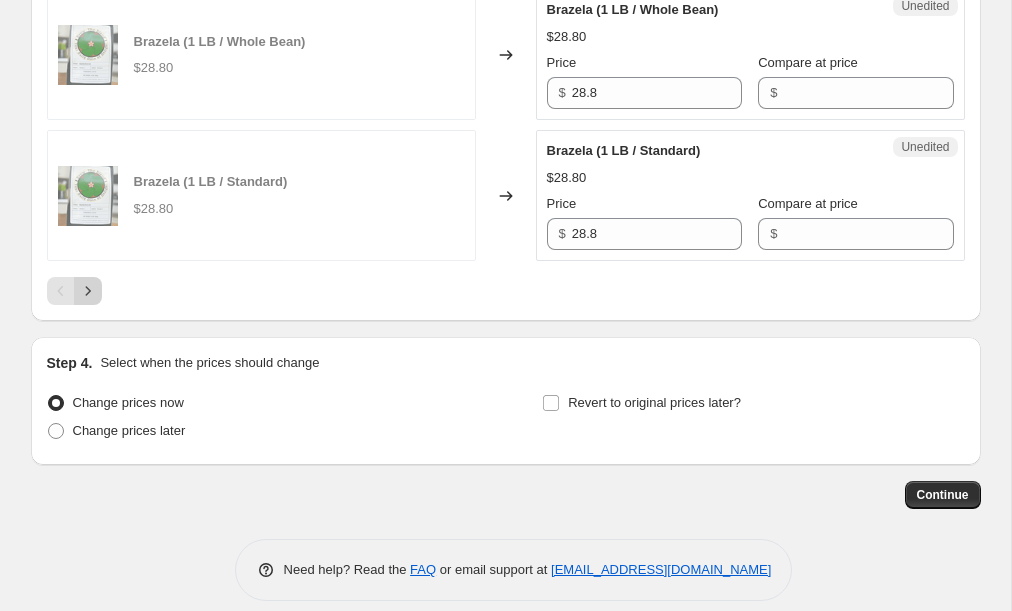click 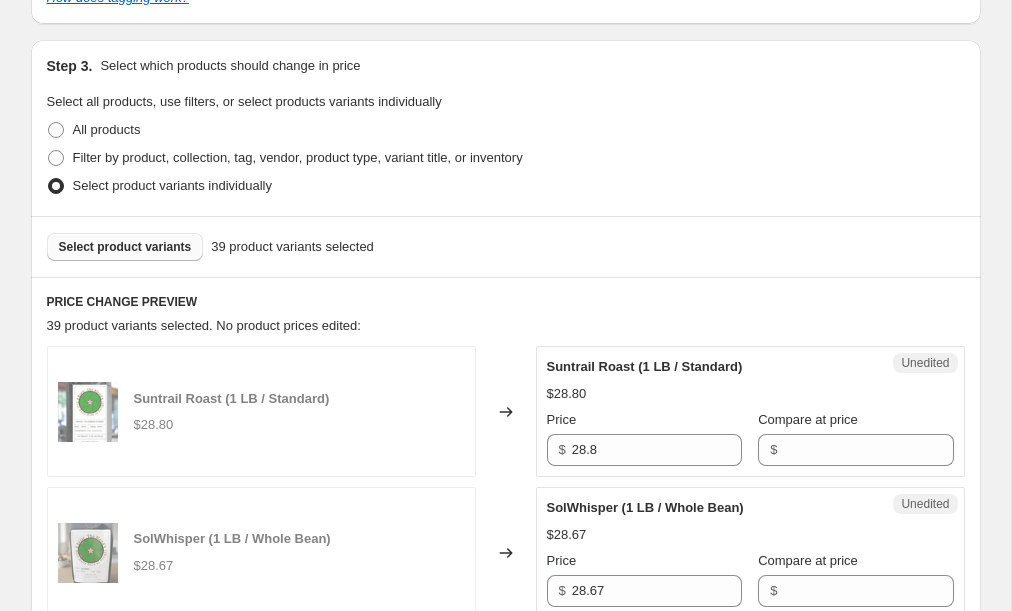 scroll, scrollTop: 486, scrollLeft: 0, axis: vertical 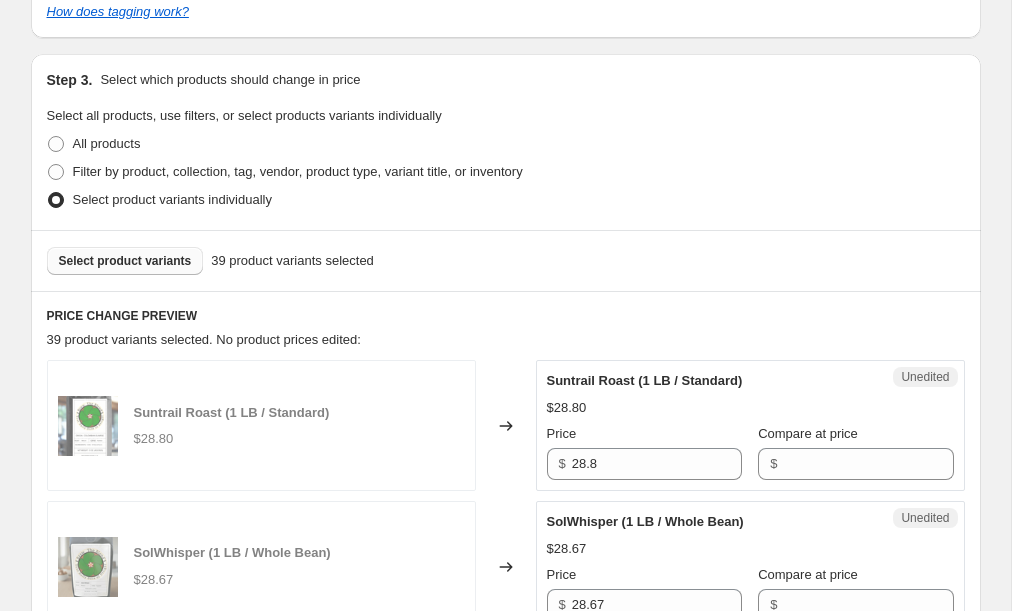 click on "Select product variants" at bounding box center (125, 261) 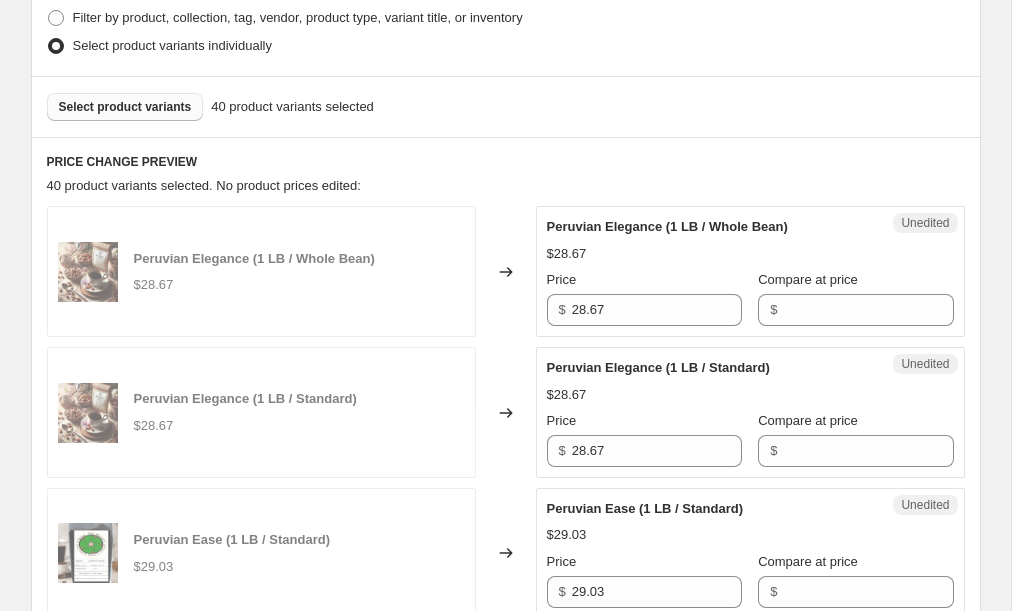scroll, scrollTop: 655, scrollLeft: 0, axis: vertical 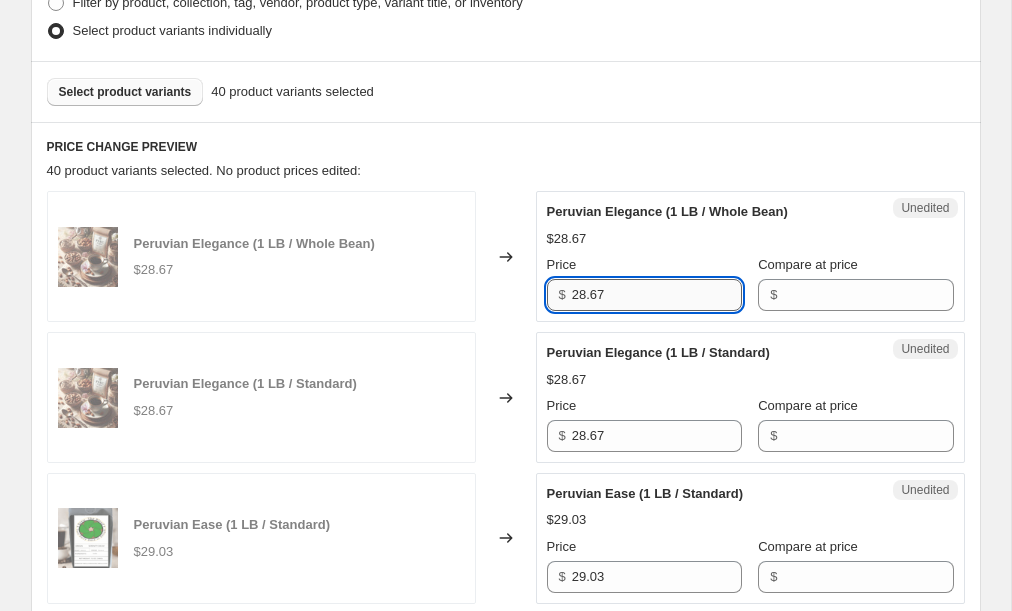 click on "28.67" at bounding box center (657, 295) 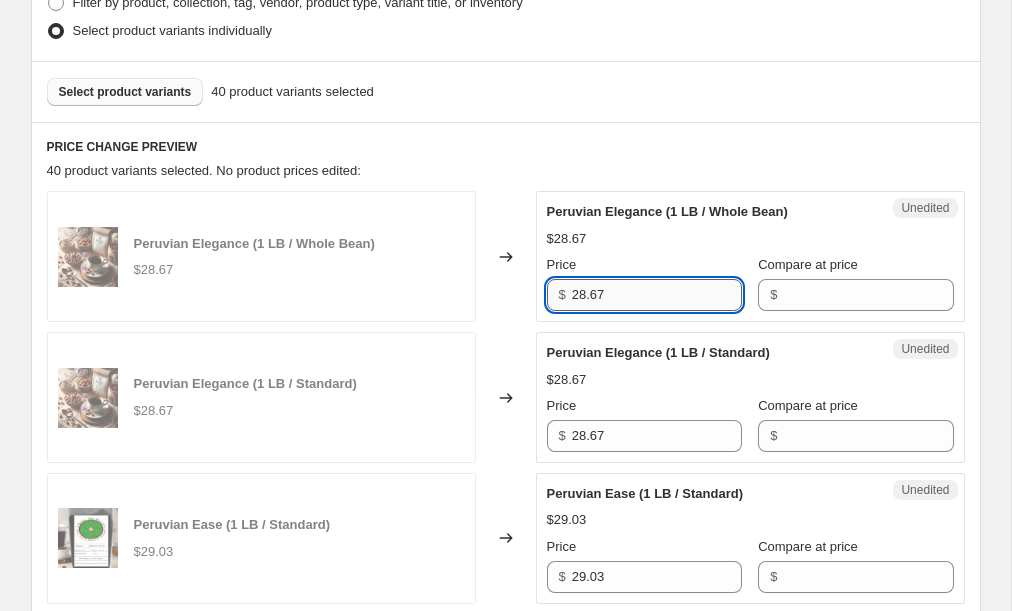 paste on "-$25.94" 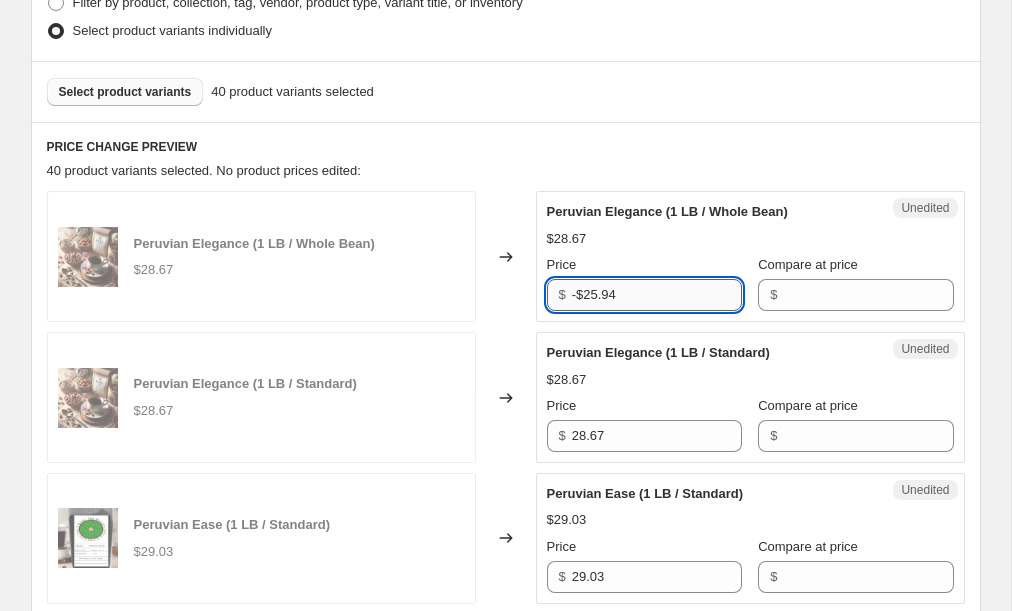 click on "-$25.94" at bounding box center (657, 295) 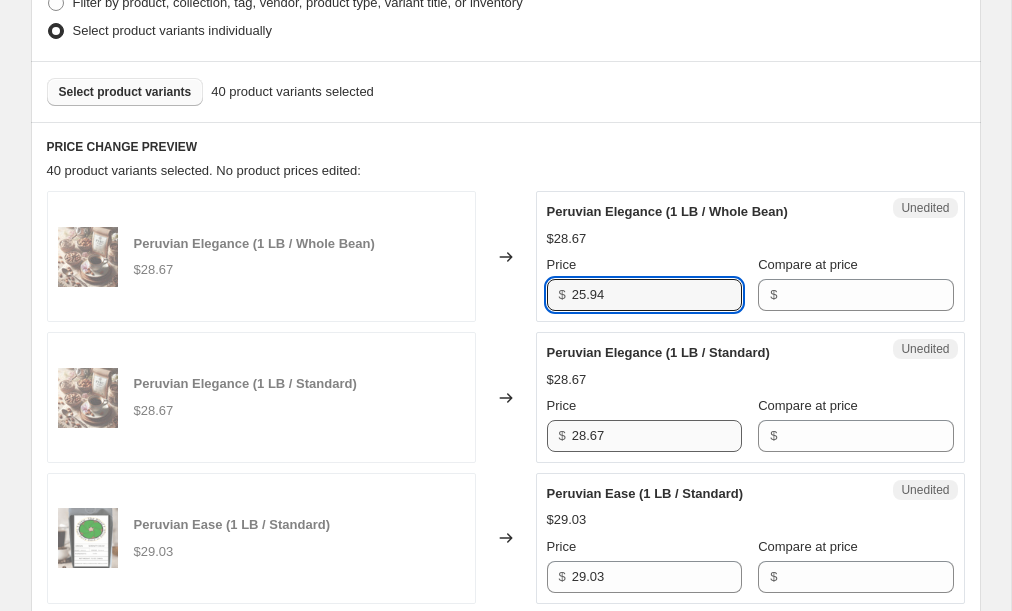 type on "25.94" 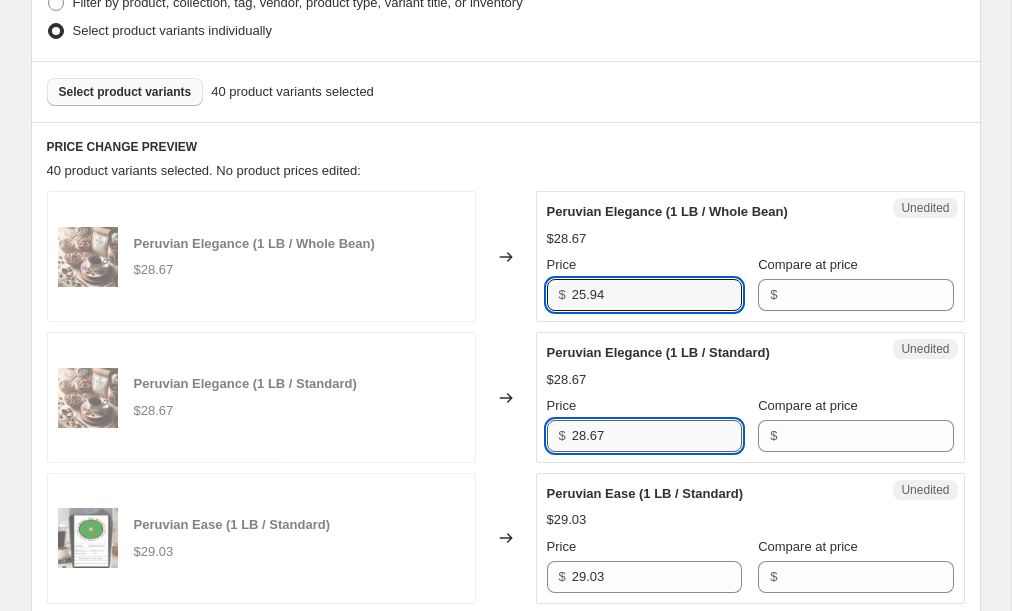 click on "28.67" at bounding box center [657, 436] 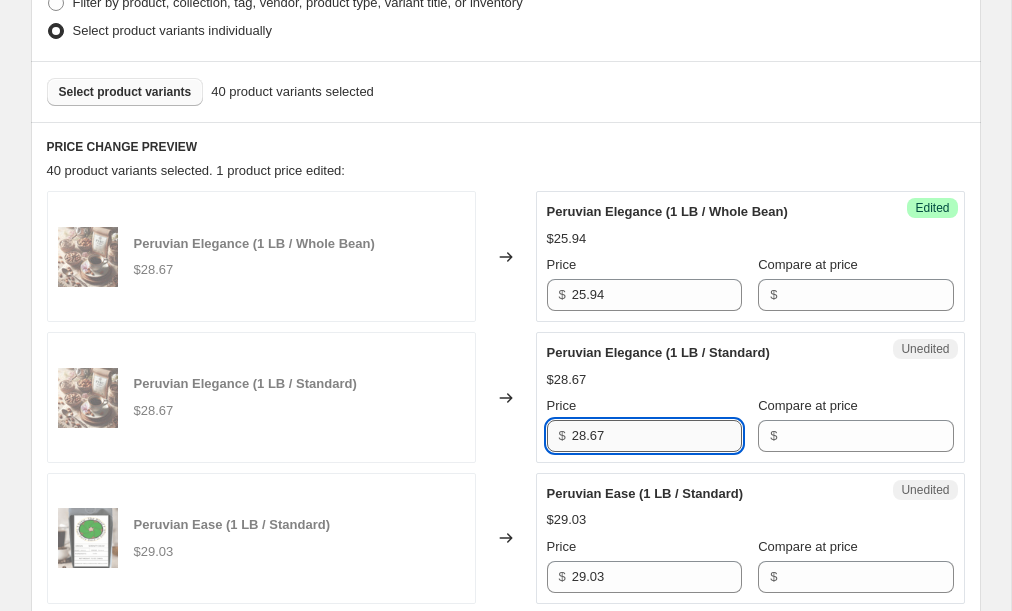 click on "28.67" at bounding box center (657, 436) 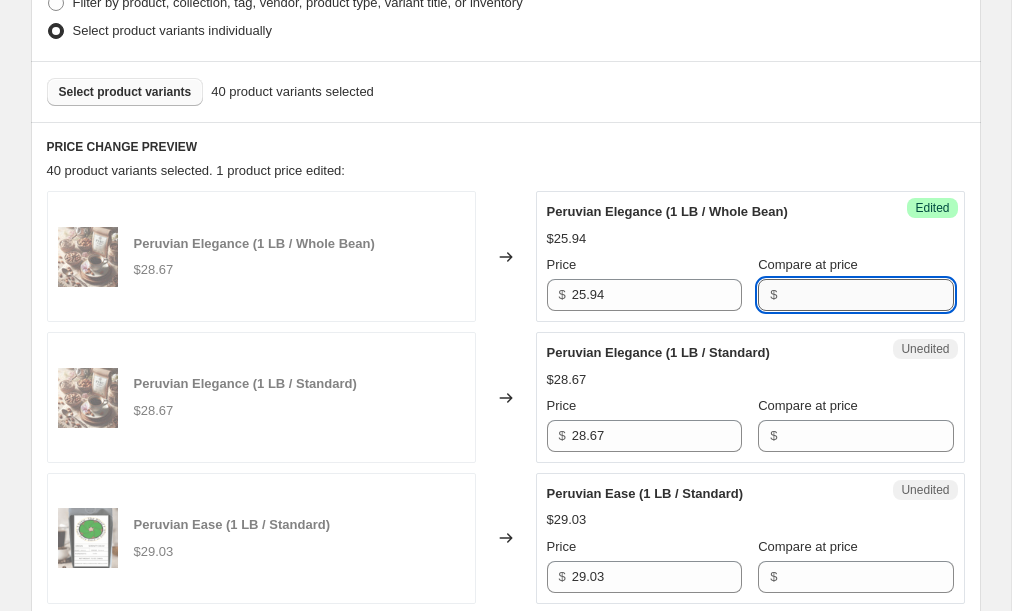 click on "Compare at price" at bounding box center [868, 295] 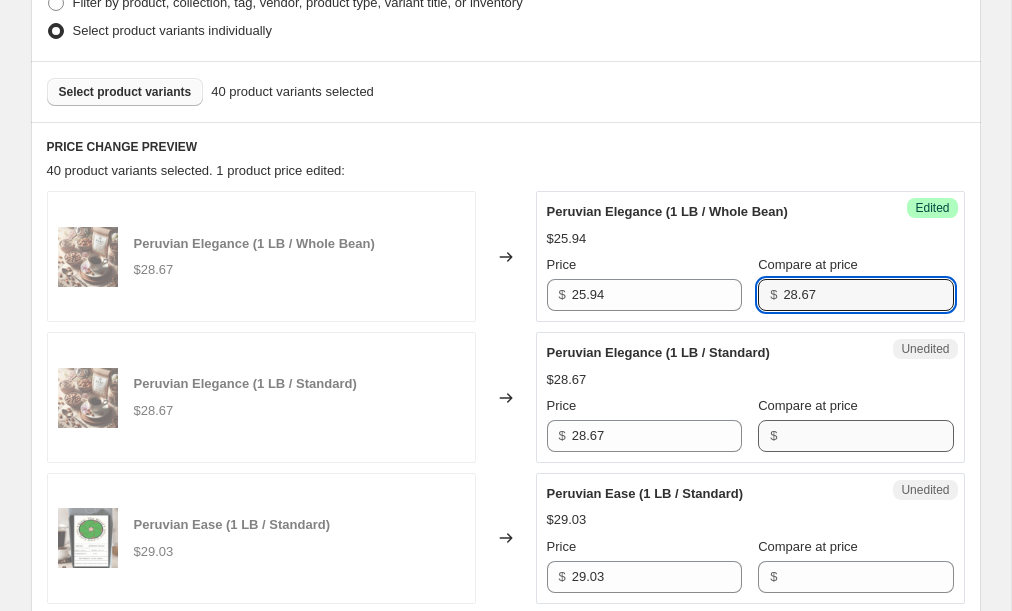 type on "28.67" 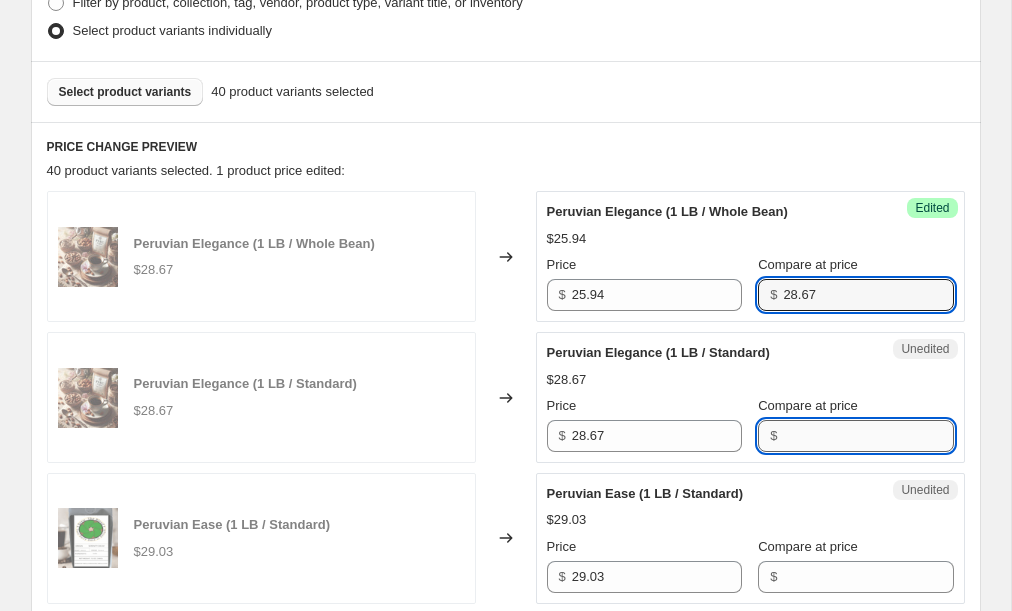 click on "Compare at price" at bounding box center (868, 436) 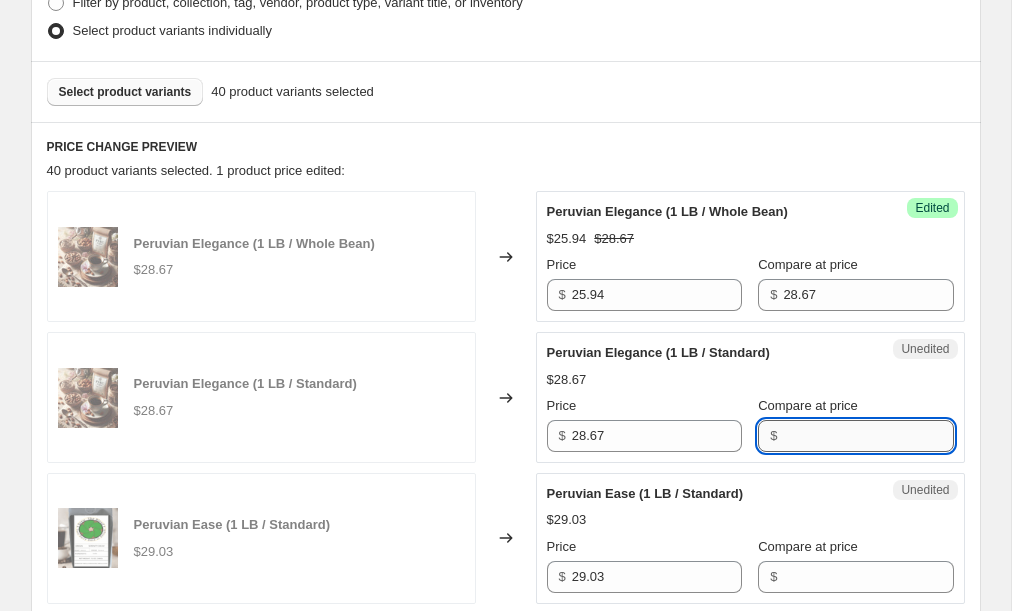 paste on "28.67" 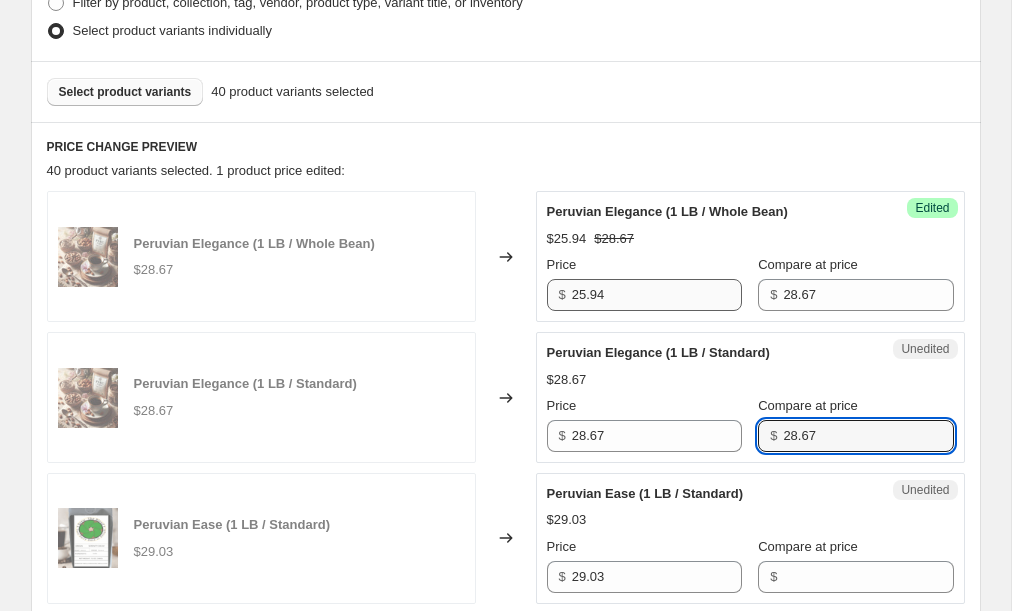 type on "28.67" 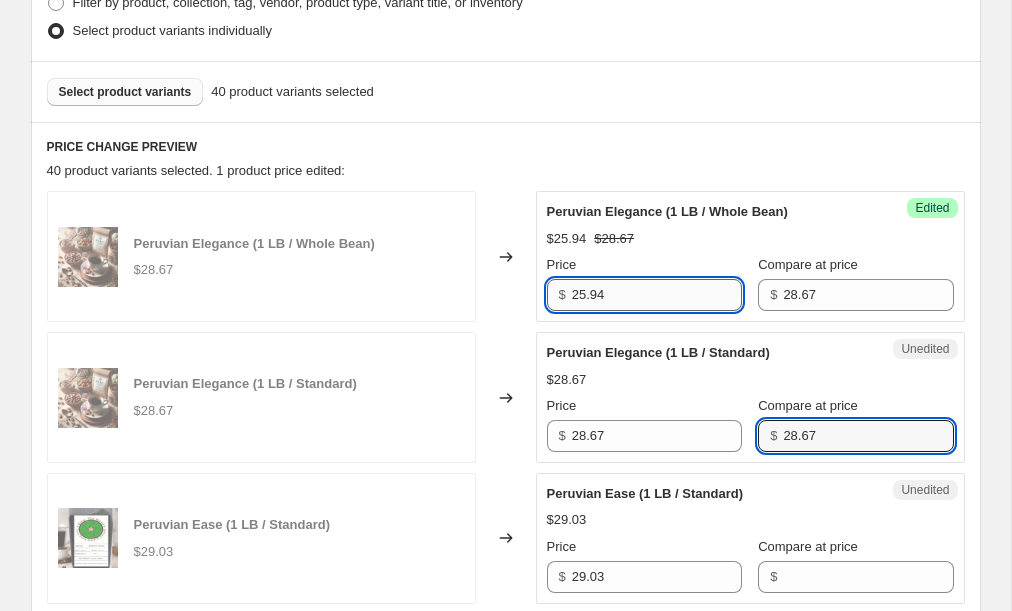 click on "25.94" at bounding box center (657, 295) 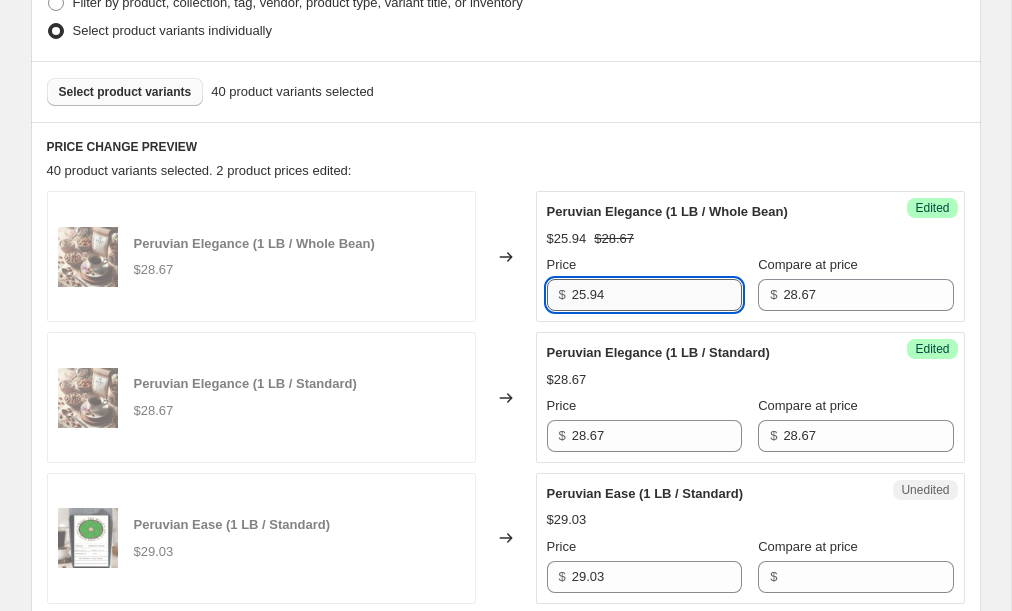 click on "25.94" at bounding box center [657, 295] 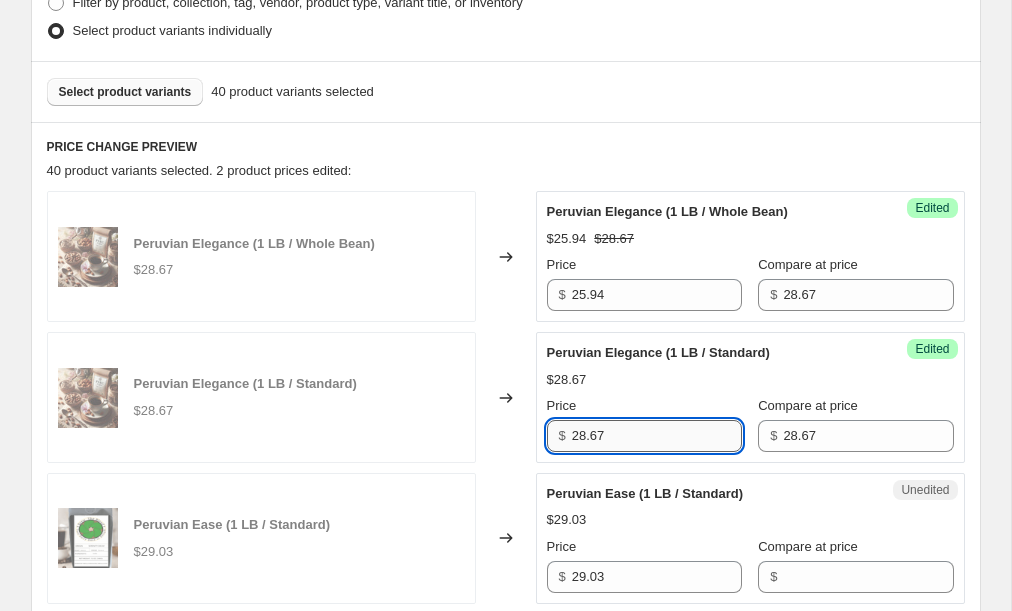 click on "28.67" at bounding box center (657, 436) 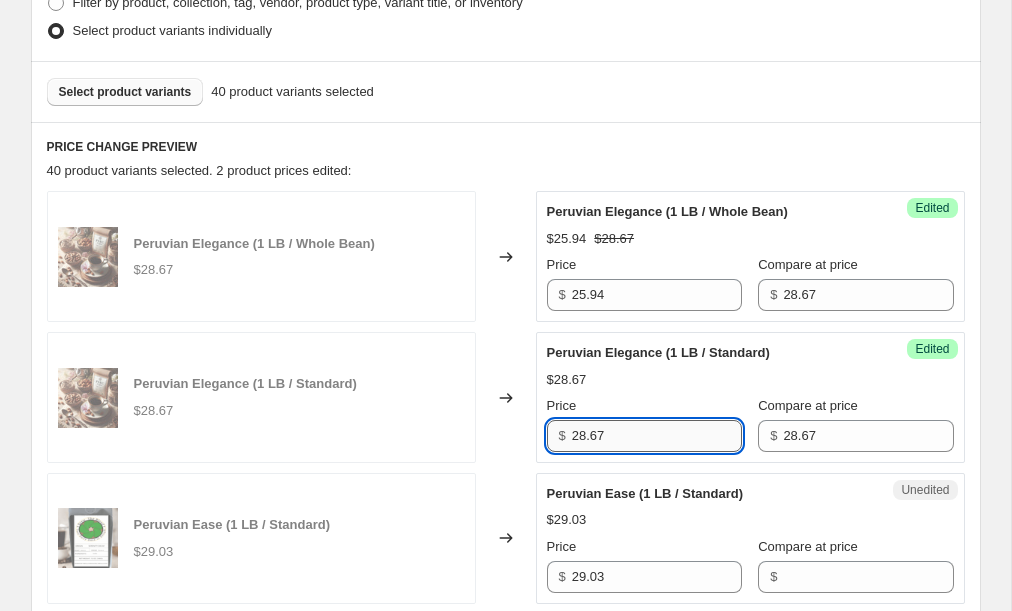 click on "28.67" at bounding box center [657, 436] 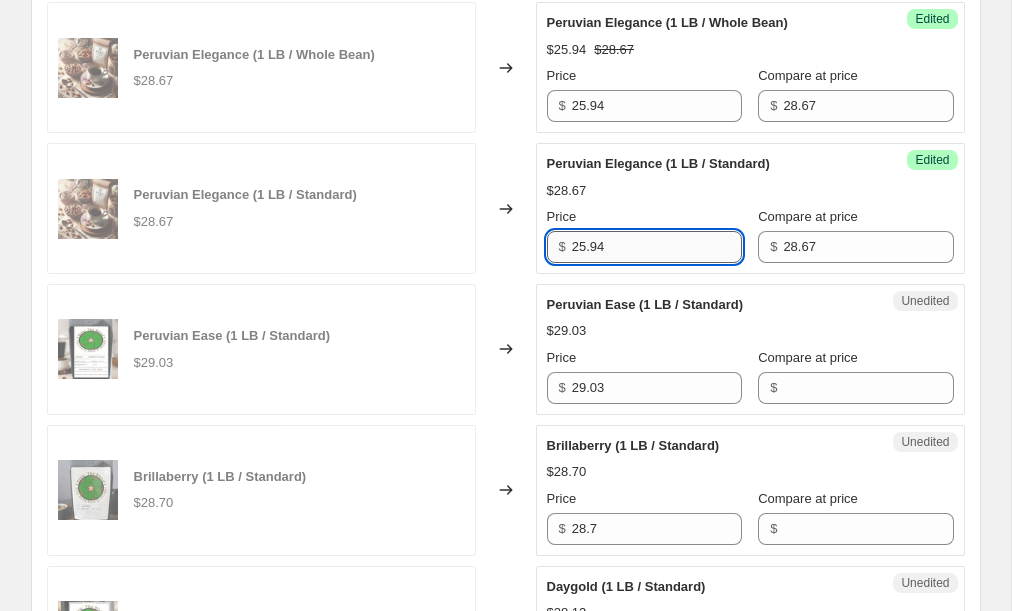 scroll, scrollTop: 848, scrollLeft: 0, axis: vertical 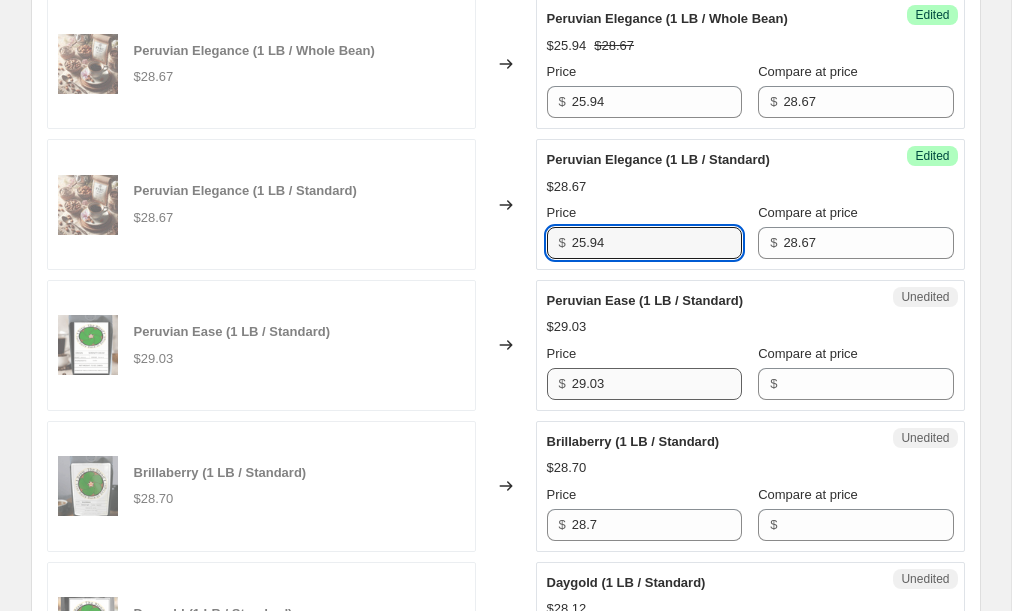 type on "25.94" 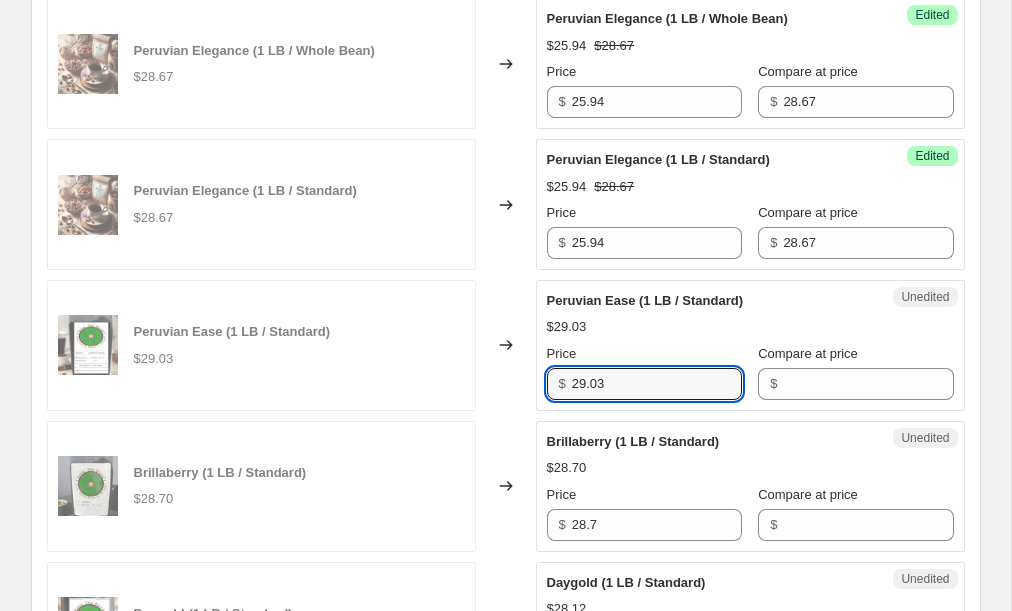drag, startPoint x: 626, startPoint y: 380, endPoint x: 547, endPoint y: 379, distance: 79.00633 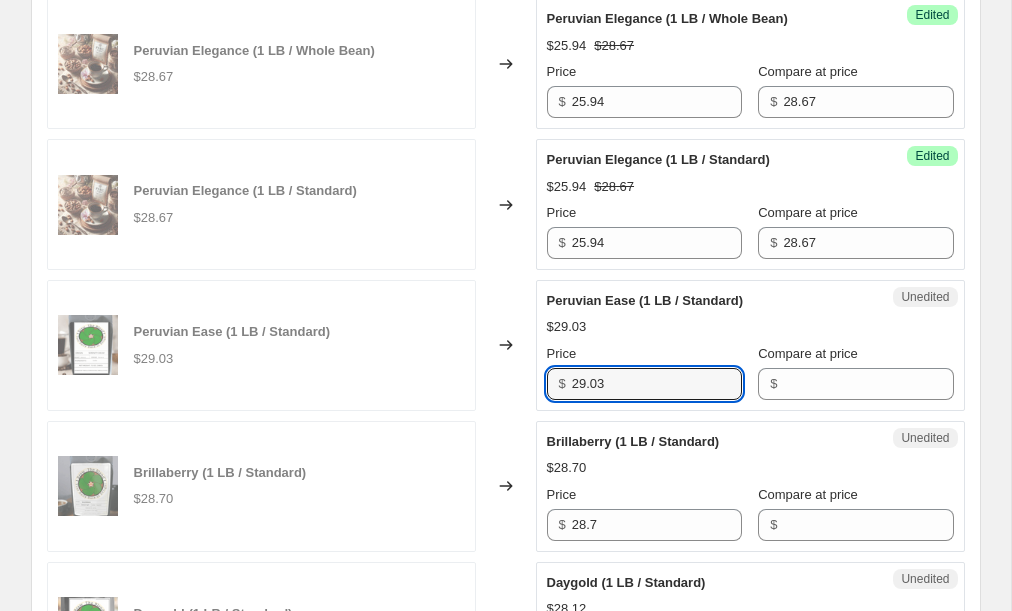 click on "$ 29.03" at bounding box center [644, 384] 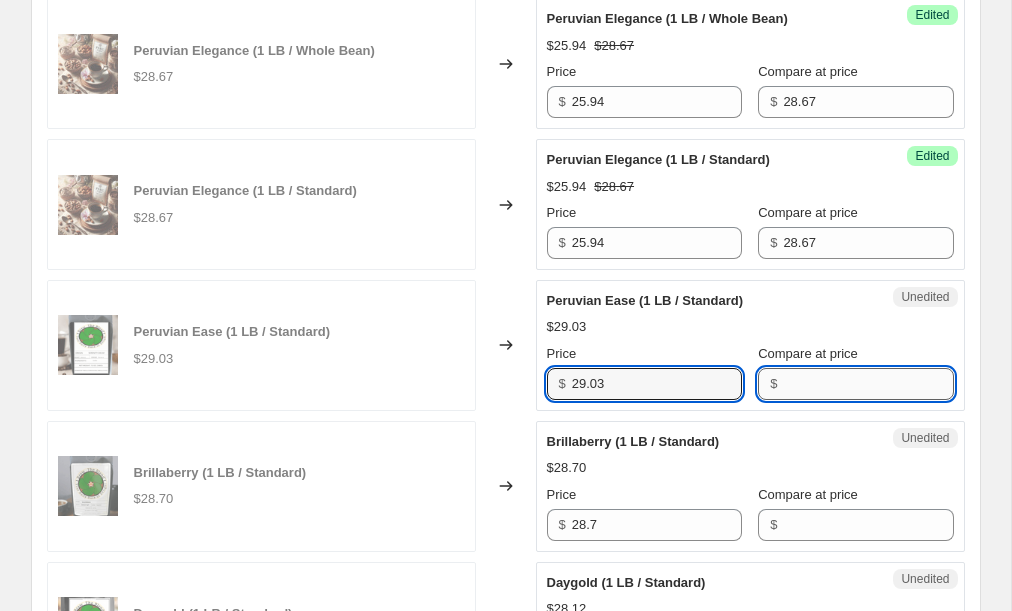 click on "Compare at price" at bounding box center (868, 384) 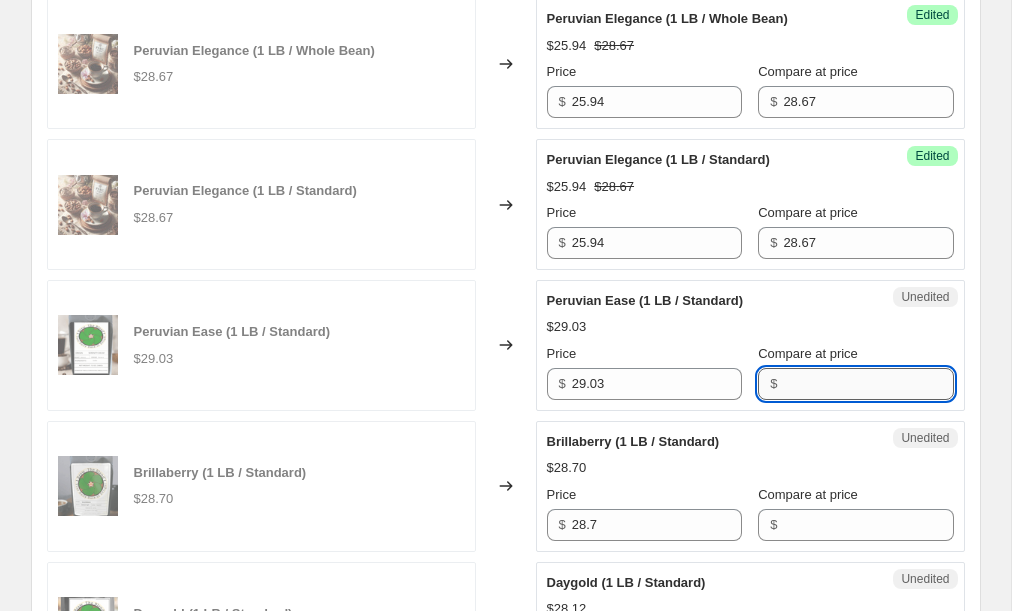 paste on "29.03" 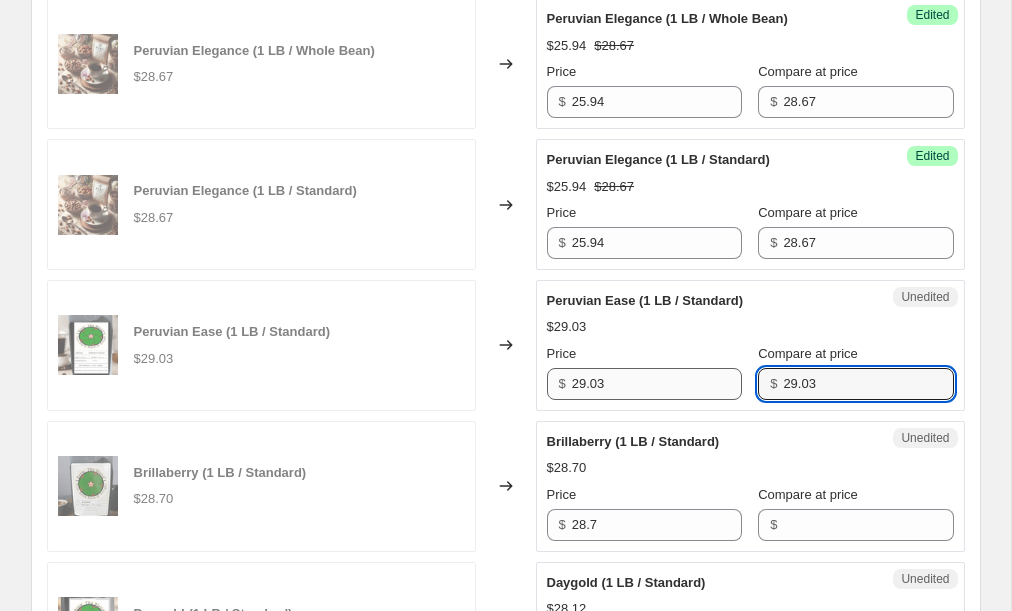 type on "29.03" 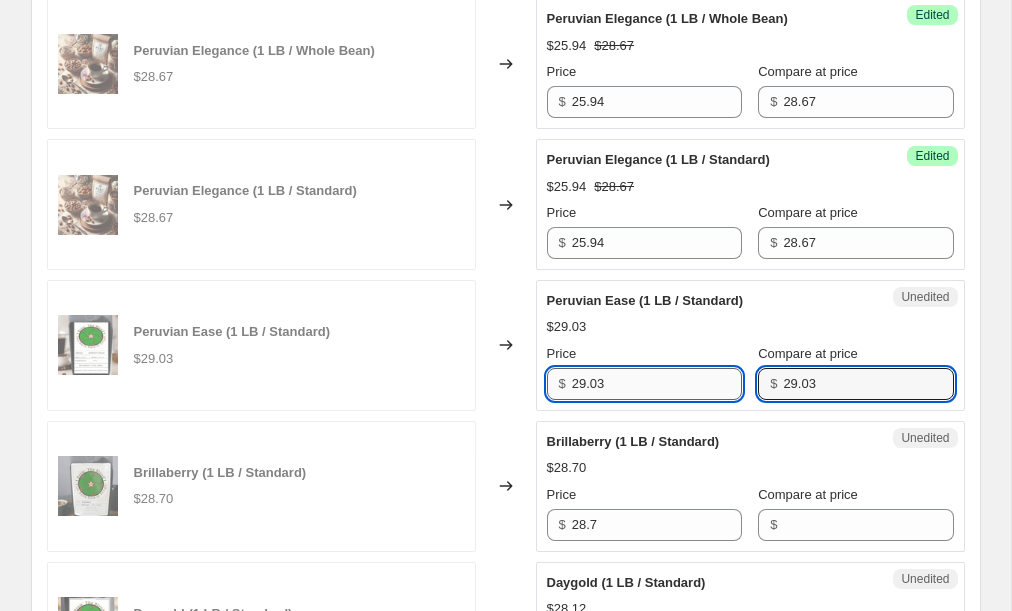 click on "29.03" at bounding box center [657, 384] 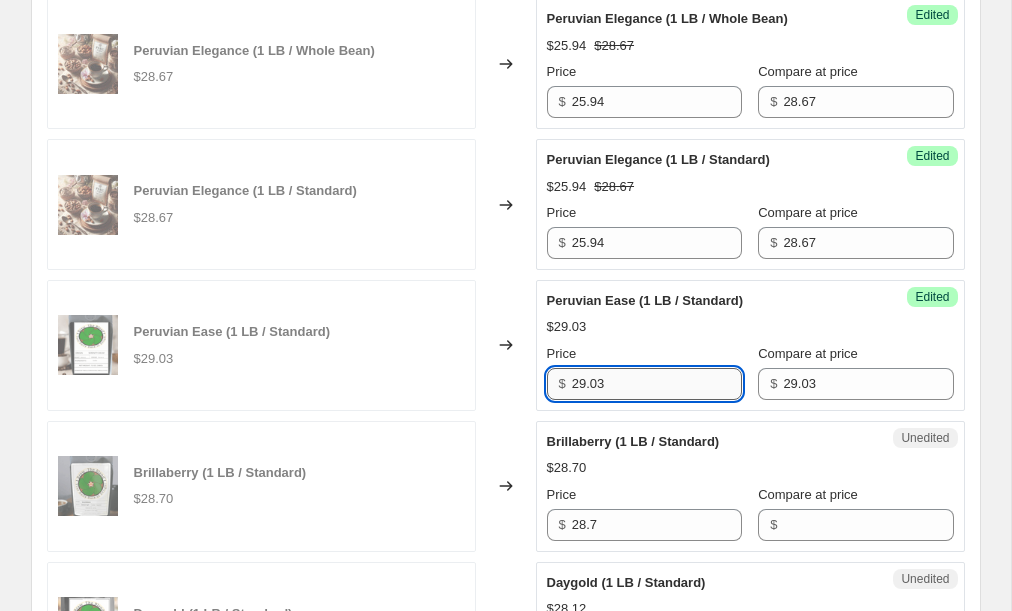 click on "29.03" at bounding box center [657, 384] 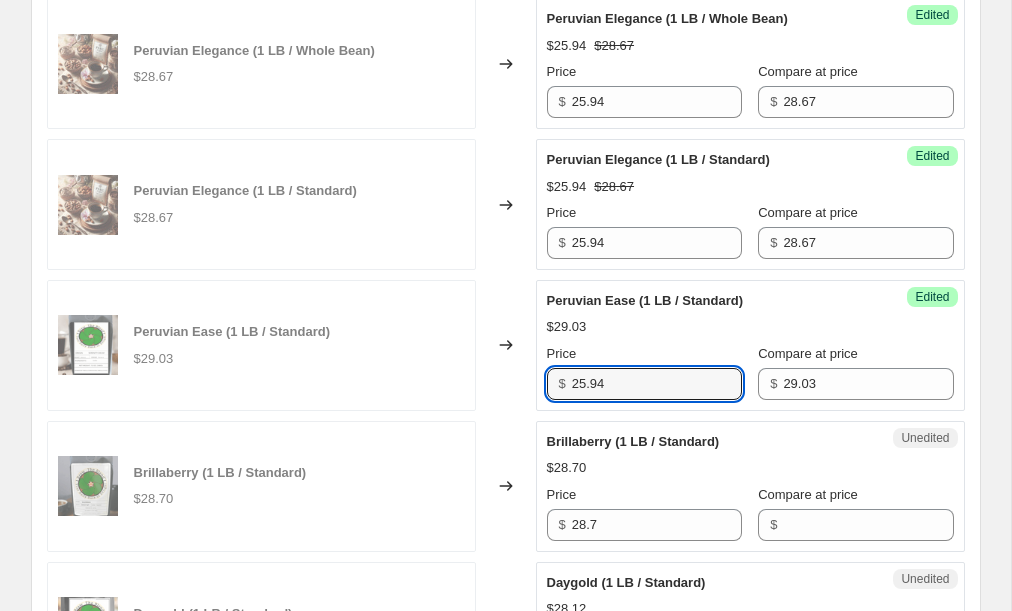 type on "25.94" 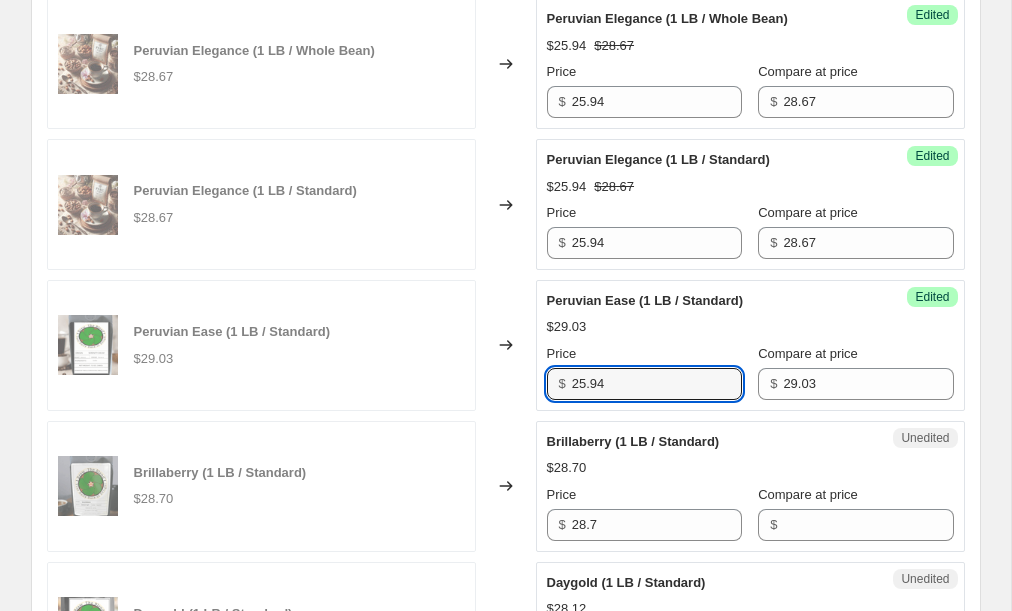 click on "Peruvian Ease (1 LB / Standard)" at bounding box center (710, 301) 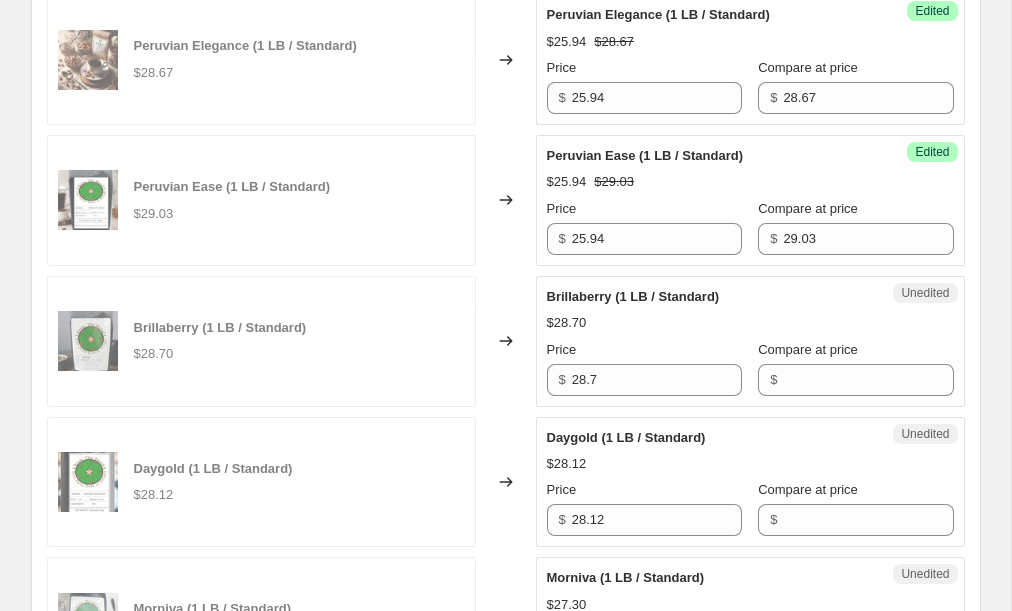 scroll, scrollTop: 994, scrollLeft: 0, axis: vertical 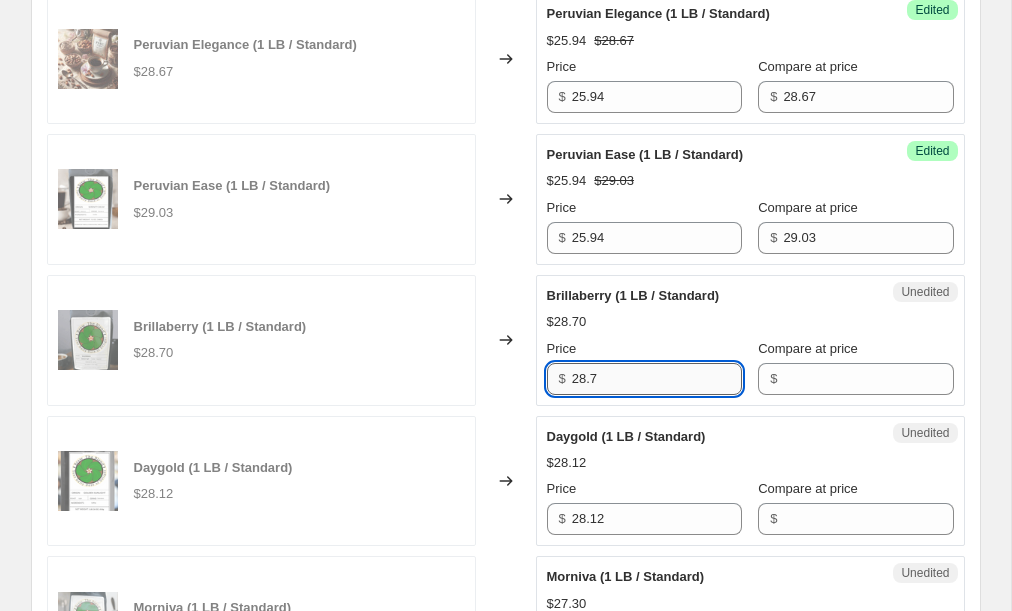 click on "28.7" at bounding box center (657, 379) 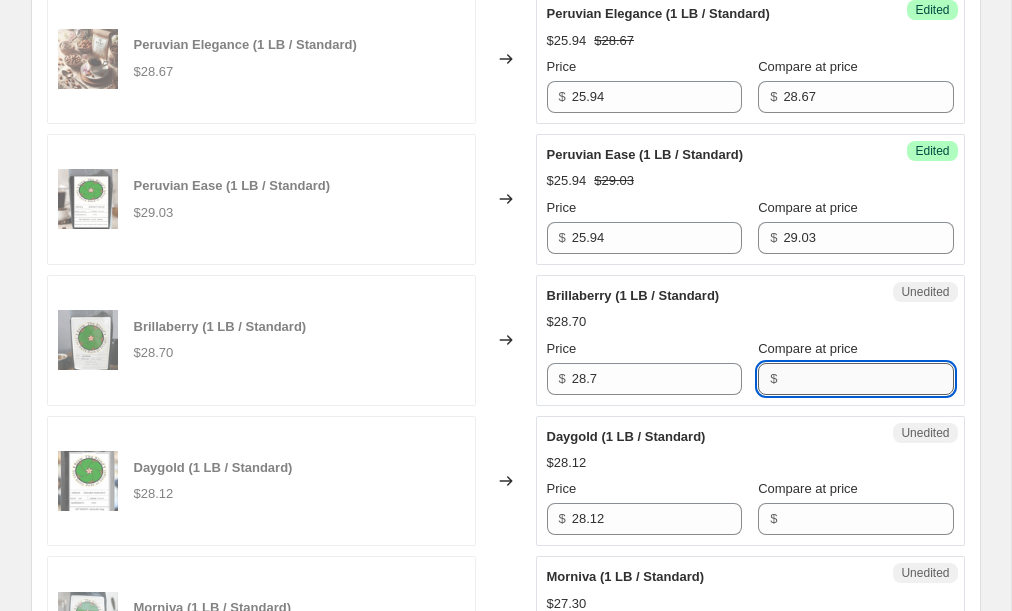 click on "Compare at price" at bounding box center [868, 379] 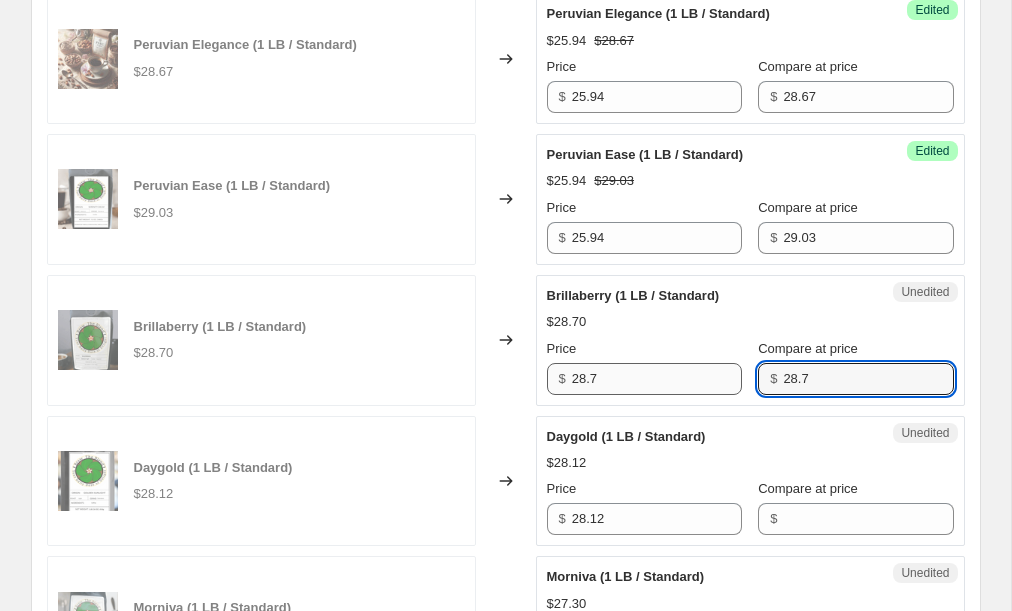 type on "28.7" 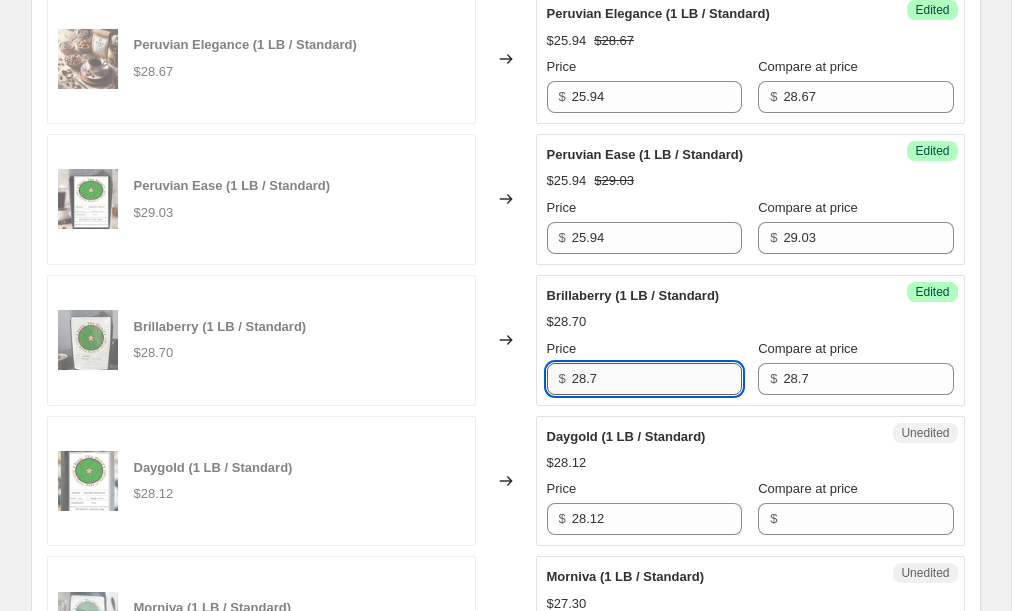 click on "28.7" at bounding box center [657, 379] 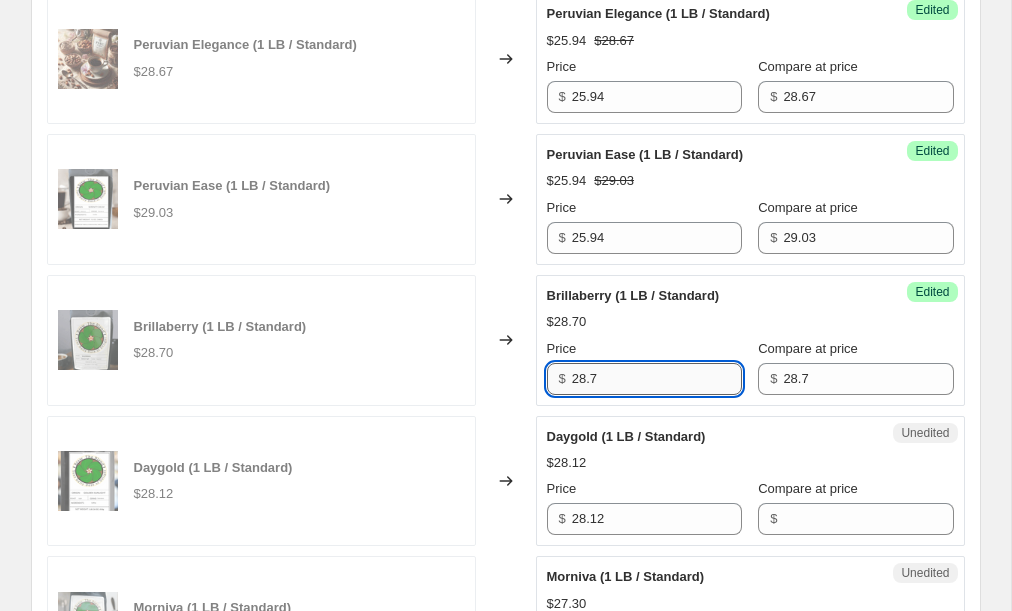 click on "28.7" at bounding box center [657, 379] 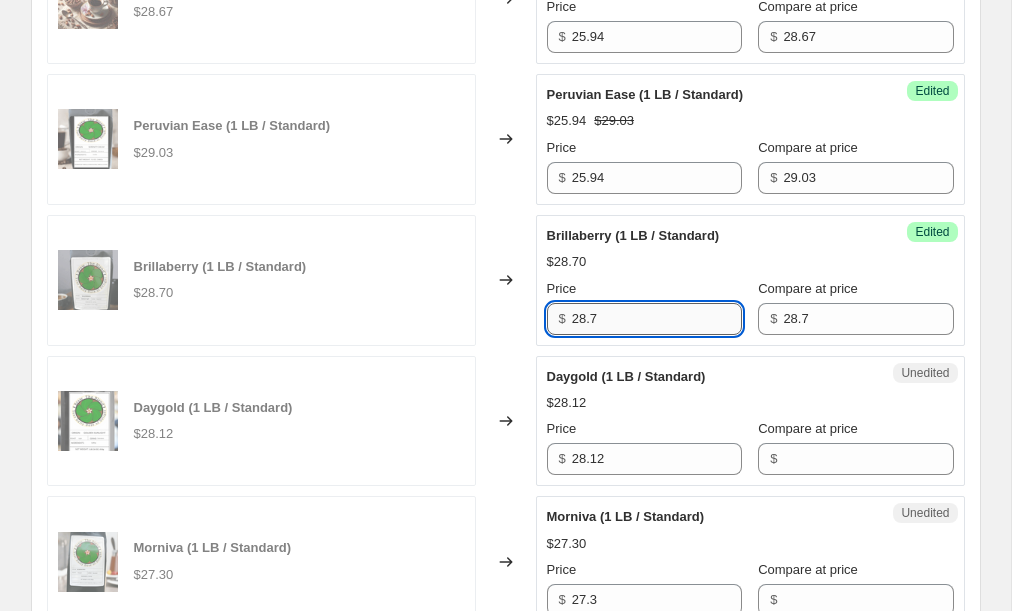 scroll, scrollTop: 1078, scrollLeft: 0, axis: vertical 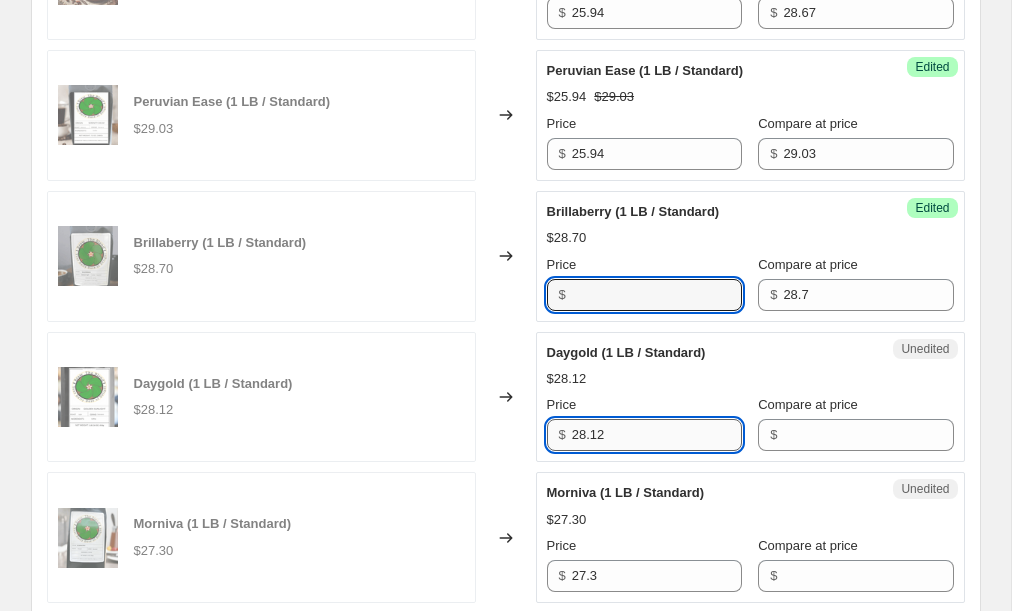 type on "28.7" 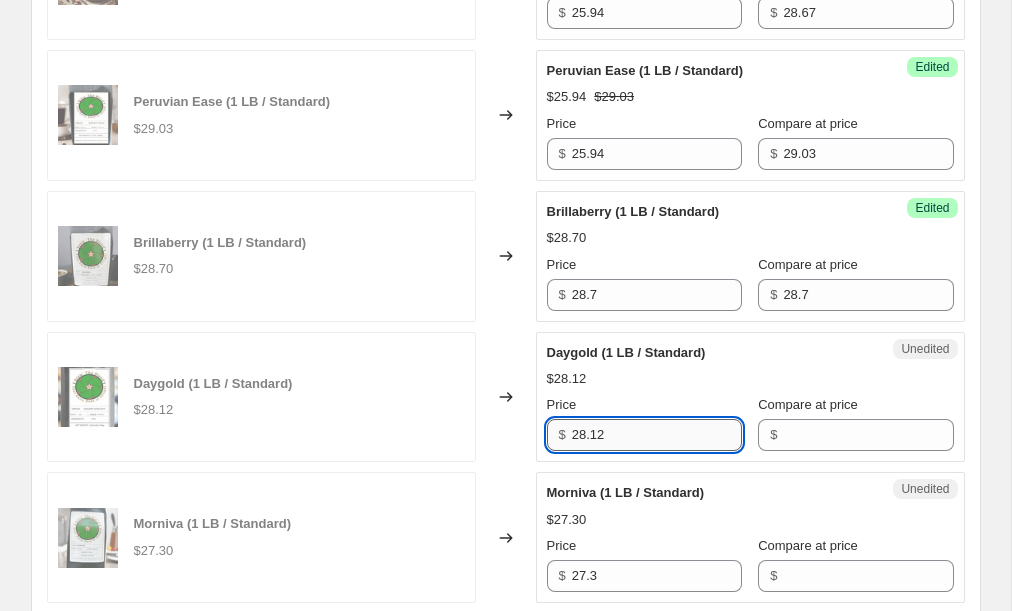 click on "28.12" at bounding box center [657, 435] 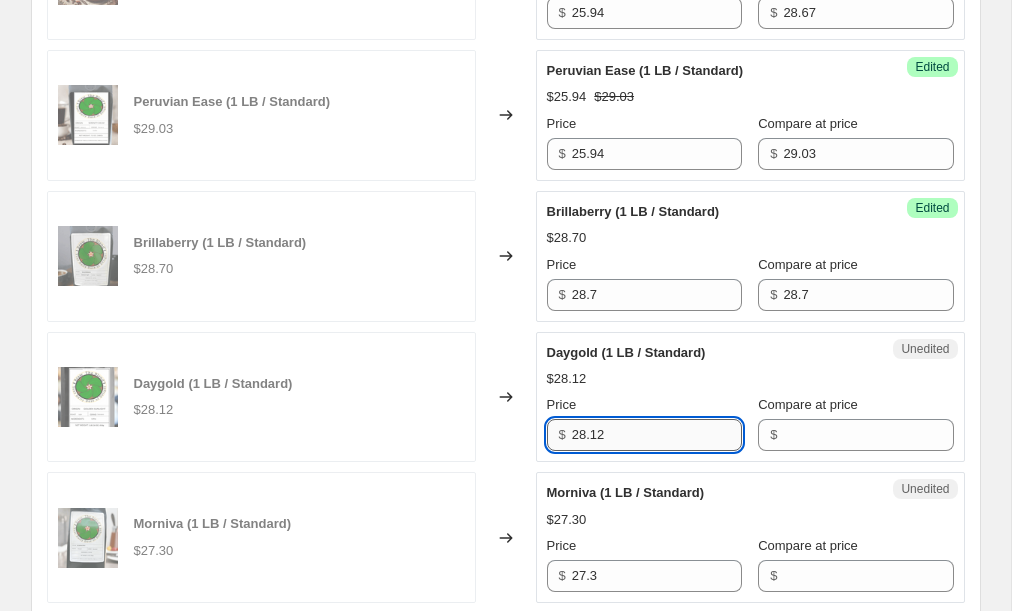 click on "28.12" at bounding box center (657, 435) 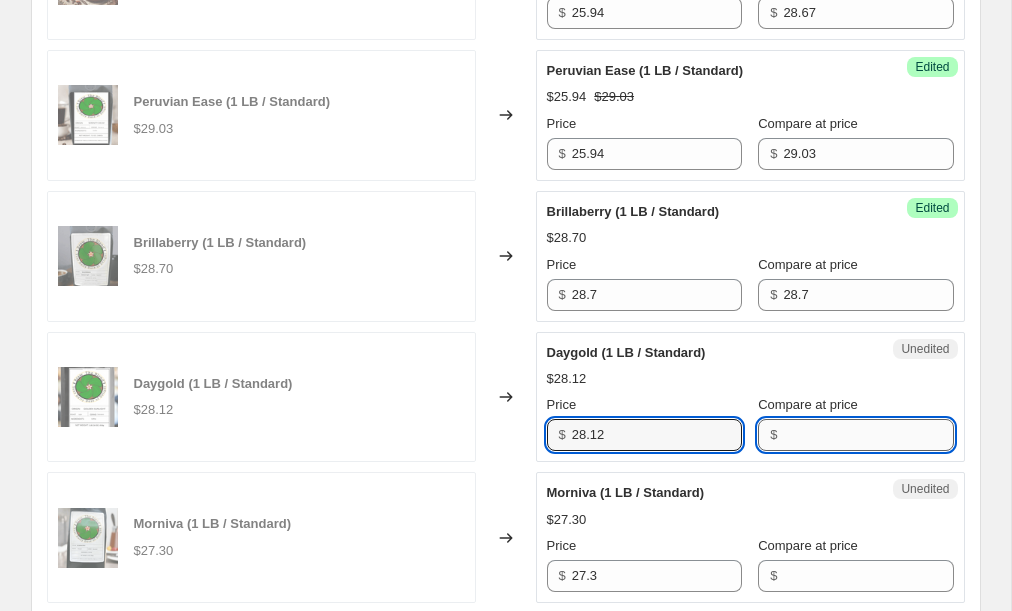 click on "Compare at price" at bounding box center [868, 435] 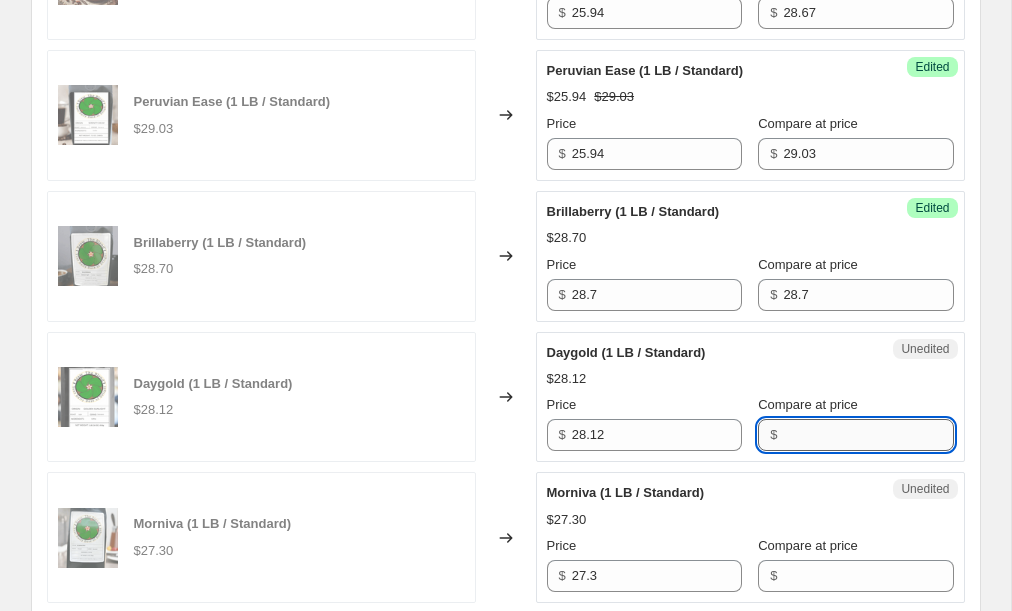paste on "28.12" 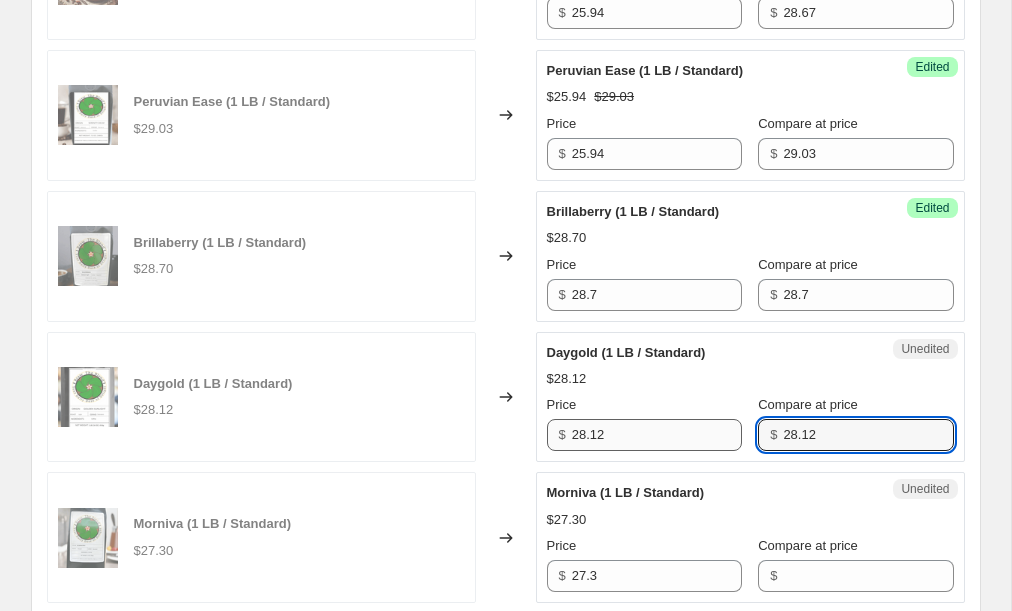 type on "28.12" 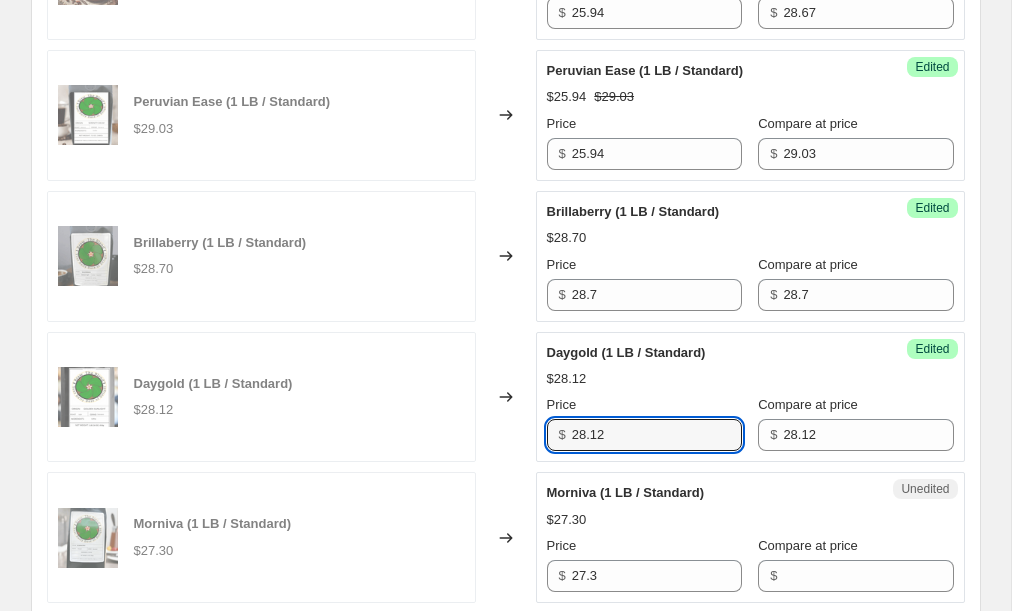 drag, startPoint x: 635, startPoint y: 432, endPoint x: 553, endPoint y: 429, distance: 82.05486 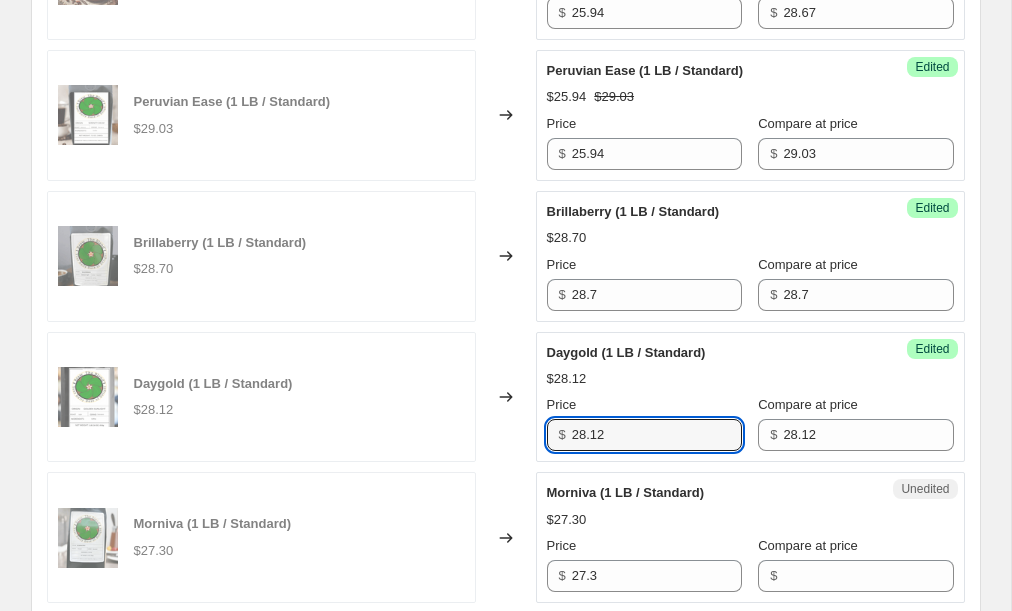 click on "$ 28.12" at bounding box center (644, 435) 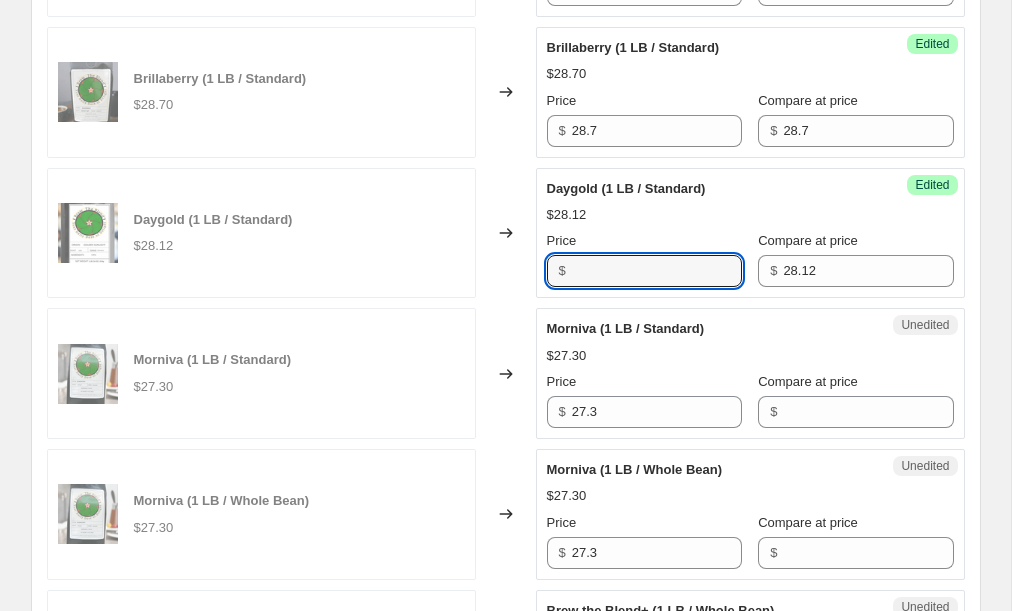 scroll, scrollTop: 1262, scrollLeft: 0, axis: vertical 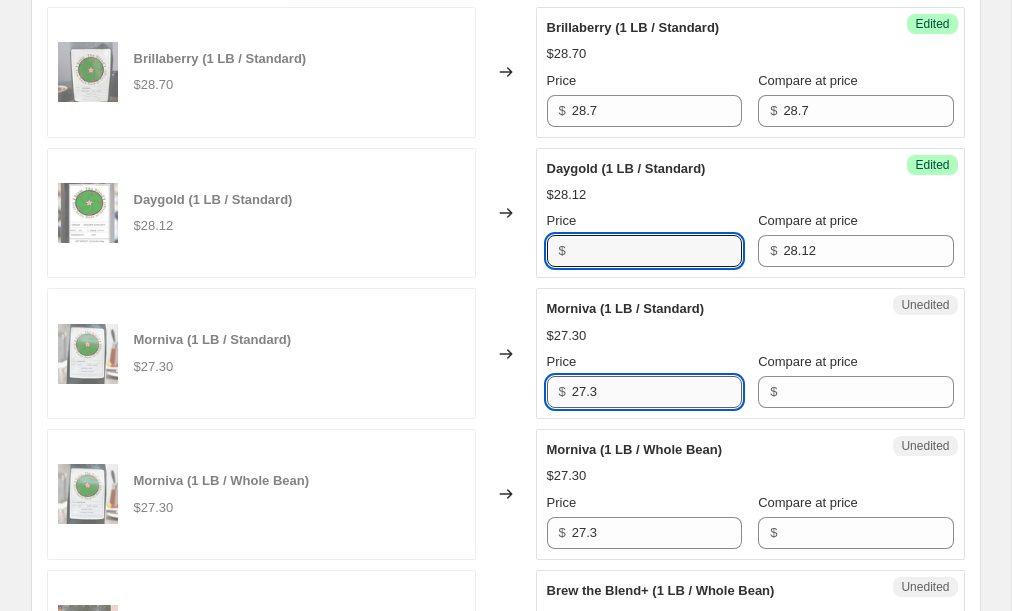 type on "28.12" 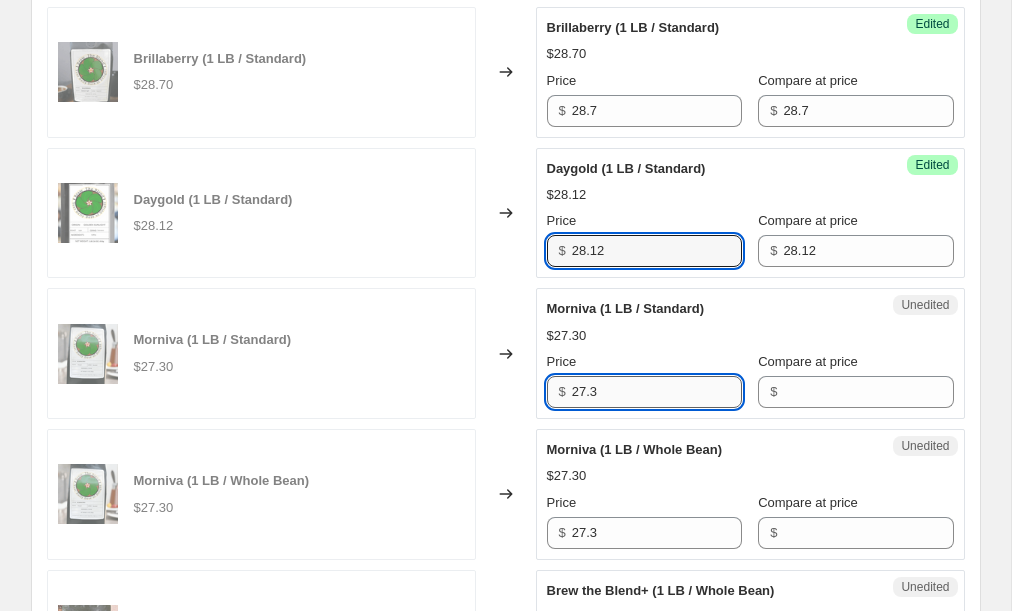 click on "27.3" at bounding box center [657, 392] 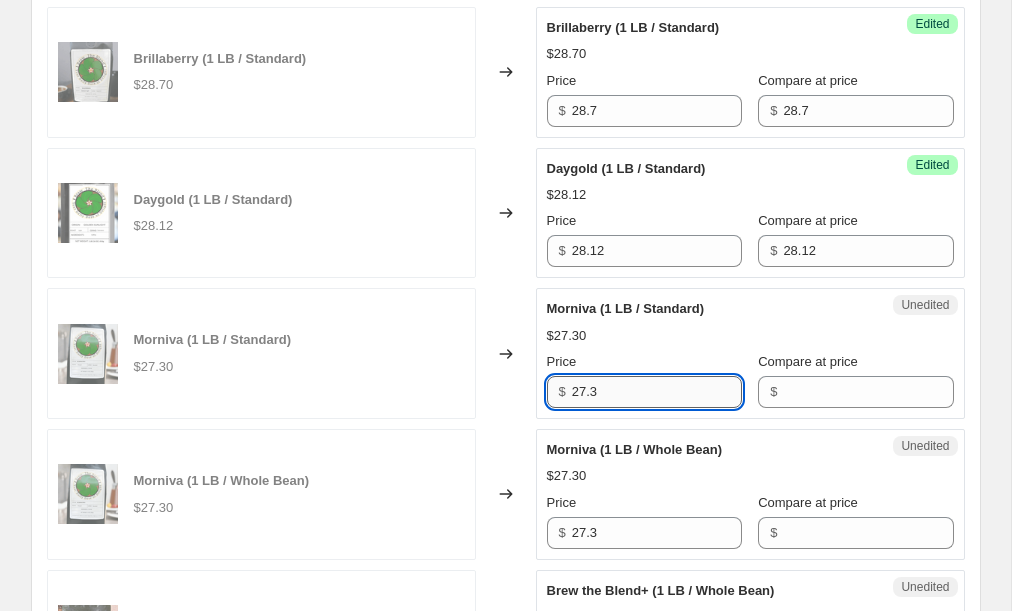 click on "27.3" at bounding box center [657, 392] 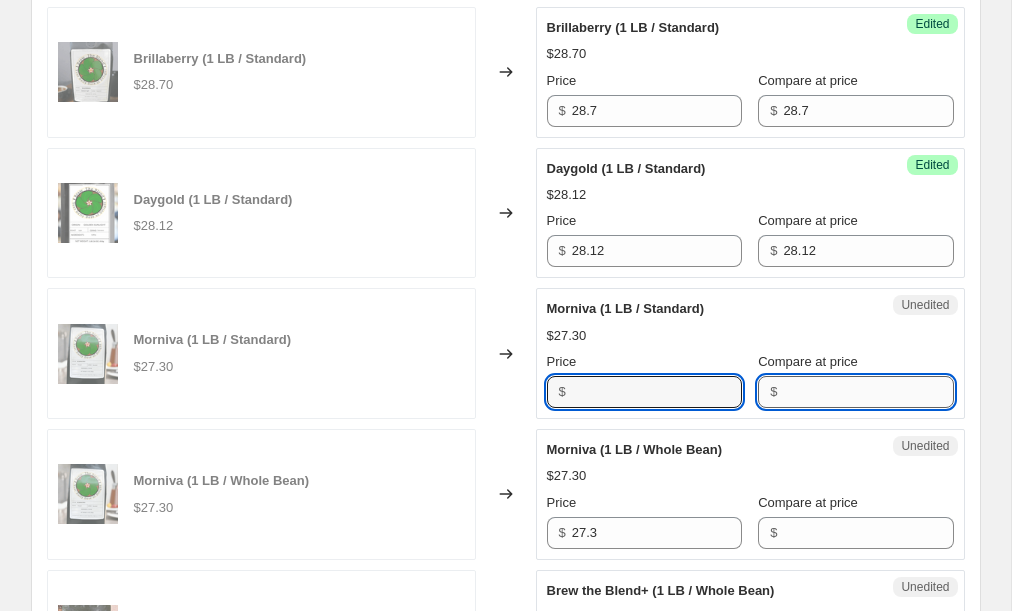 type on "27.3" 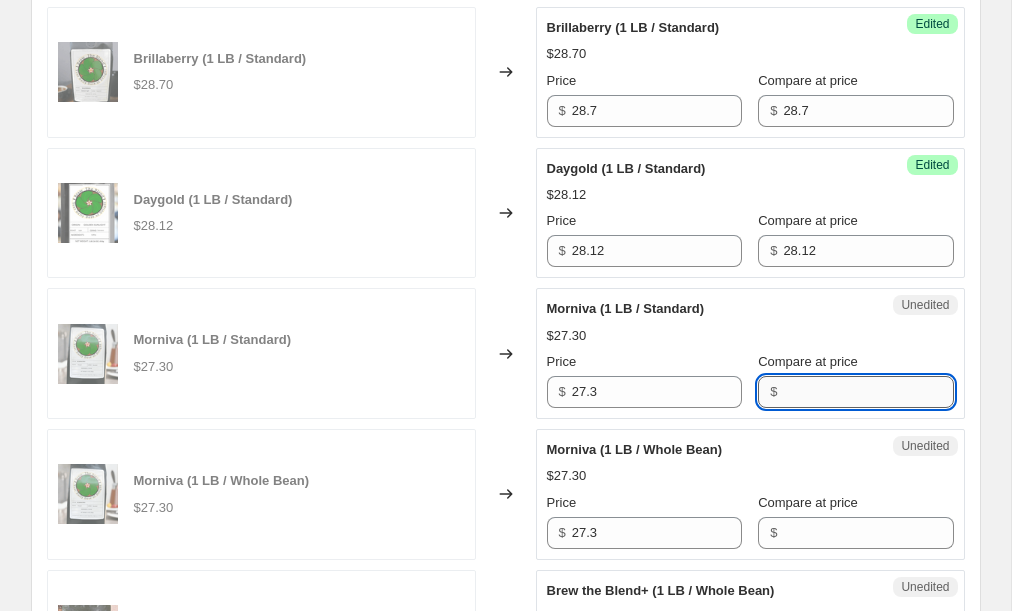 click on "Compare at price" at bounding box center [868, 392] 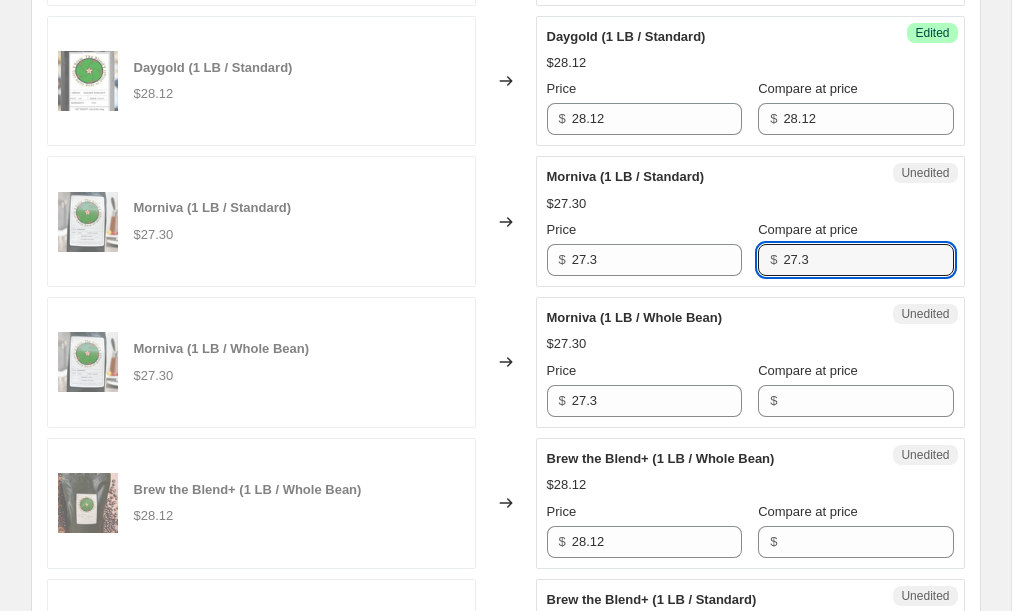 scroll, scrollTop: 1454, scrollLeft: 0, axis: vertical 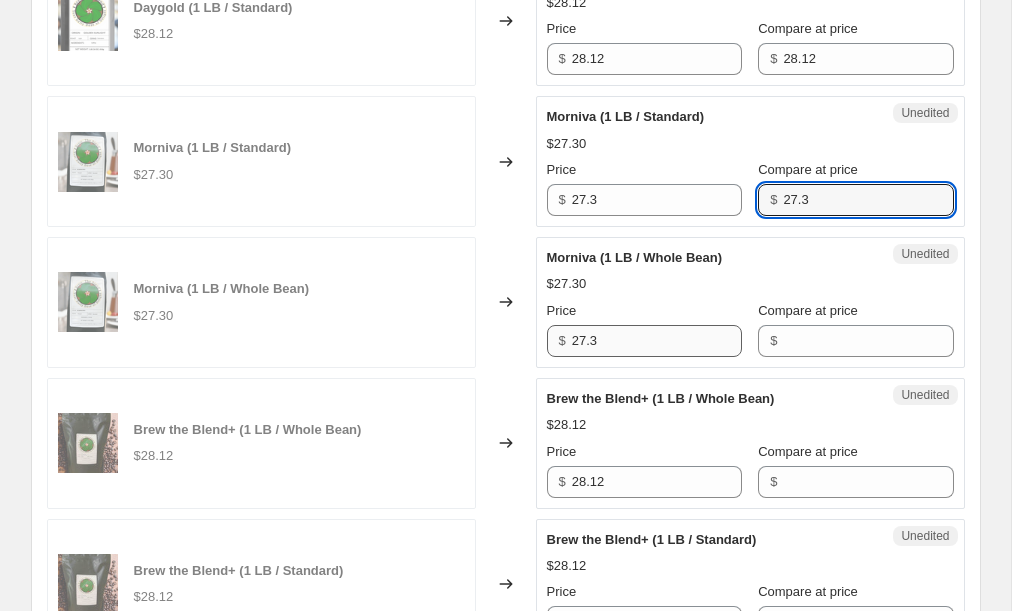 type on "27.3" 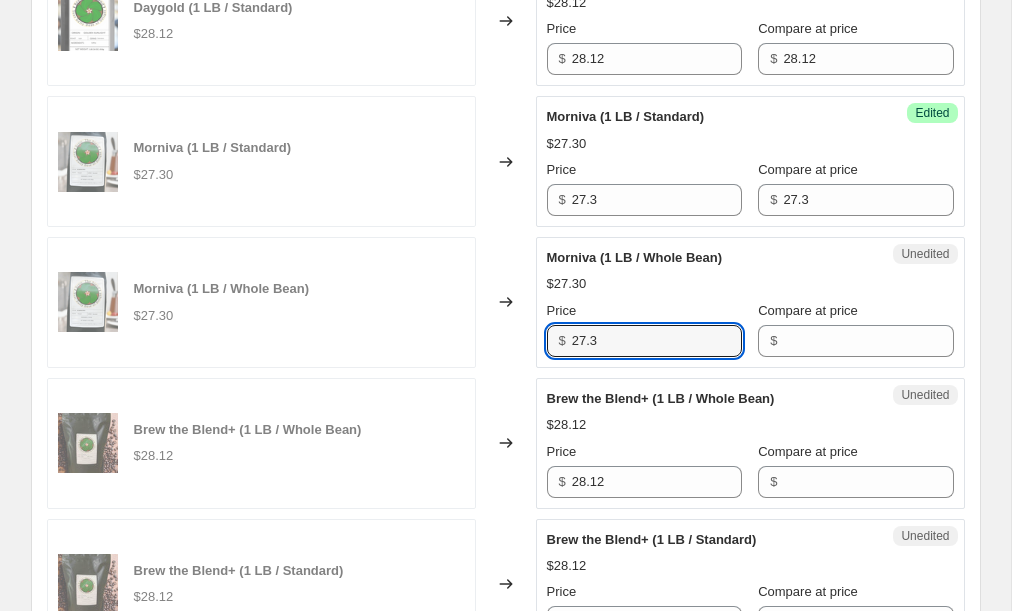 drag, startPoint x: 612, startPoint y: 332, endPoint x: 565, endPoint y: 331, distance: 47.010635 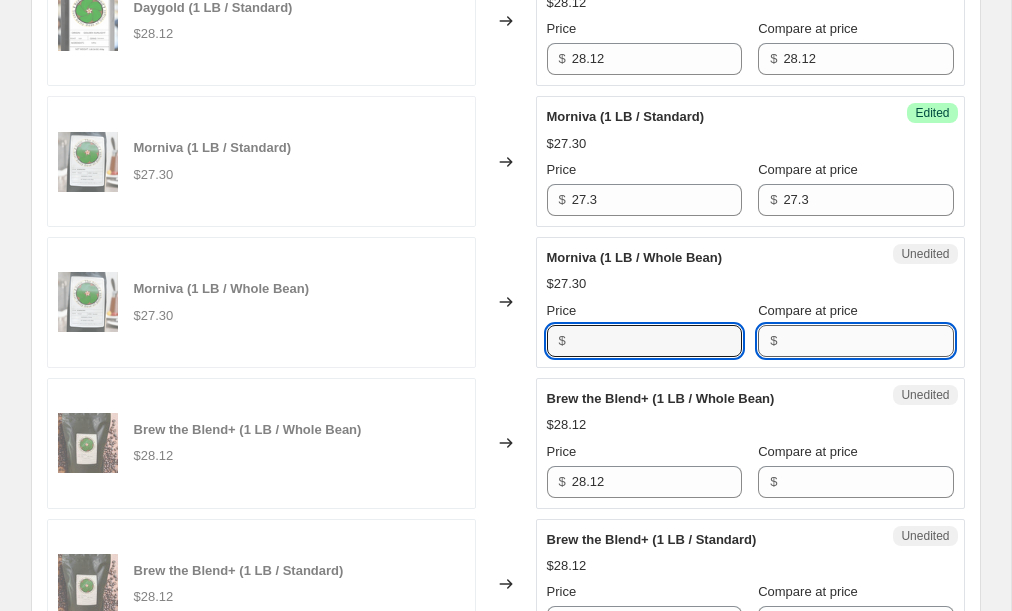type on "27.3" 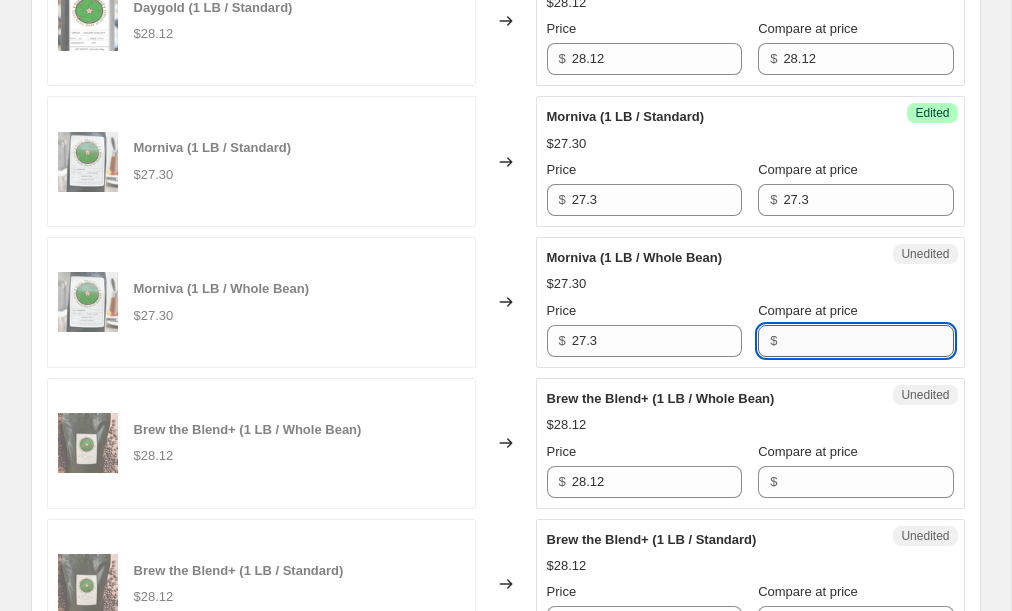 click on "Compare at price" at bounding box center (868, 341) 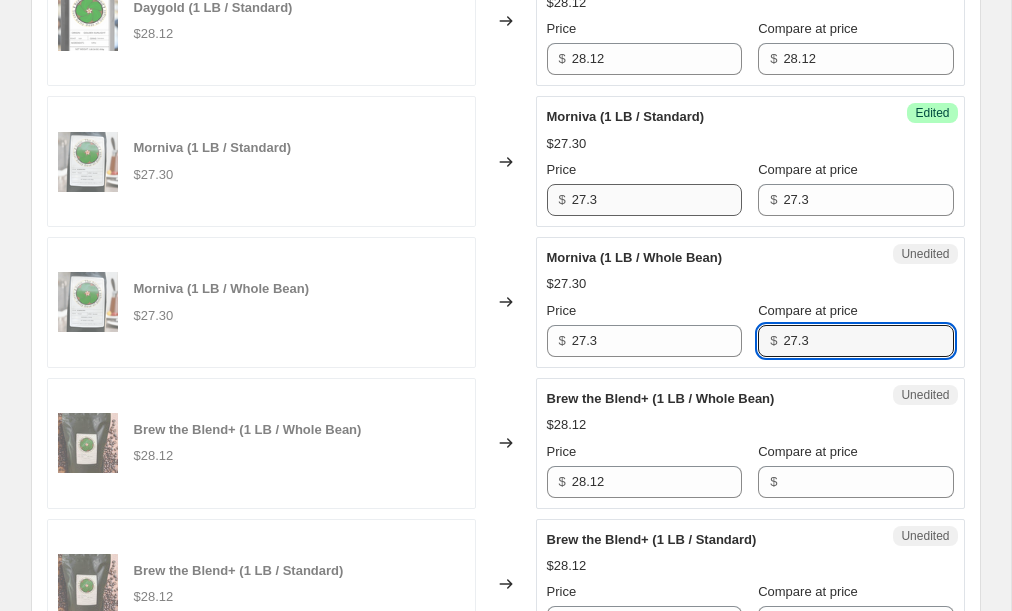 type on "27.3" 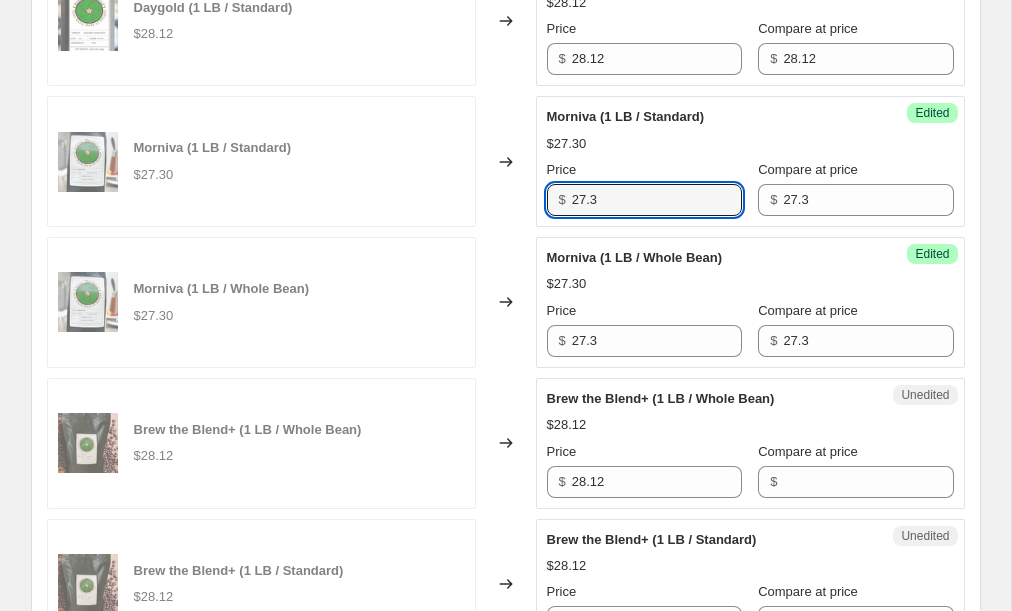 drag, startPoint x: 618, startPoint y: 199, endPoint x: 557, endPoint y: 196, distance: 61.073727 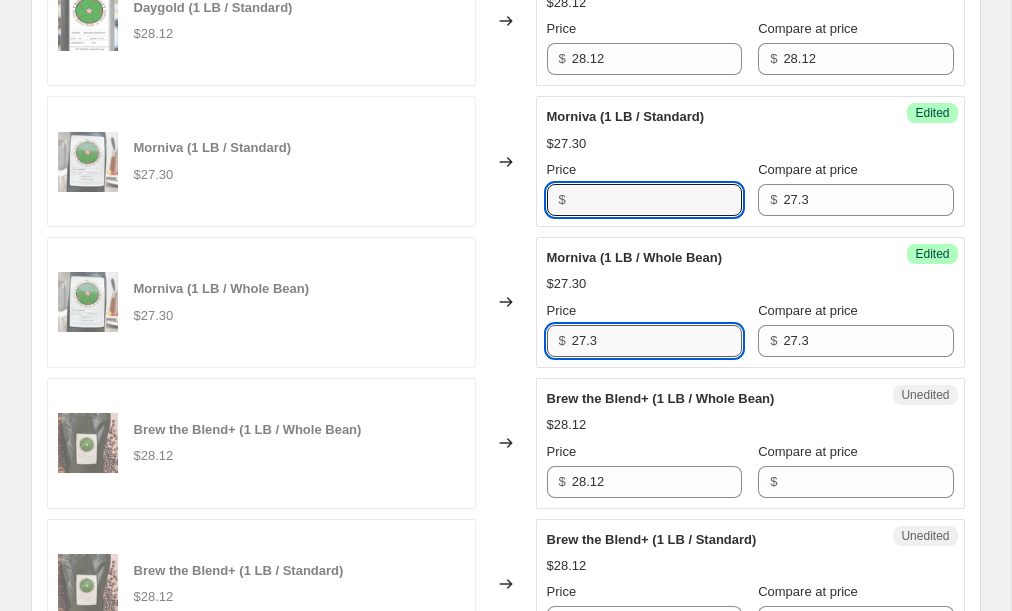 type on "27.3" 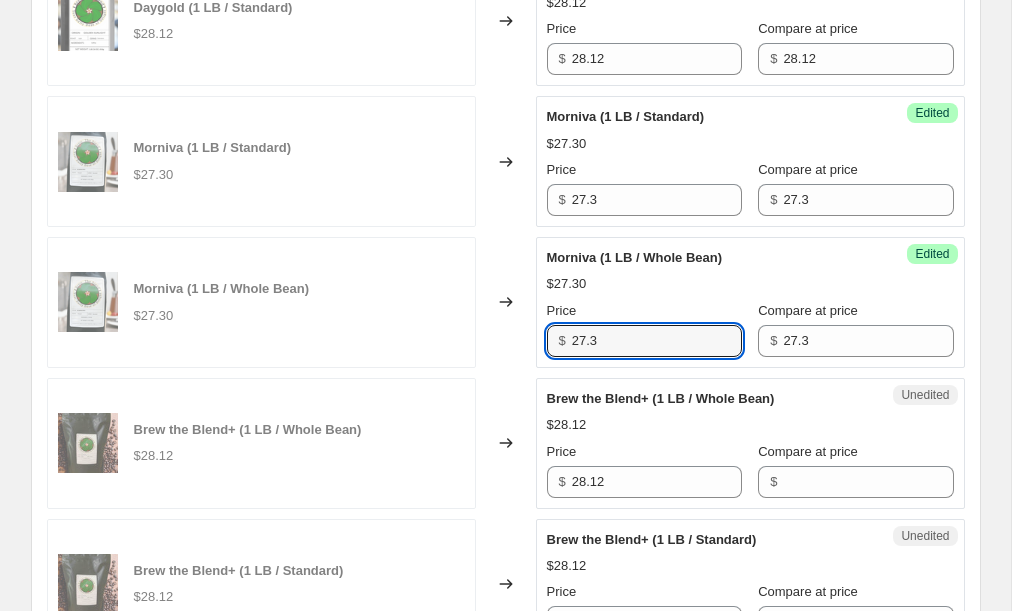 drag, startPoint x: 607, startPoint y: 335, endPoint x: 547, endPoint y: 331, distance: 60.133186 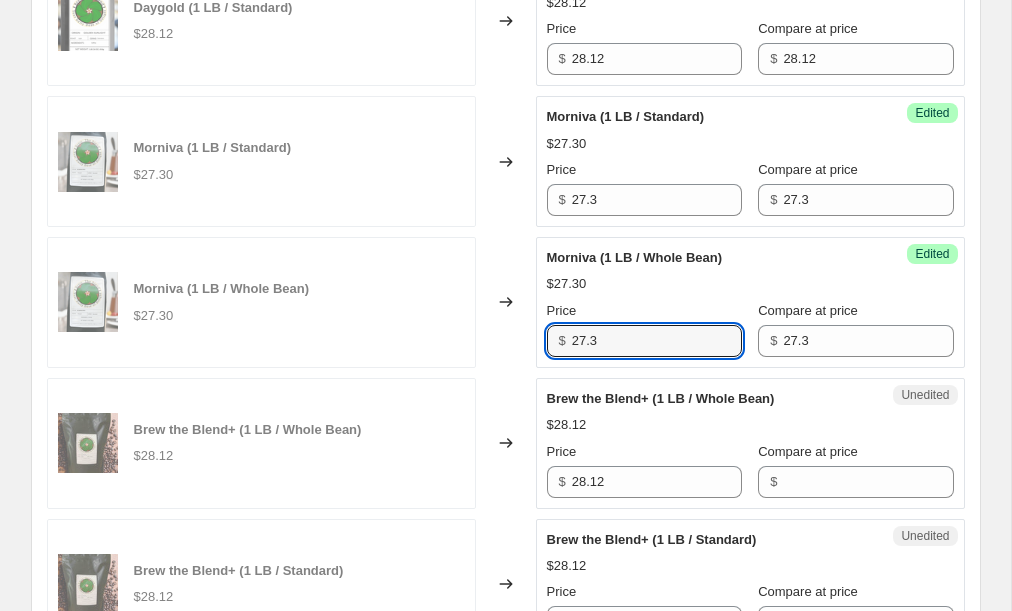 click on "$ 27.3" at bounding box center (644, 341) 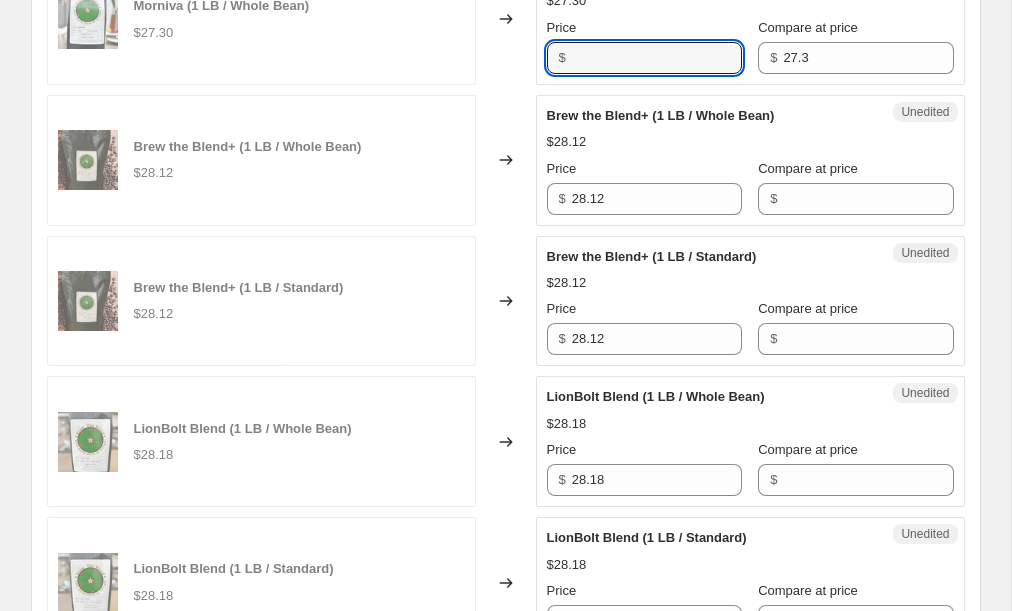 scroll, scrollTop: 1745, scrollLeft: 0, axis: vertical 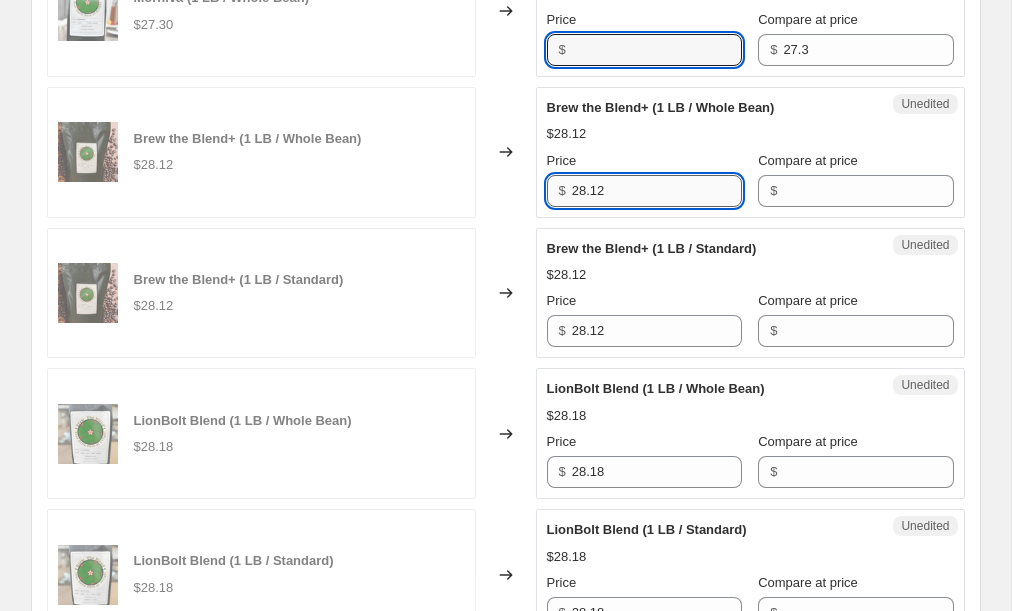 type on "27.3" 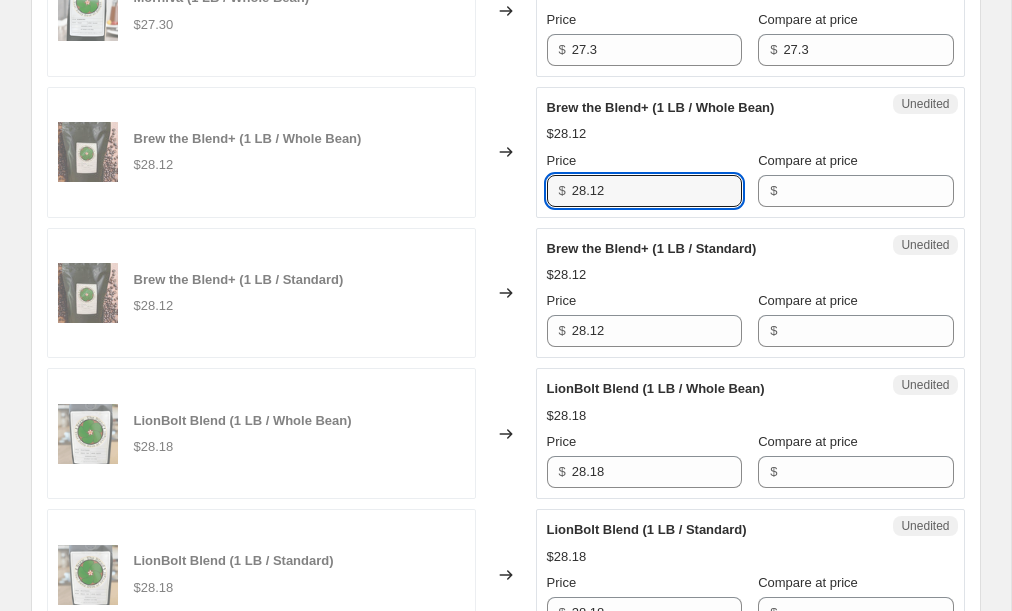 drag, startPoint x: 611, startPoint y: 185, endPoint x: 563, endPoint y: 184, distance: 48.010414 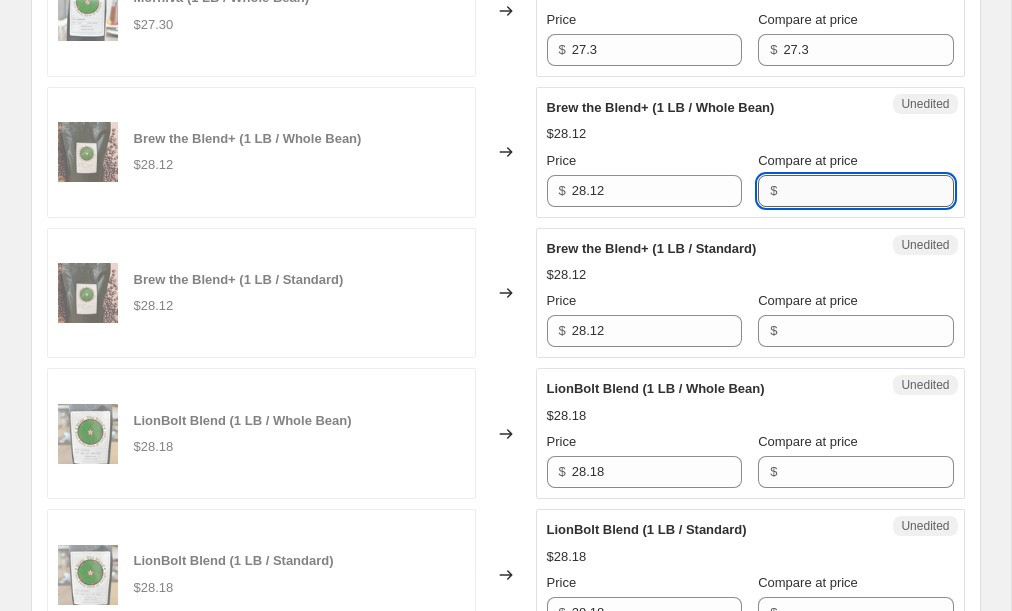 click on "Compare at price" at bounding box center [868, 191] 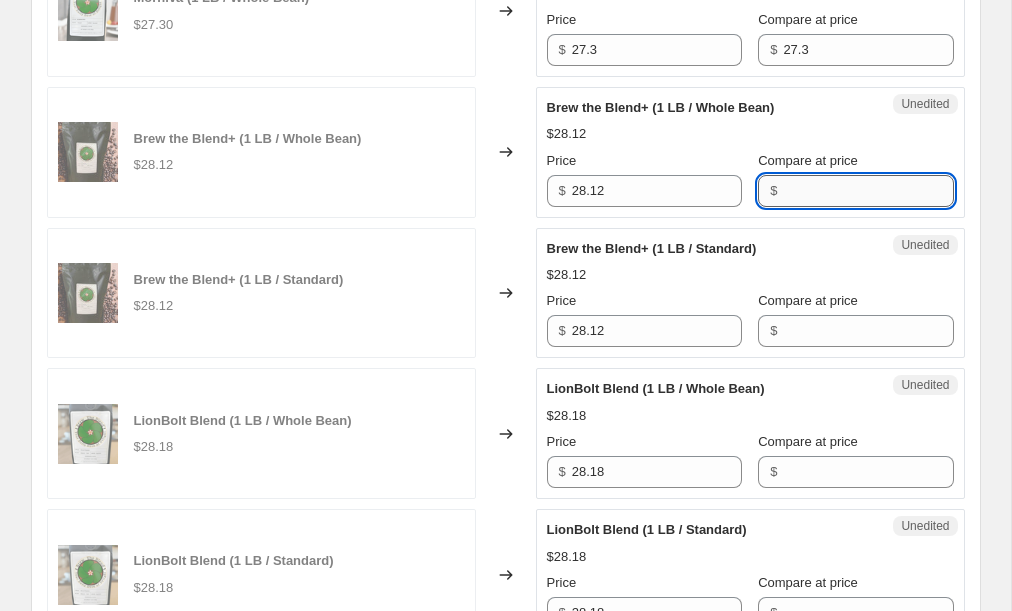 paste on "28.12" 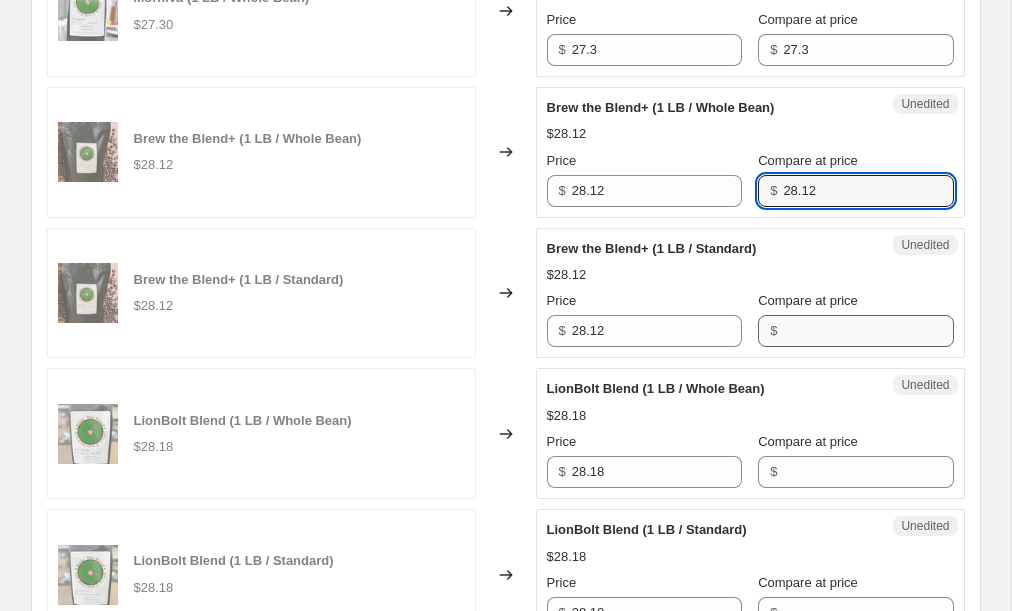 type on "28.12" 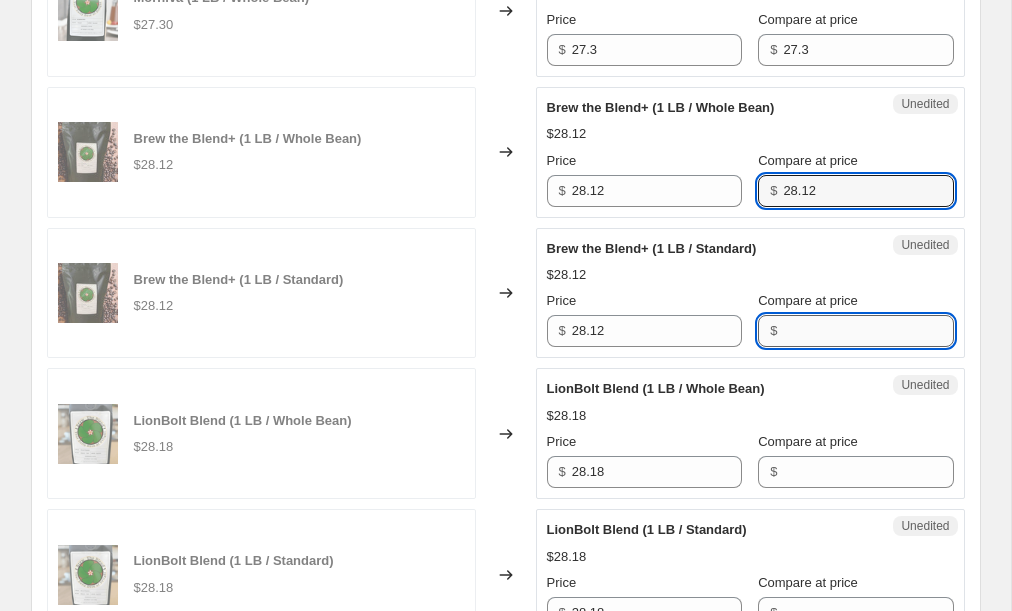 click on "Compare at price" at bounding box center [868, 331] 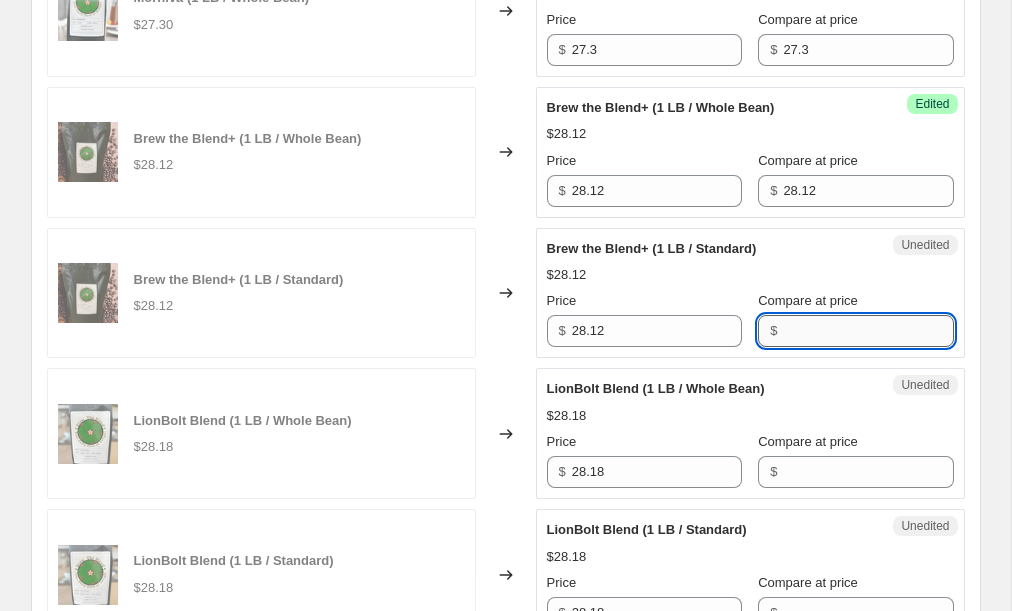 paste on "28.12" 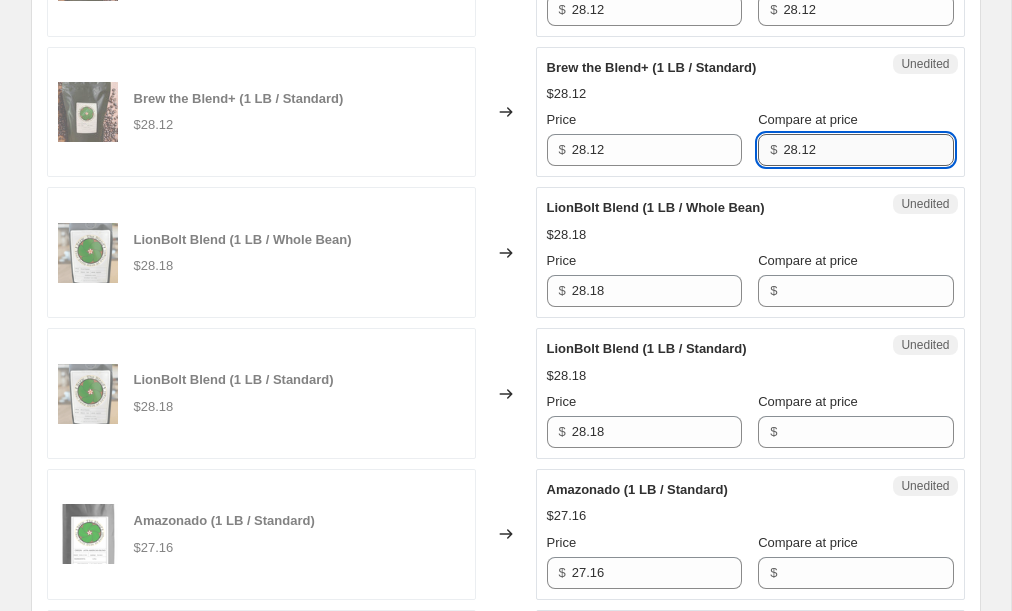scroll, scrollTop: 1927, scrollLeft: 0, axis: vertical 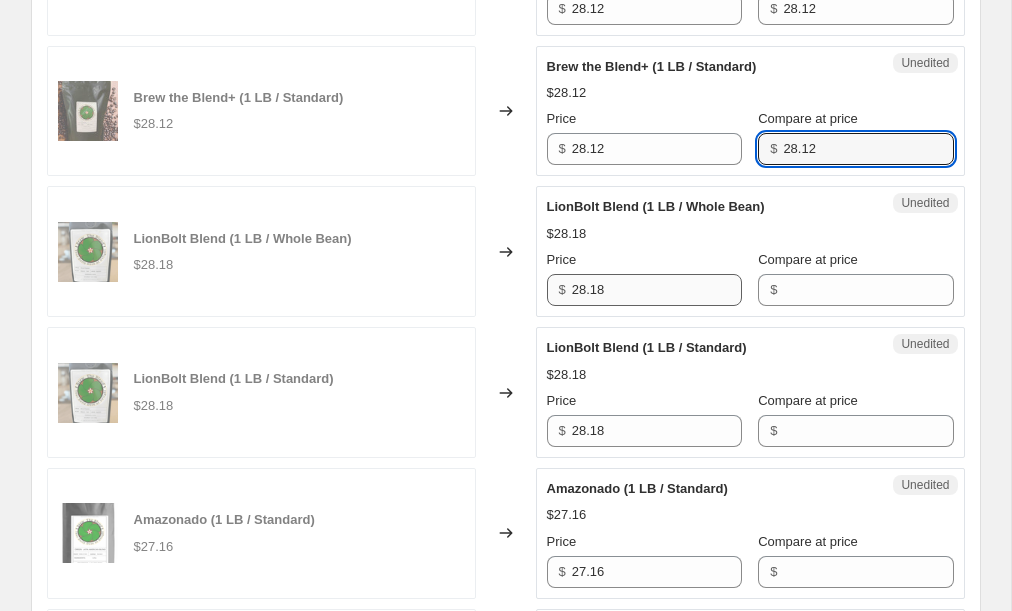 type on "28.12" 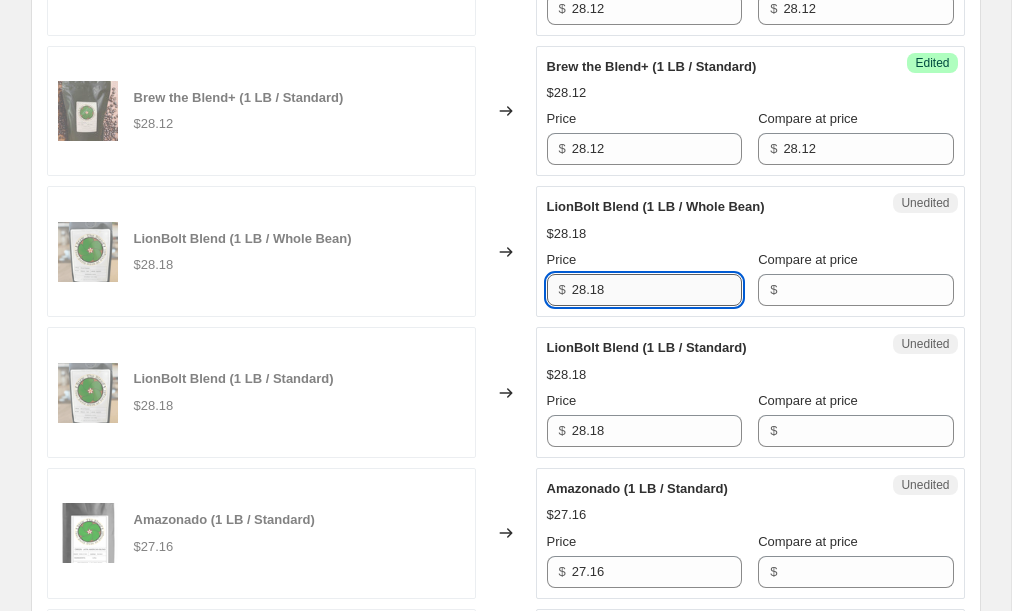 click on "28.18" at bounding box center [657, 290] 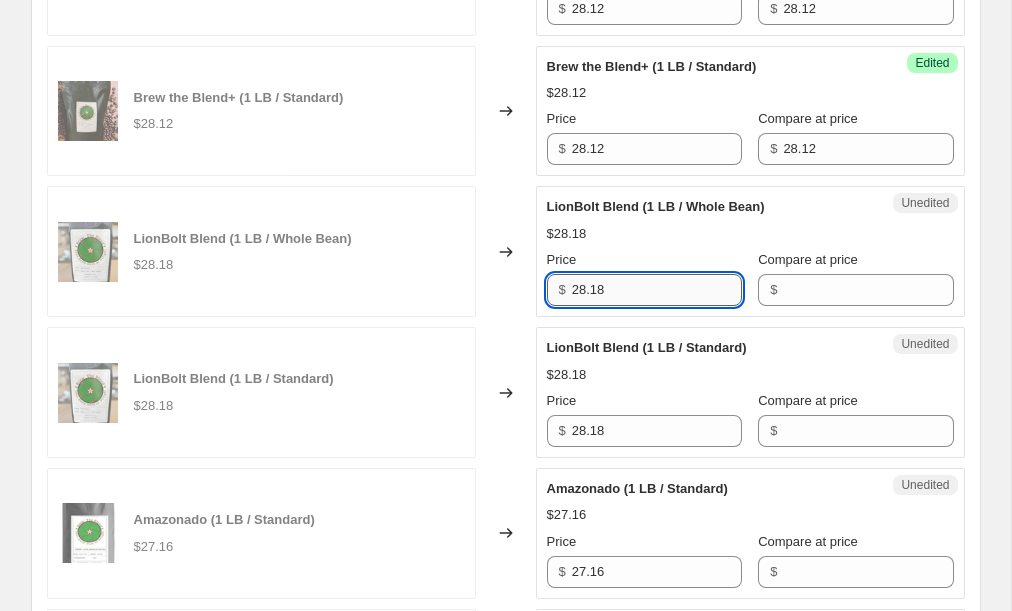 click on "28.18" at bounding box center [657, 290] 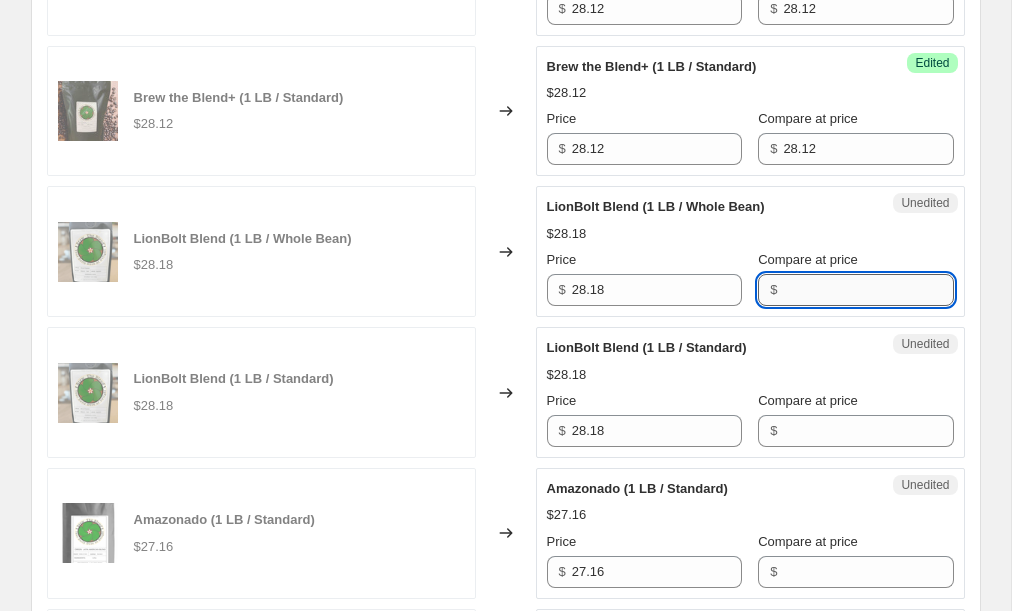click on "Compare at price" at bounding box center [868, 290] 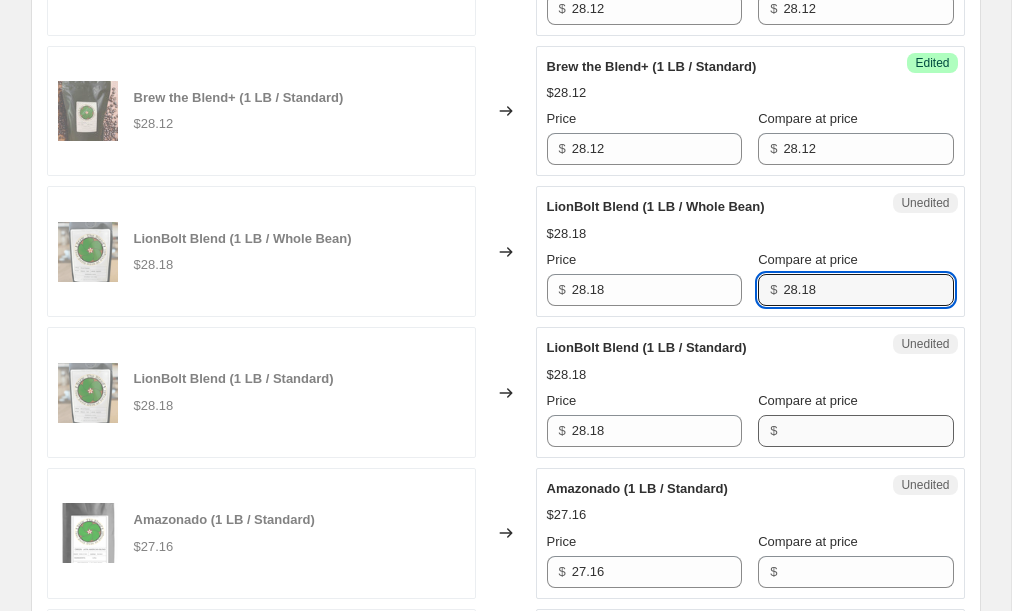 type on "28.18" 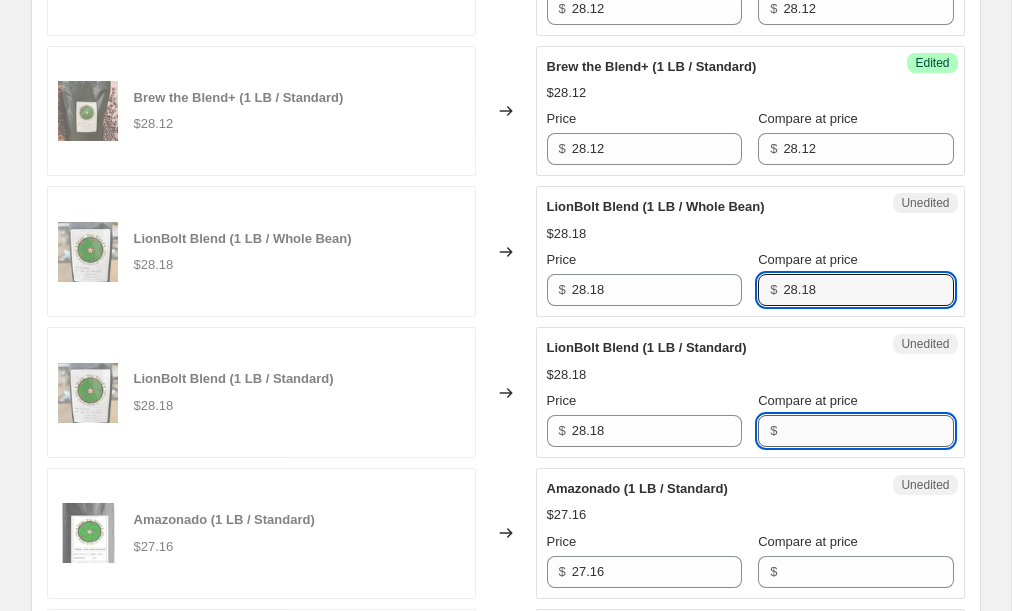 click on "Compare at price" at bounding box center (868, 431) 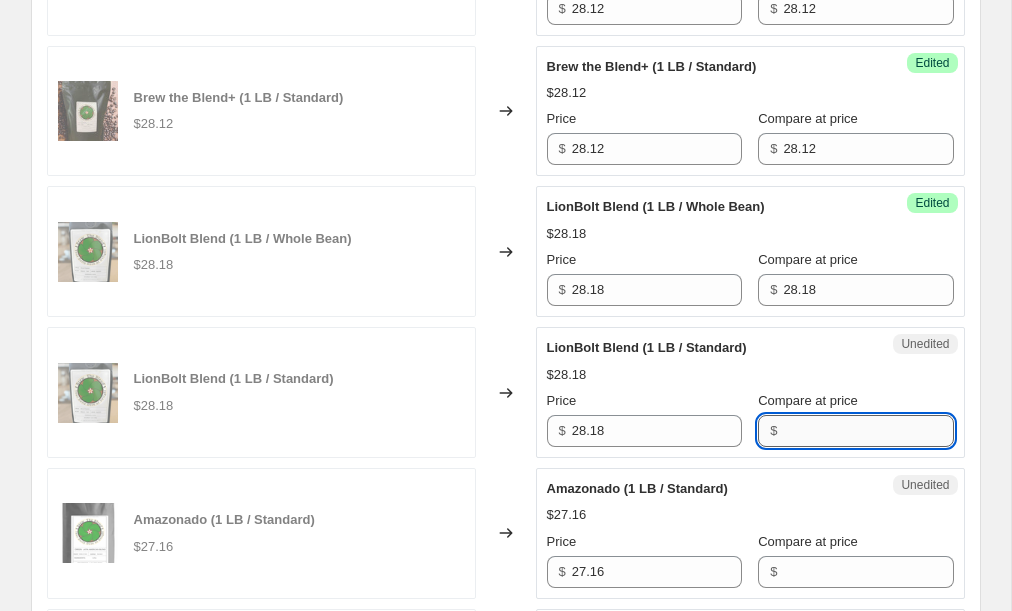 paste on "28.18" 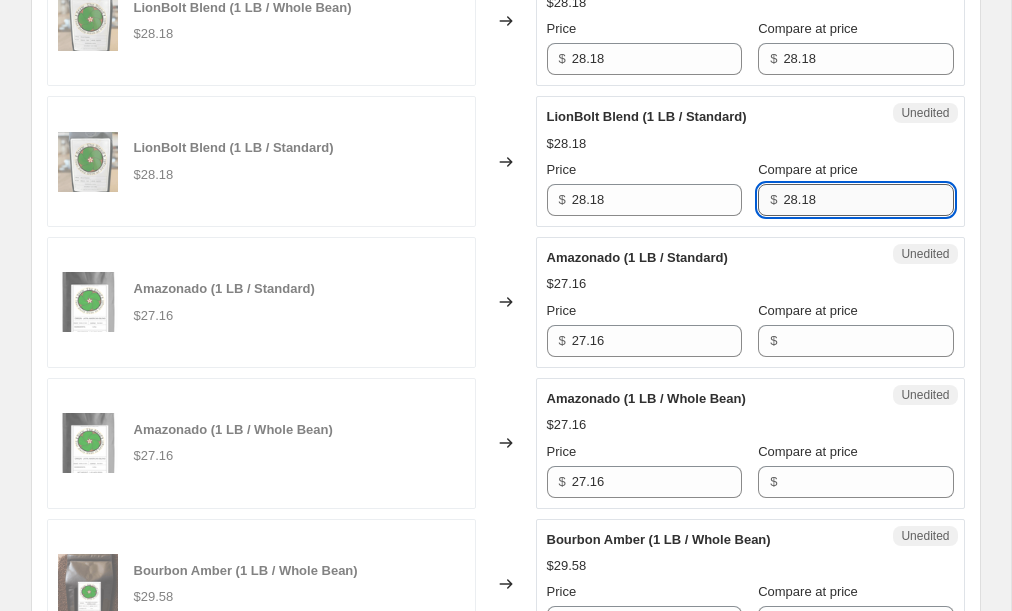 scroll, scrollTop: 2188, scrollLeft: 0, axis: vertical 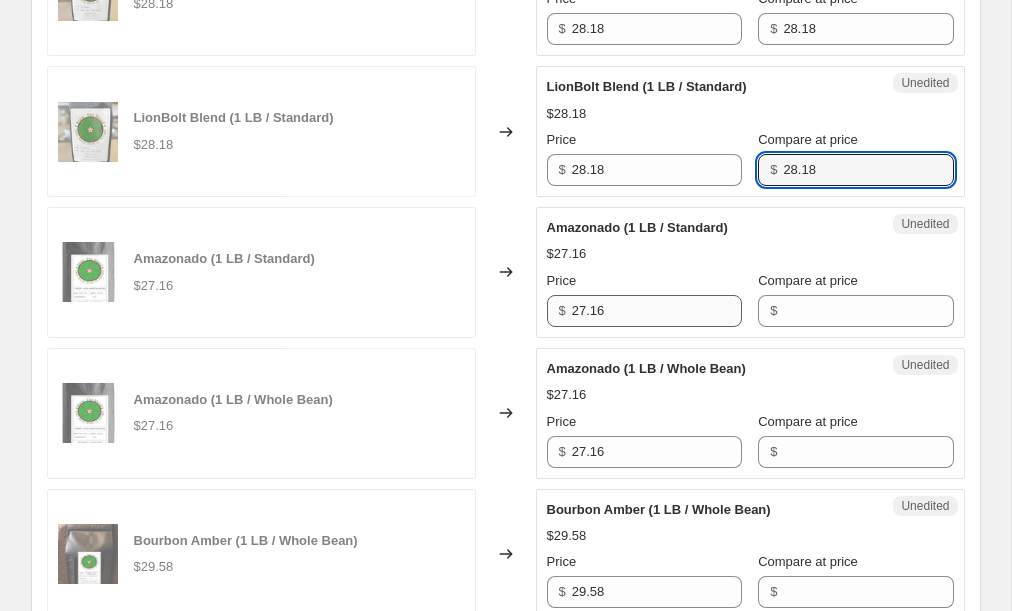 type on "28.18" 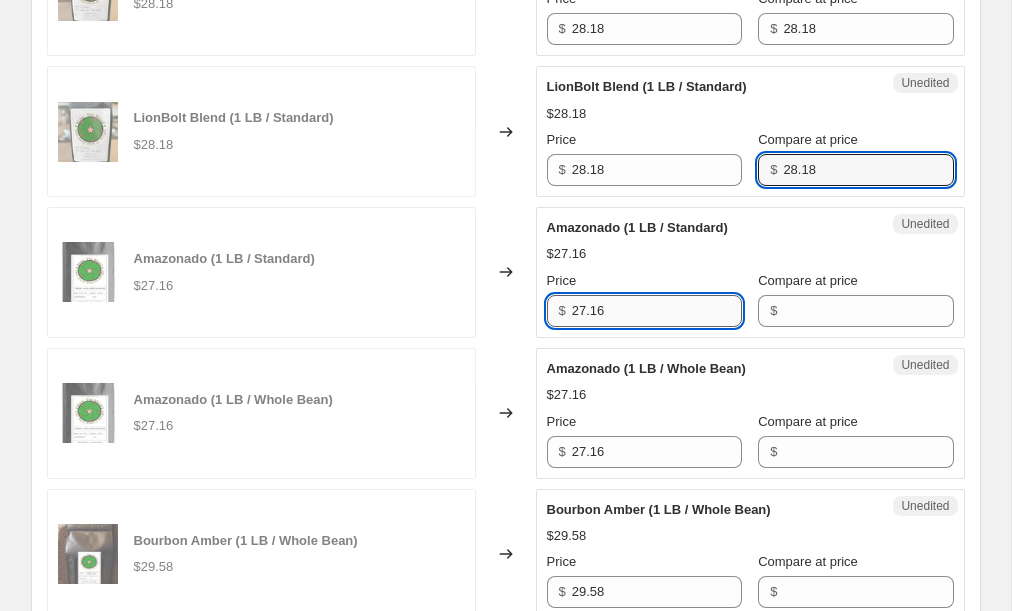 click on "27.16" at bounding box center [657, 311] 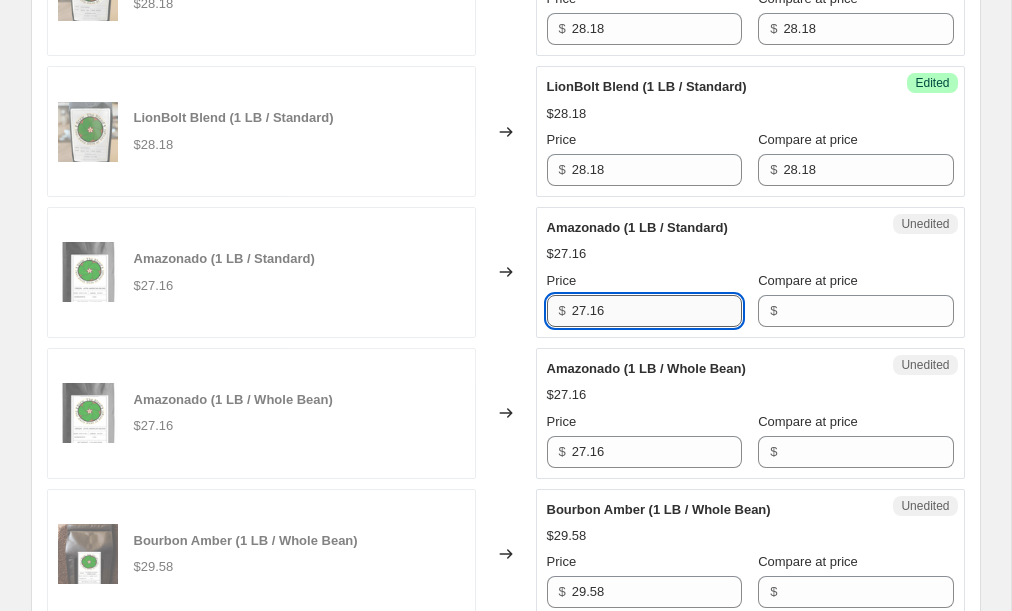 click on "27.16" at bounding box center (657, 311) 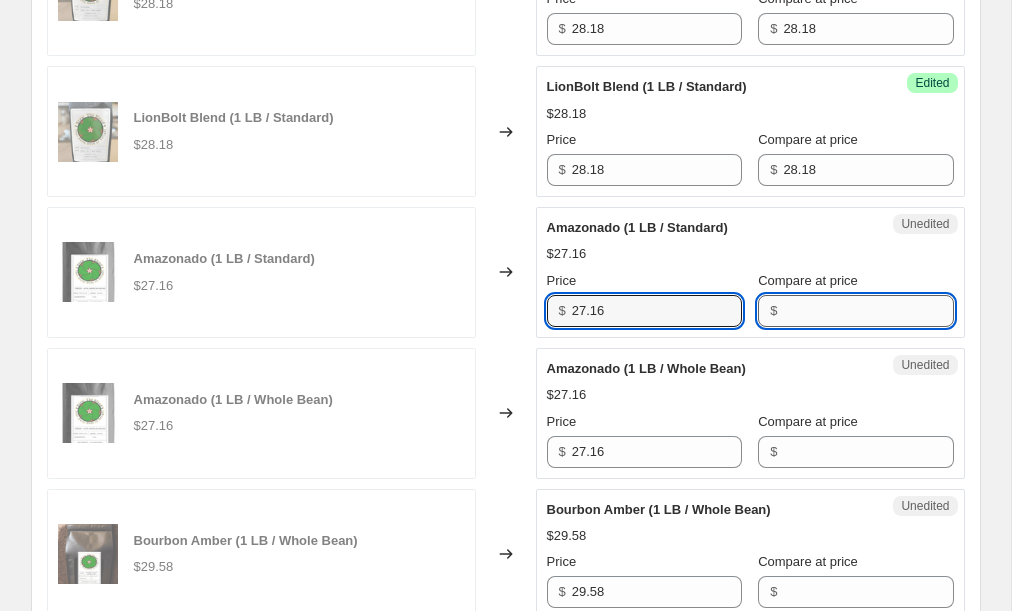 click on "Compare at price" at bounding box center [868, 311] 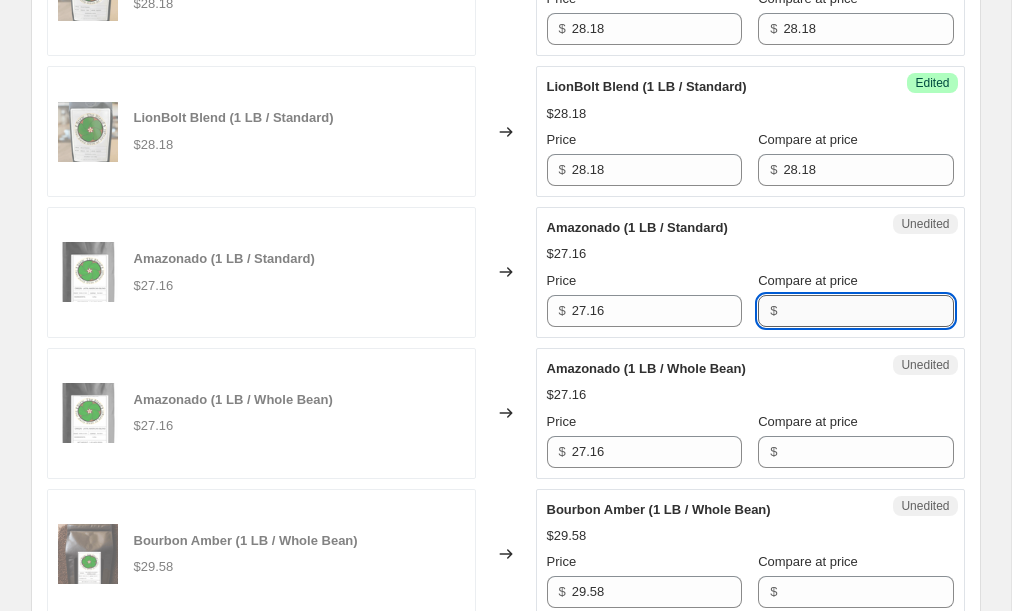paste on "27.16" 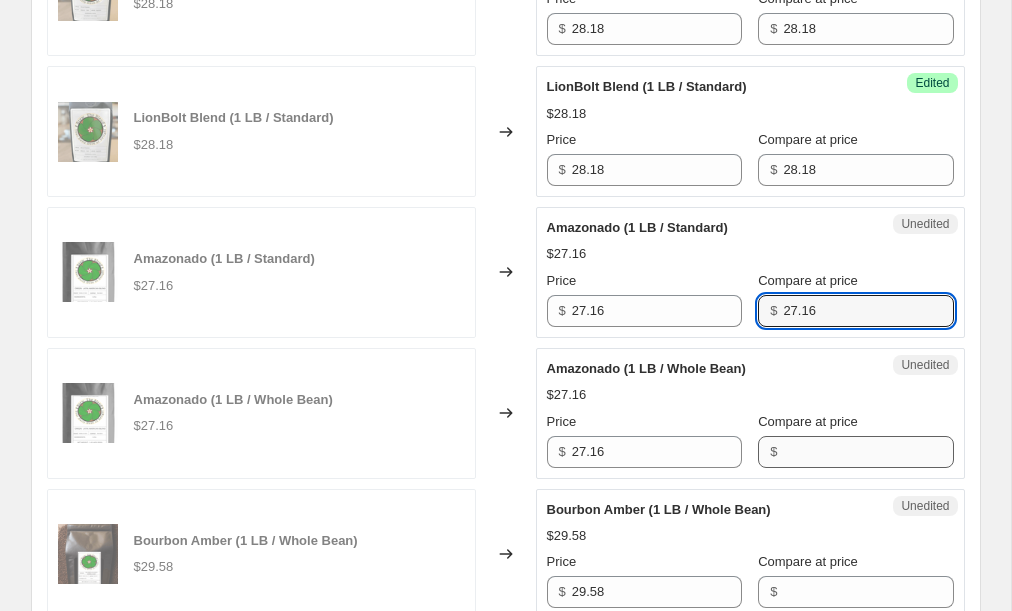 type on "27.16" 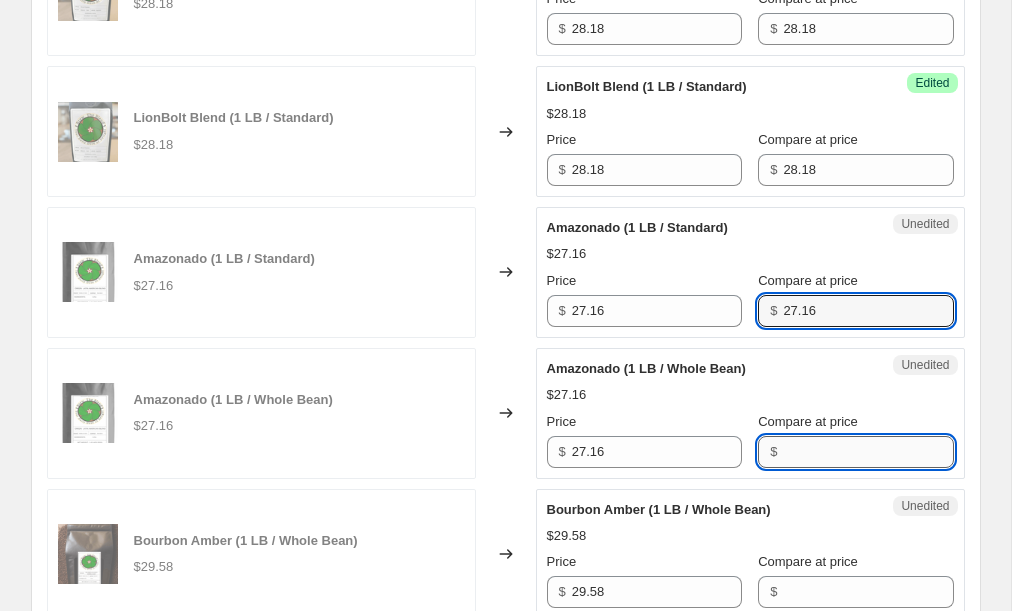 click on "Compare at price" at bounding box center [868, 452] 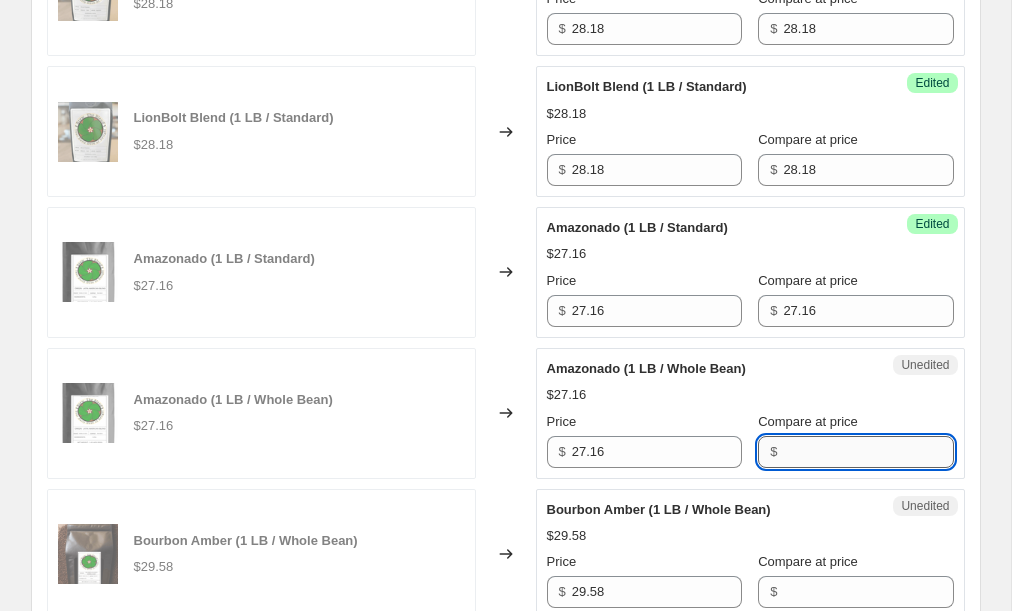 paste on "27.16" 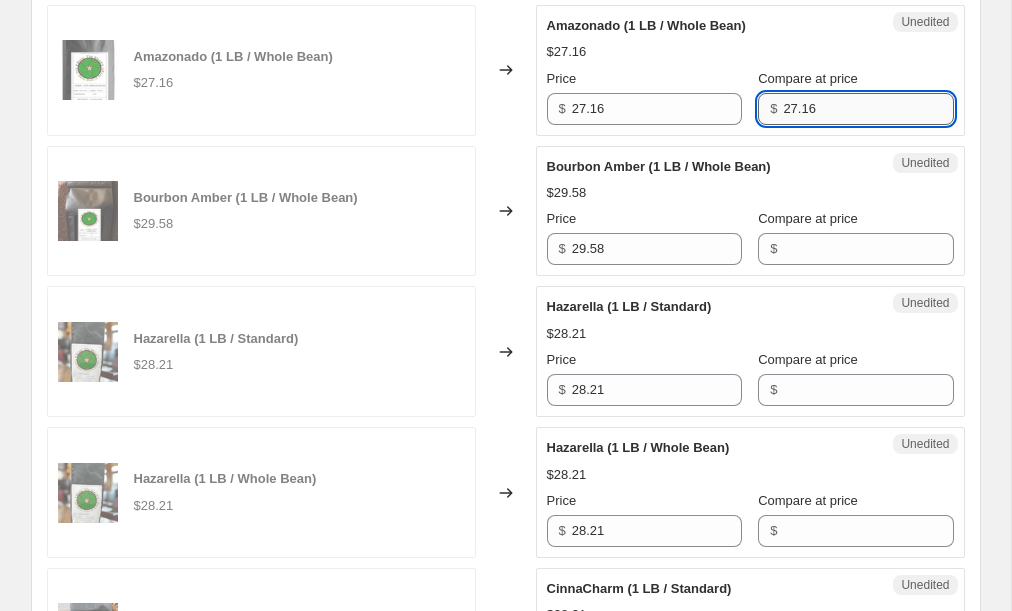 scroll, scrollTop: 2533, scrollLeft: 0, axis: vertical 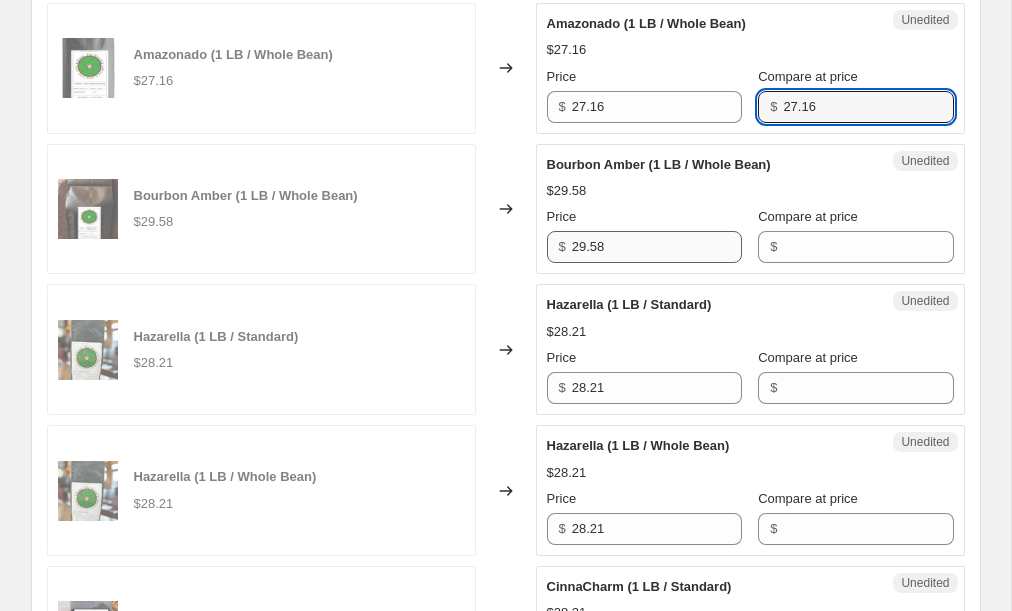 type on "27.16" 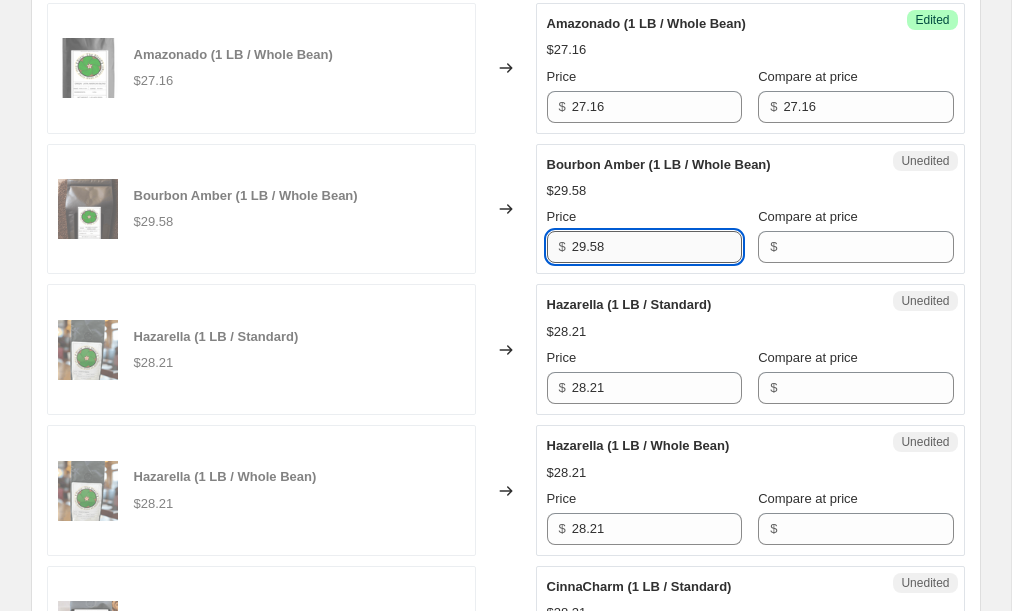 click on "29.58" at bounding box center (657, 247) 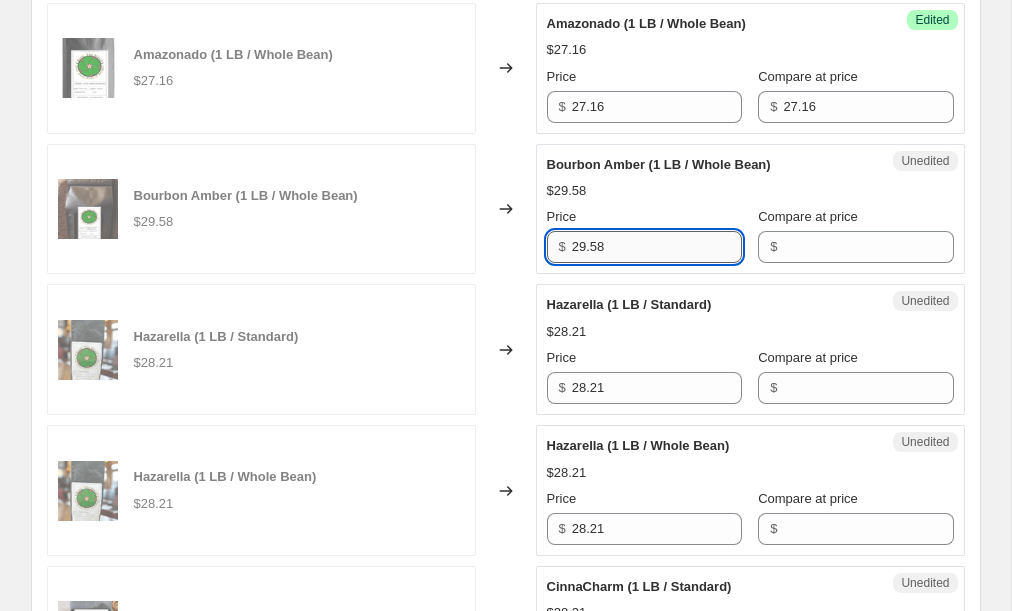 click on "29.58" at bounding box center (657, 247) 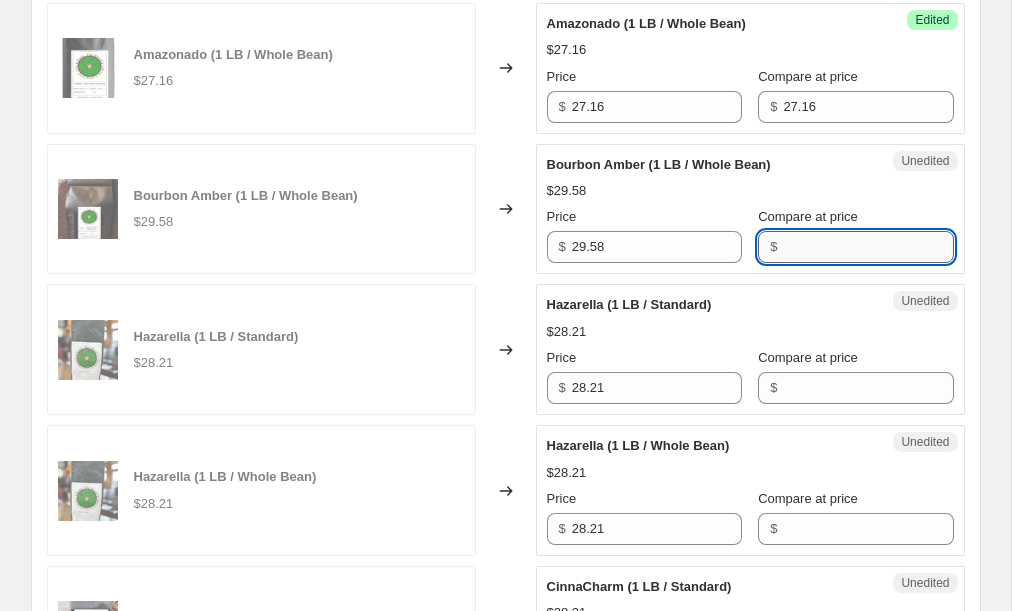 click on "Compare at price" at bounding box center [868, 247] 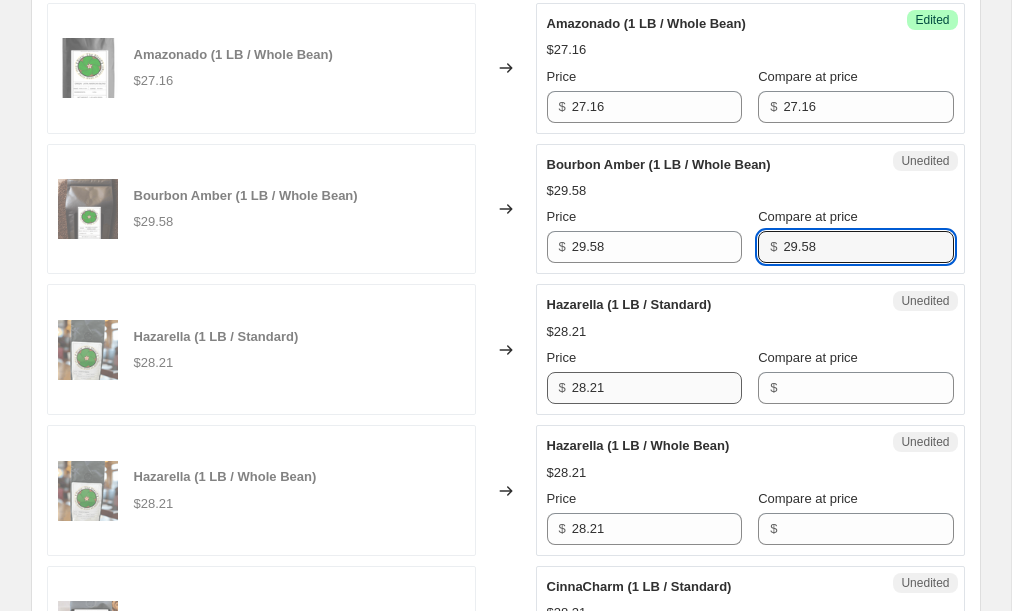 type on "29.58" 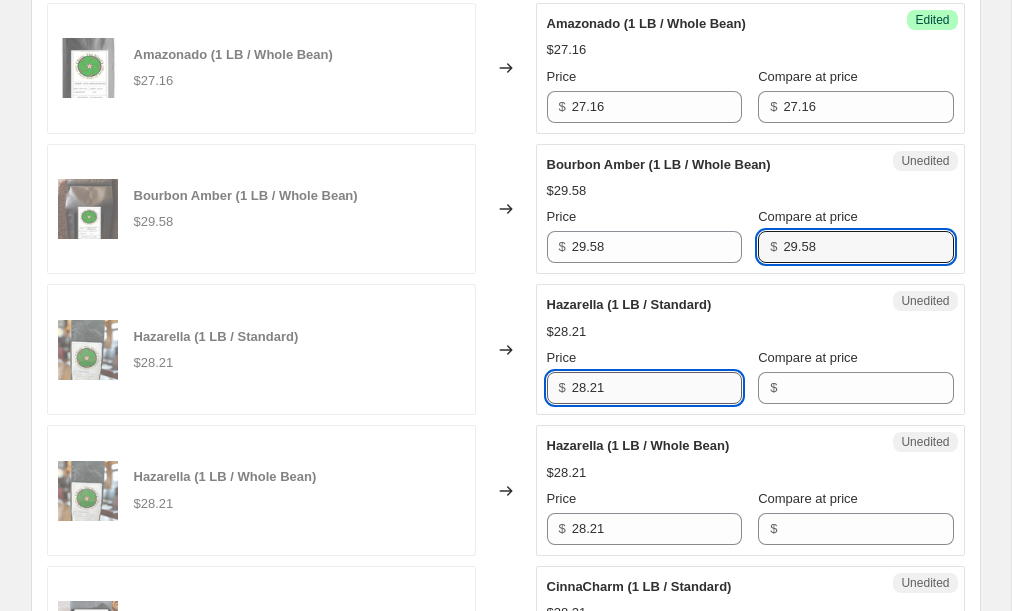 click on "28.21" at bounding box center (657, 388) 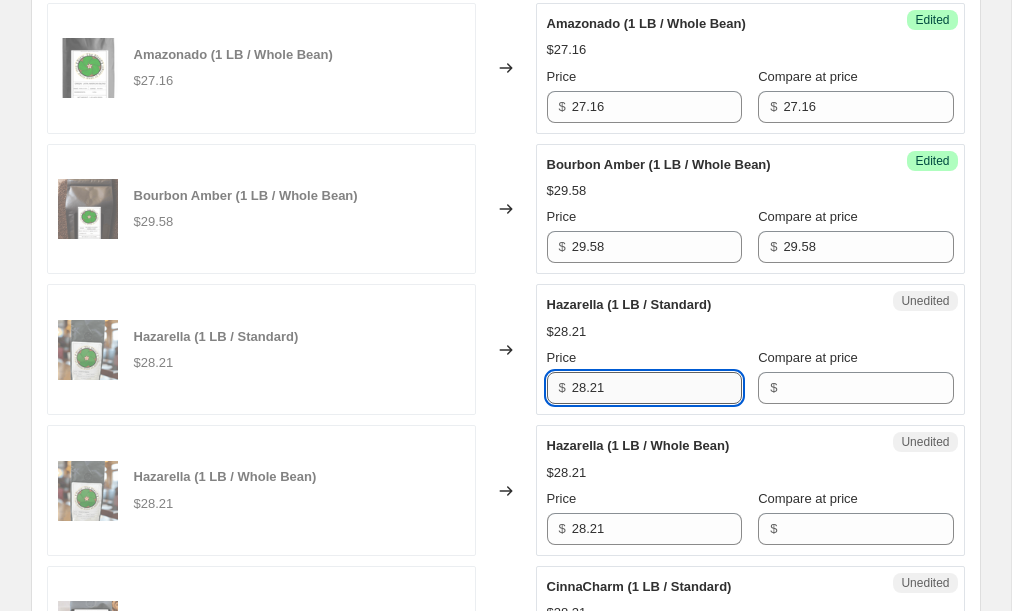 click on "28.21" at bounding box center [657, 388] 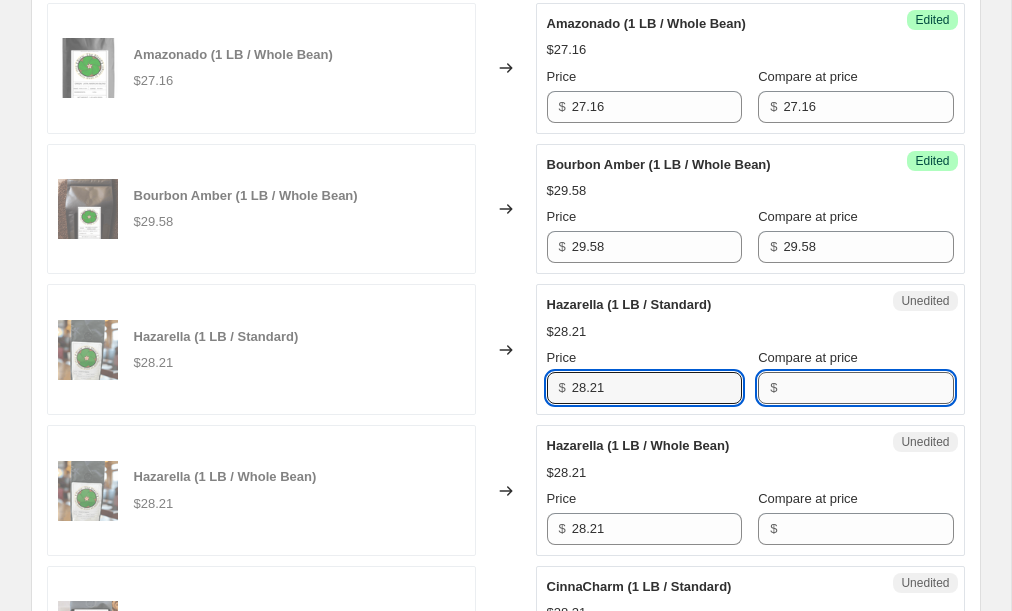 click on "Compare at price" at bounding box center [868, 388] 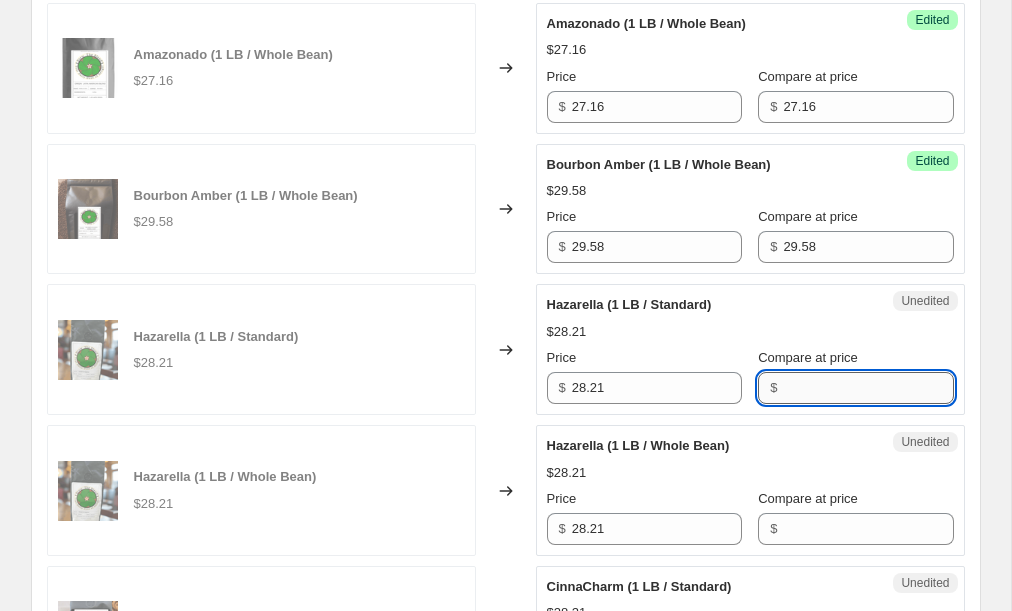paste on "28.21" 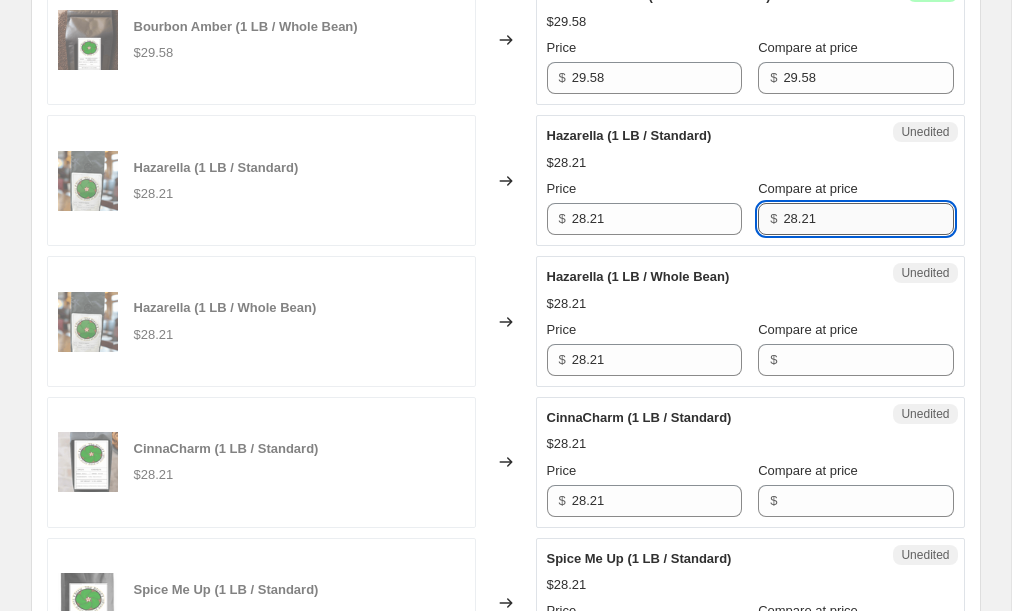 scroll, scrollTop: 2704, scrollLeft: 0, axis: vertical 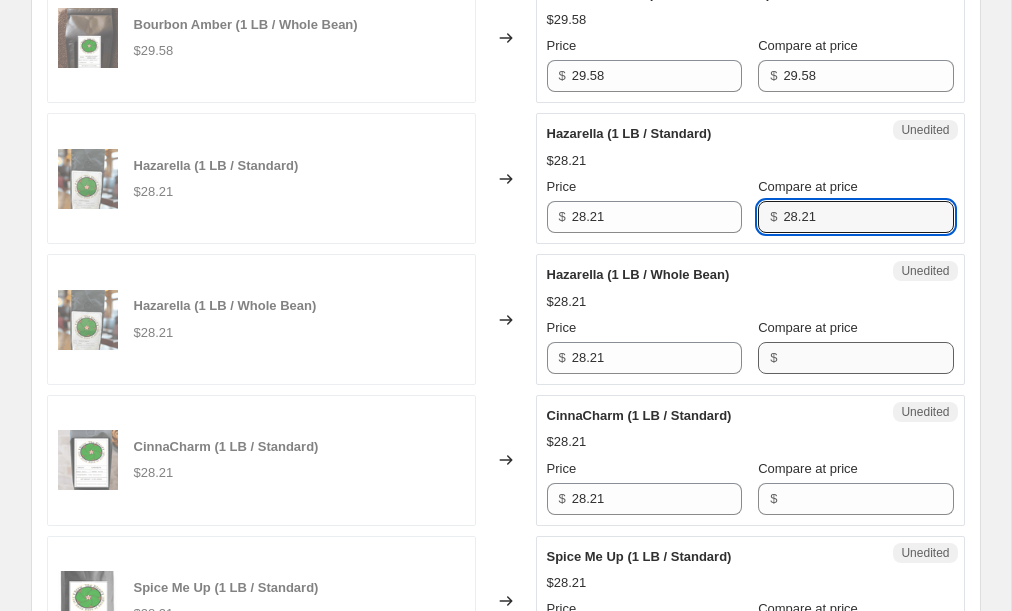 type on "28.21" 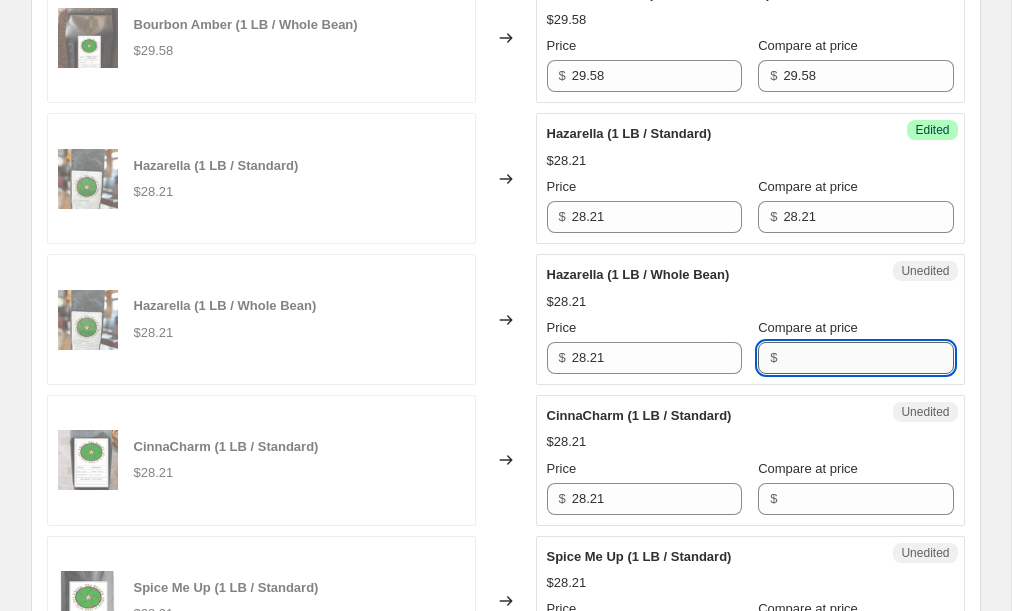 click on "Compare at price" at bounding box center (868, 358) 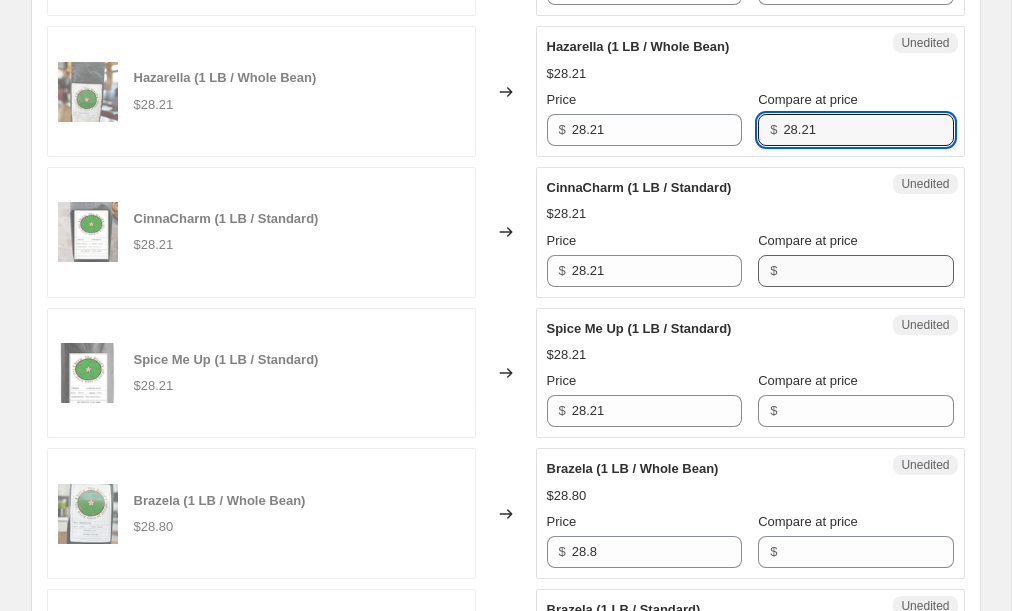 scroll, scrollTop: 2941, scrollLeft: 0, axis: vertical 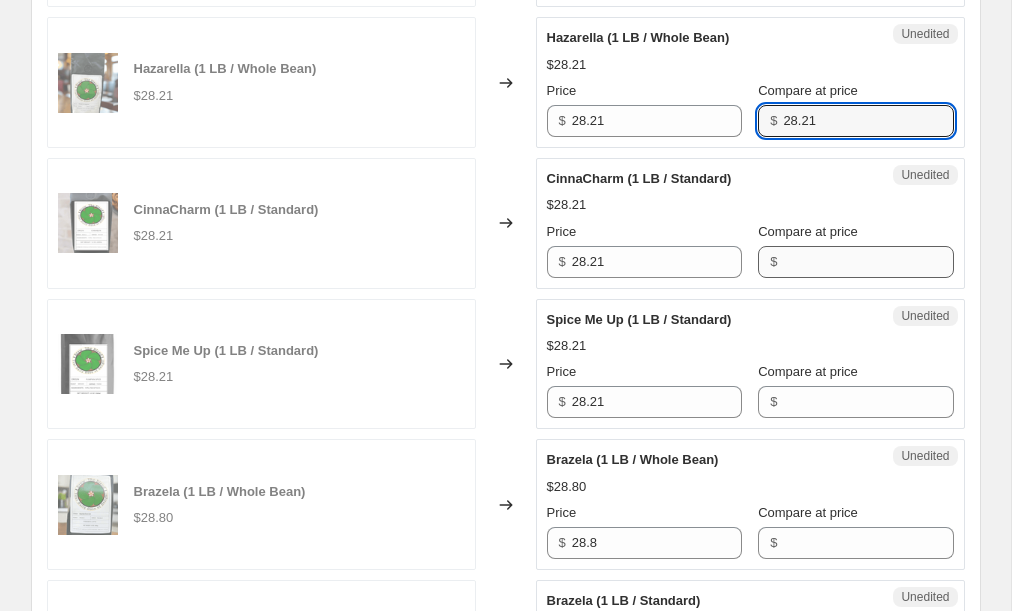 type on "28.21" 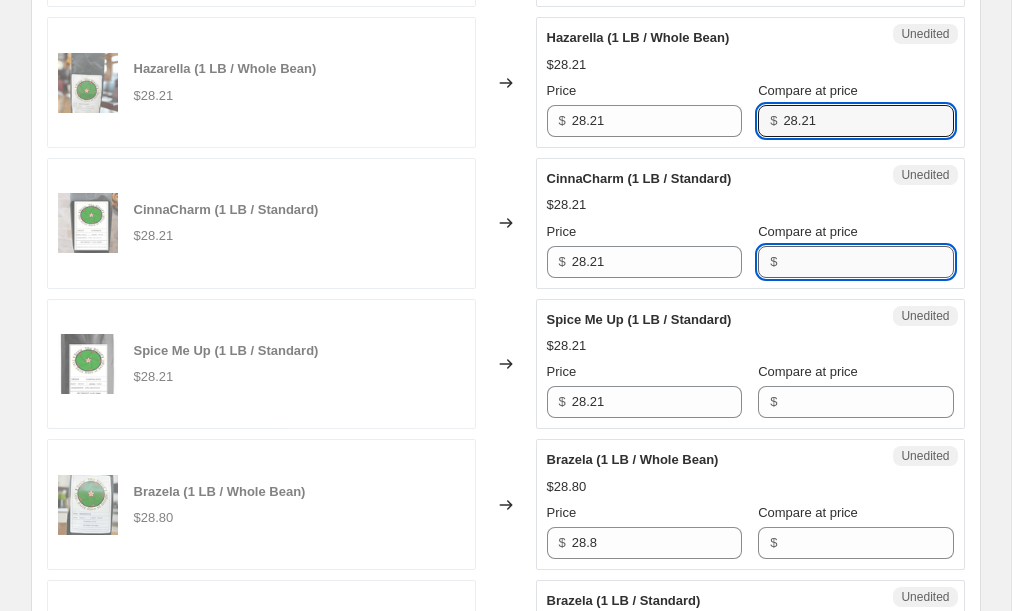 click on "Compare at price" at bounding box center [868, 262] 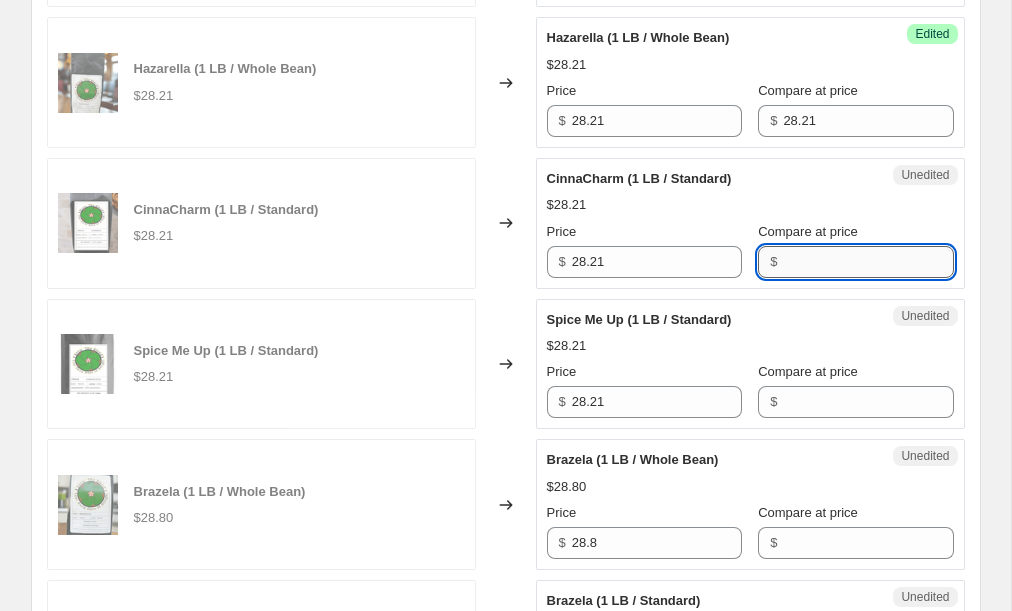 paste on "28.21" 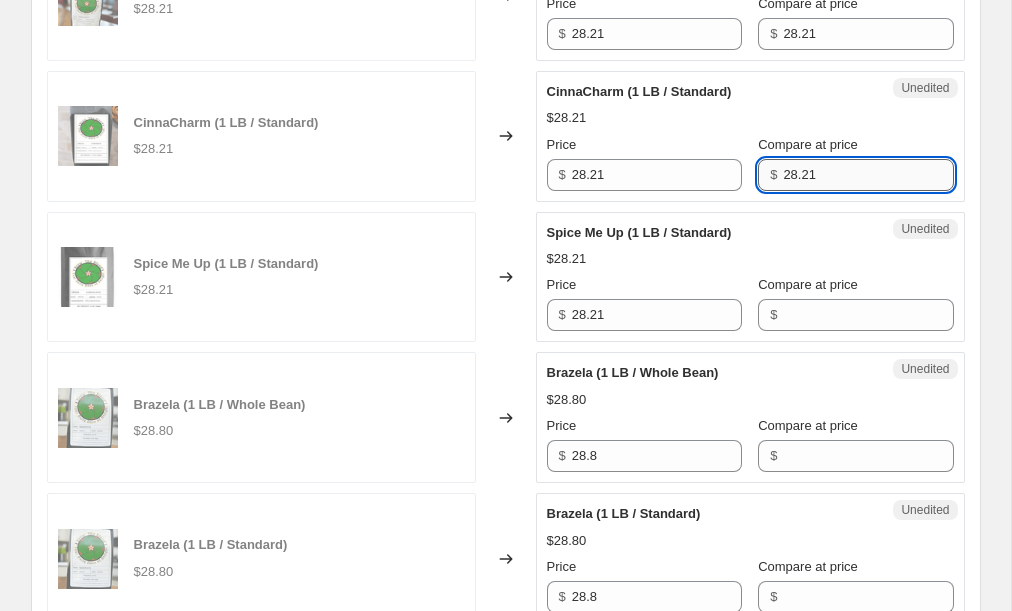 scroll, scrollTop: 3045, scrollLeft: 0, axis: vertical 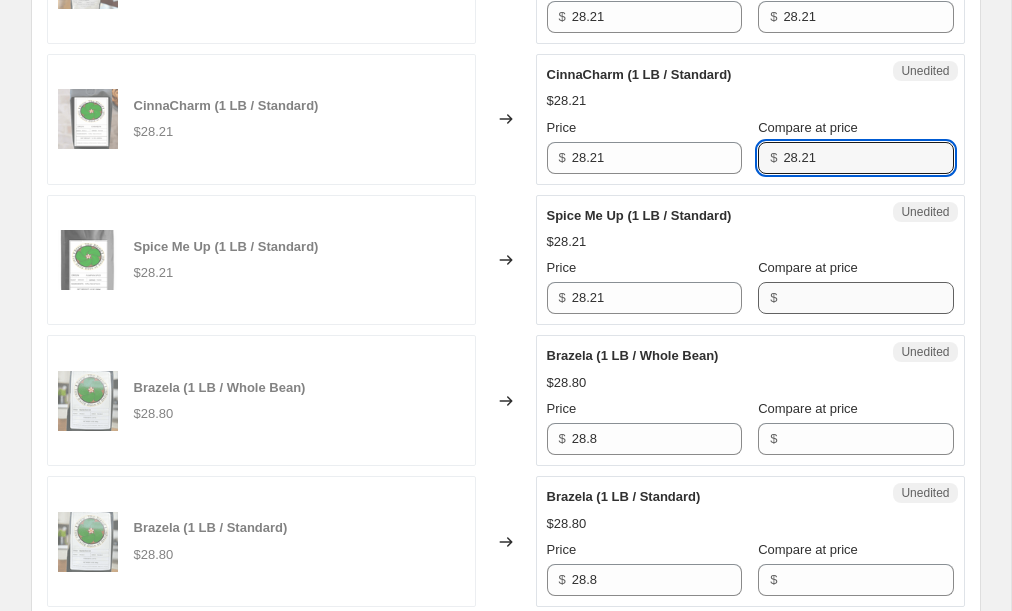 type on "28.21" 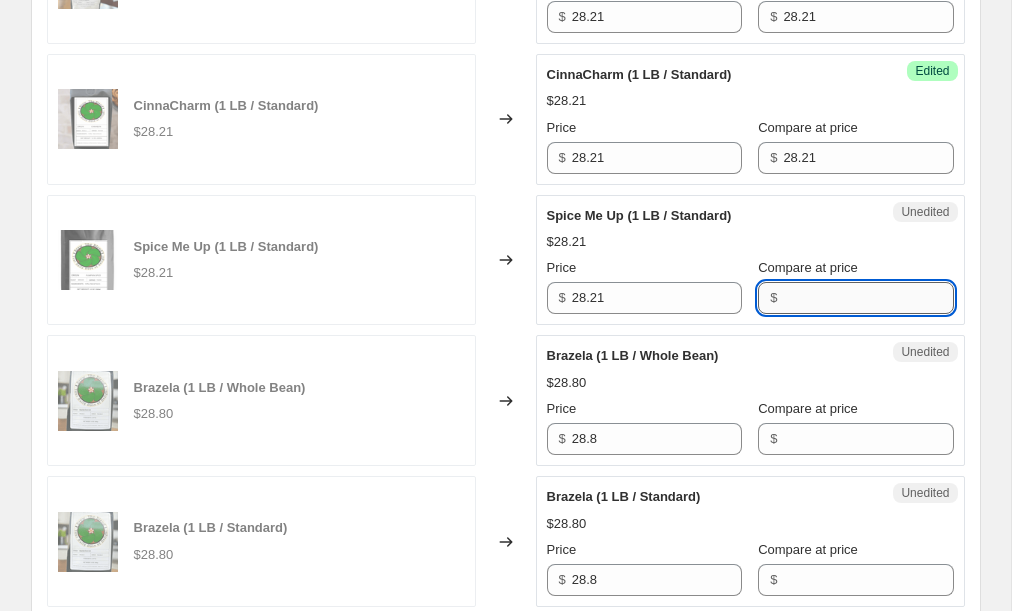 click on "Compare at price" at bounding box center [868, 298] 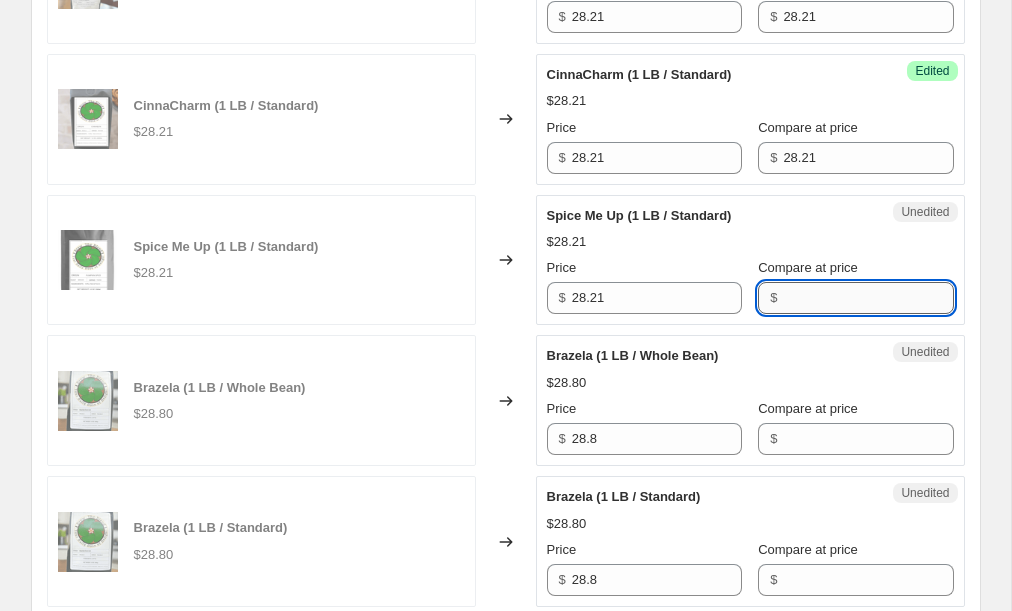 paste on "28.21" 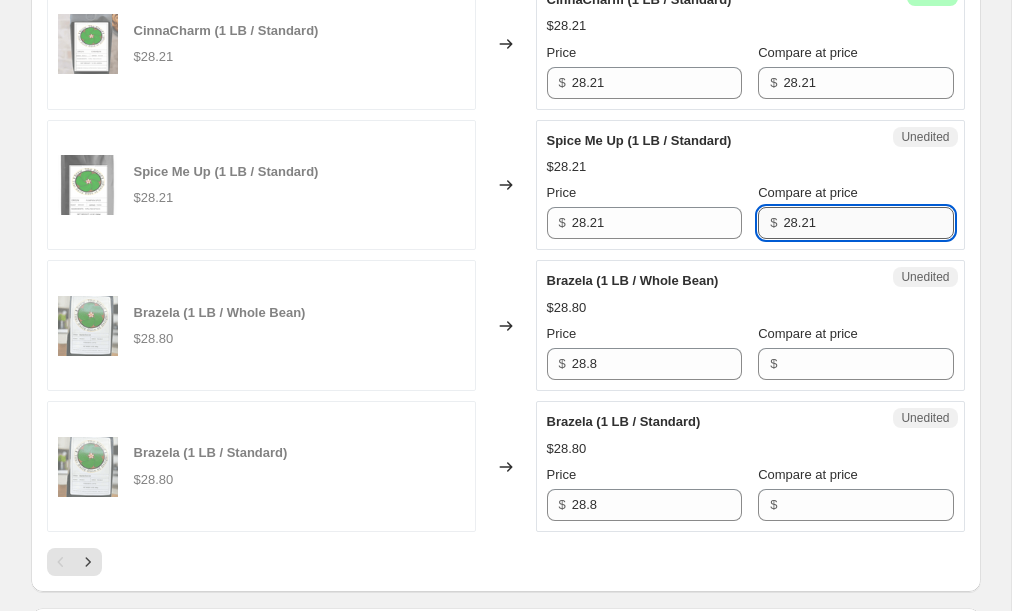 scroll, scrollTop: 3137, scrollLeft: 0, axis: vertical 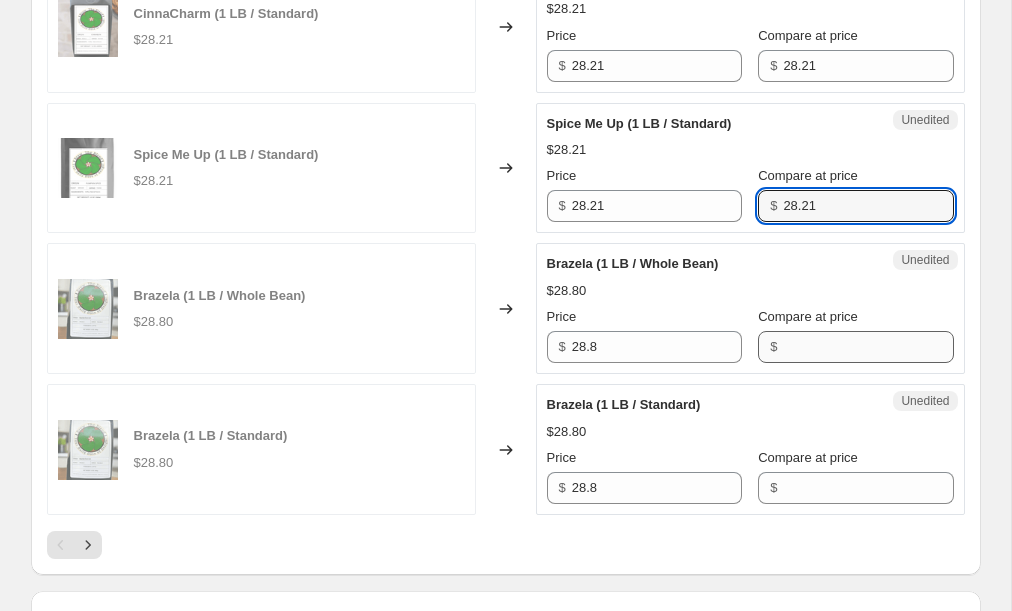 type on "28.21" 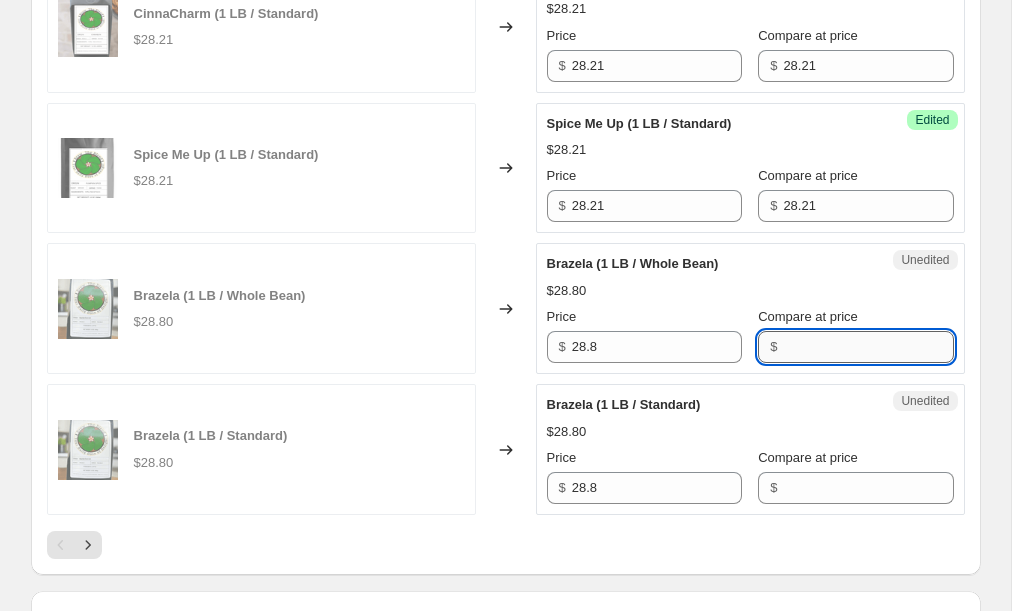 click on "Compare at price" at bounding box center (868, 347) 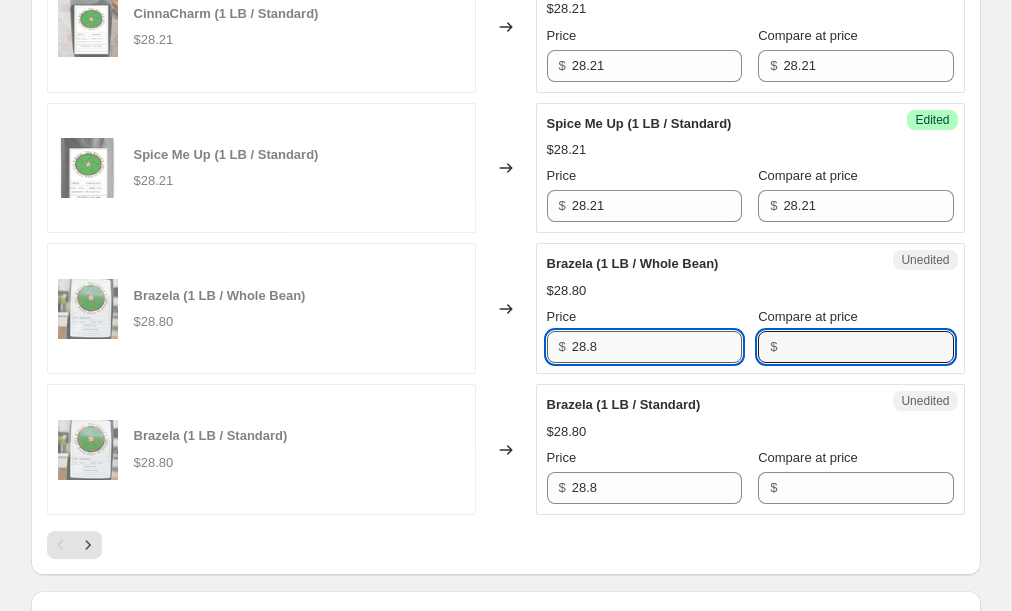 click on "28.8" at bounding box center (657, 347) 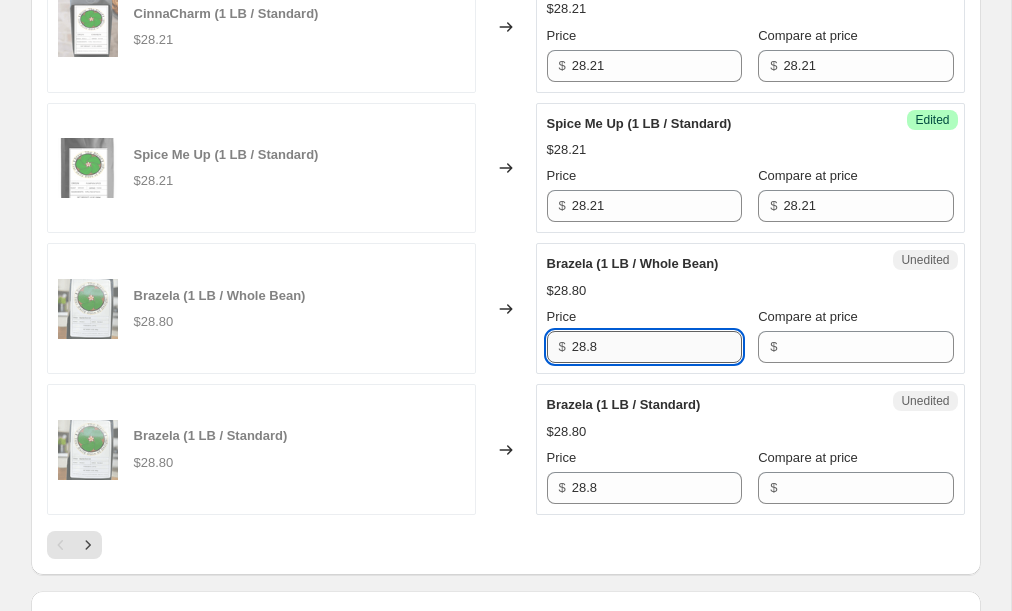 click on "28.8" at bounding box center [657, 347] 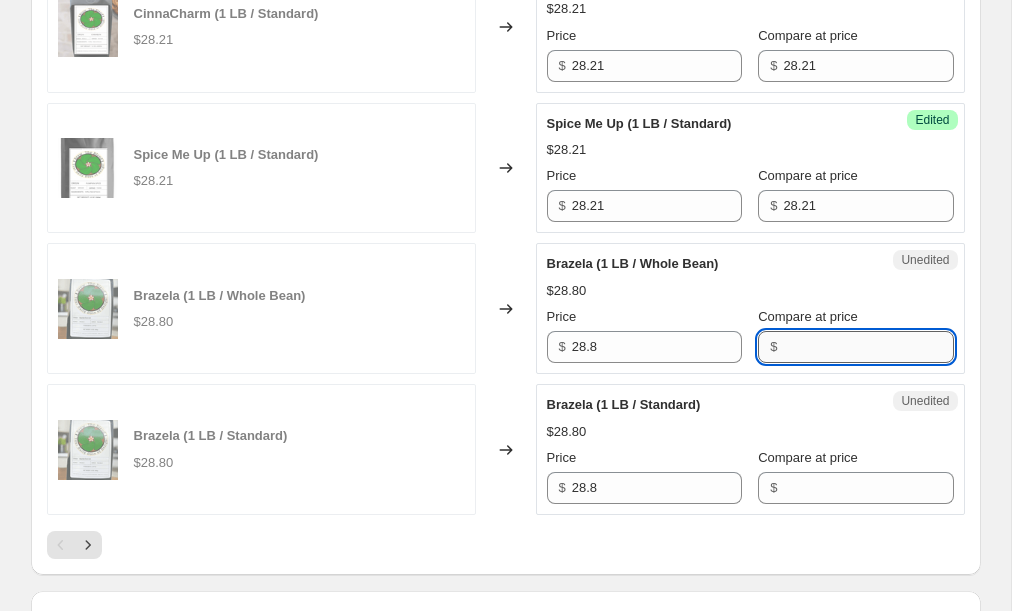 click on "Compare at price" at bounding box center (868, 347) 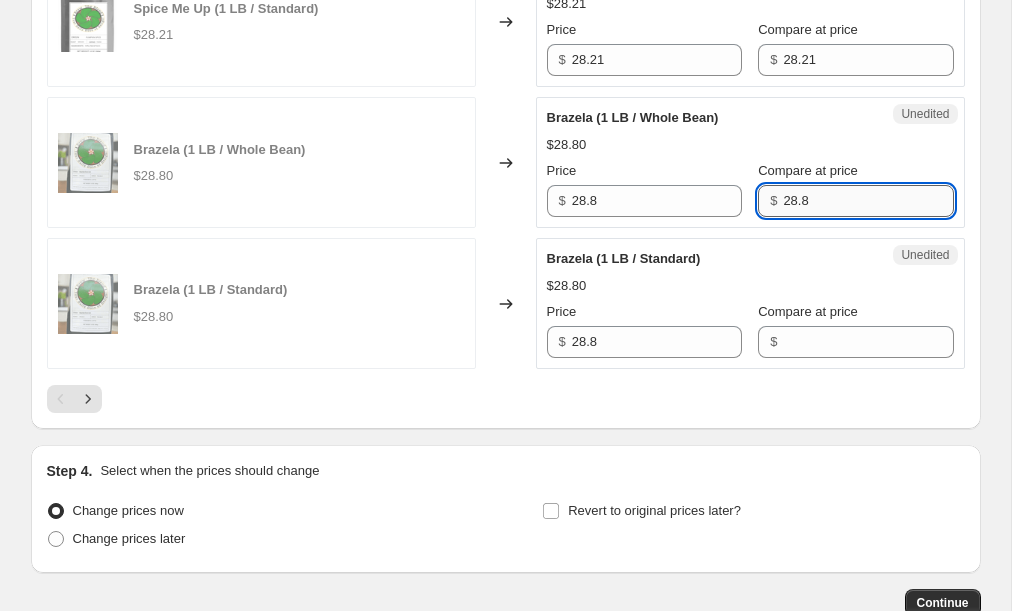 scroll, scrollTop: 3288, scrollLeft: 0, axis: vertical 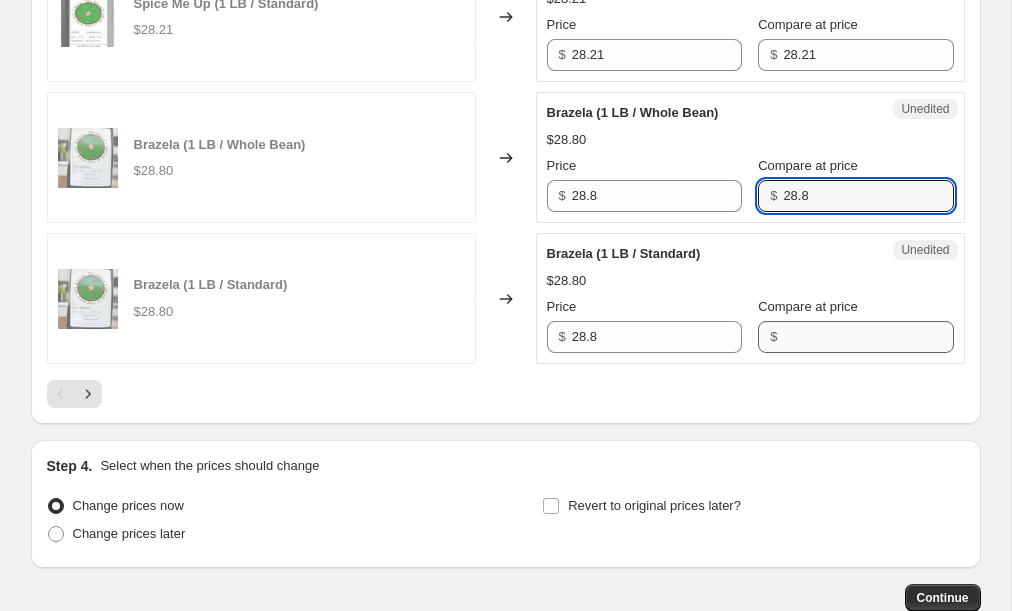 type on "28.8" 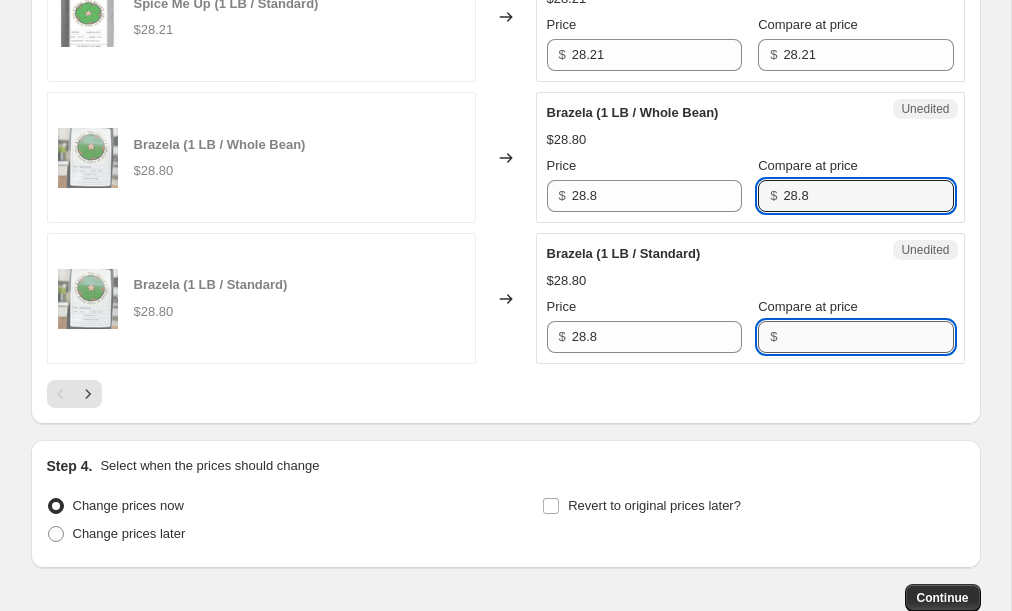 click on "Compare at price" at bounding box center [868, 337] 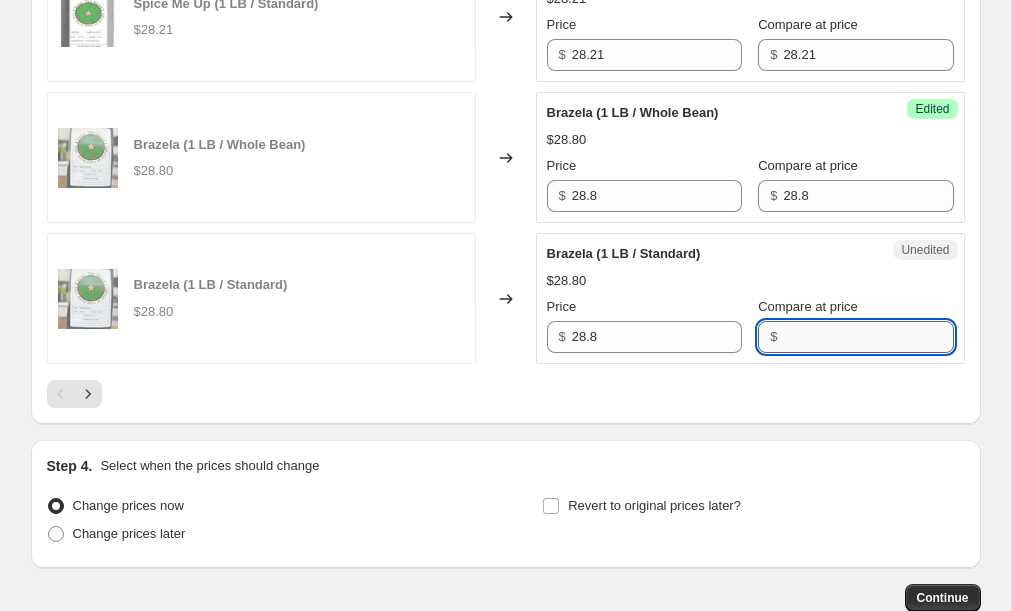 paste on "28.8" 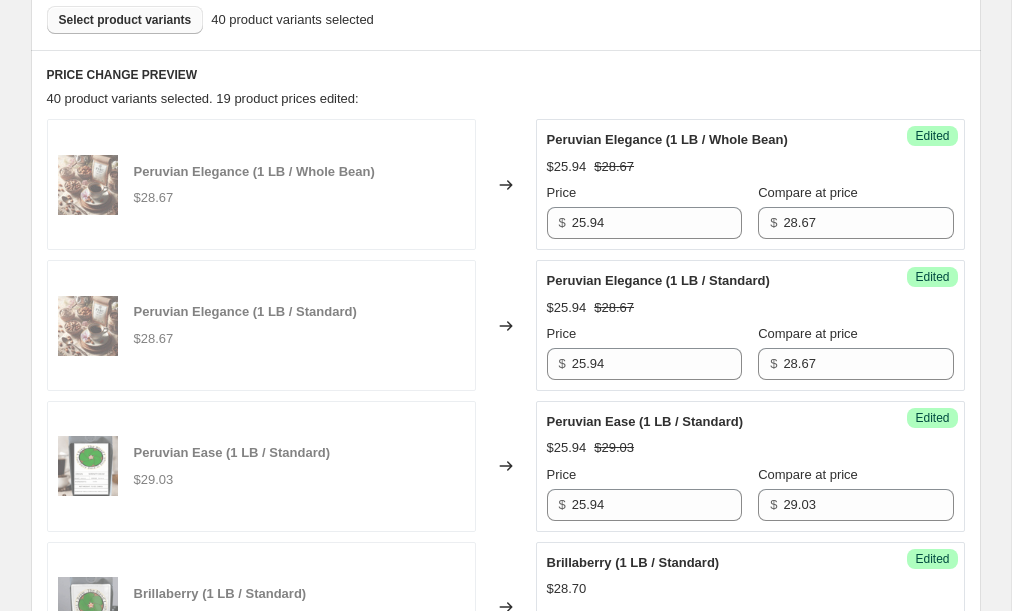 scroll, scrollTop: 747, scrollLeft: 0, axis: vertical 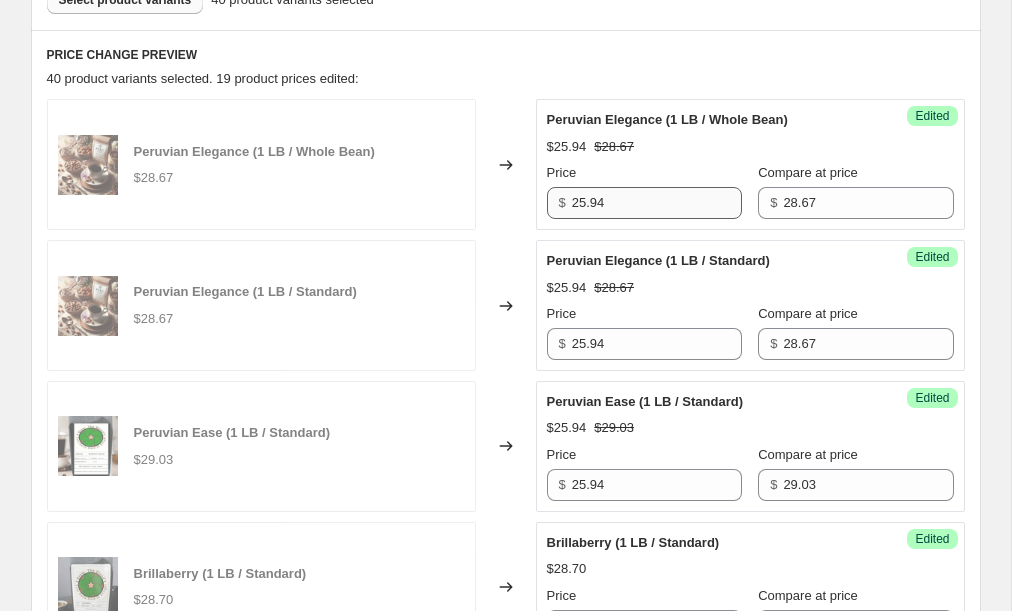 type on "28.8" 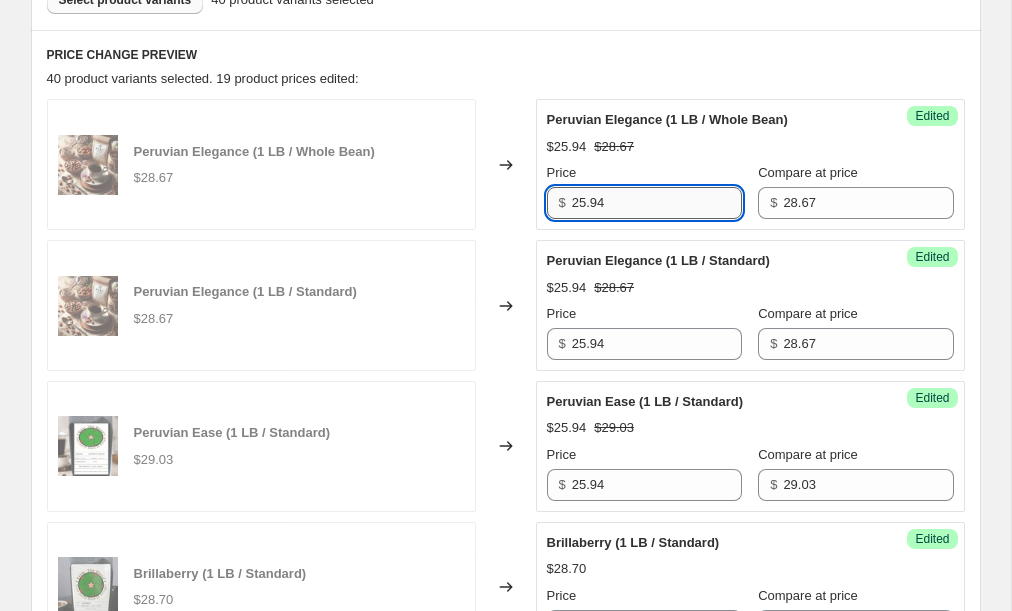 click on "25.94" at bounding box center [657, 203] 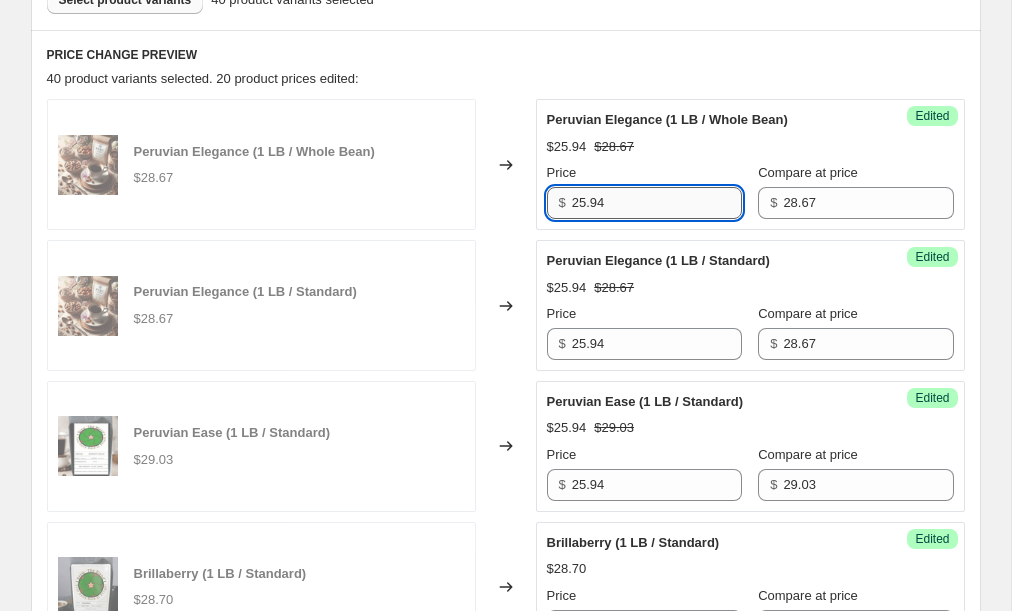 click on "25.94" at bounding box center [657, 203] 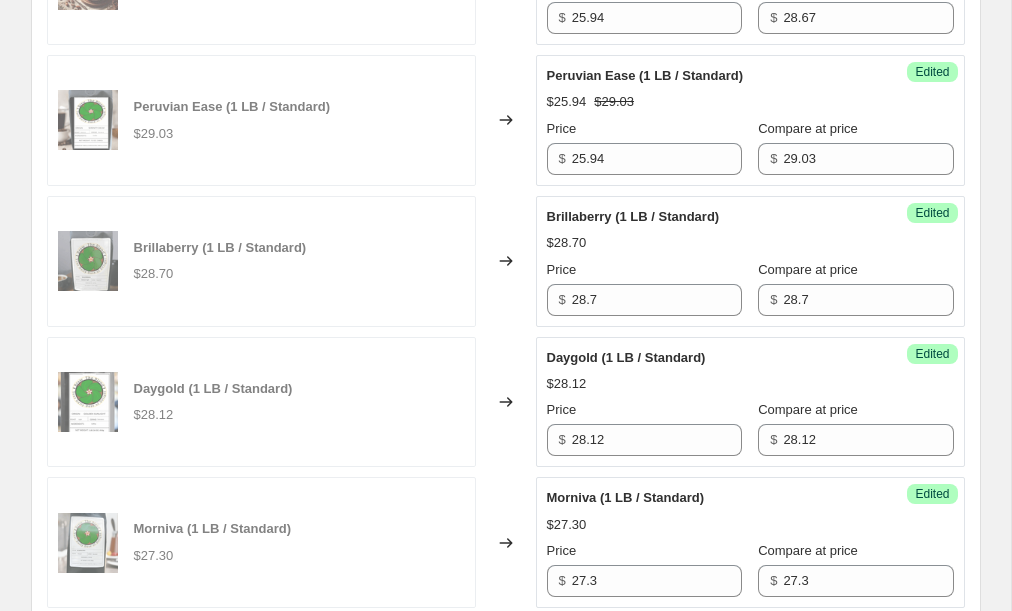 scroll, scrollTop: 1116, scrollLeft: 0, axis: vertical 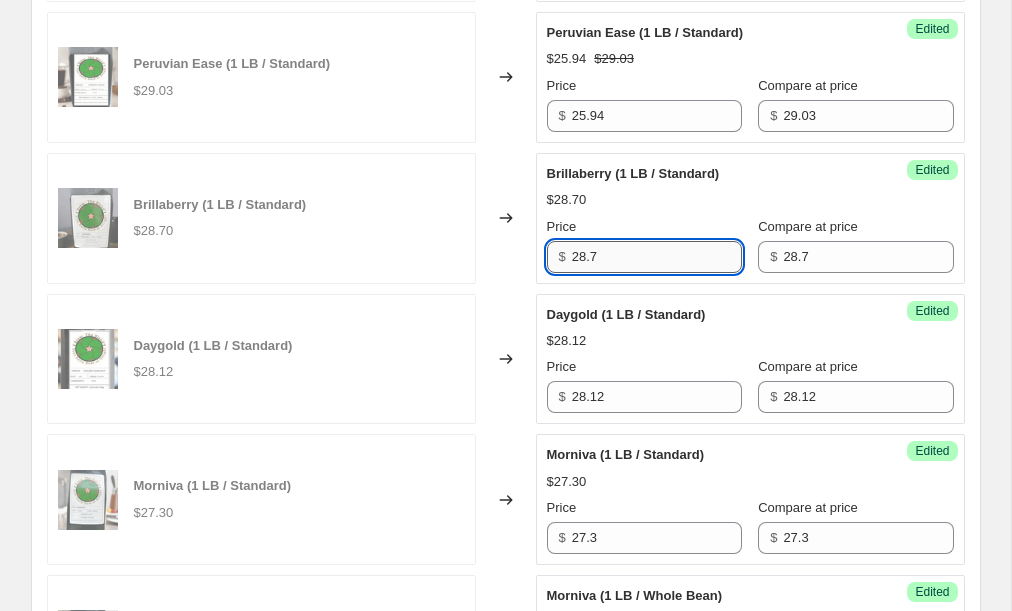 click on "28.7" at bounding box center (657, 257) 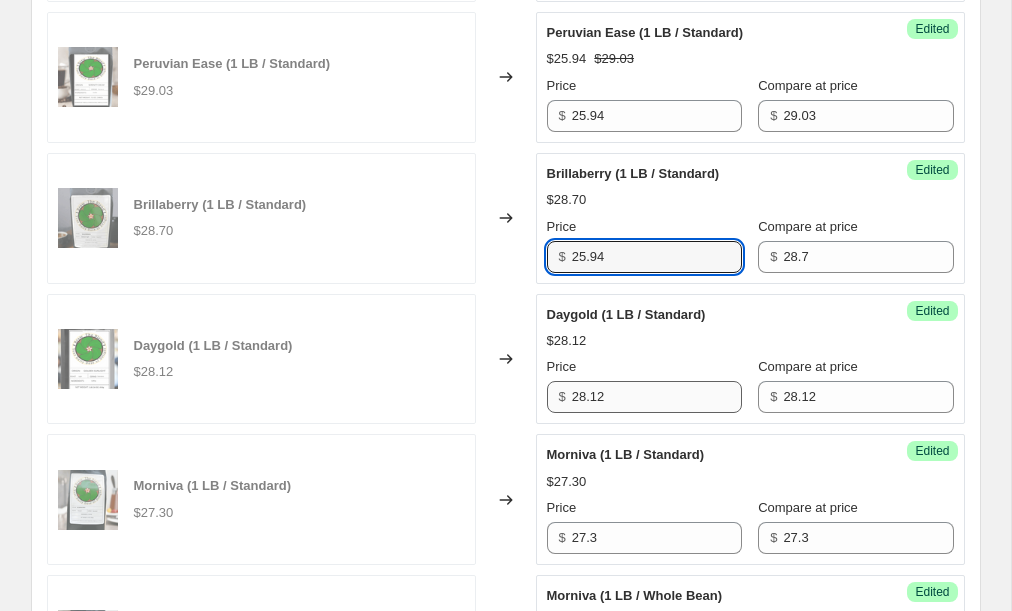 type on "25.94" 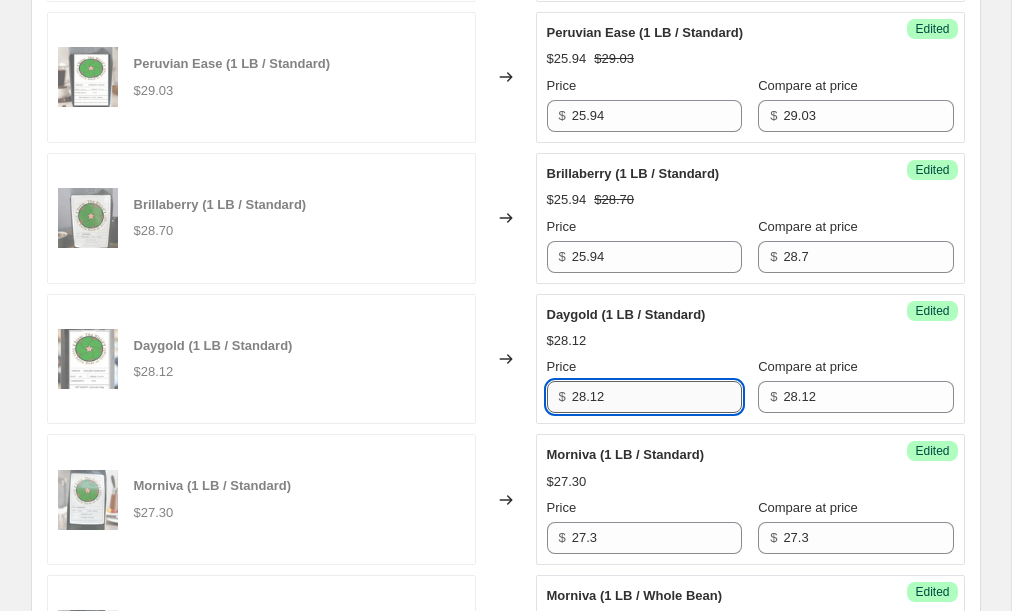 click on "28.12" at bounding box center [657, 397] 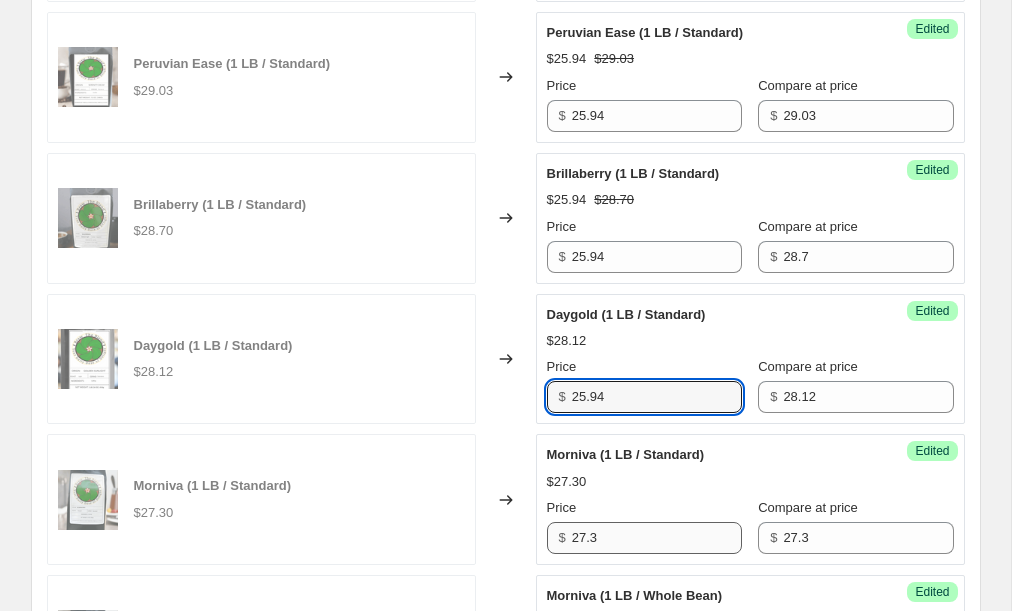 type on "25.94" 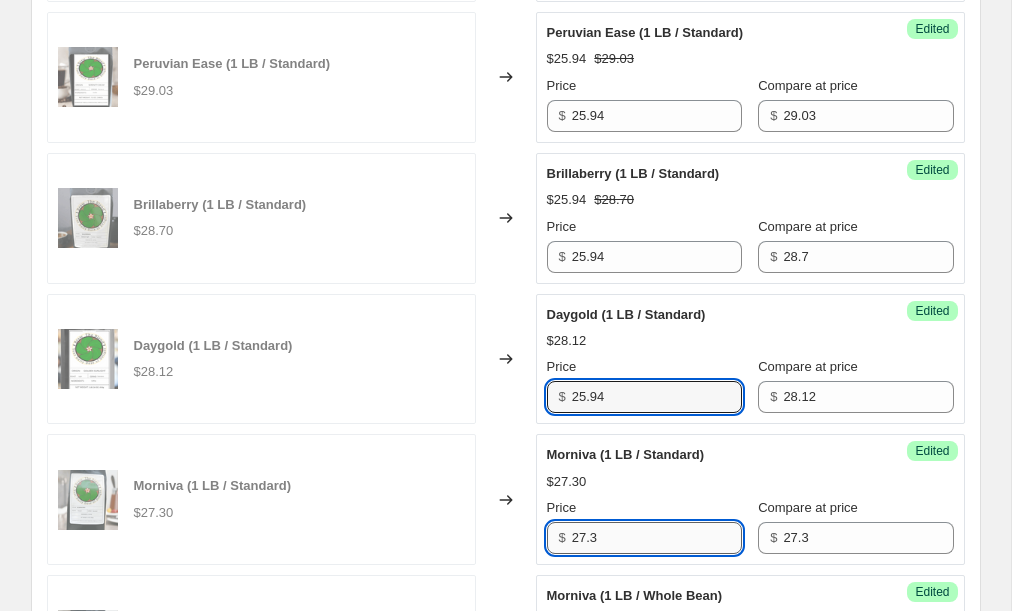 click on "27.3" at bounding box center (657, 538) 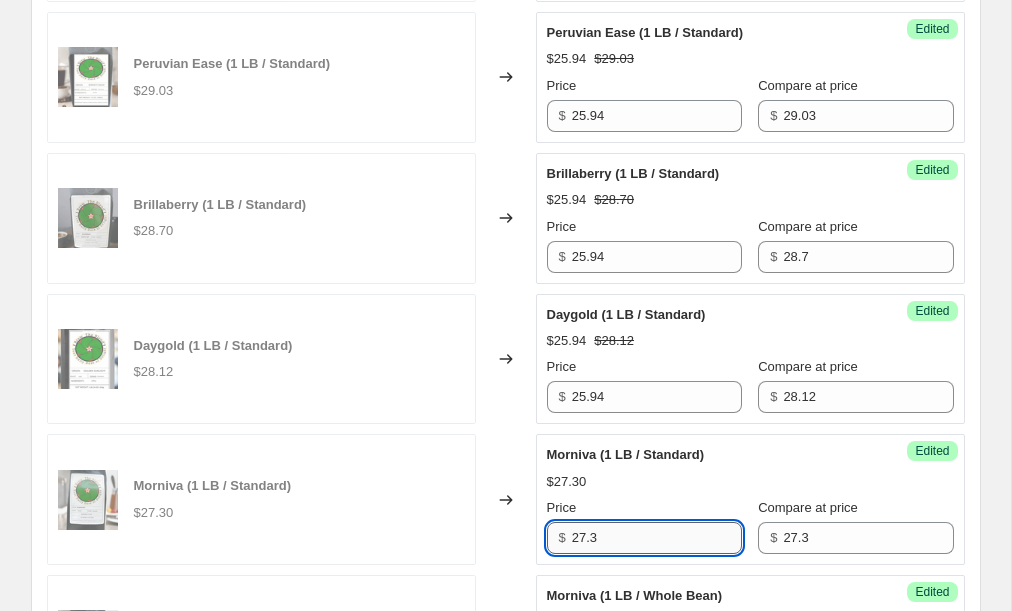 click on "27.3" at bounding box center (657, 538) 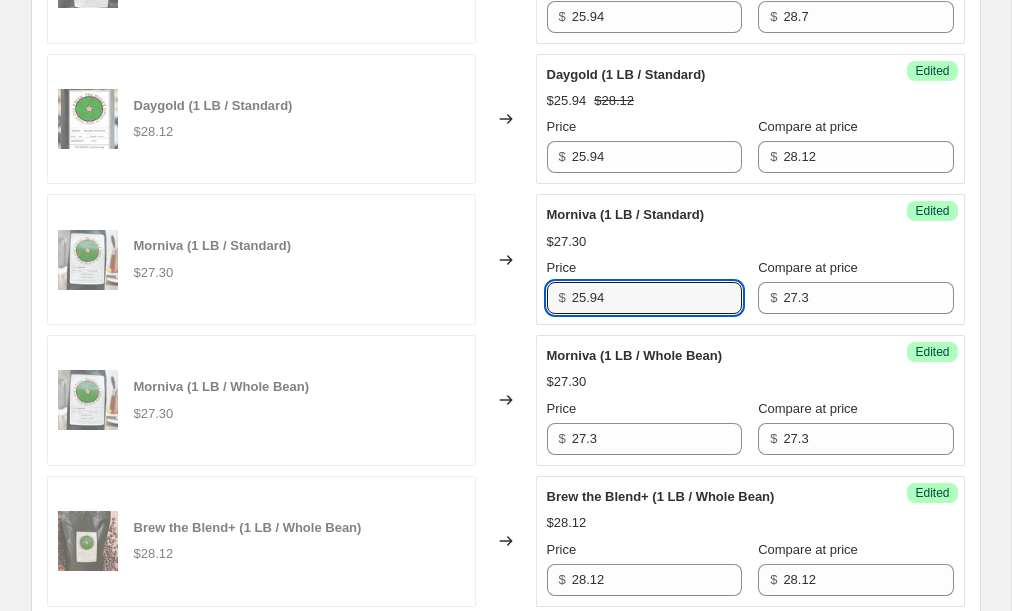 scroll, scrollTop: 1363, scrollLeft: 0, axis: vertical 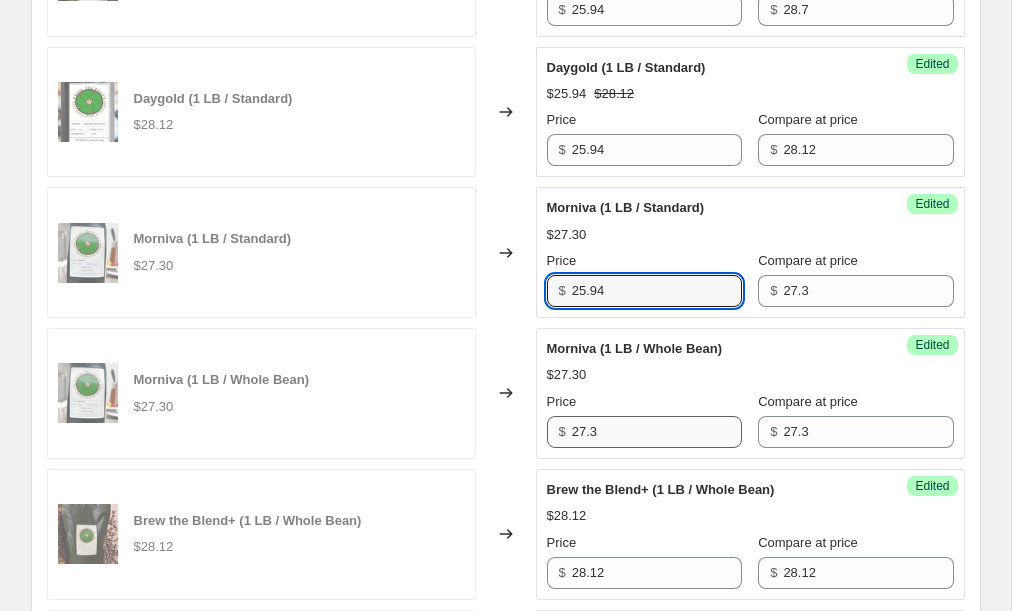 type on "25.94" 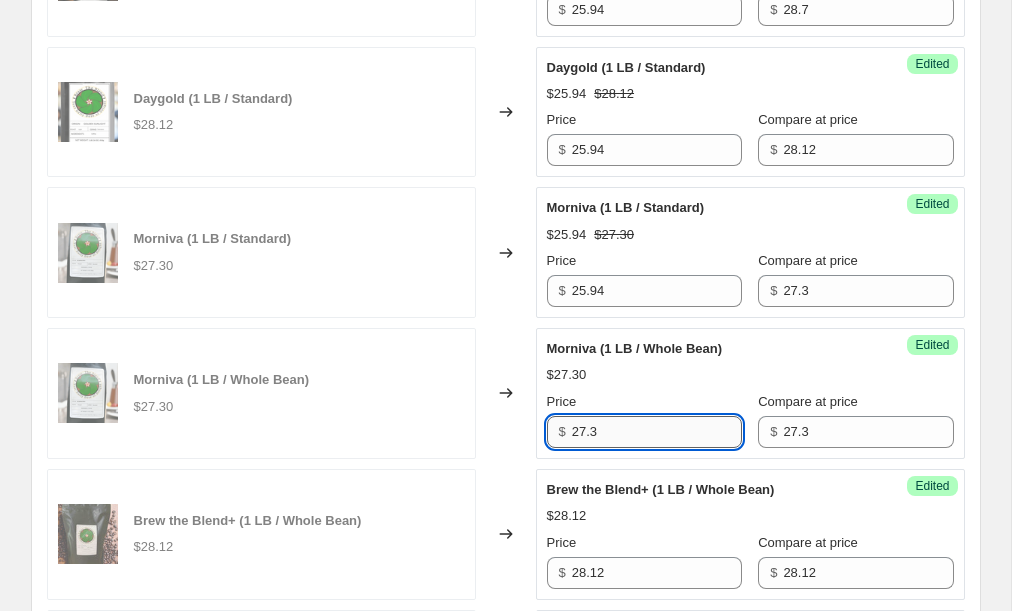 click on "27.3" at bounding box center [657, 432] 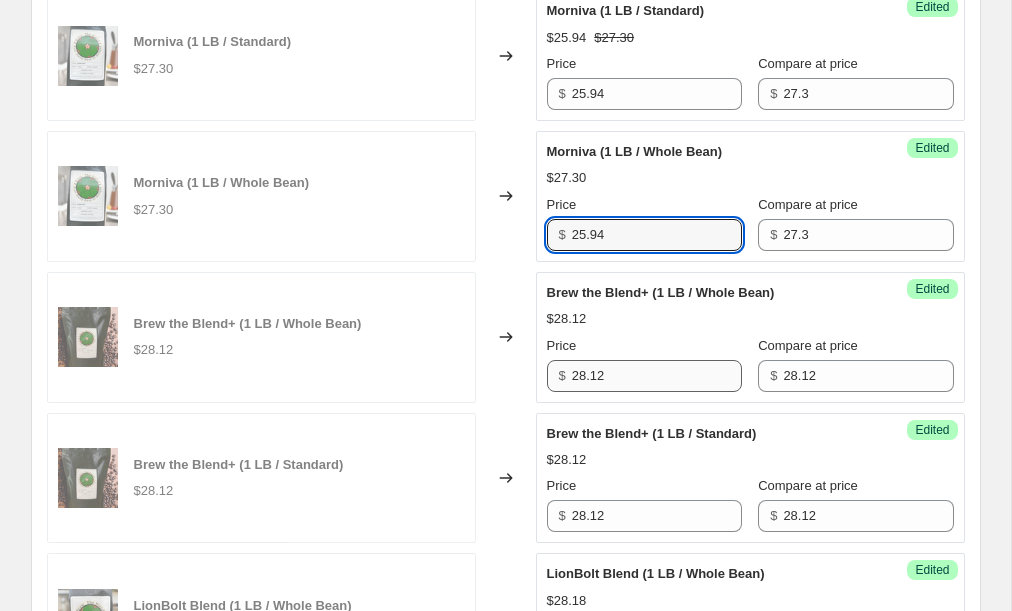 scroll, scrollTop: 1564, scrollLeft: 0, axis: vertical 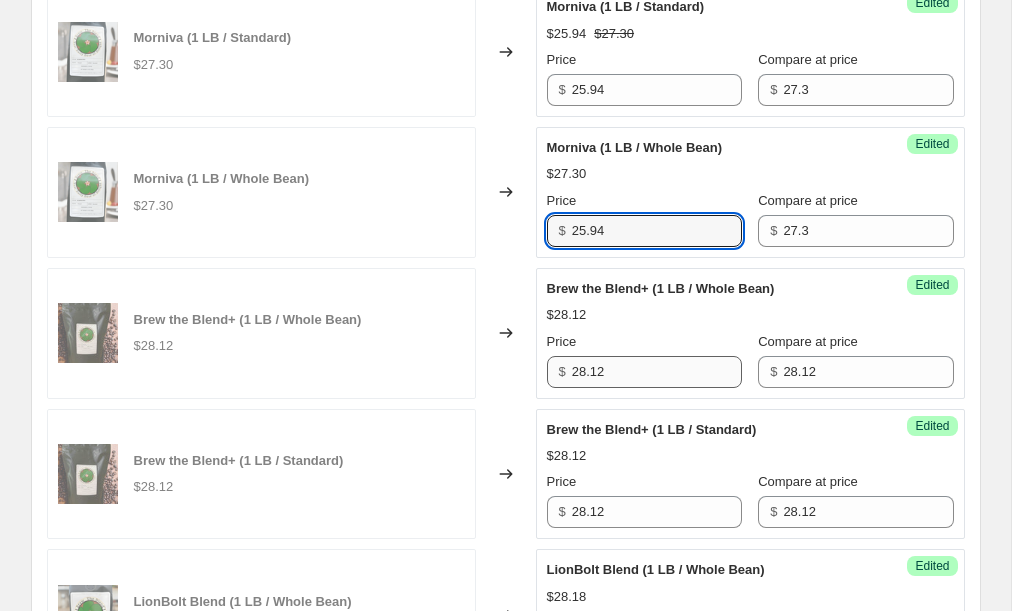 type on "25.94" 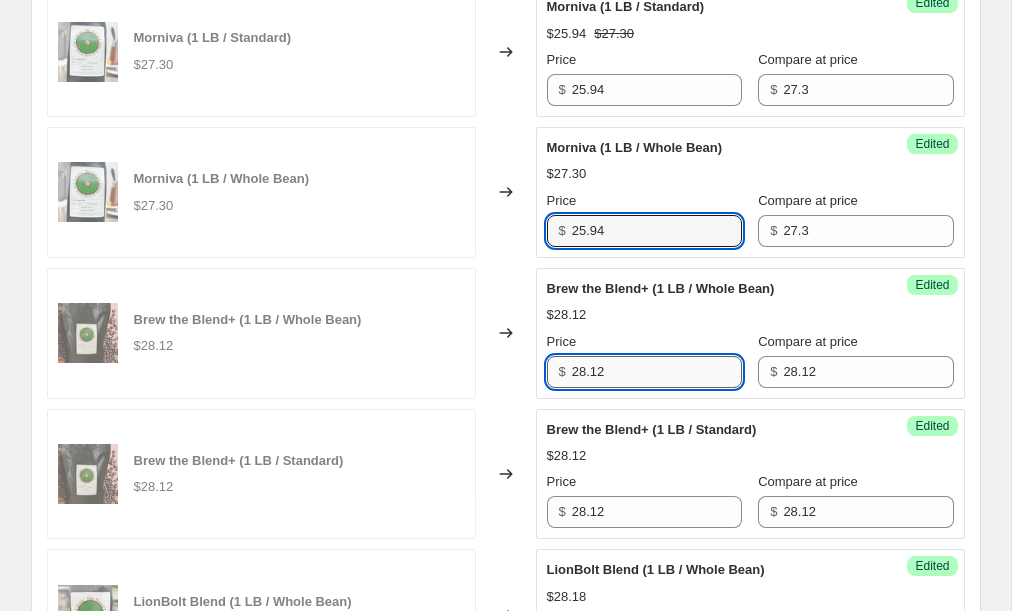 click on "28.12" at bounding box center [657, 372] 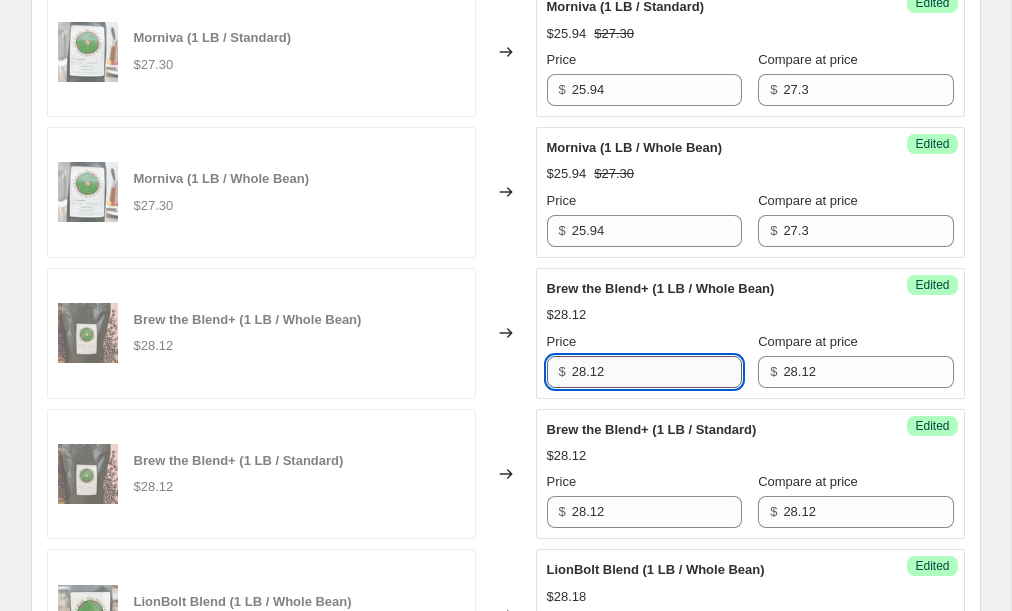 click on "28.12" at bounding box center (657, 372) 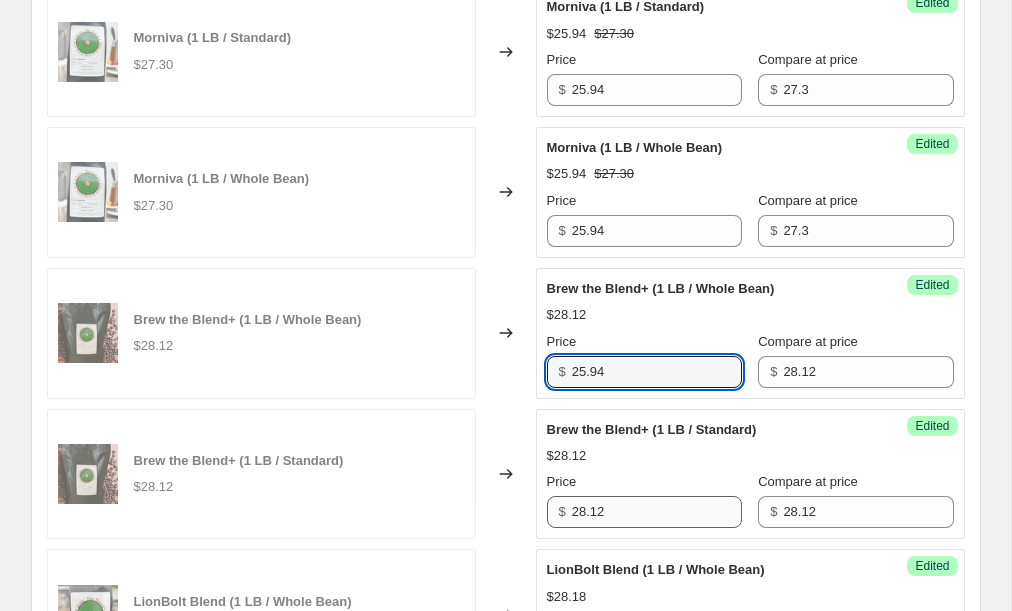 type on "25.94" 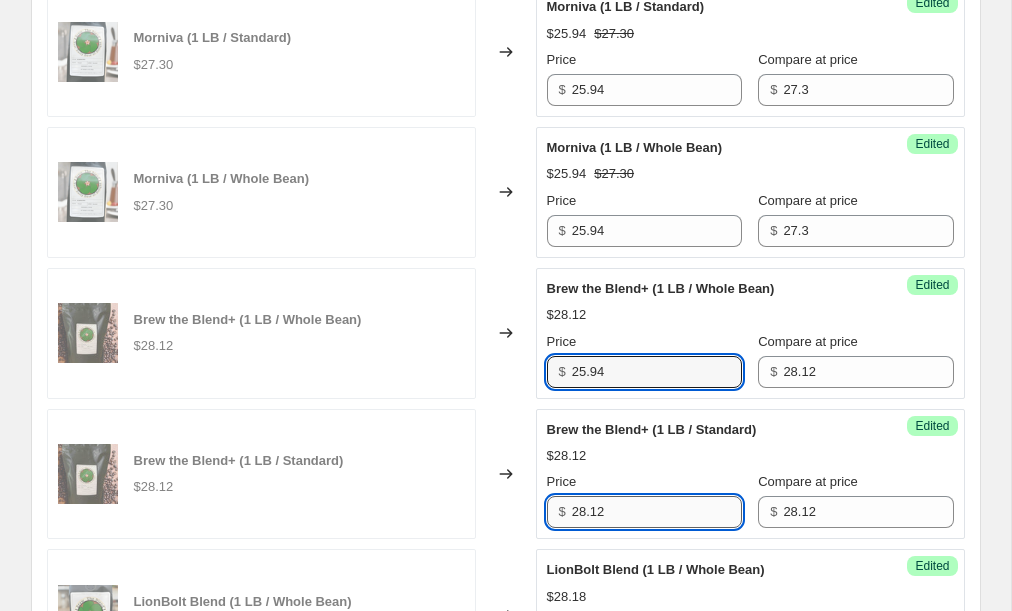 click on "28.12" at bounding box center (657, 512) 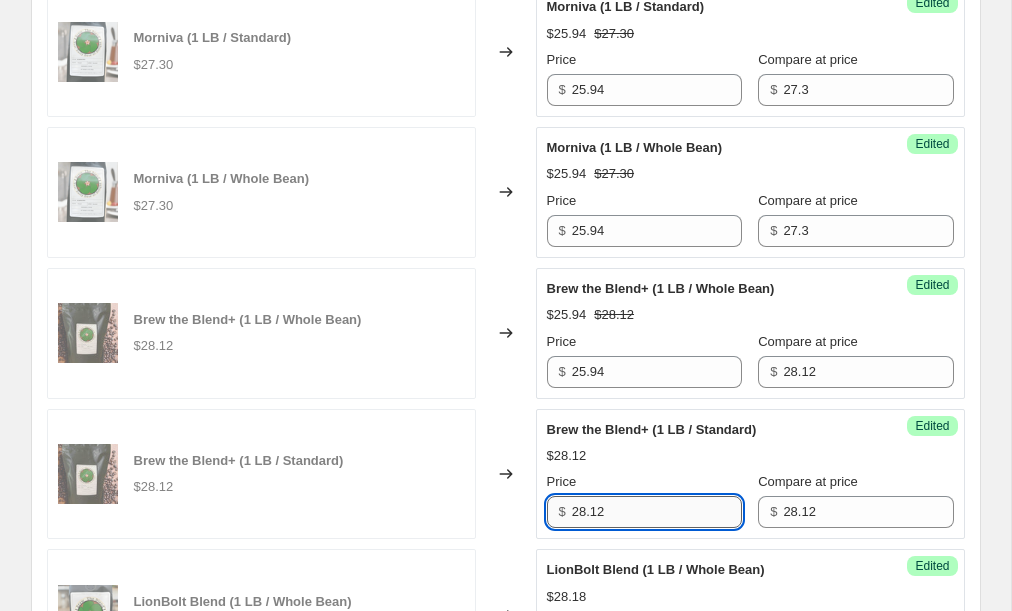 click on "28.12" at bounding box center [657, 512] 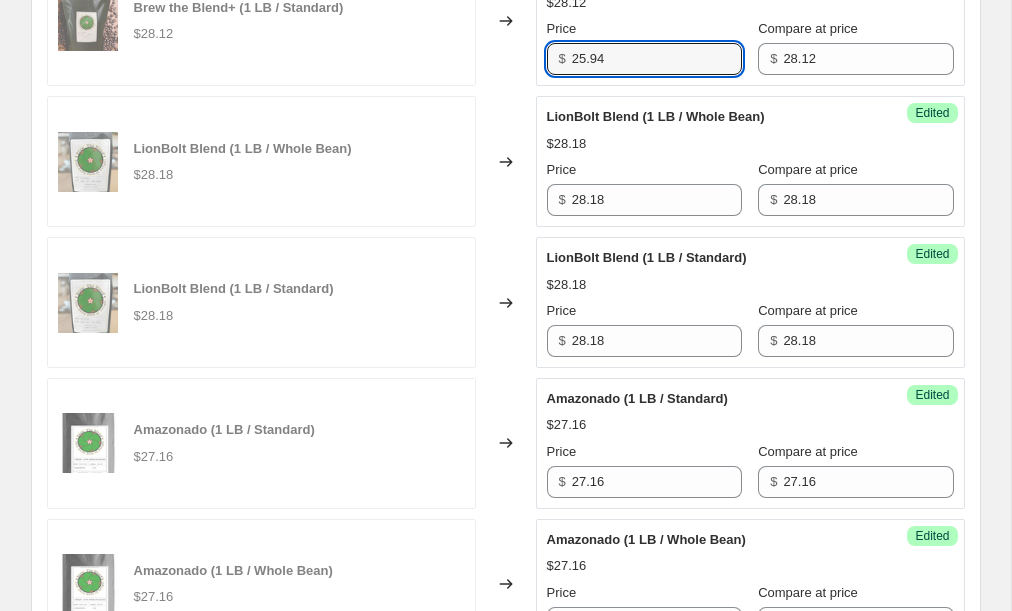scroll, scrollTop: 2018, scrollLeft: 0, axis: vertical 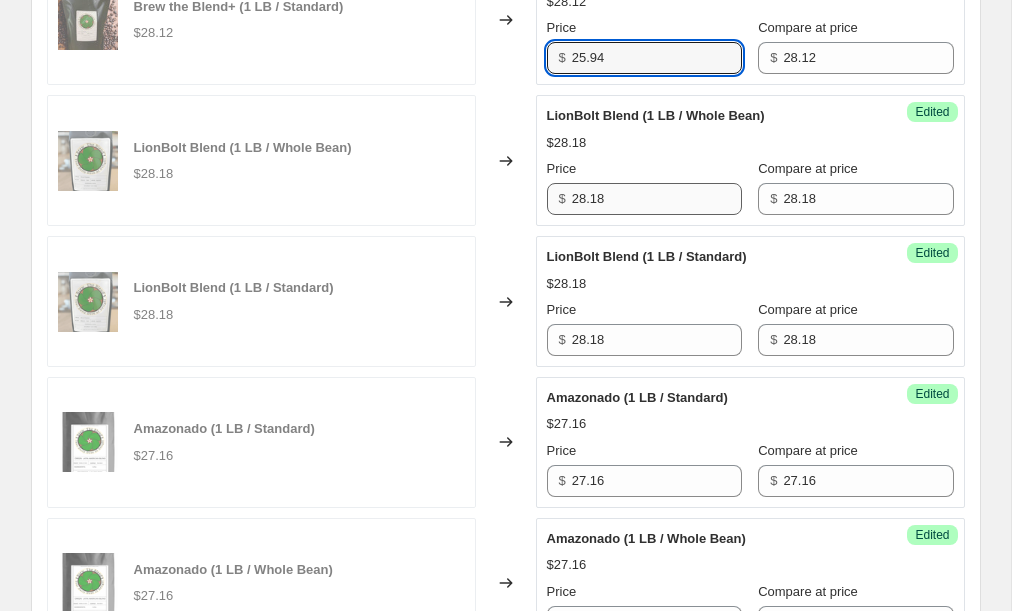 type on "25.94" 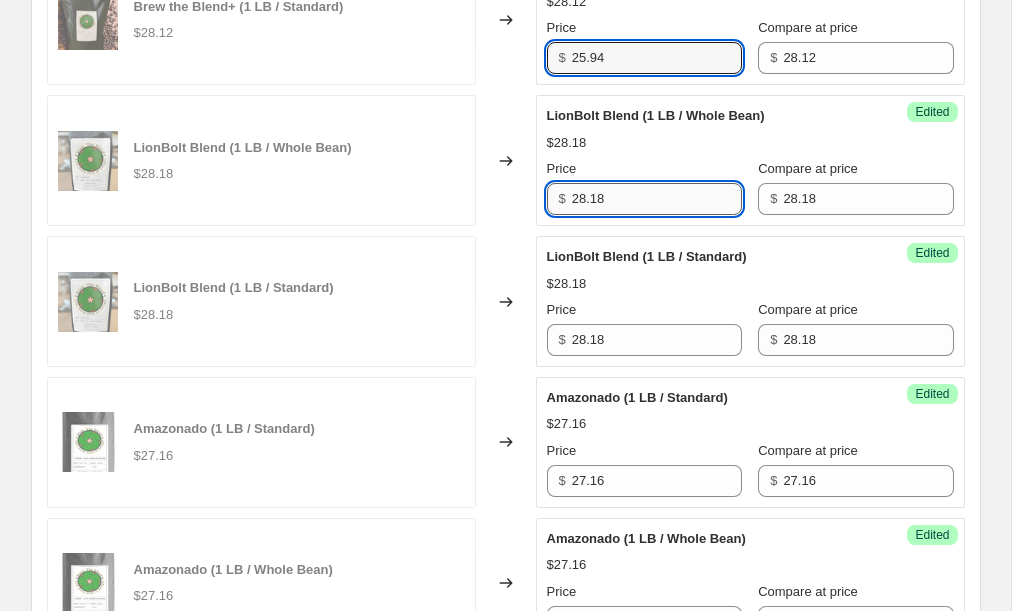 click on "28.18" at bounding box center (657, 199) 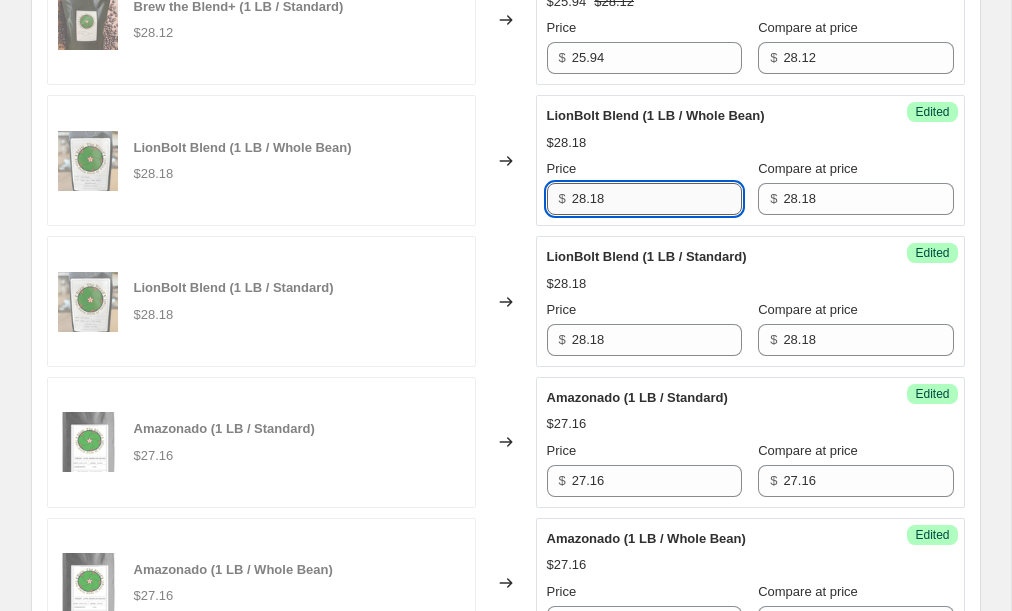 click on "28.18" at bounding box center [657, 199] 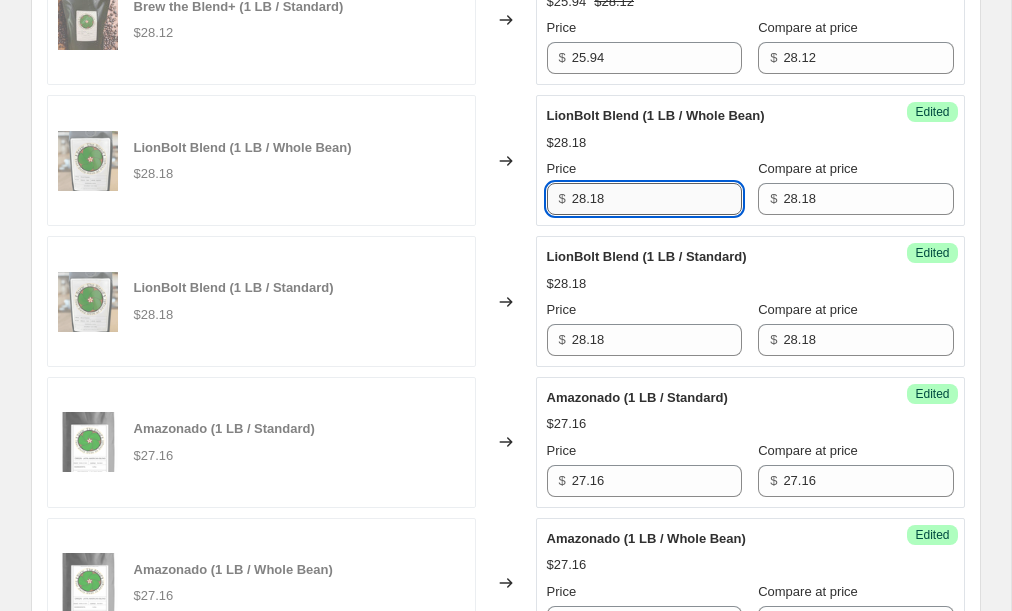 paste on "5.94" 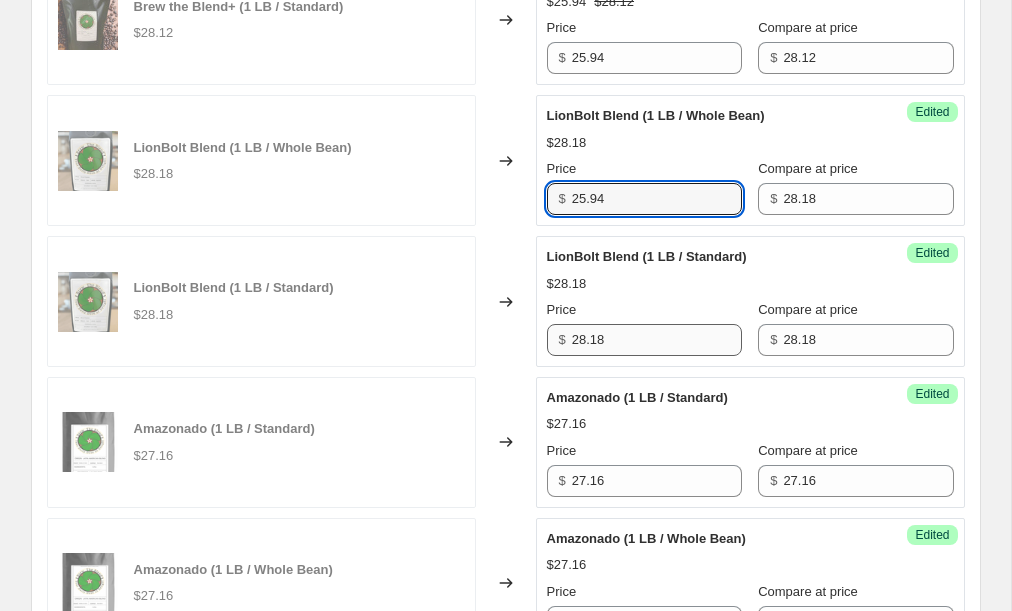 type on "25.94" 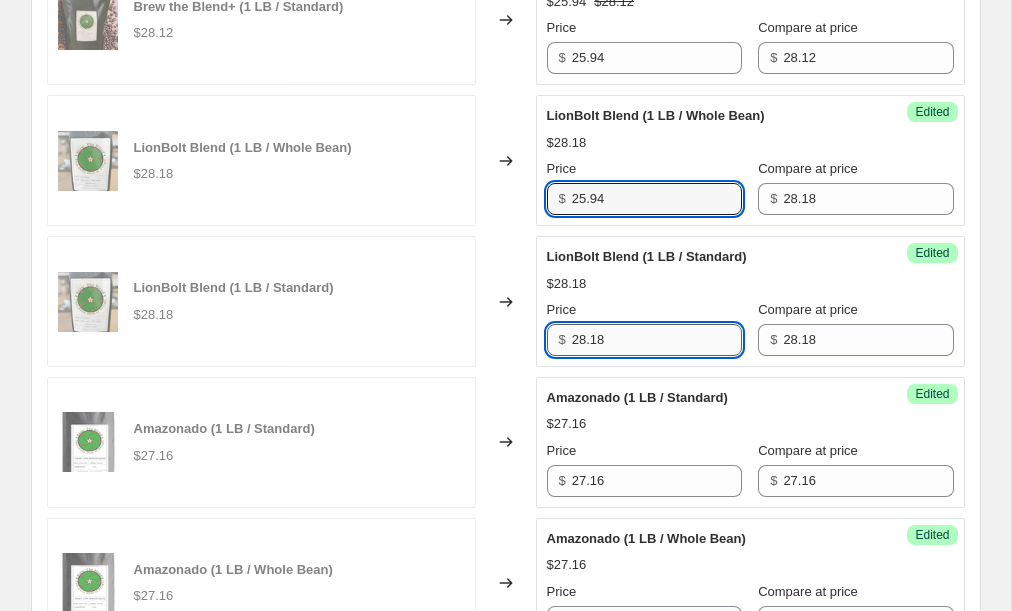 click on "28.18" at bounding box center (657, 340) 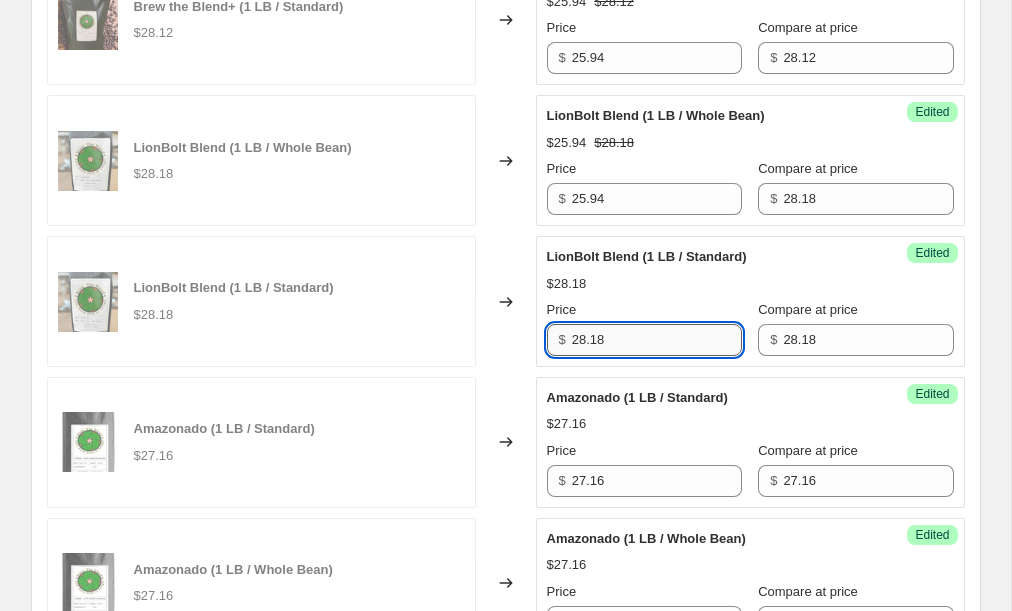 click on "28.18" at bounding box center (657, 340) 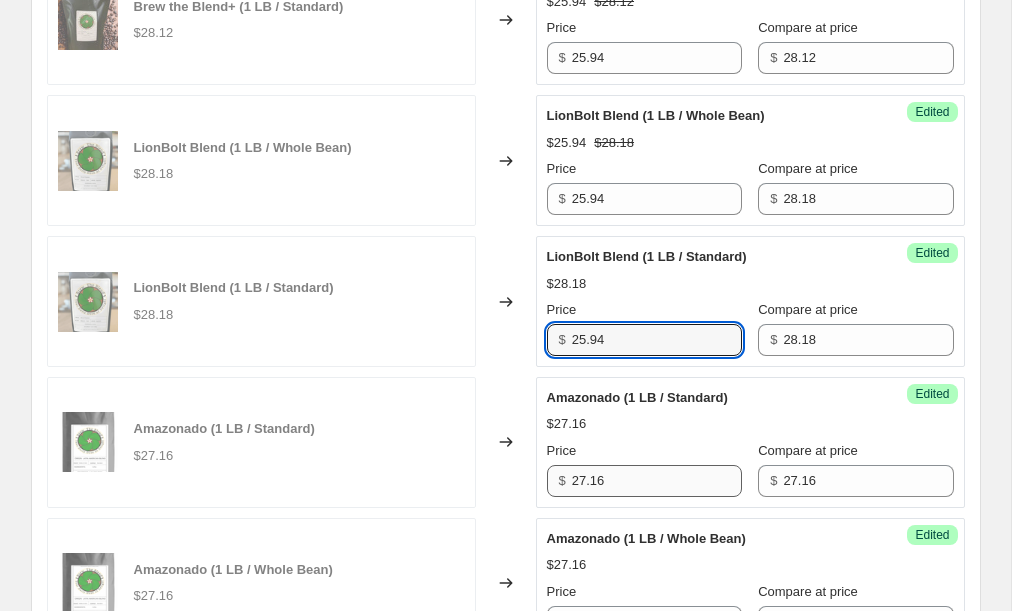 type on "25.94" 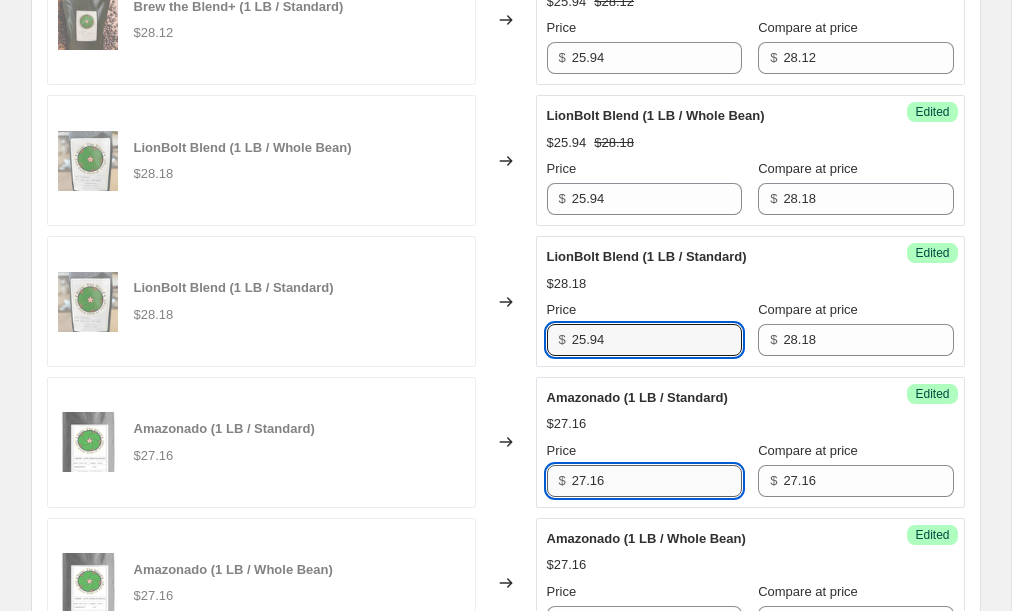 click on "27.16" at bounding box center [657, 481] 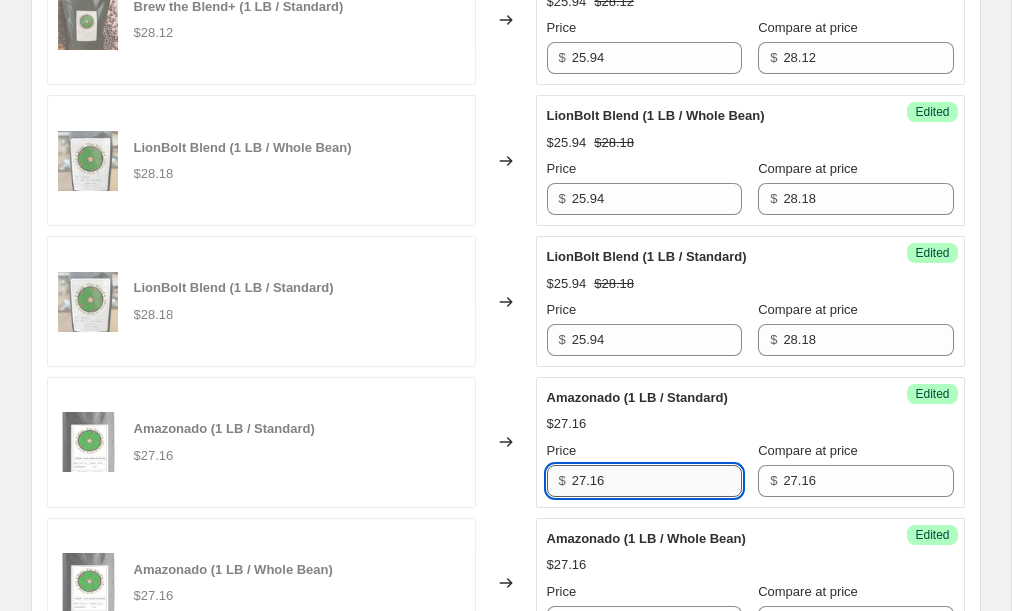 click on "27.16" at bounding box center (657, 481) 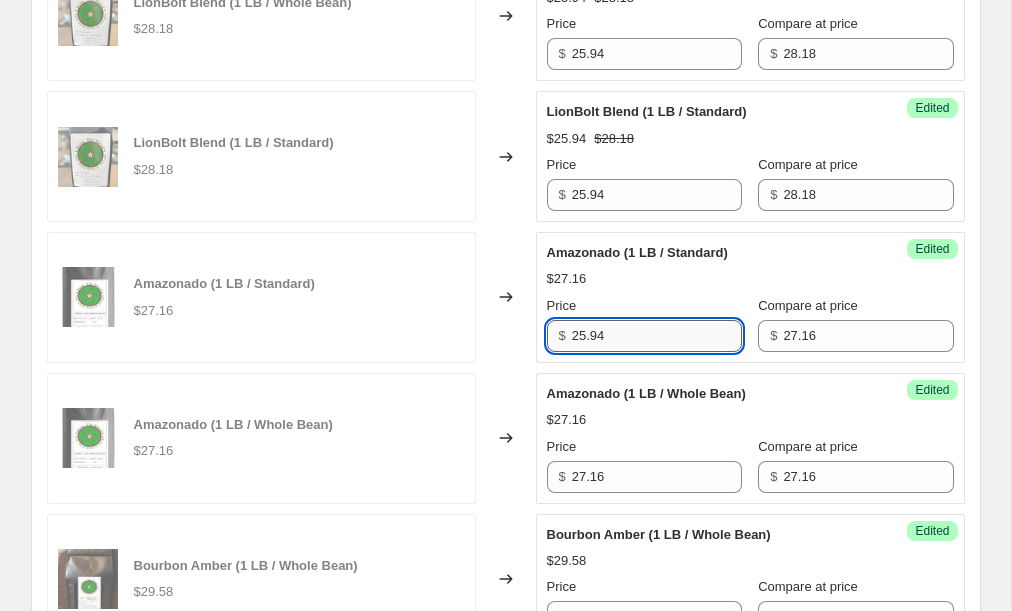 scroll, scrollTop: 2222, scrollLeft: 0, axis: vertical 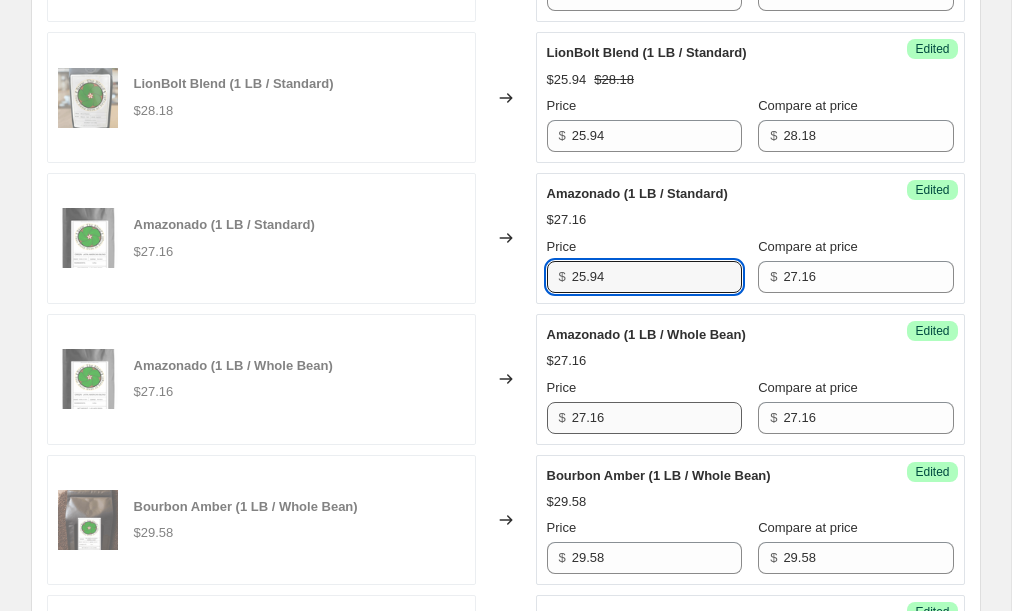 type on "25.94" 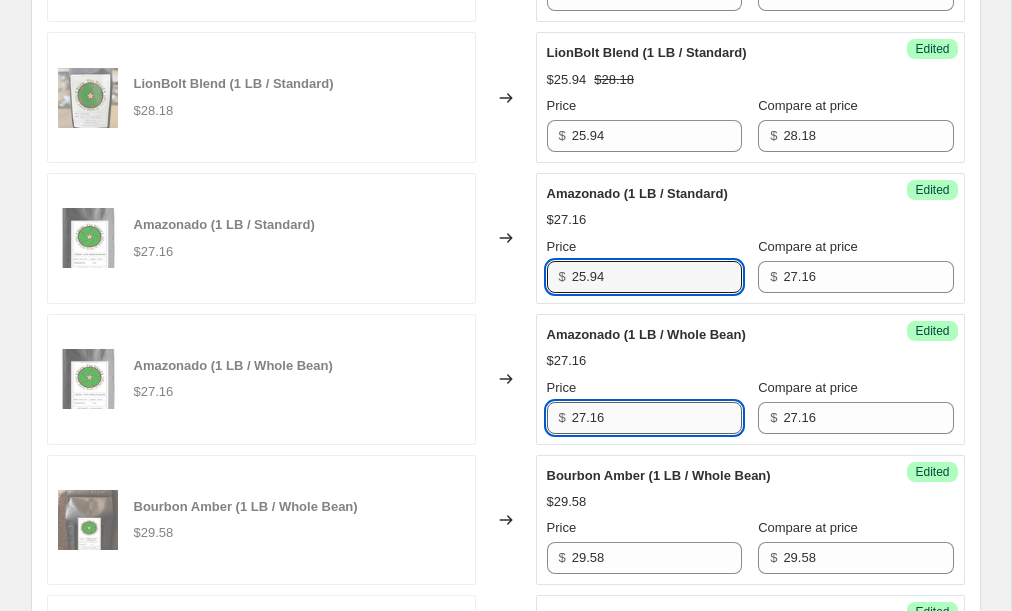 click on "27.16" at bounding box center (657, 418) 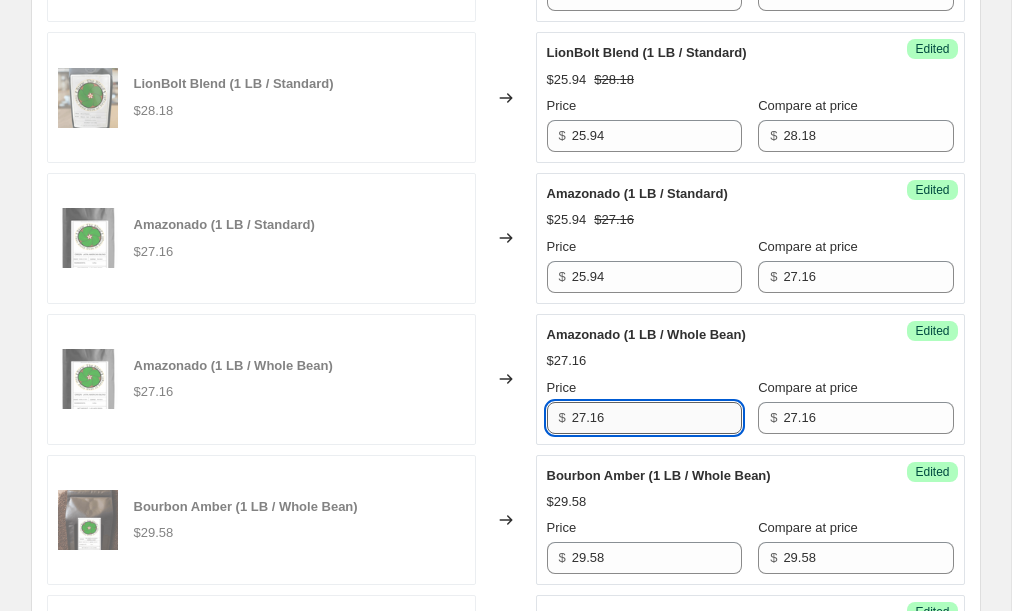 click on "27.16" at bounding box center [657, 418] 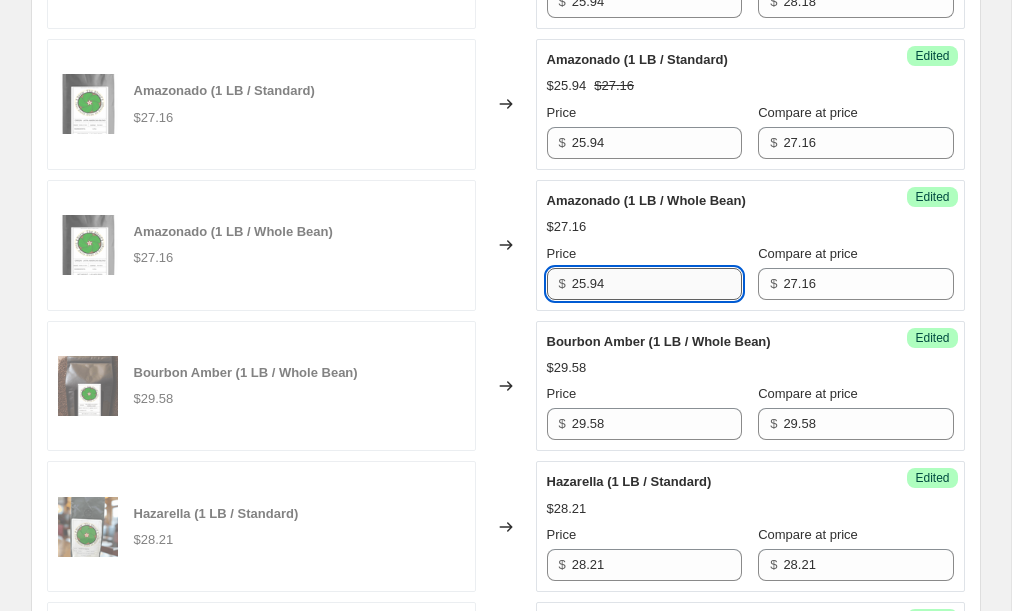 scroll, scrollTop: 2376, scrollLeft: 0, axis: vertical 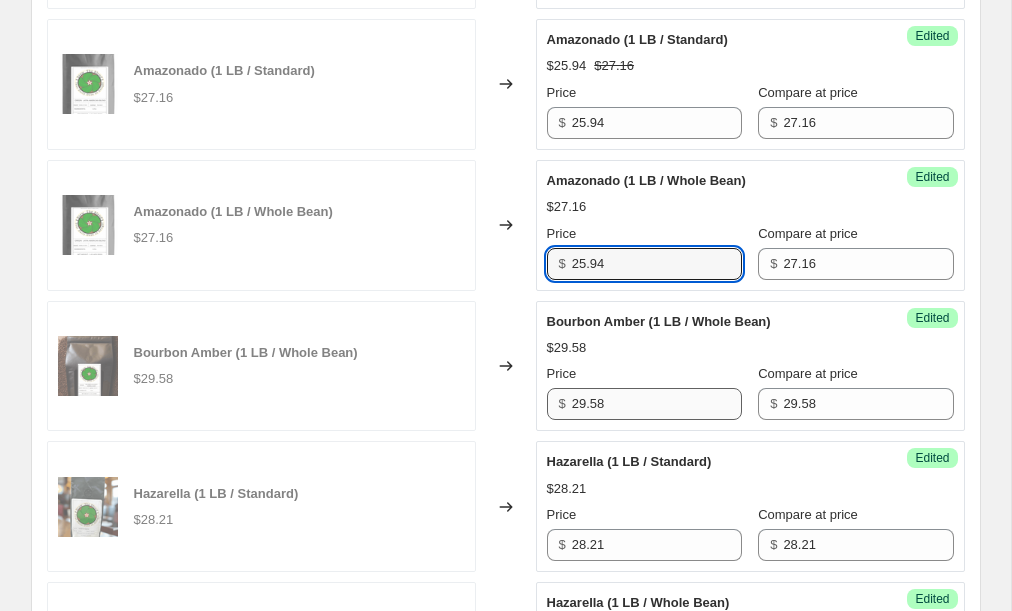 type on "25.94" 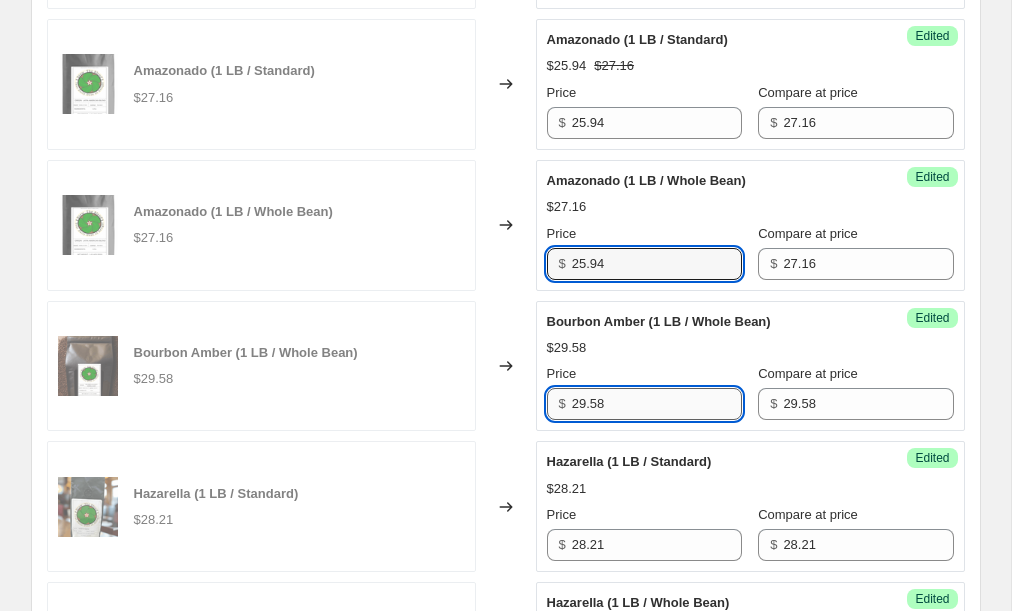 click on "29.58" at bounding box center [657, 404] 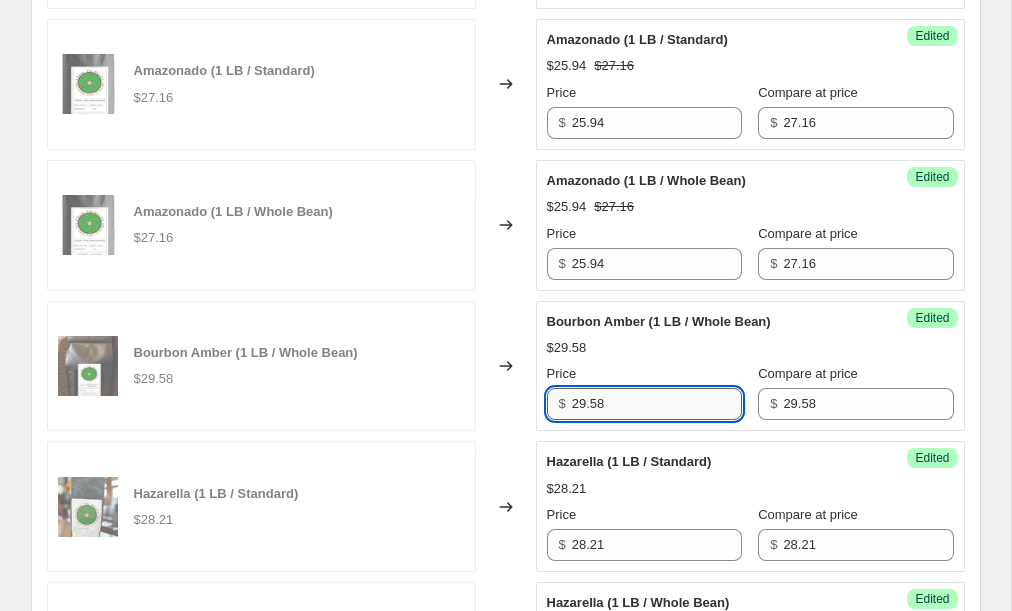 click on "29.58" at bounding box center (657, 404) 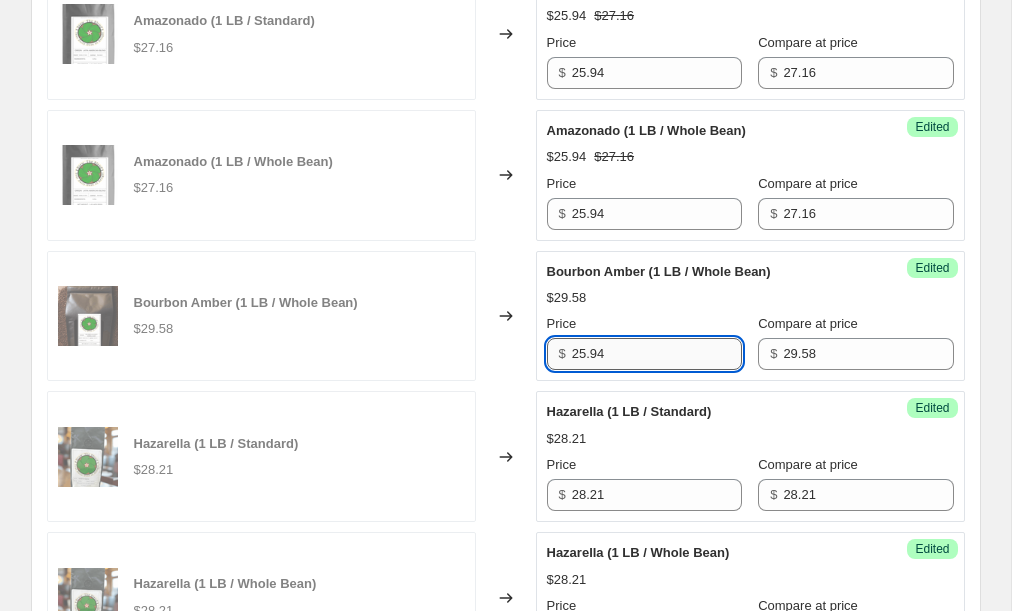 scroll, scrollTop: 2458, scrollLeft: 0, axis: vertical 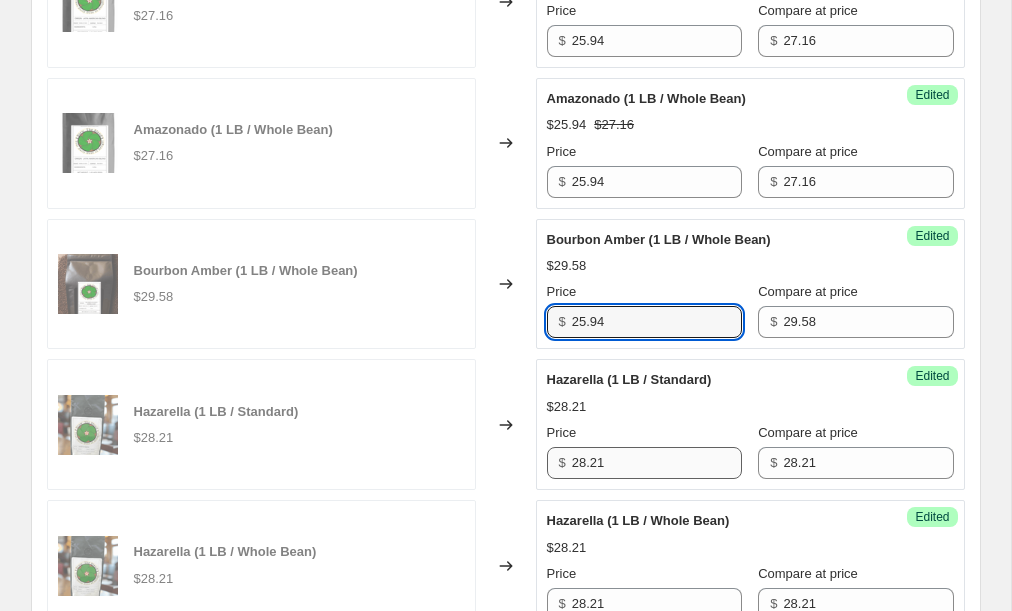 type on "25.94" 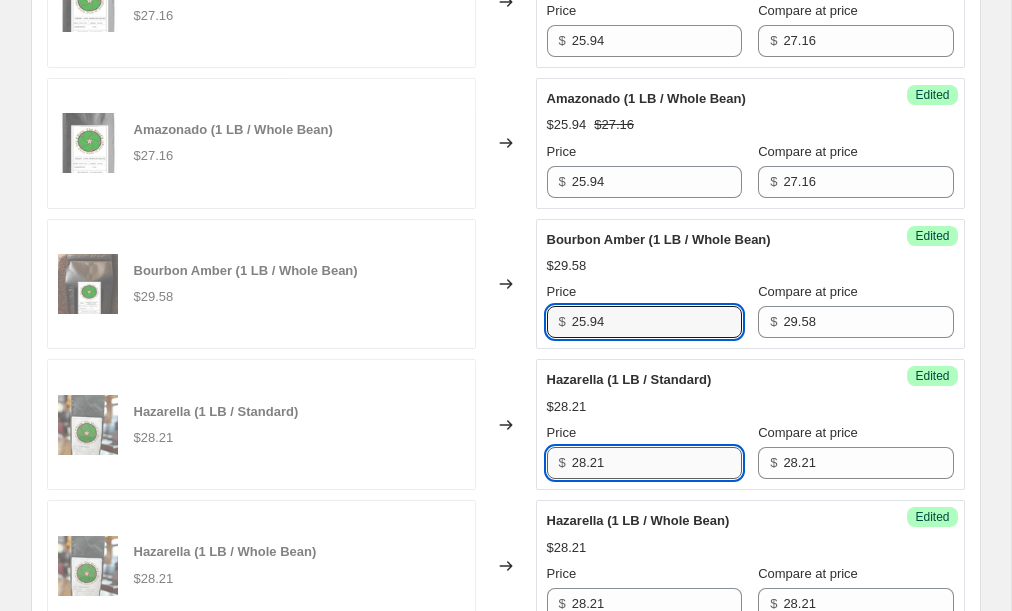 click on "28.21" at bounding box center (657, 463) 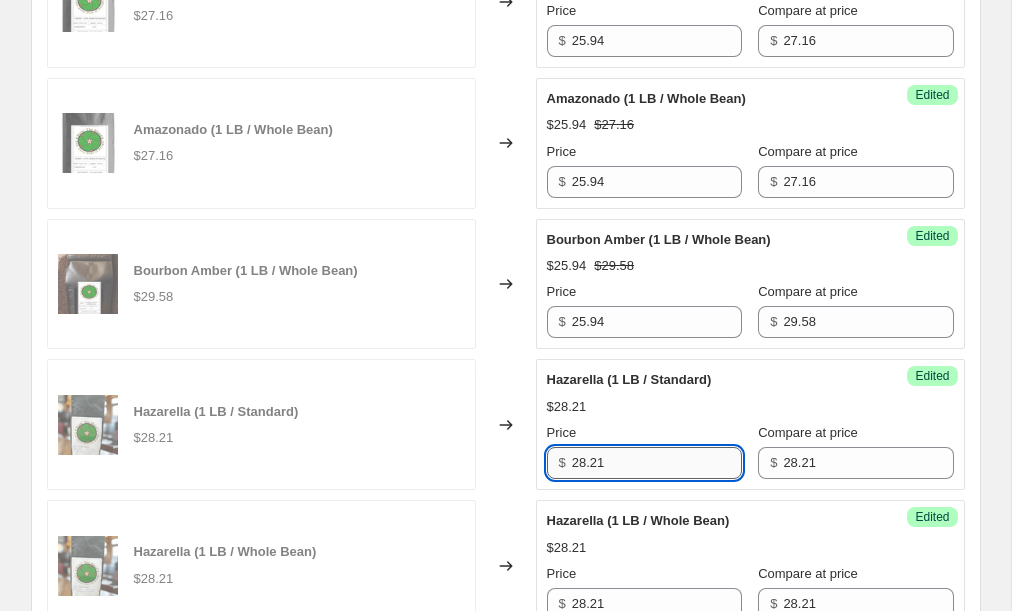 click on "28.21" at bounding box center [657, 463] 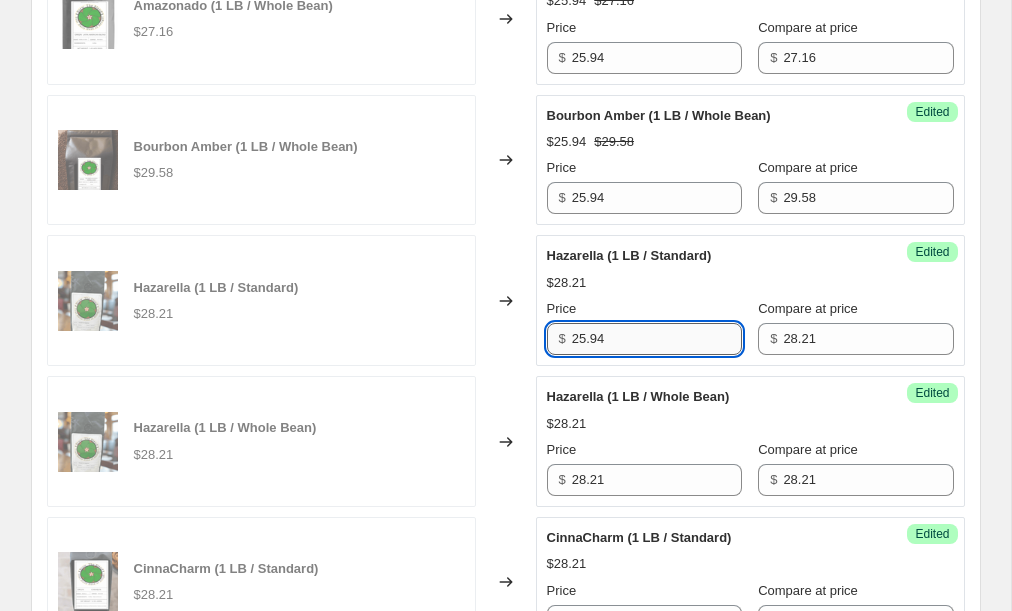 scroll, scrollTop: 2596, scrollLeft: 0, axis: vertical 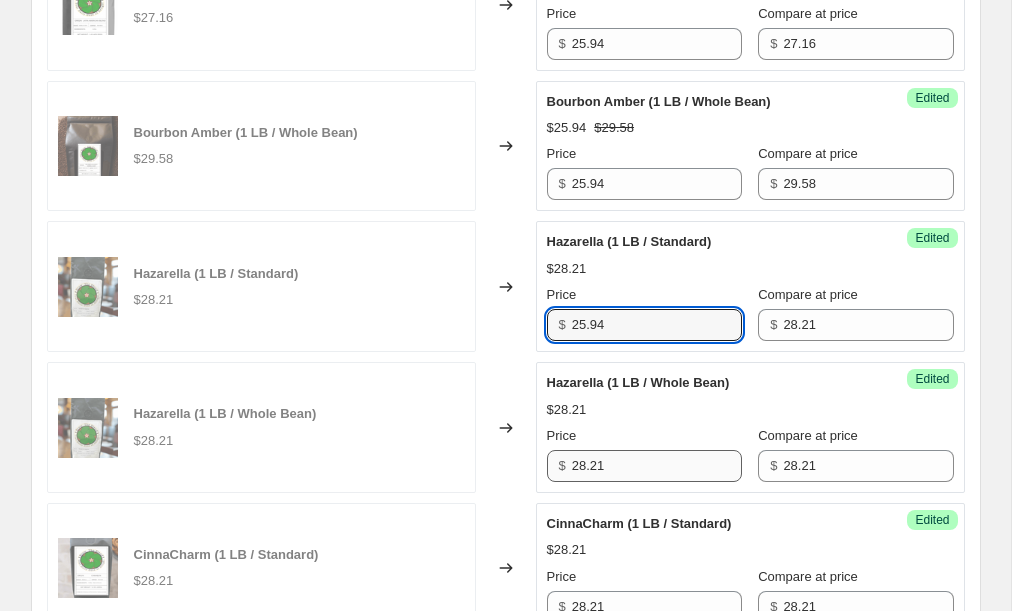 type on "25.94" 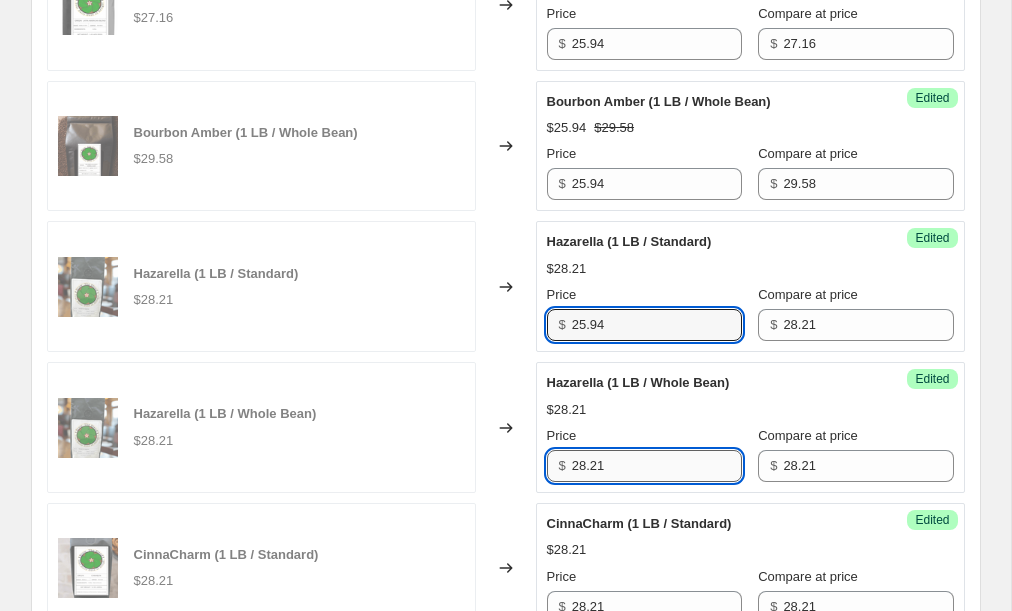 click on "28.21" at bounding box center [657, 466] 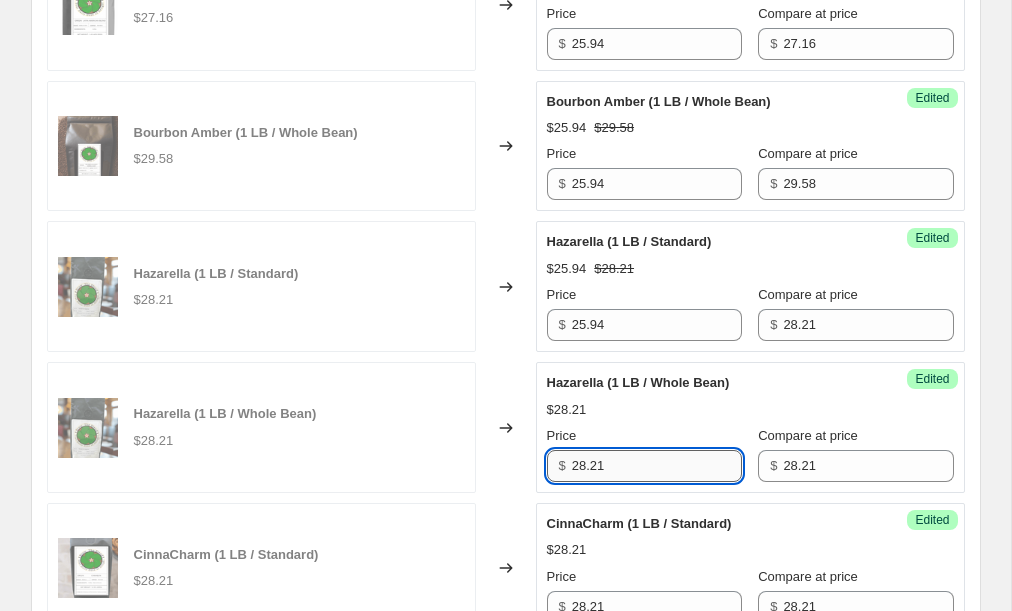 click on "28.21" at bounding box center [657, 466] 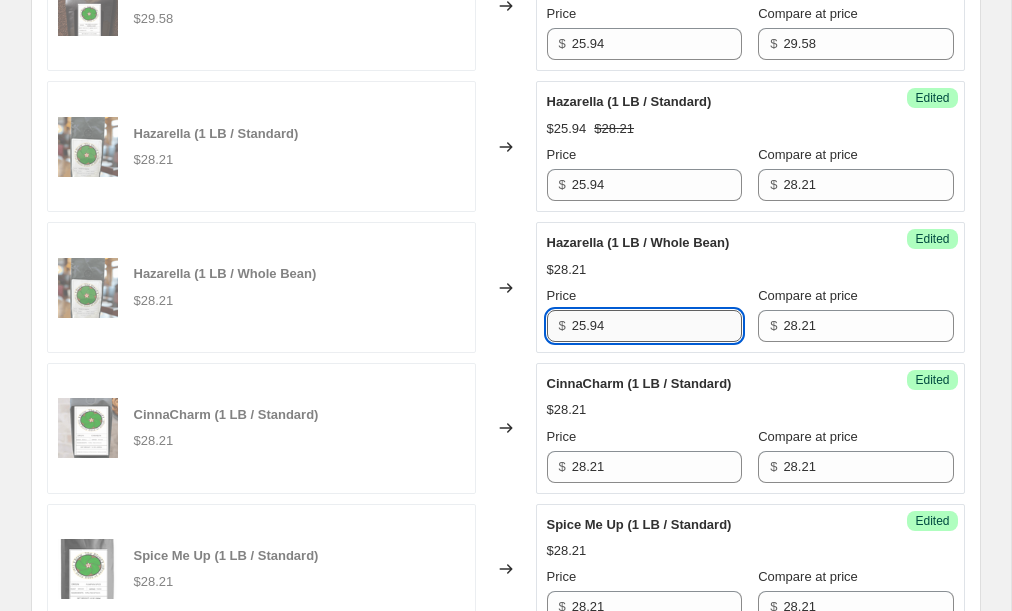 scroll, scrollTop: 2753, scrollLeft: 0, axis: vertical 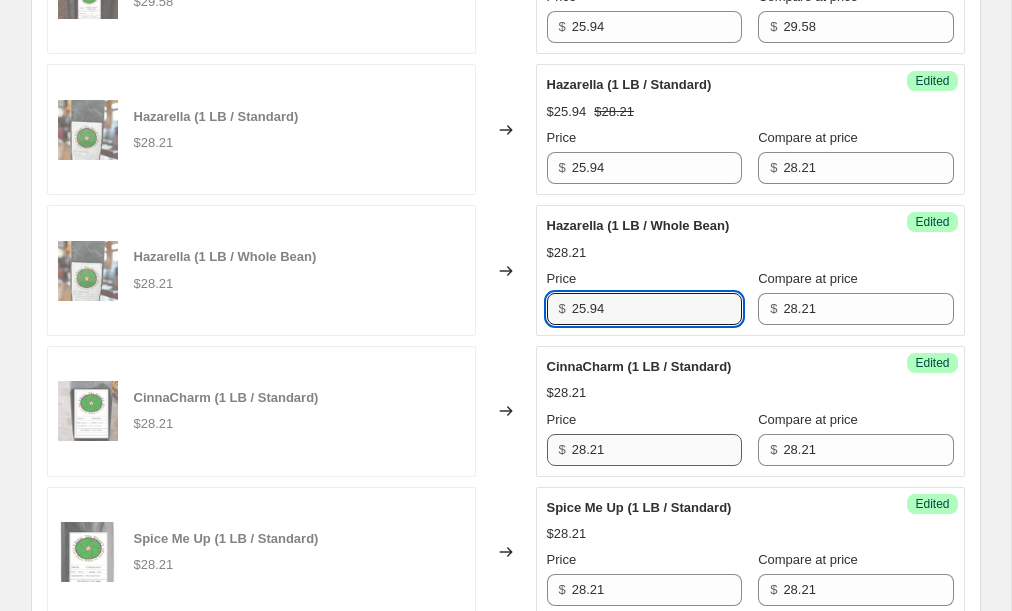 type on "25.94" 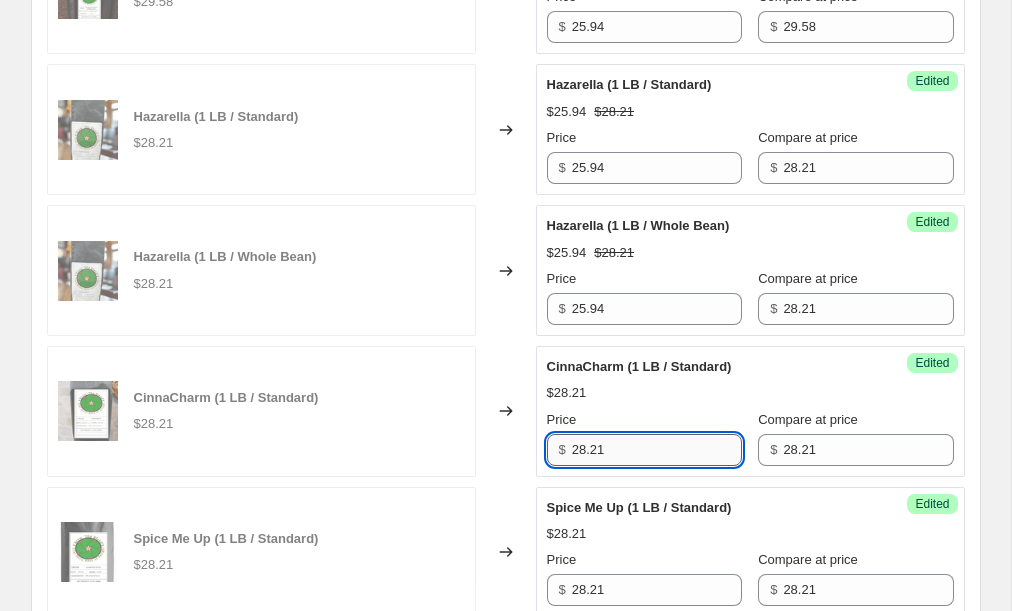click on "28.21" at bounding box center [657, 450] 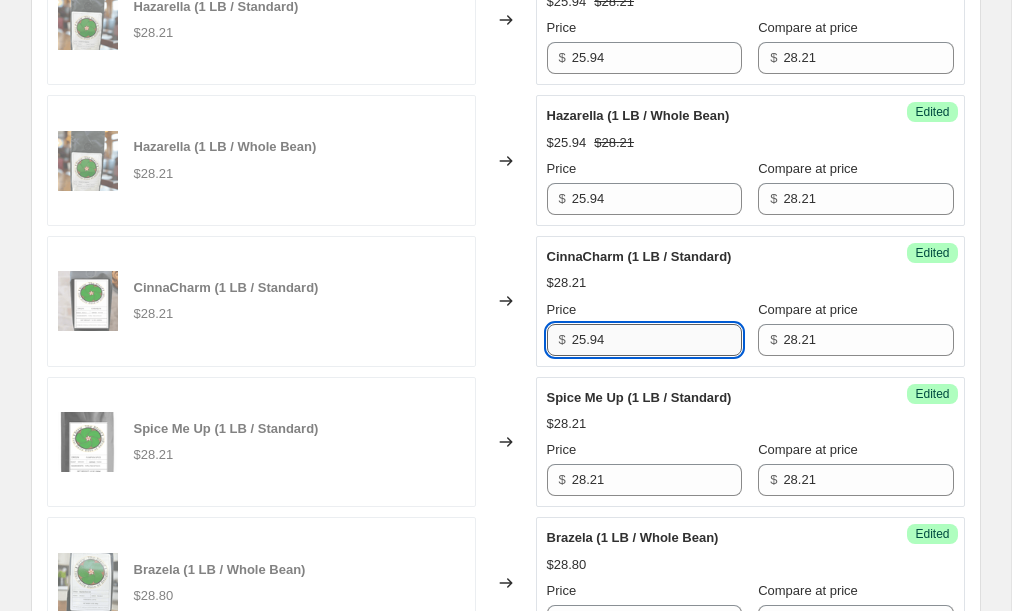 scroll, scrollTop: 2865, scrollLeft: 0, axis: vertical 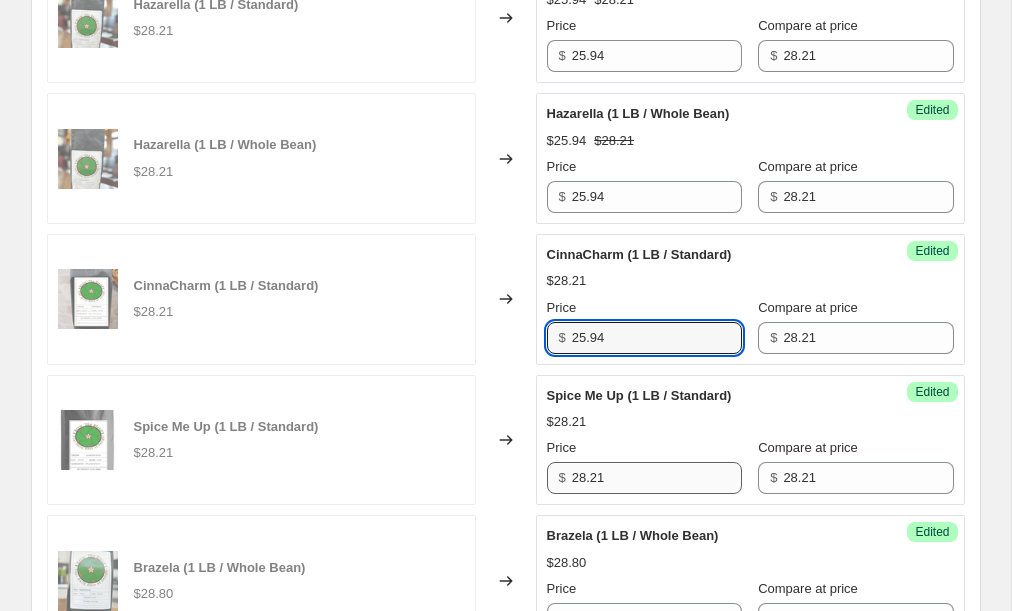 type on "25.94" 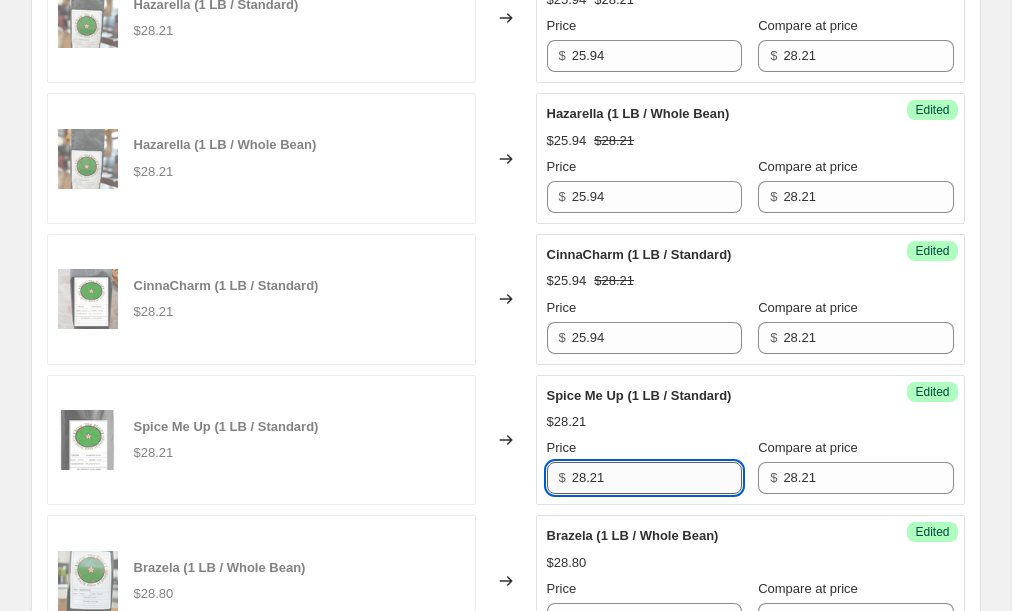 click on "28.21" at bounding box center [657, 478] 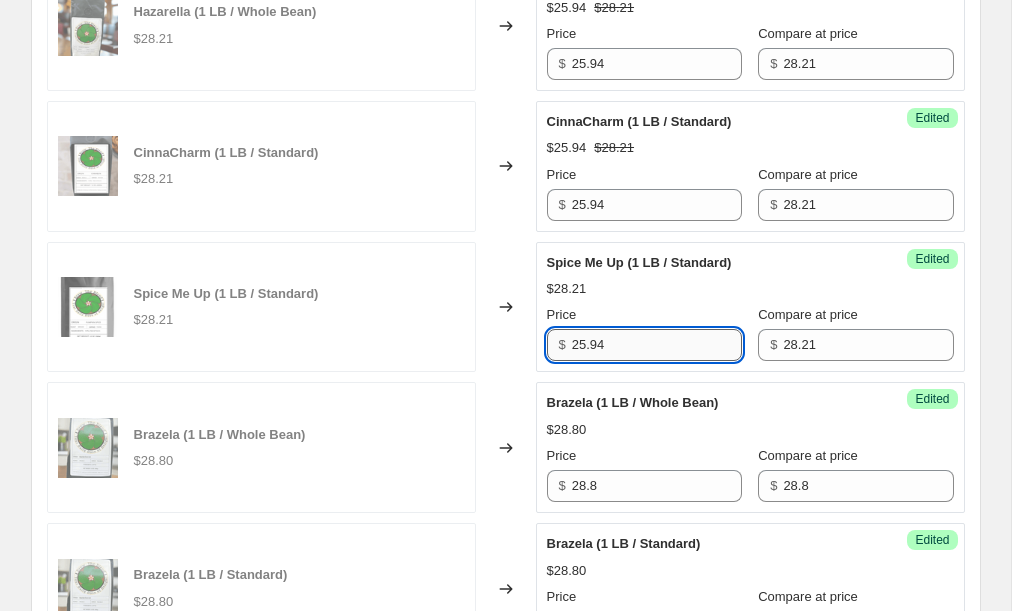 scroll, scrollTop: 3037, scrollLeft: 0, axis: vertical 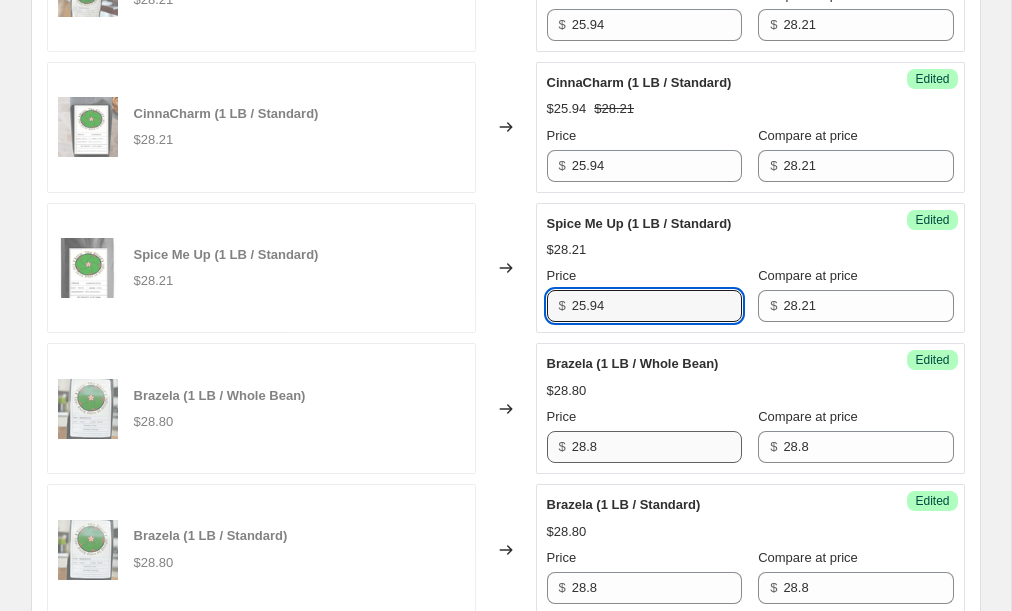 type on "25.94" 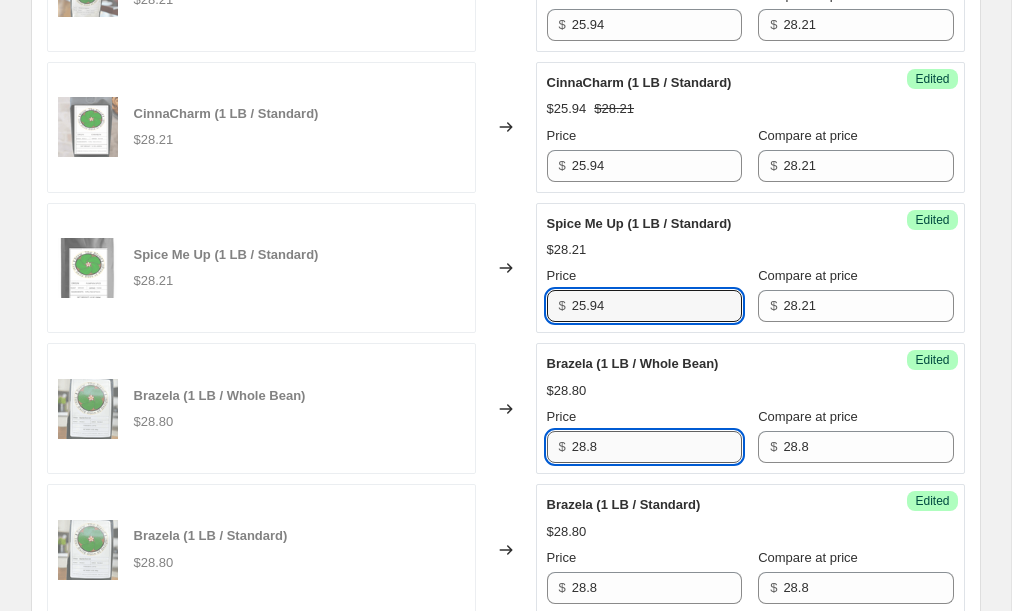 click on "28.8" at bounding box center [657, 447] 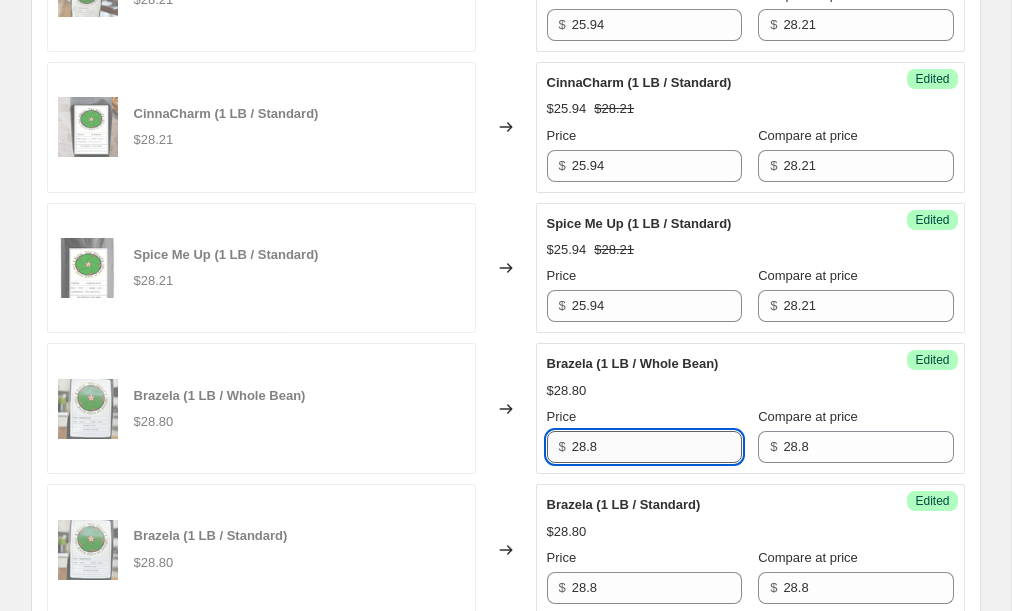 click on "28.8" at bounding box center [657, 447] 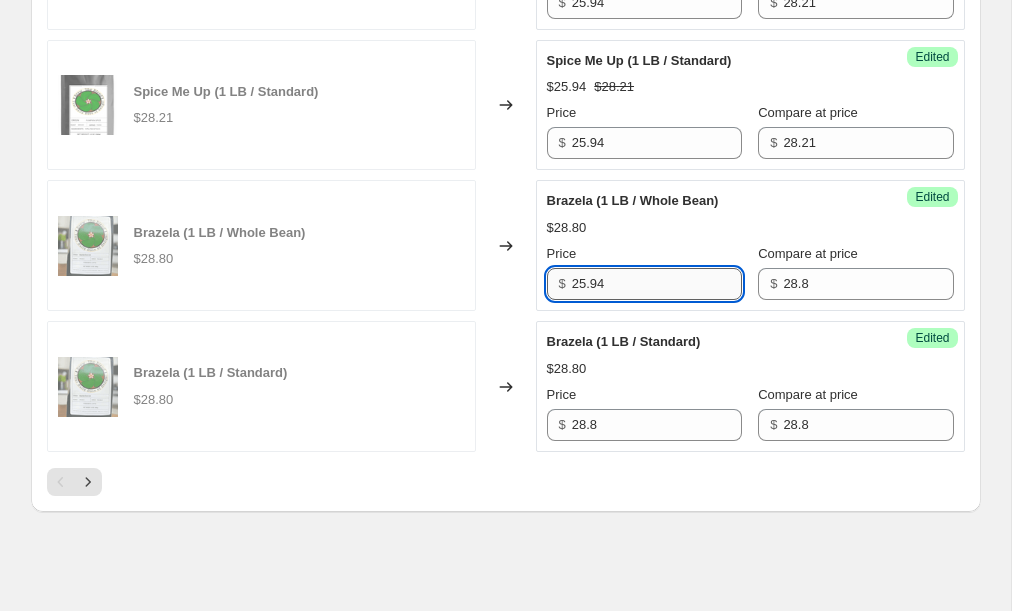scroll, scrollTop: 3205, scrollLeft: 0, axis: vertical 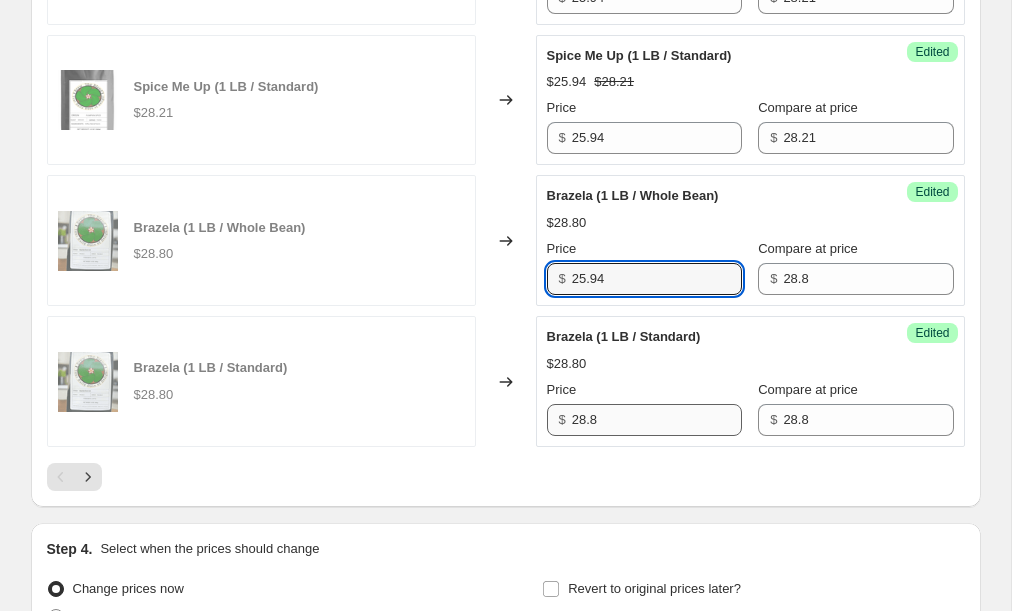type on "25.94" 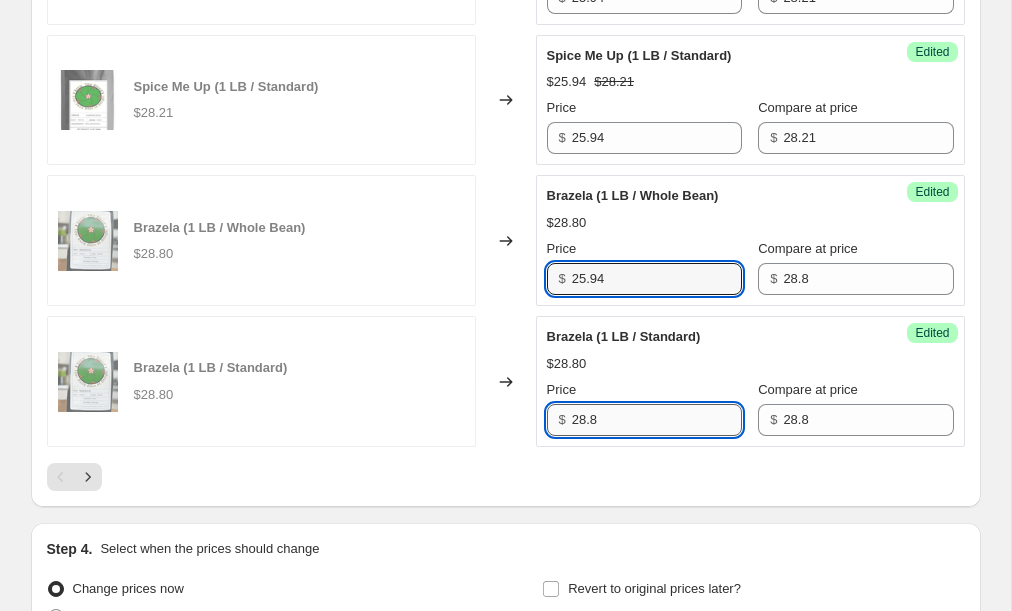 click on "28.8" at bounding box center (657, 420) 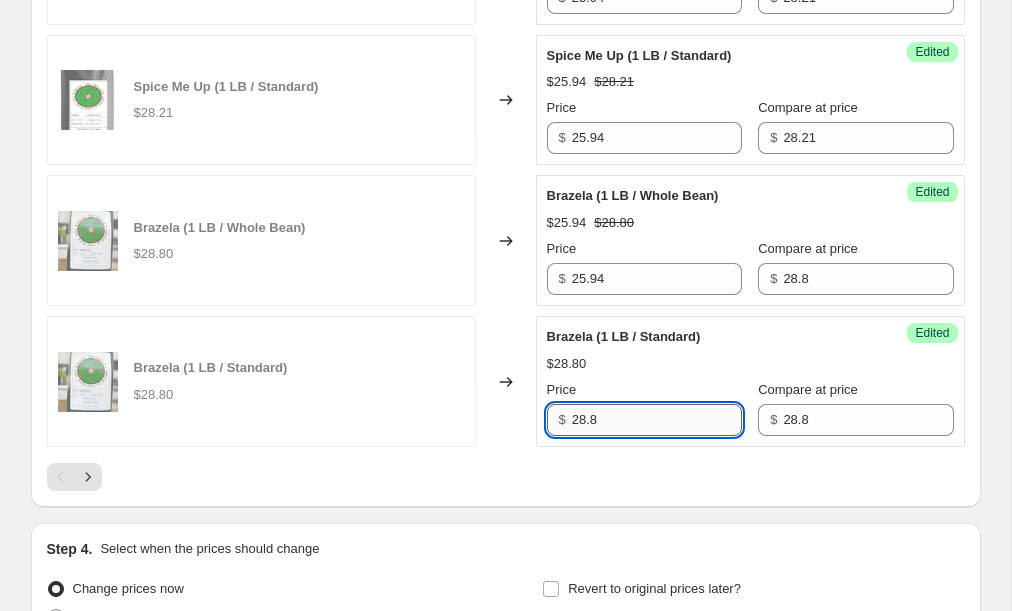 click on "28.8" at bounding box center (657, 420) 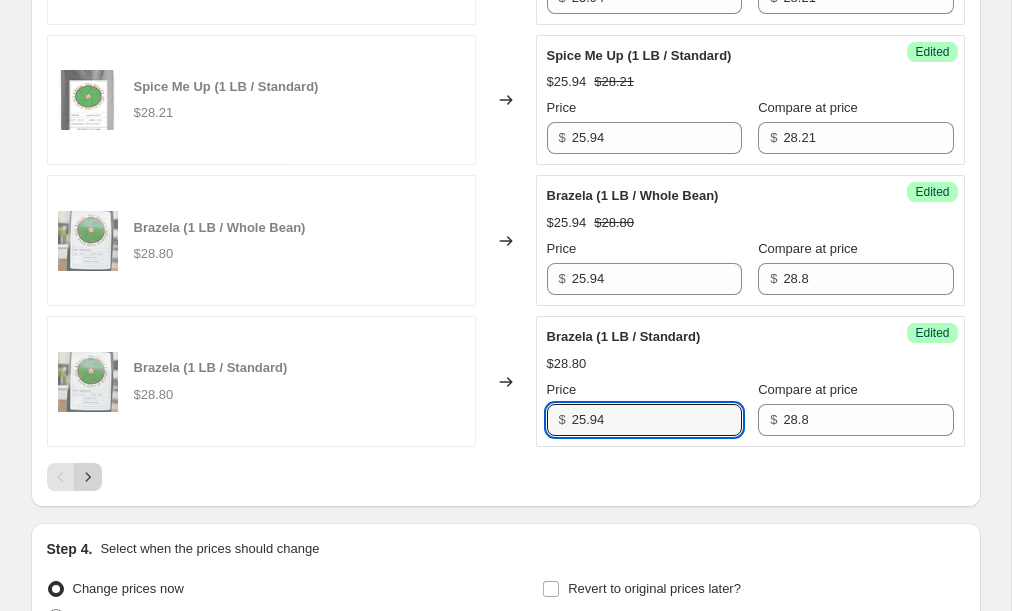 type on "25.94" 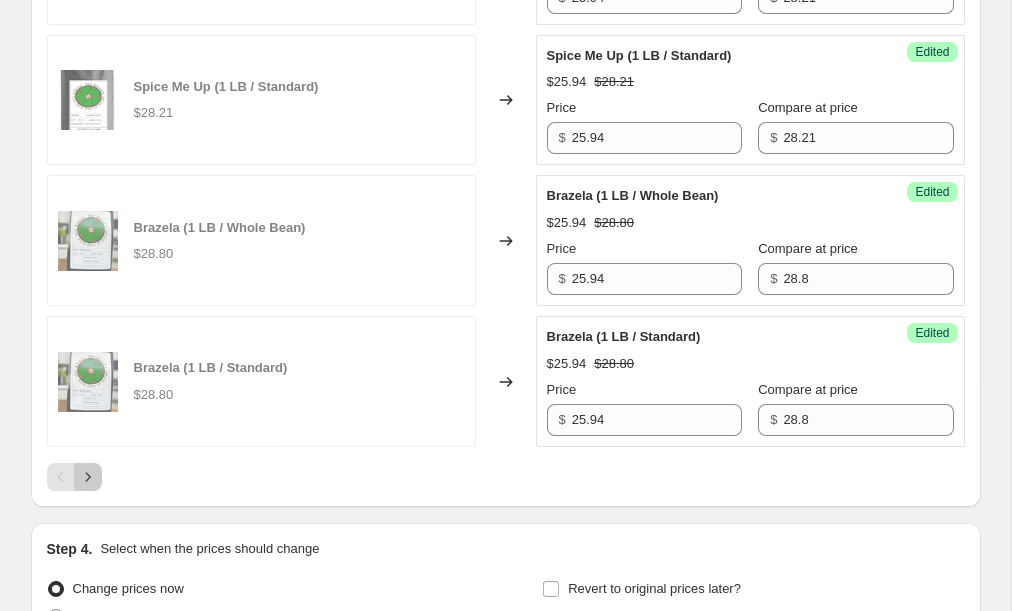 click 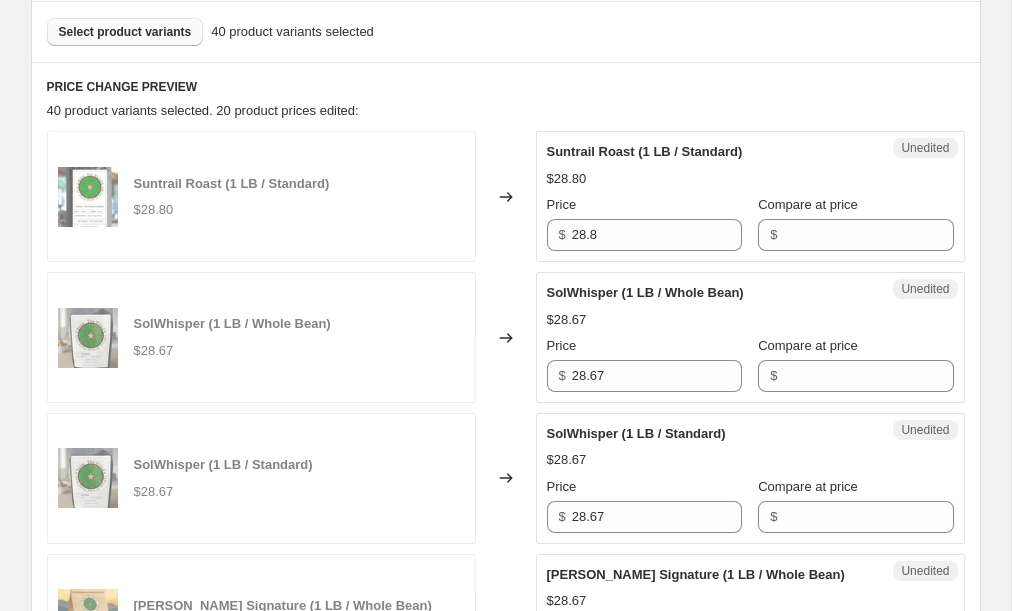 scroll, scrollTop: 730, scrollLeft: 0, axis: vertical 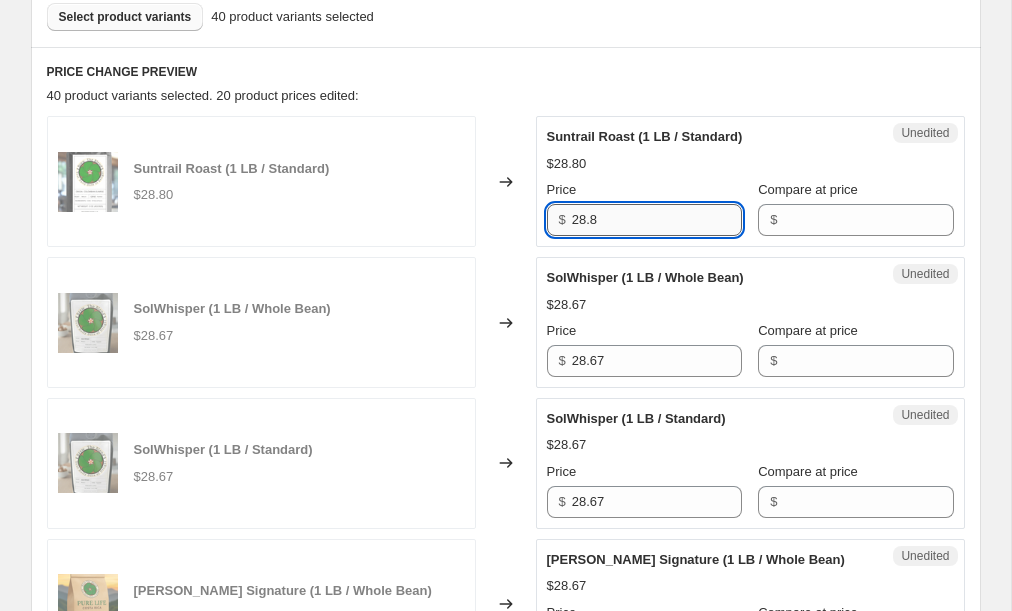 click on "28.8" at bounding box center (657, 220) 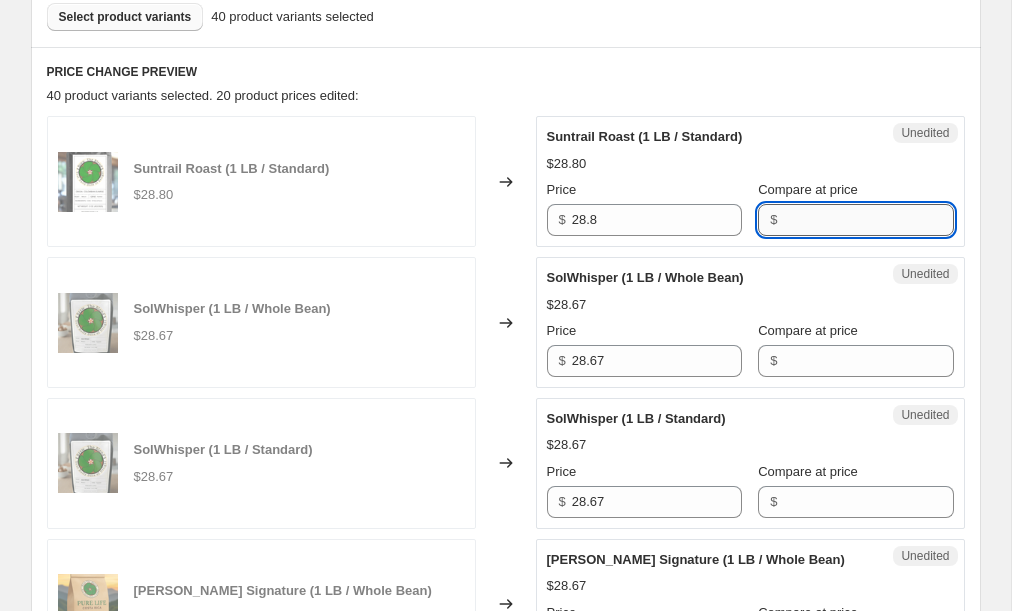 click on "Compare at price" at bounding box center (868, 220) 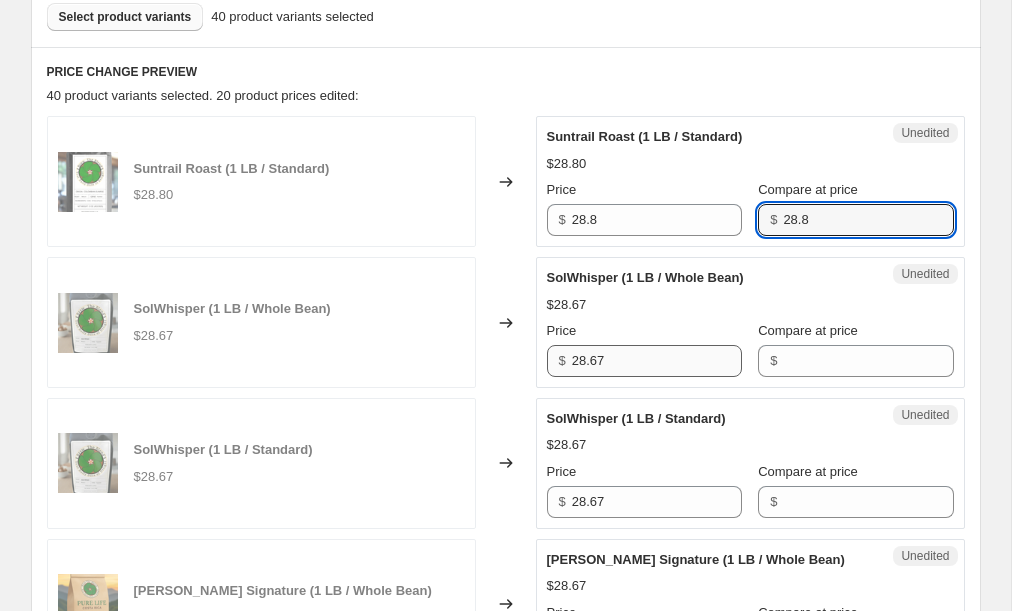 type on "28.8" 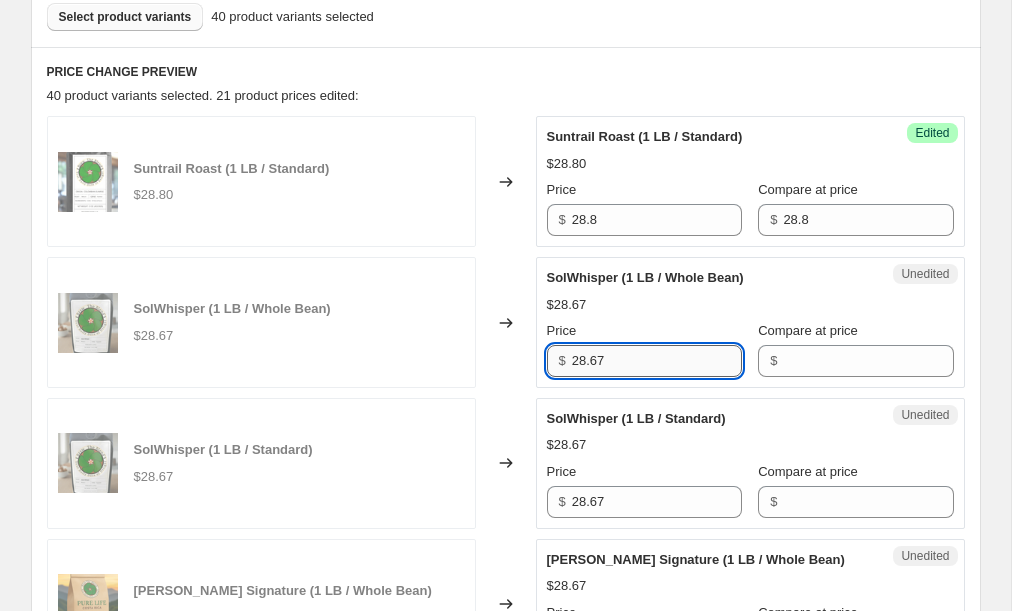 click on "28.67" at bounding box center [657, 361] 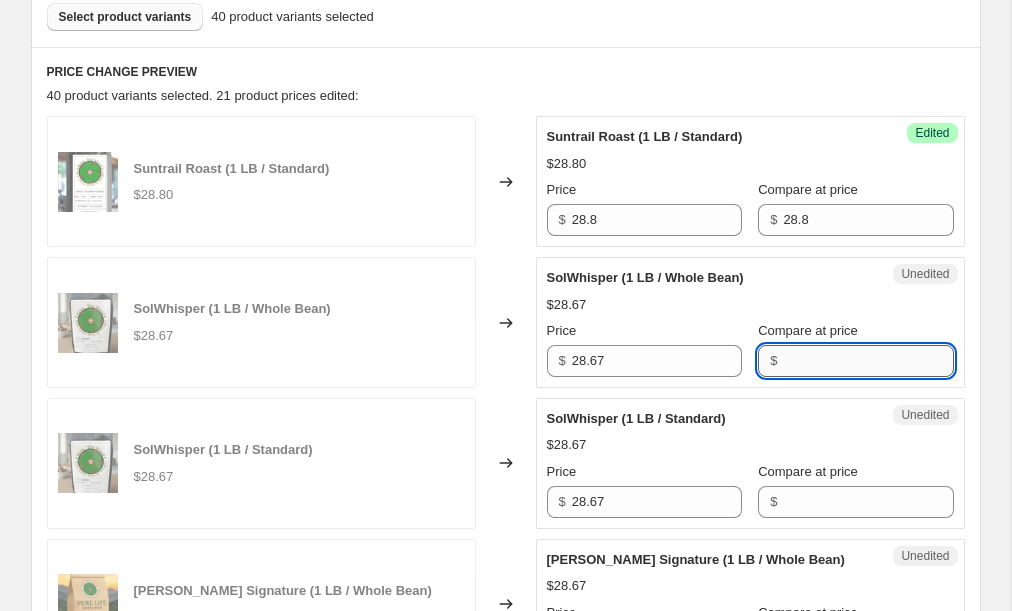 click on "Compare at price" at bounding box center [868, 361] 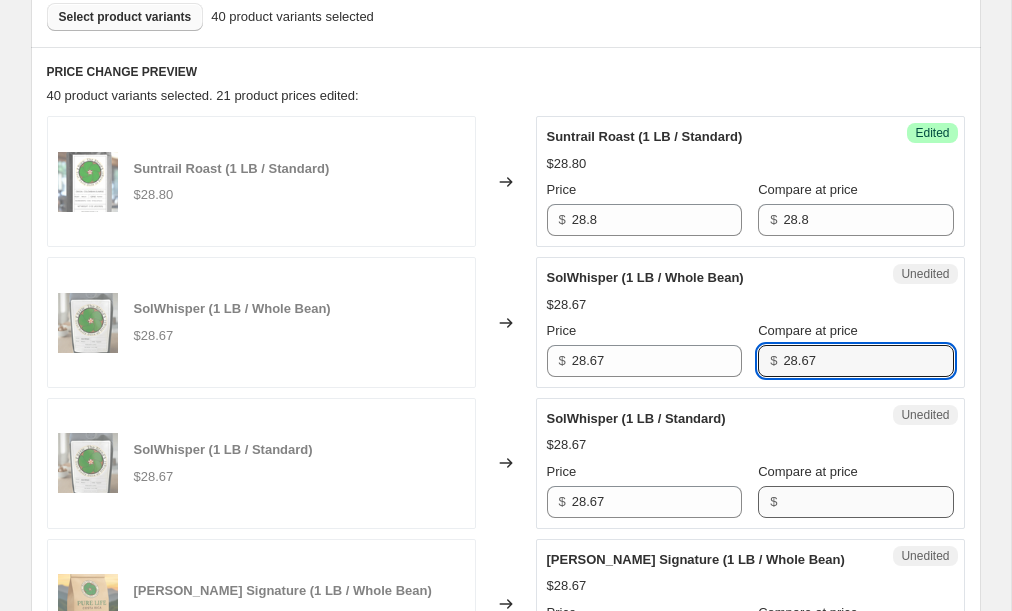 type on "28.67" 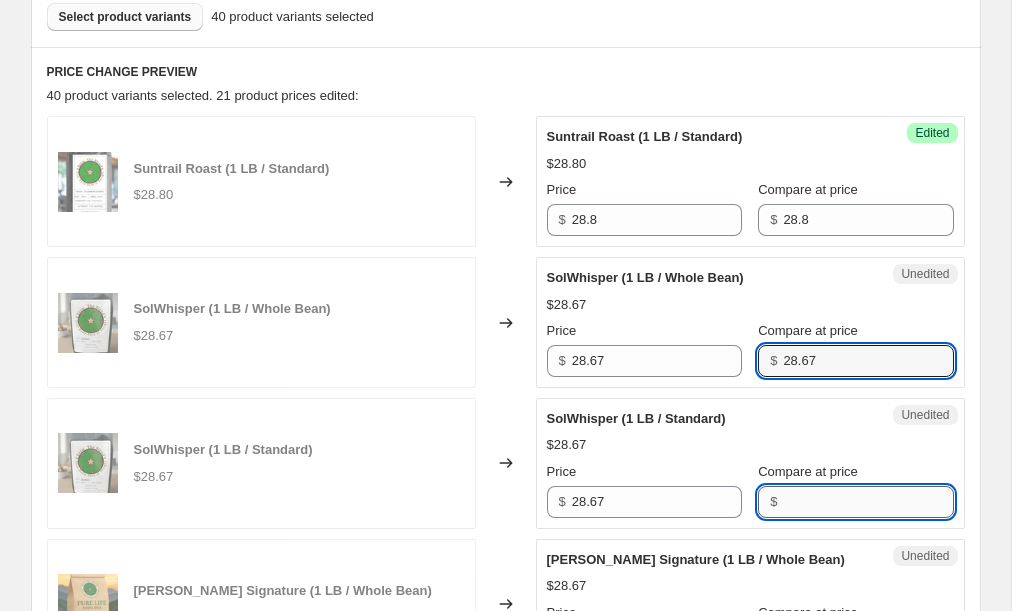 click on "Compare at price" at bounding box center [868, 502] 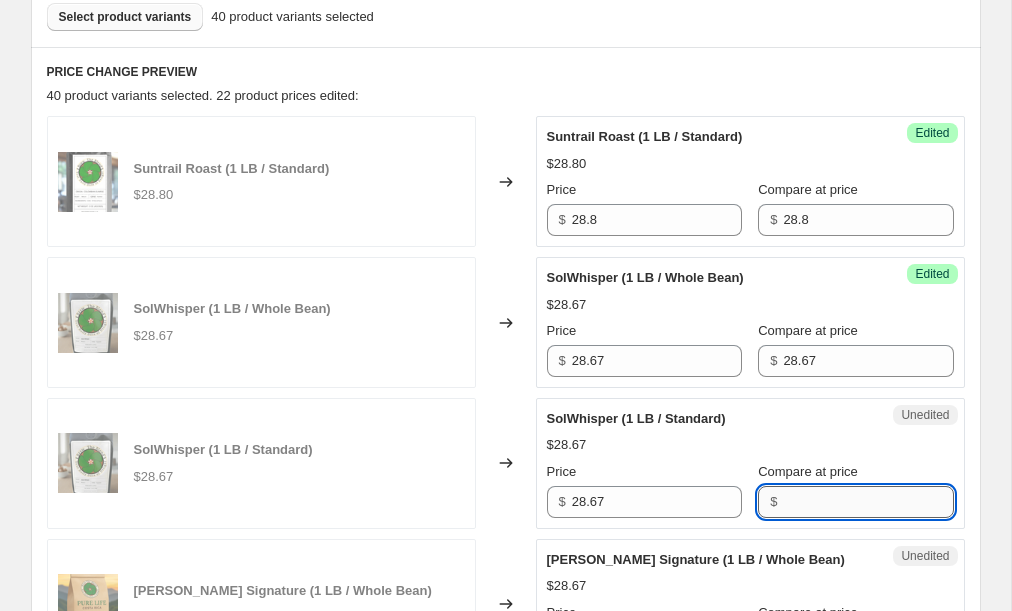paste on "28.67" 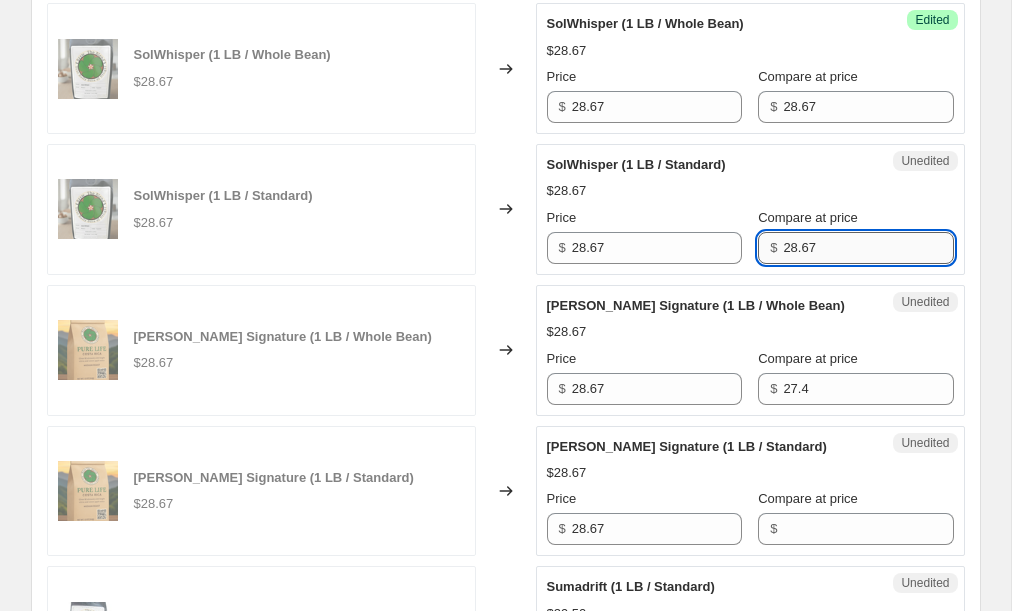 scroll, scrollTop: 987, scrollLeft: 0, axis: vertical 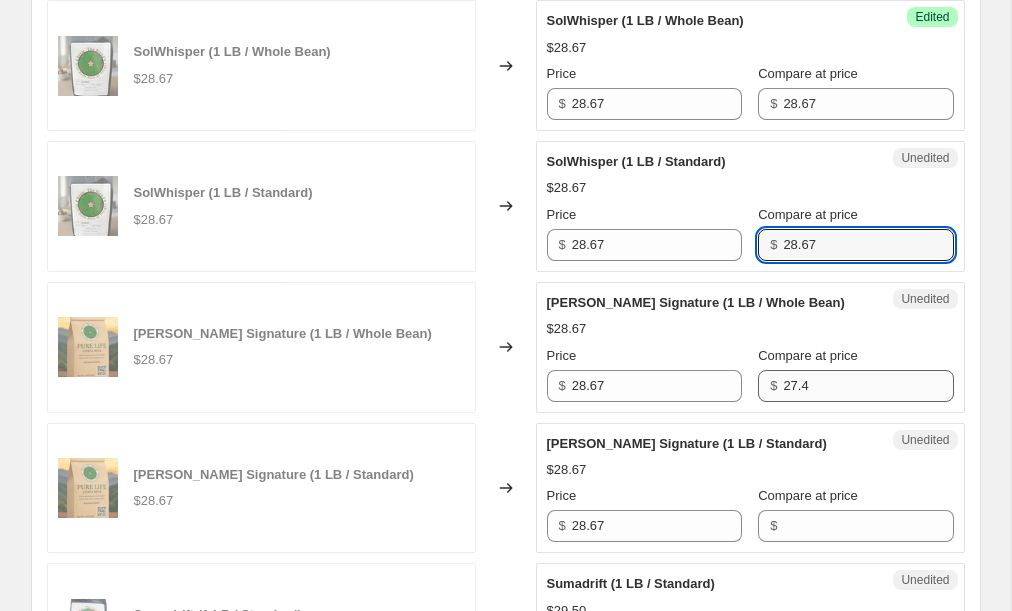 type on "28.67" 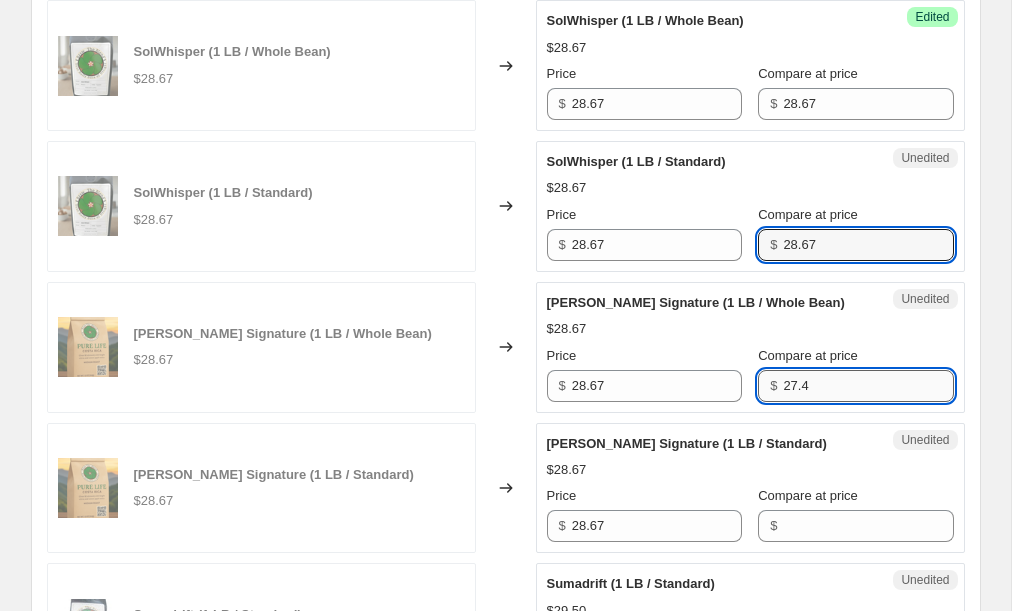 click on "27.4" at bounding box center [868, 386] 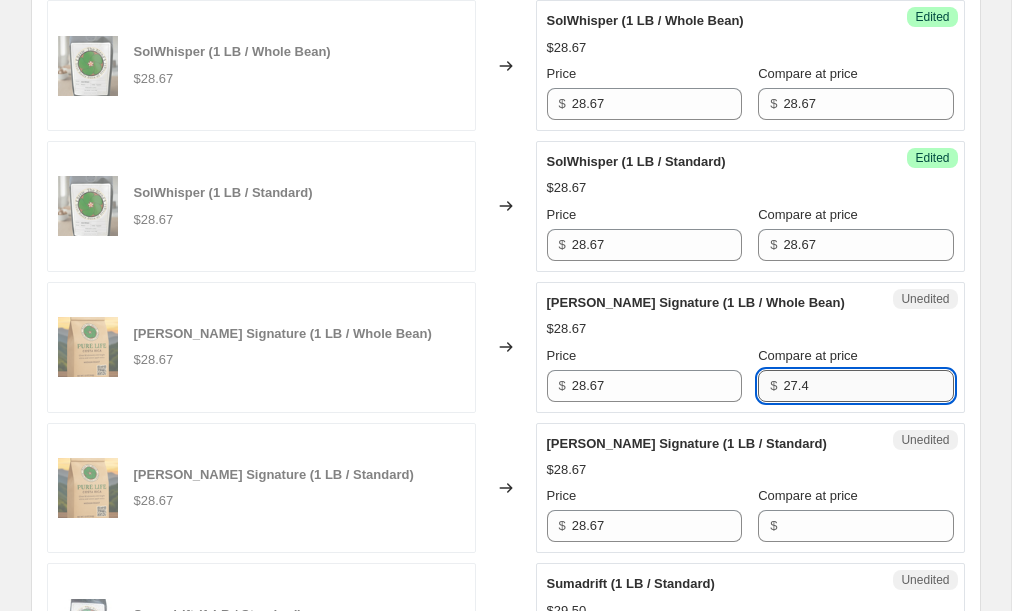 click on "27.4" at bounding box center [868, 386] 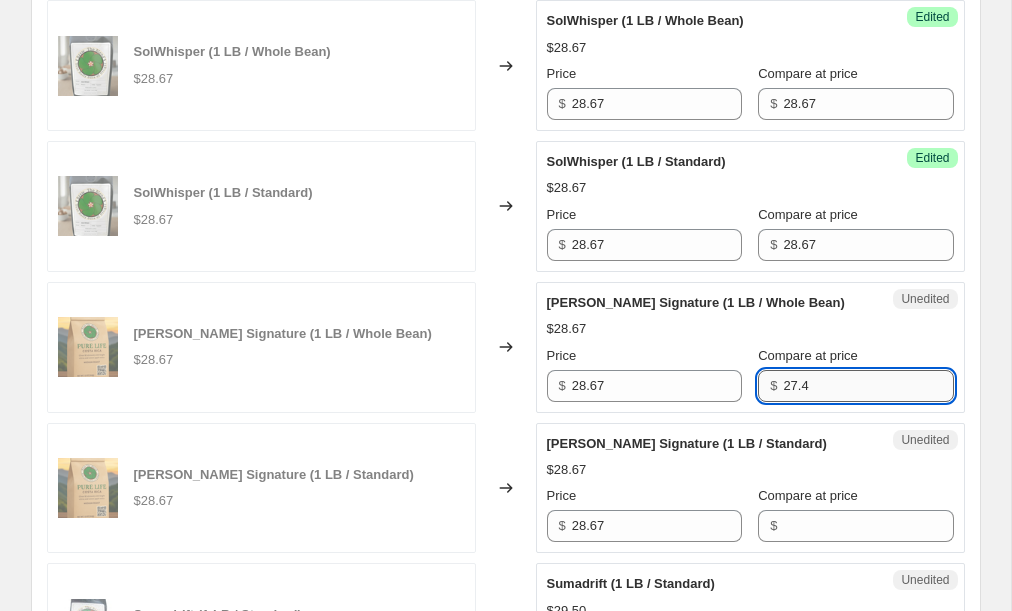 paste on "8.67" 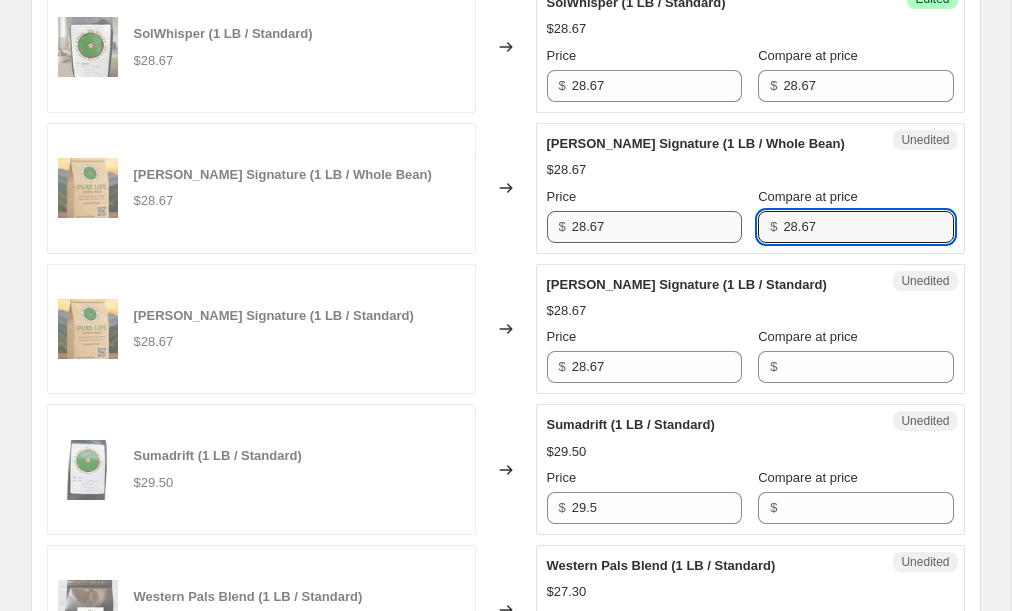 scroll, scrollTop: 1248, scrollLeft: 0, axis: vertical 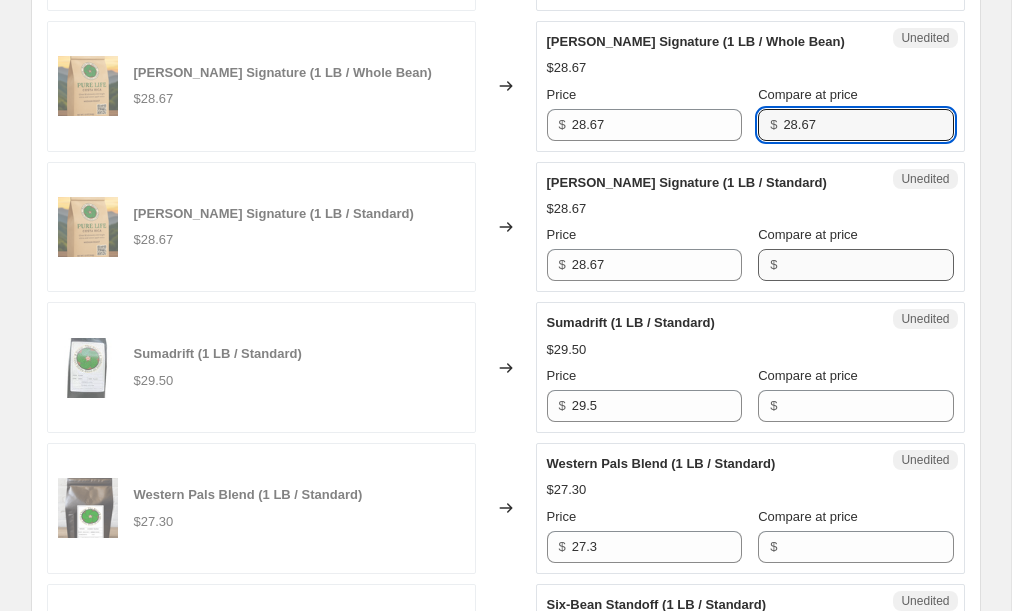 type on "28.67" 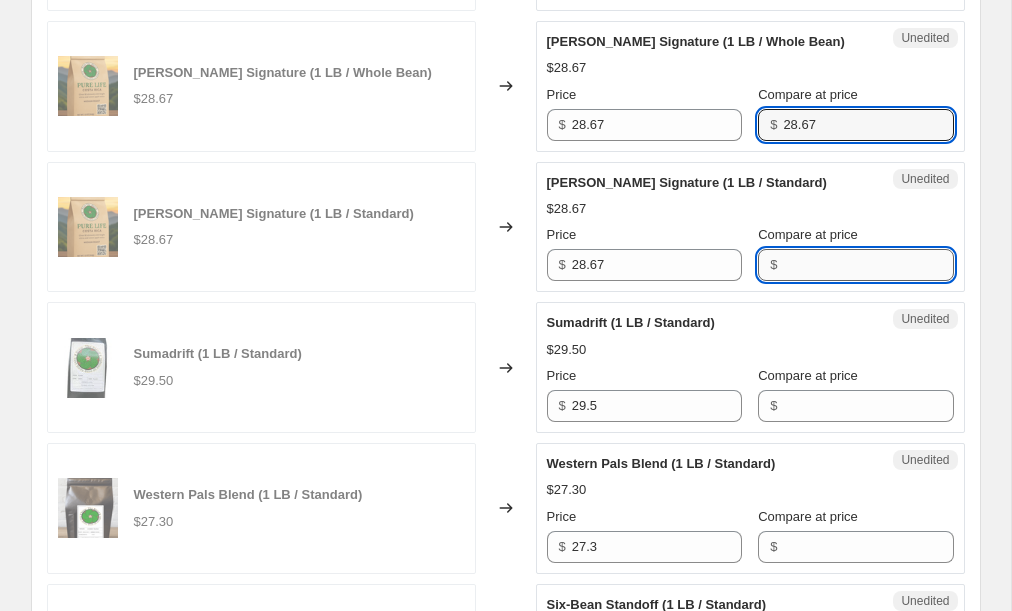 click on "Compare at price" at bounding box center [868, 265] 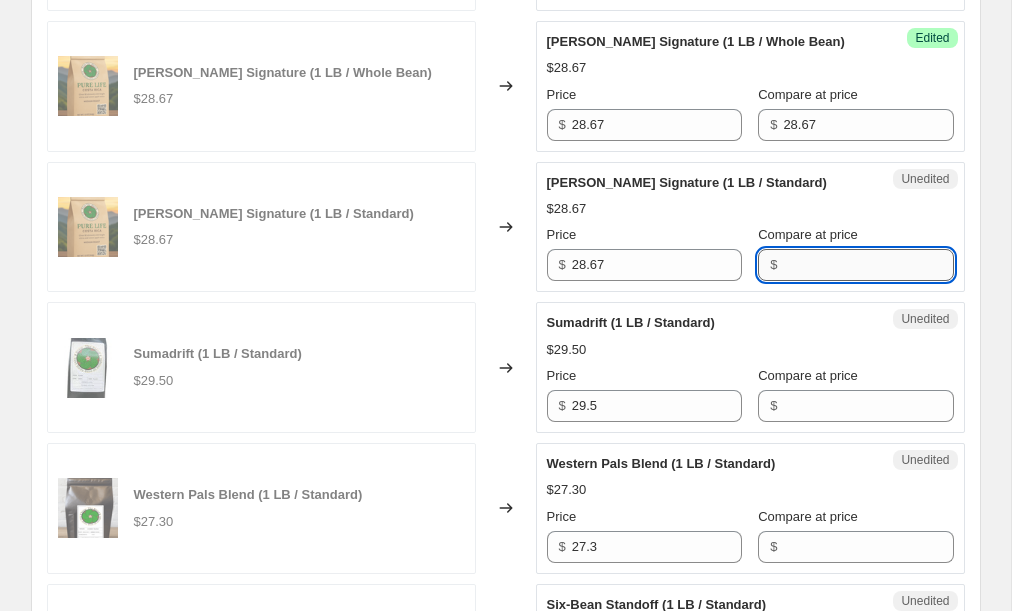 paste on "28.67" 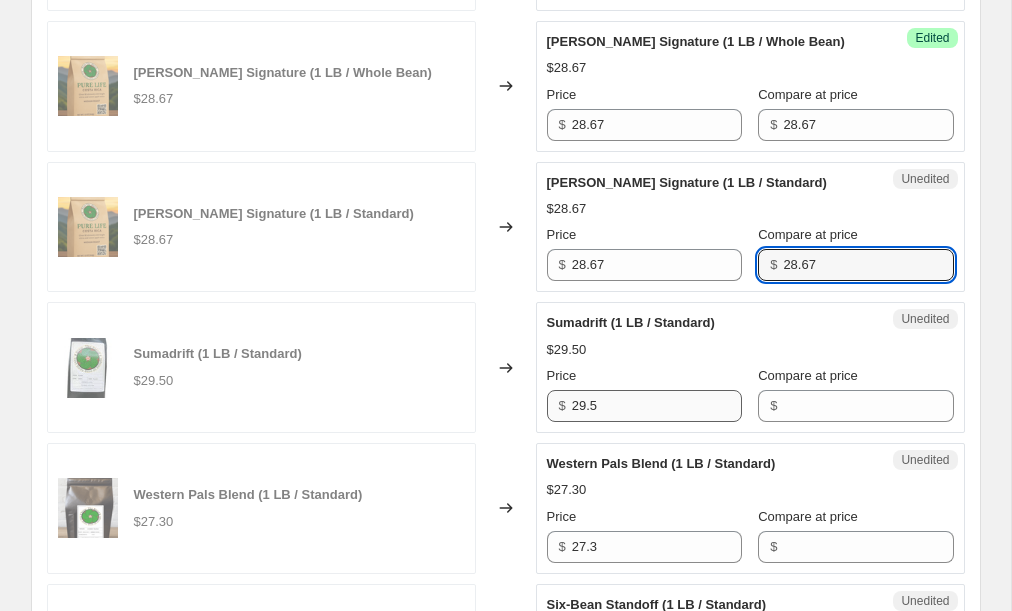 type on "28.67" 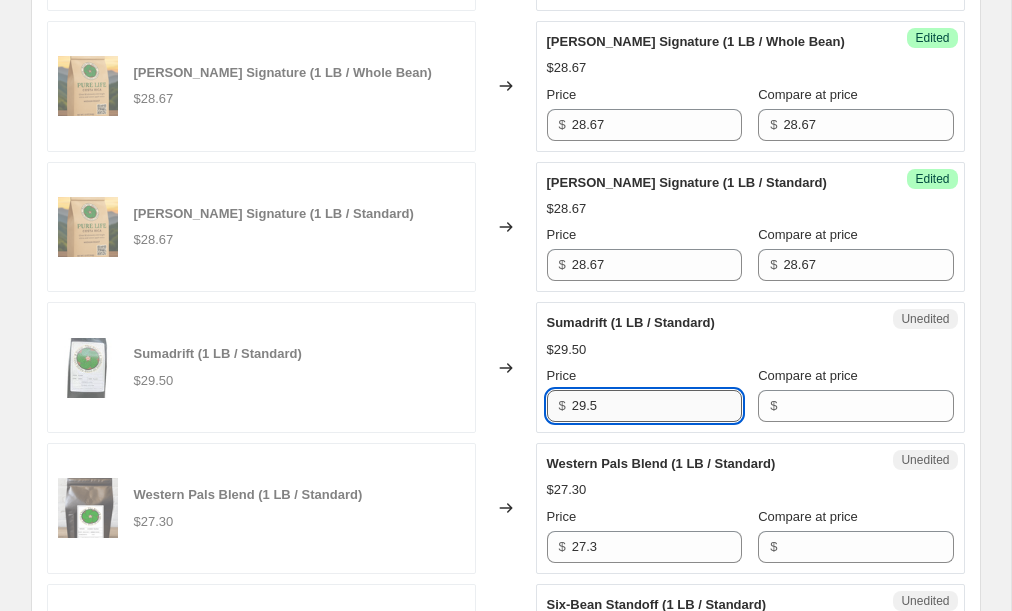 click on "29.5" at bounding box center (657, 406) 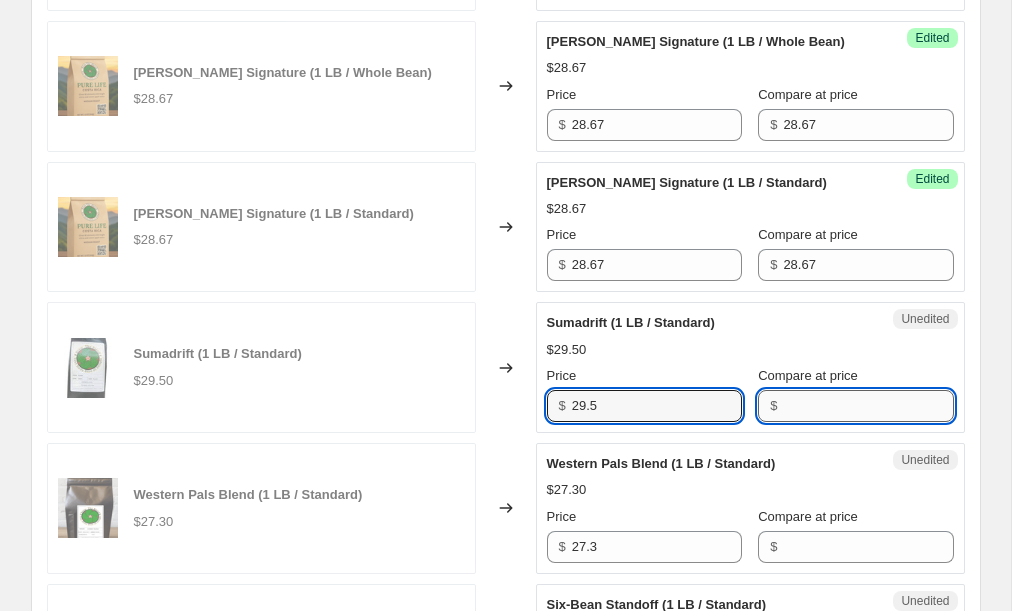 click on "Compare at price" at bounding box center [868, 406] 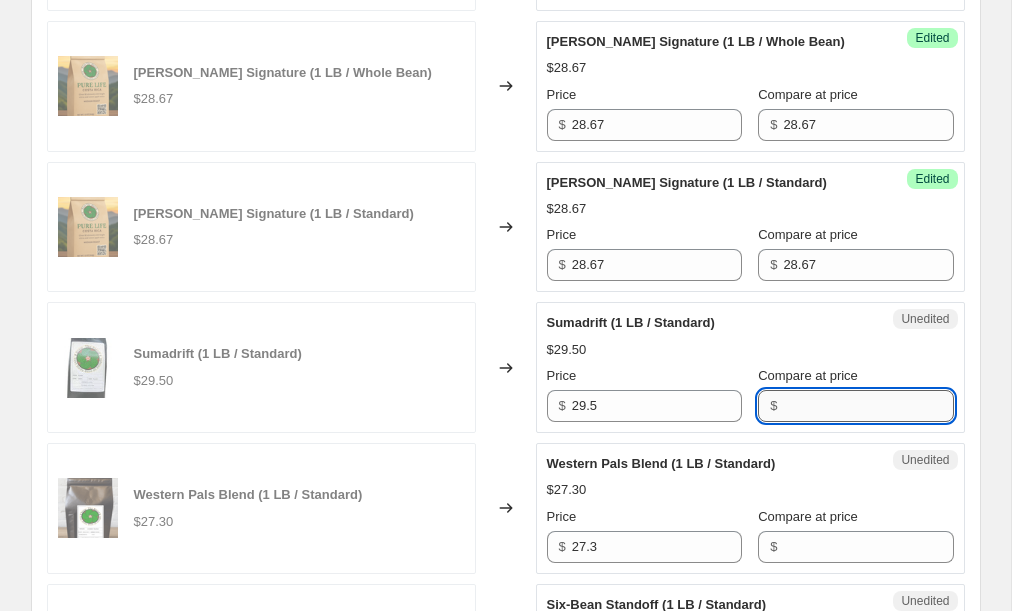 paste on "29.5" 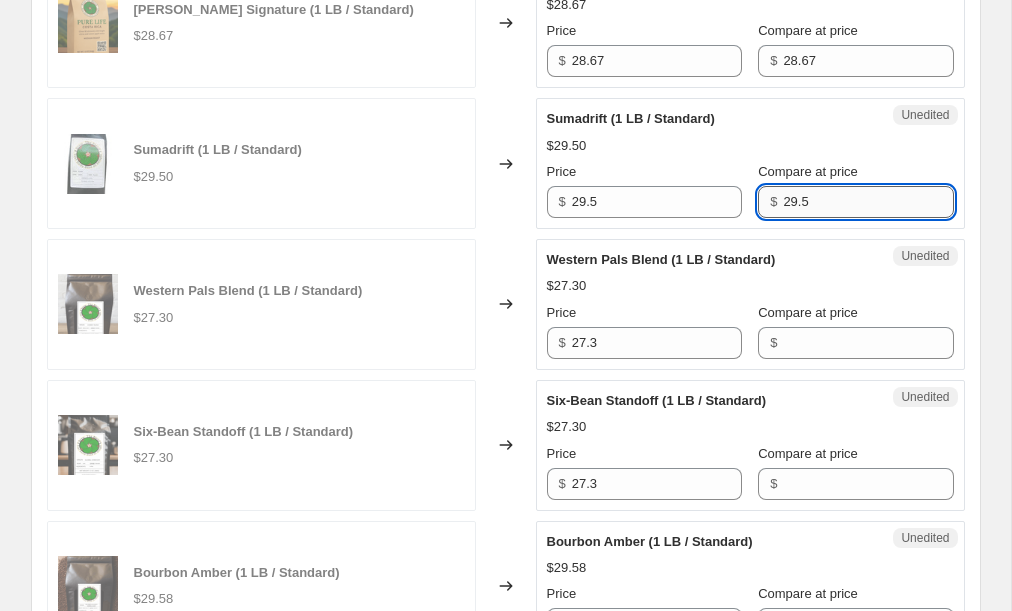 scroll, scrollTop: 1490, scrollLeft: 0, axis: vertical 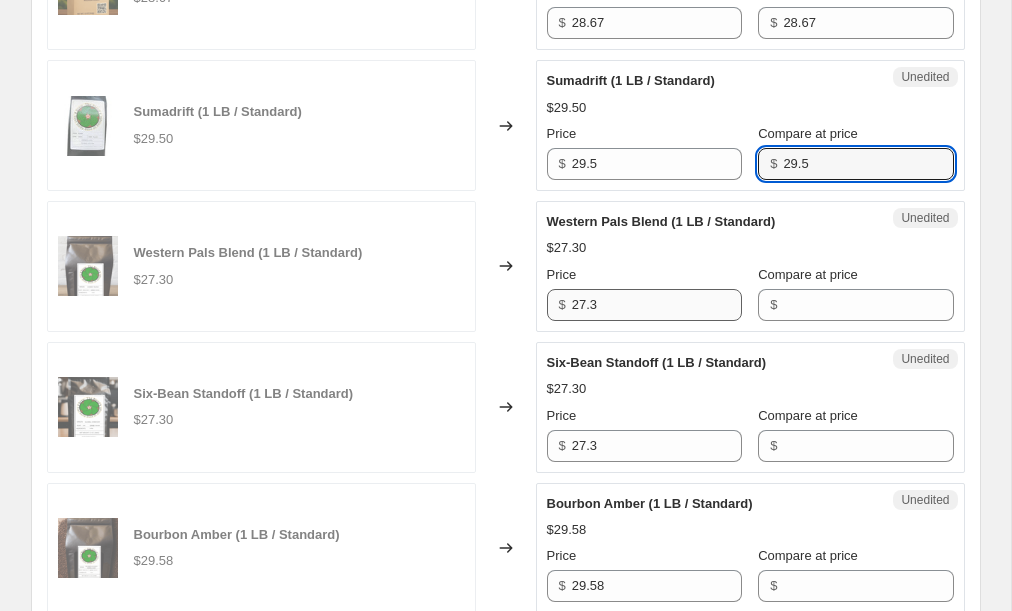 type on "29.5" 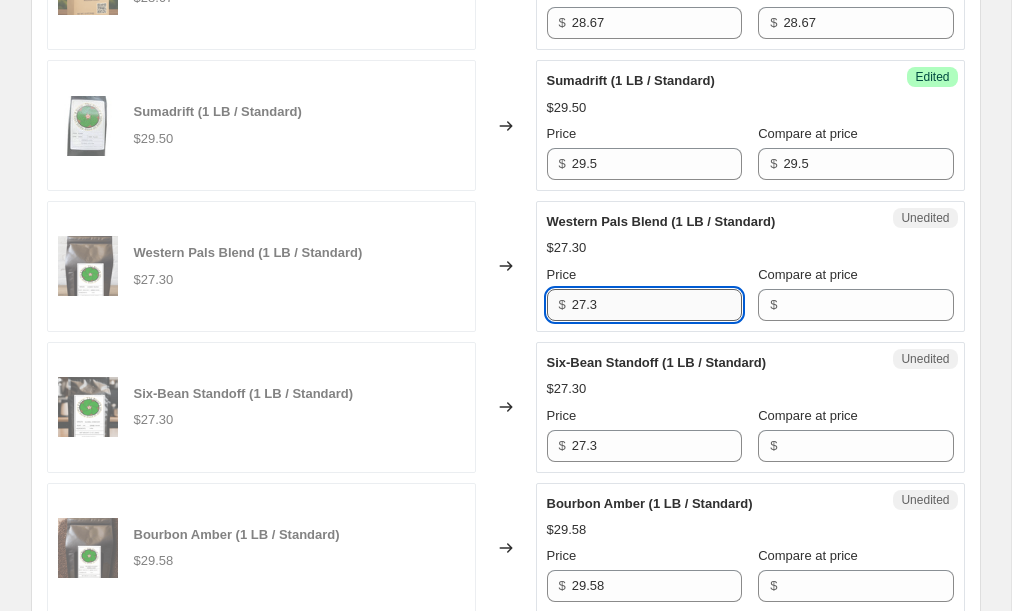 click on "27.3" at bounding box center (657, 305) 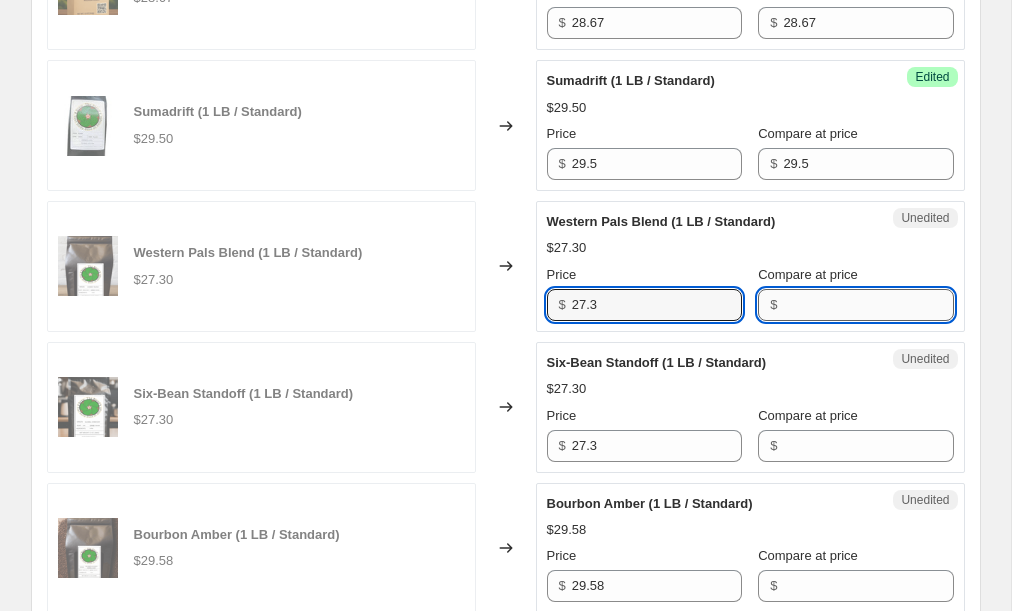 click on "Compare at price" at bounding box center [868, 305] 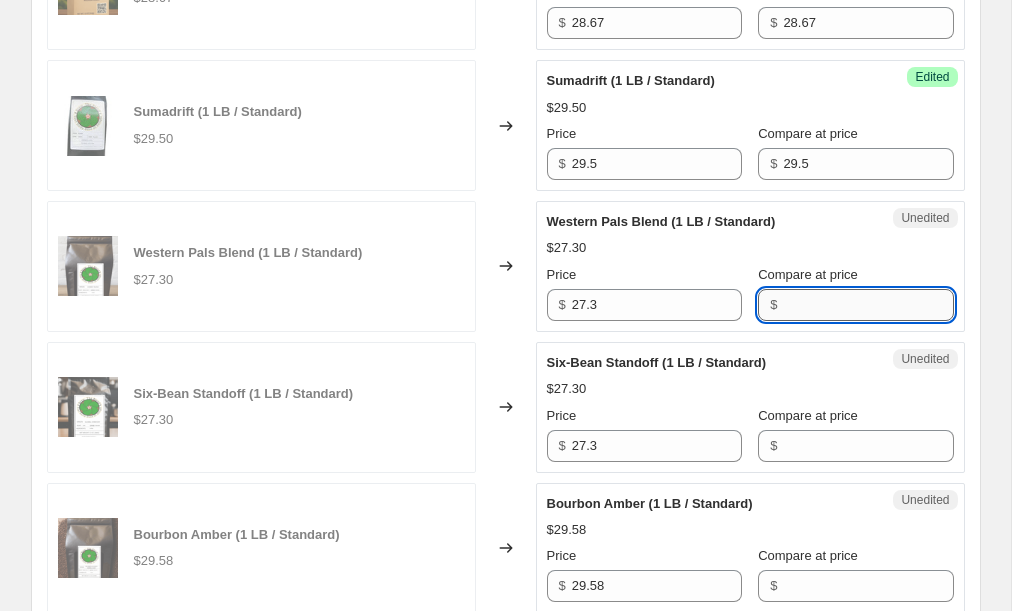 paste on "27.3" 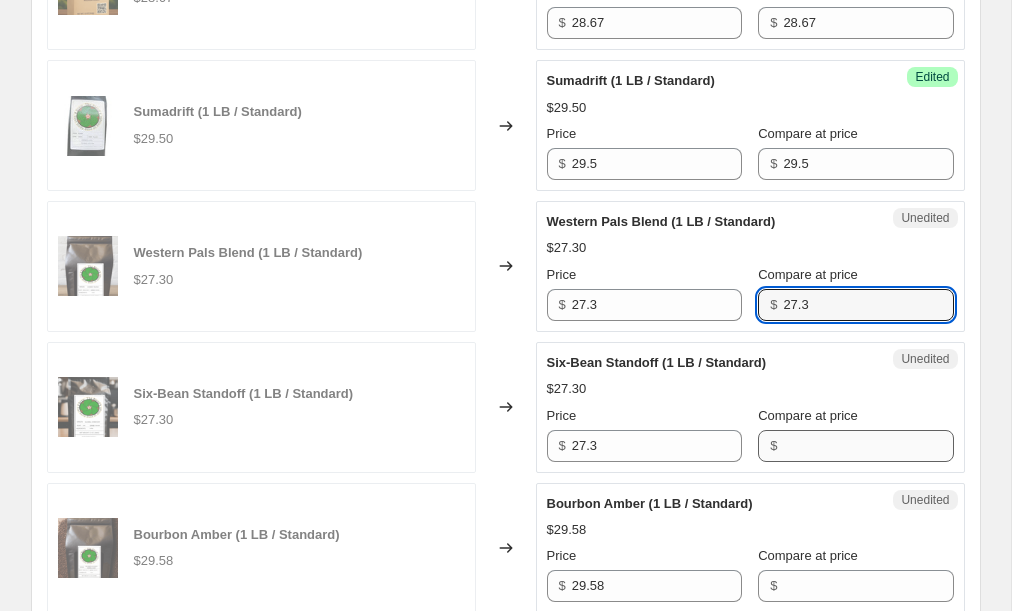 type on "27.3" 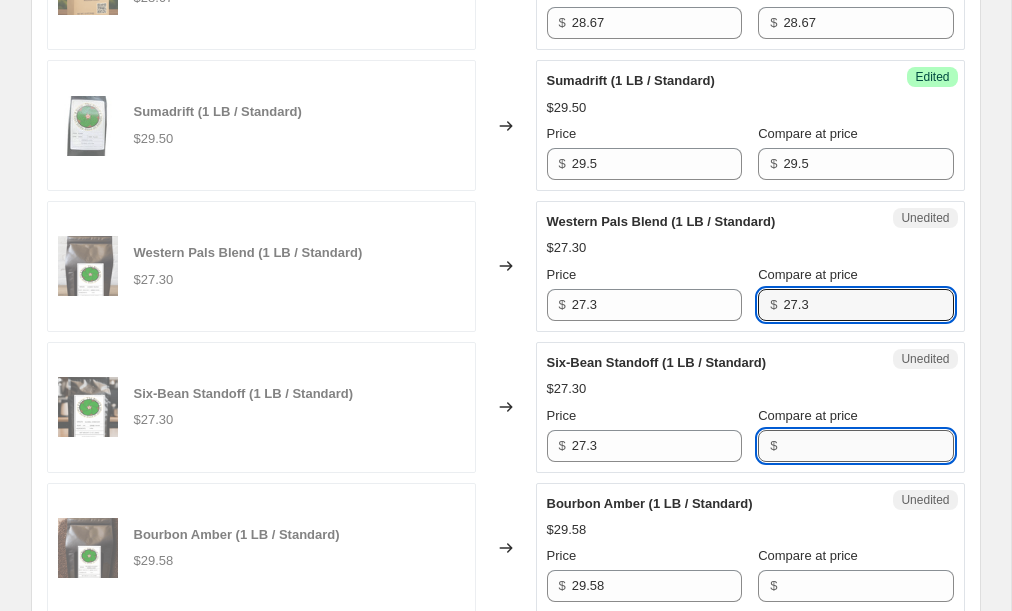 click on "Compare at price" at bounding box center [868, 446] 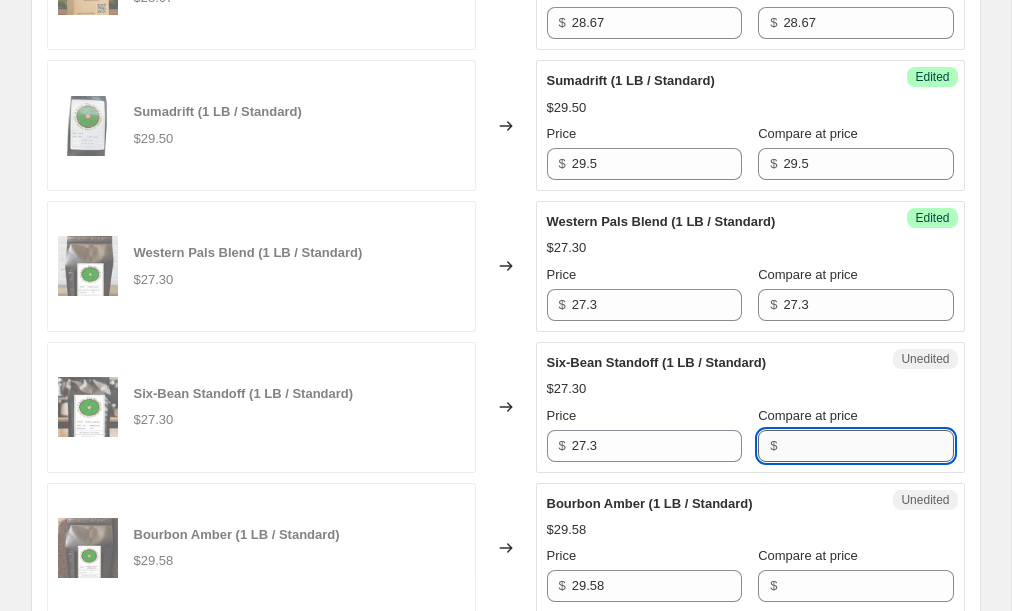 paste on "27.3" 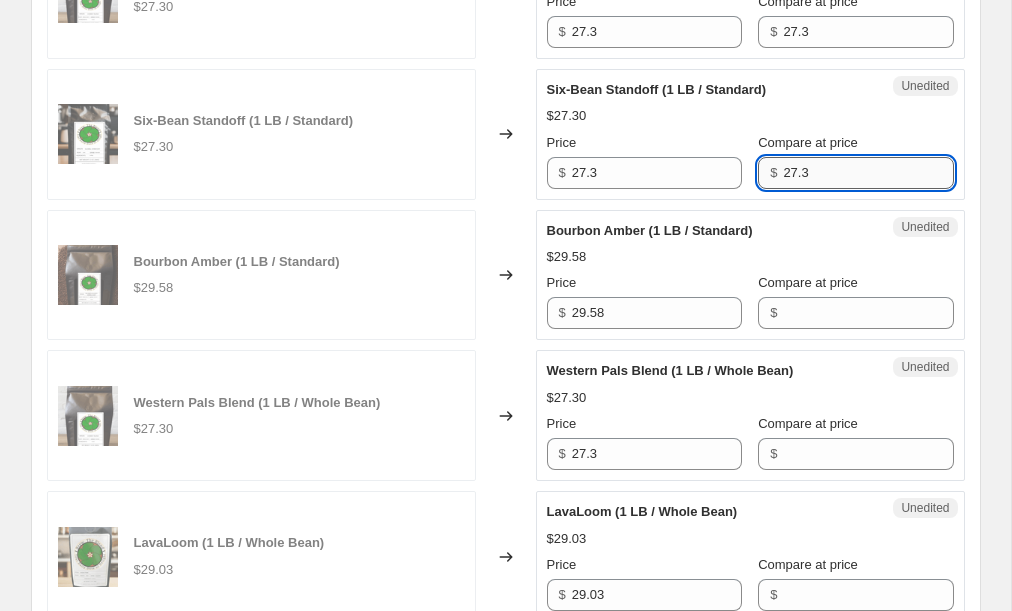 scroll, scrollTop: 1791, scrollLeft: 0, axis: vertical 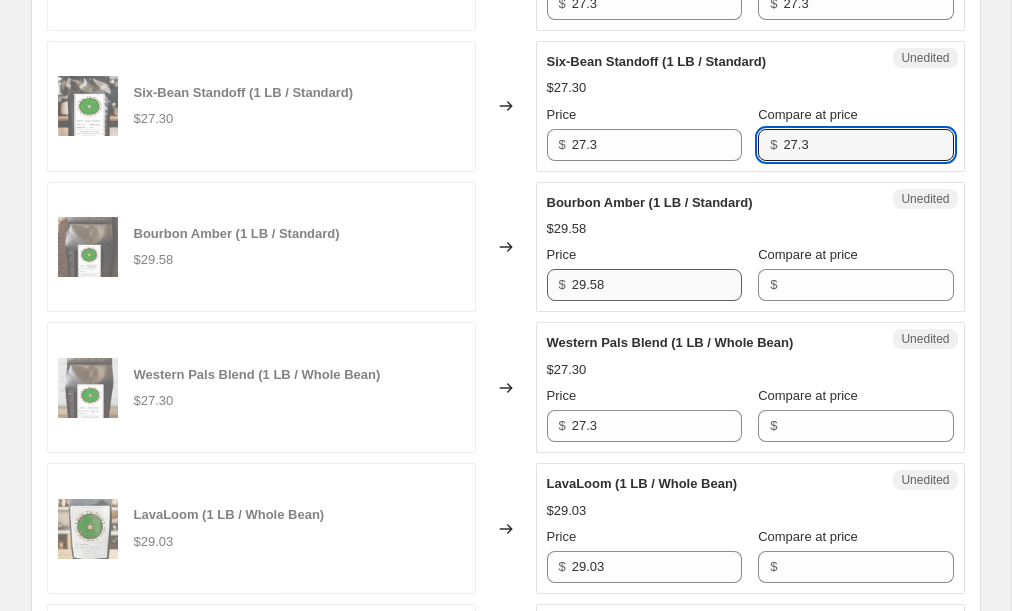 type on "27.3" 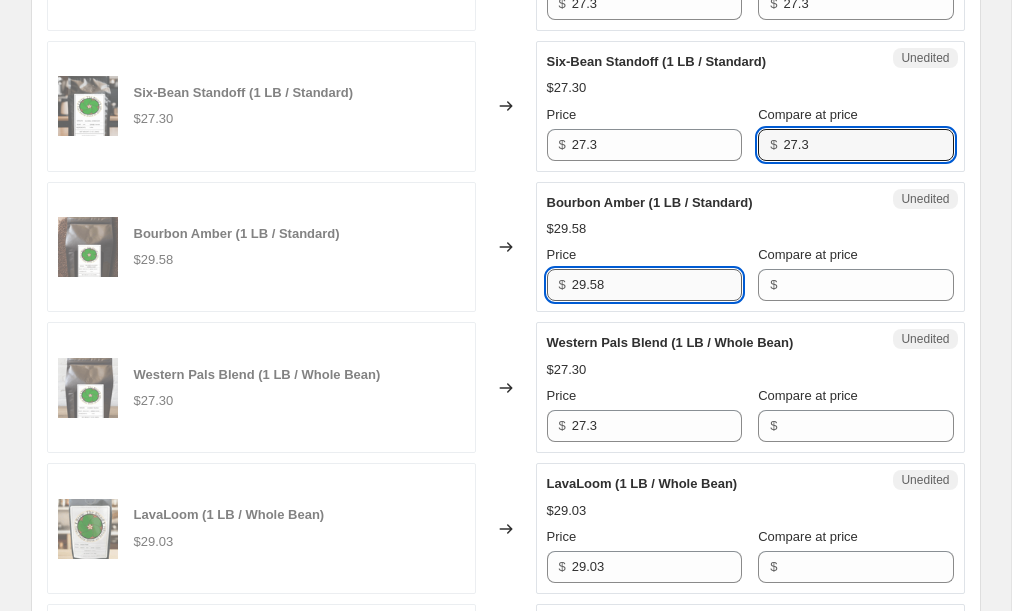 click on "29.58" at bounding box center [657, 285] 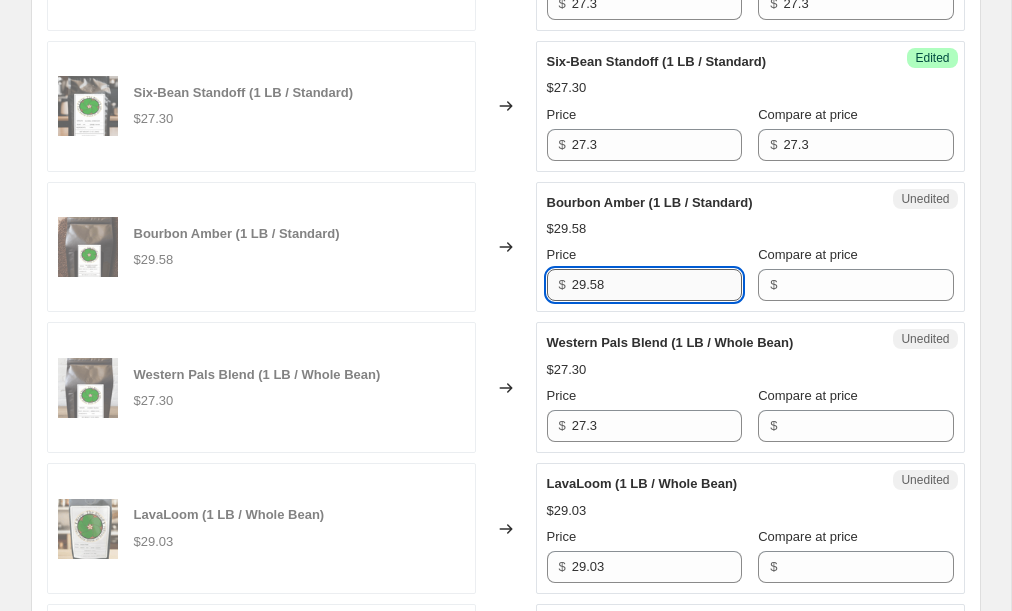 click on "29.58" at bounding box center (657, 285) 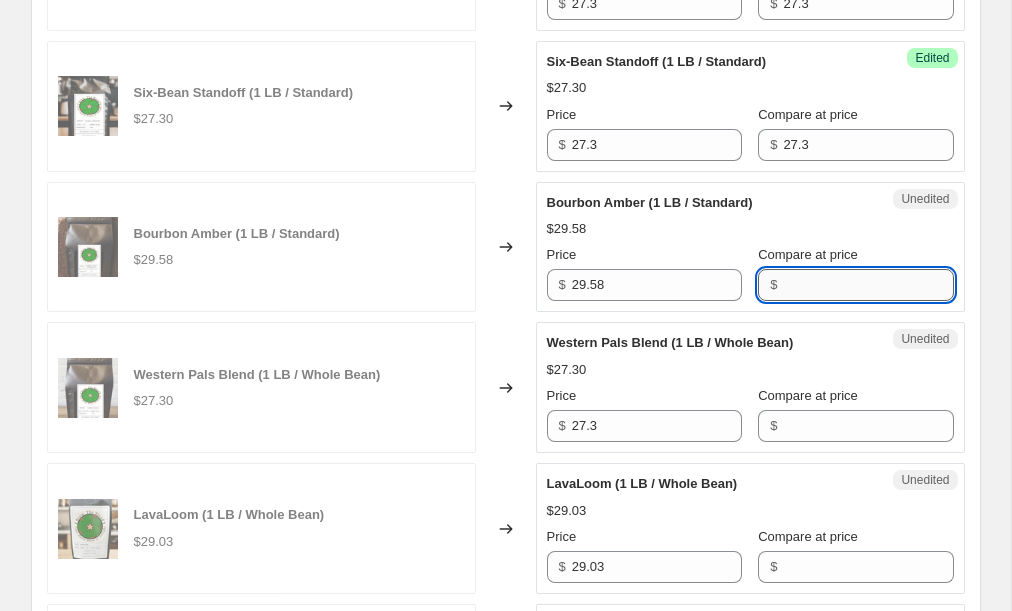 click on "Compare at price" at bounding box center (868, 285) 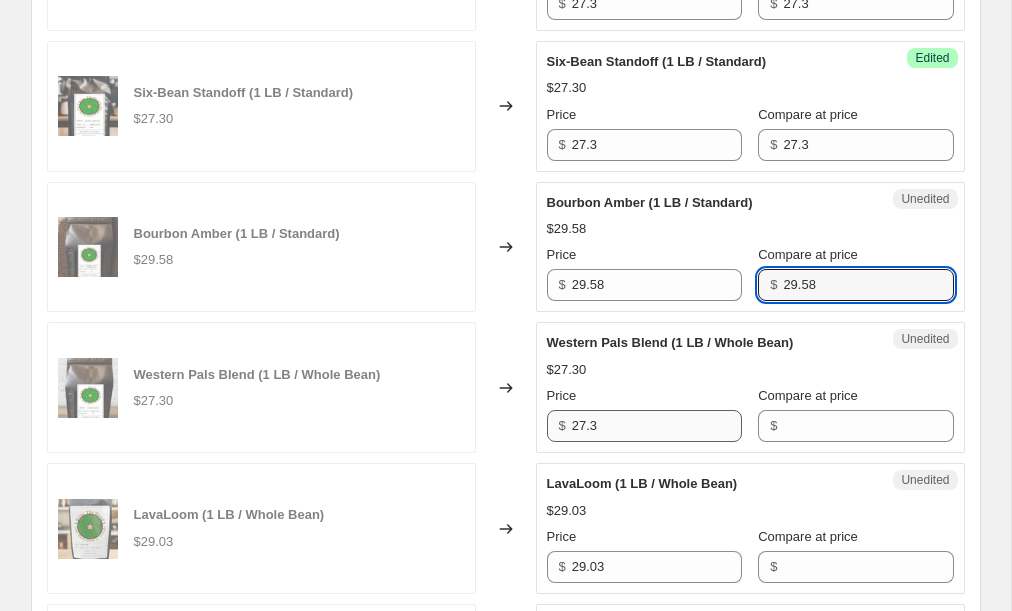 type on "29.58" 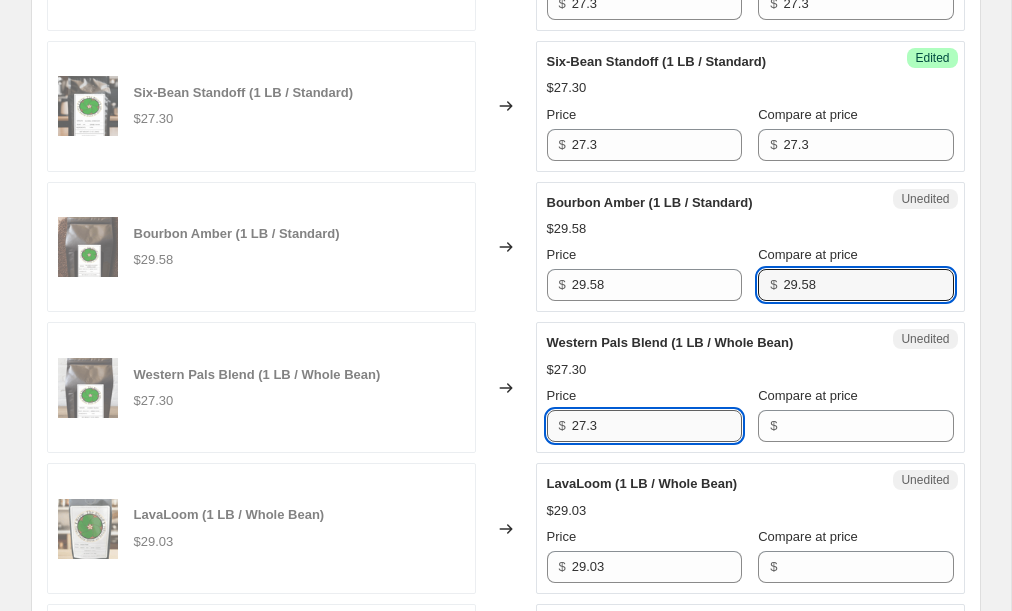 click on "27.3" at bounding box center (657, 426) 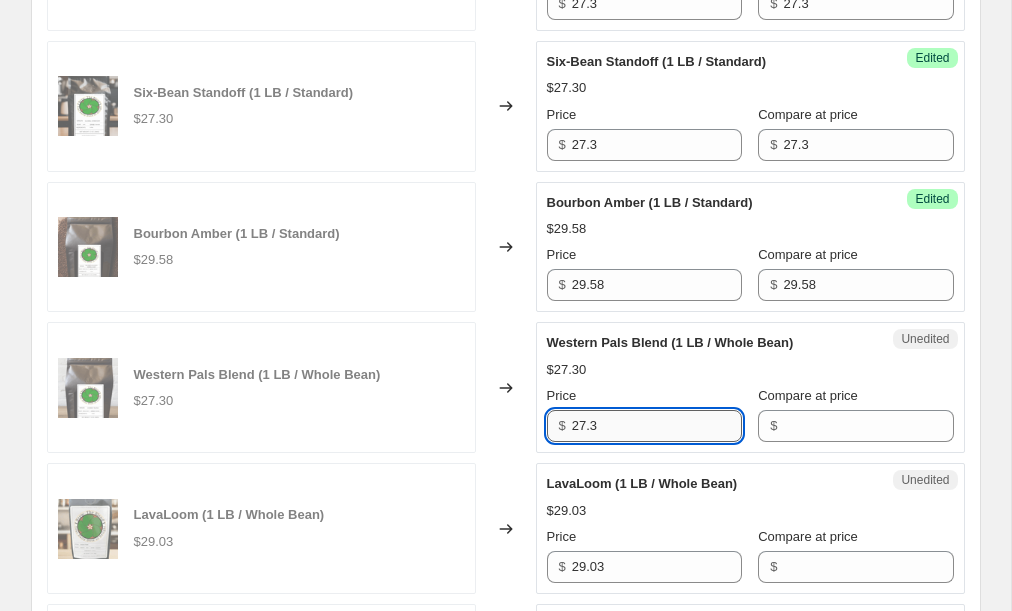 click on "27.3" at bounding box center [657, 426] 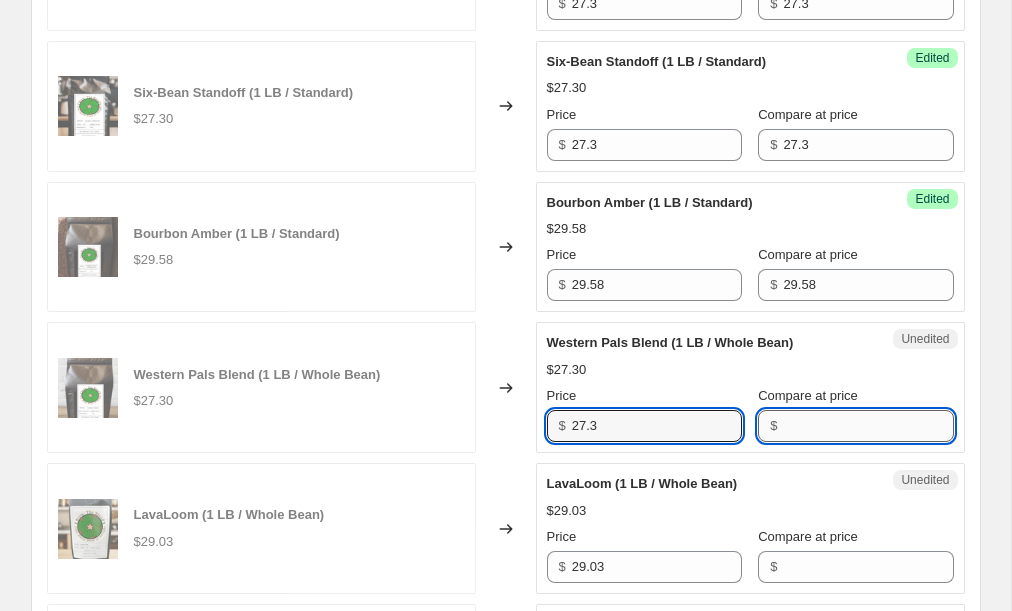 click on "Compare at price" at bounding box center (868, 426) 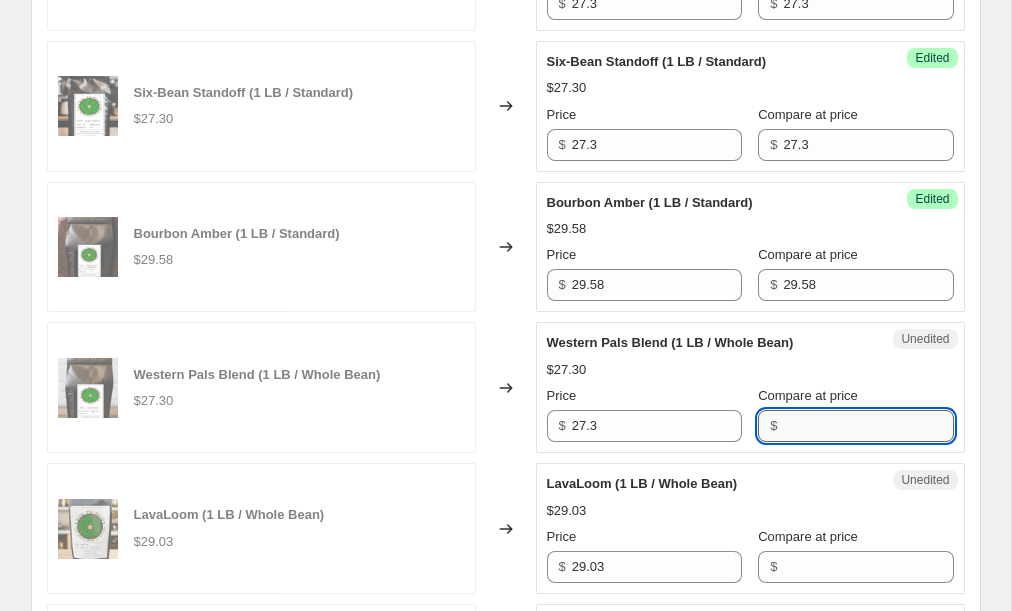 paste on "27.3" 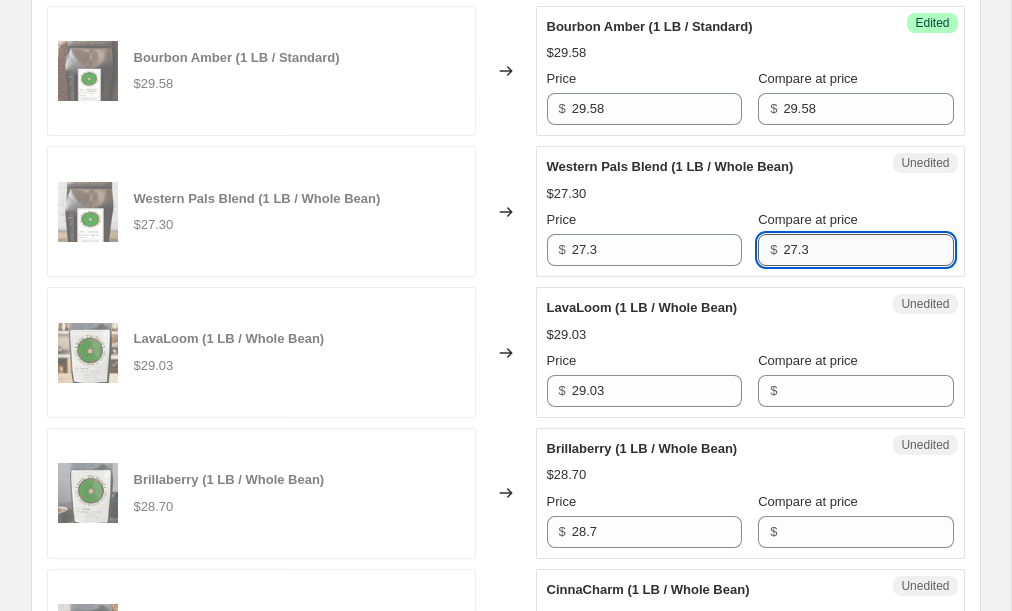 scroll, scrollTop: 1978, scrollLeft: 0, axis: vertical 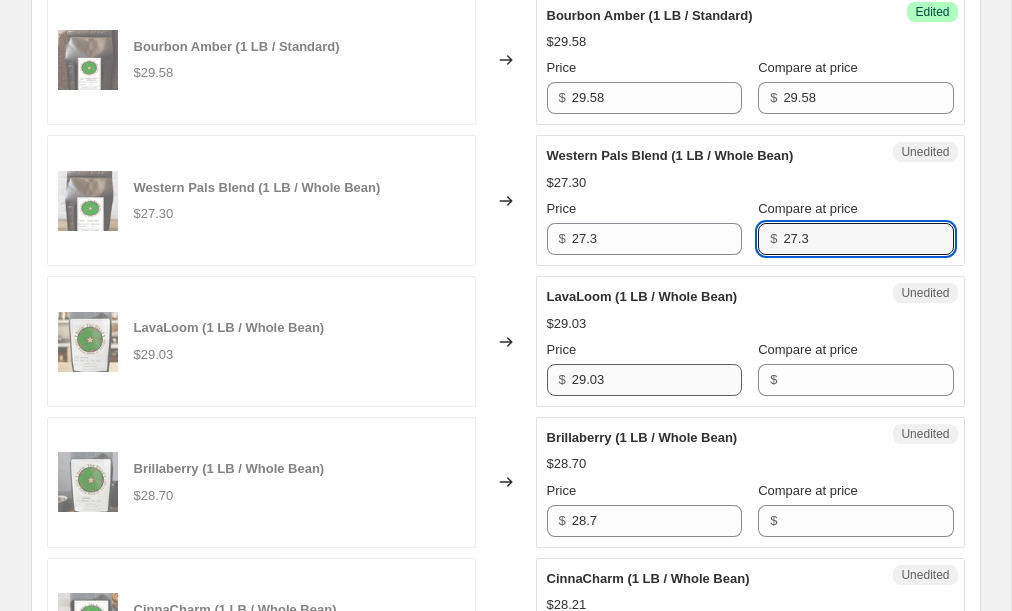 type on "27.3" 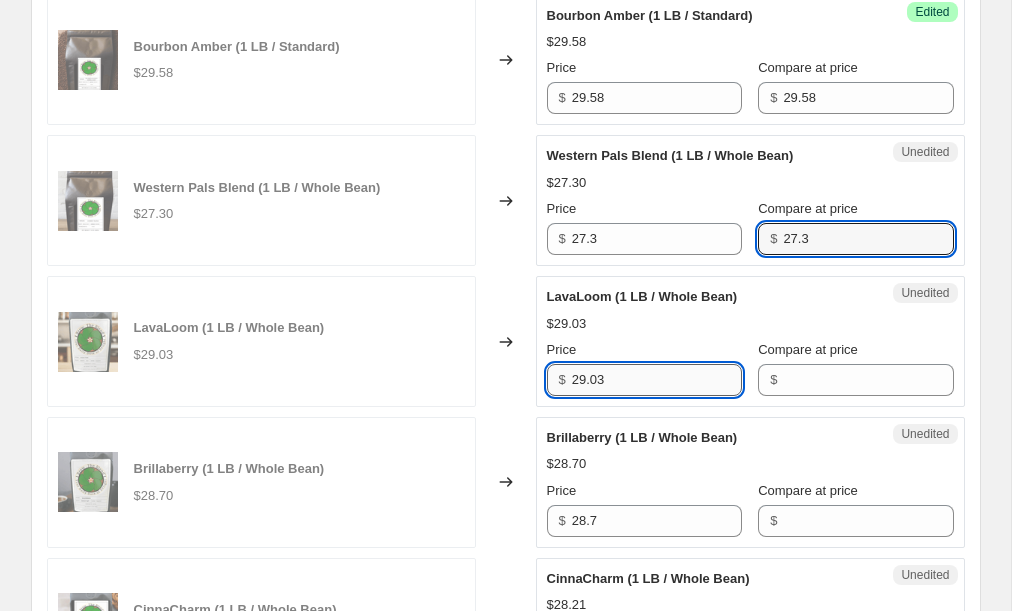 click on "29.03" at bounding box center (657, 380) 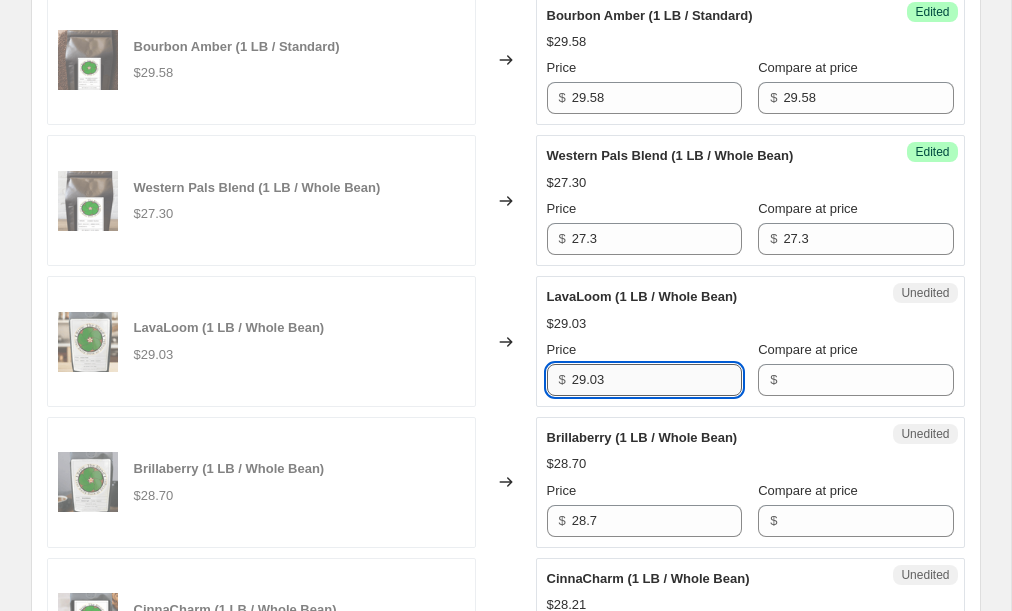 click on "29.03" at bounding box center [657, 380] 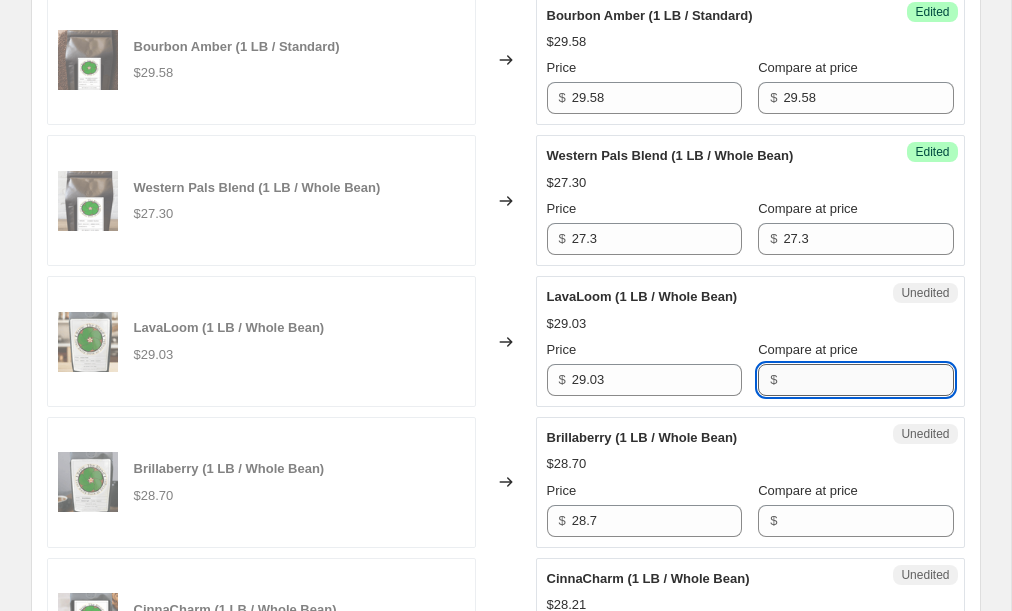 click on "Compare at price" at bounding box center [868, 380] 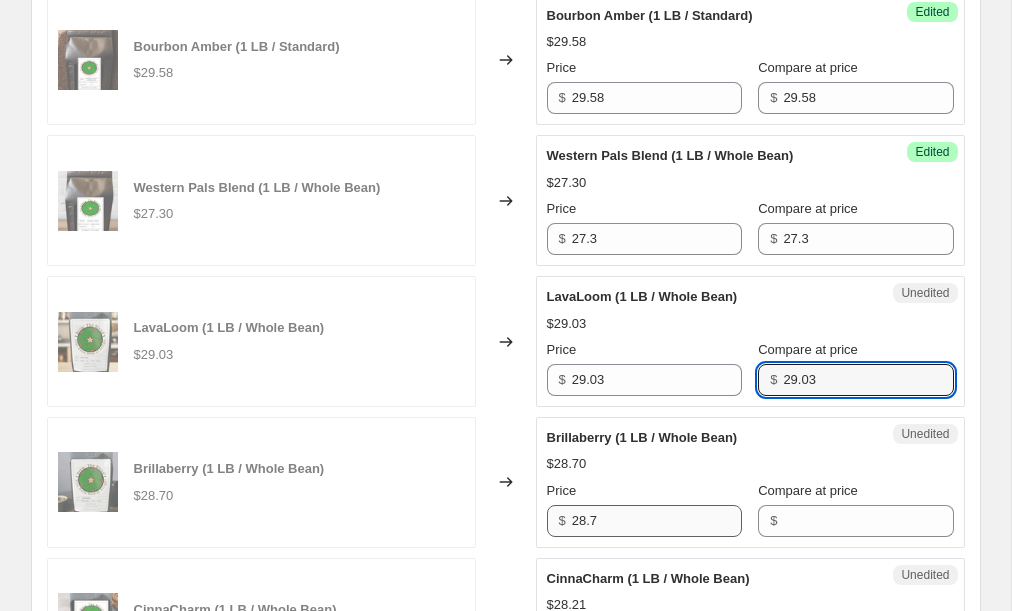 type on "29.03" 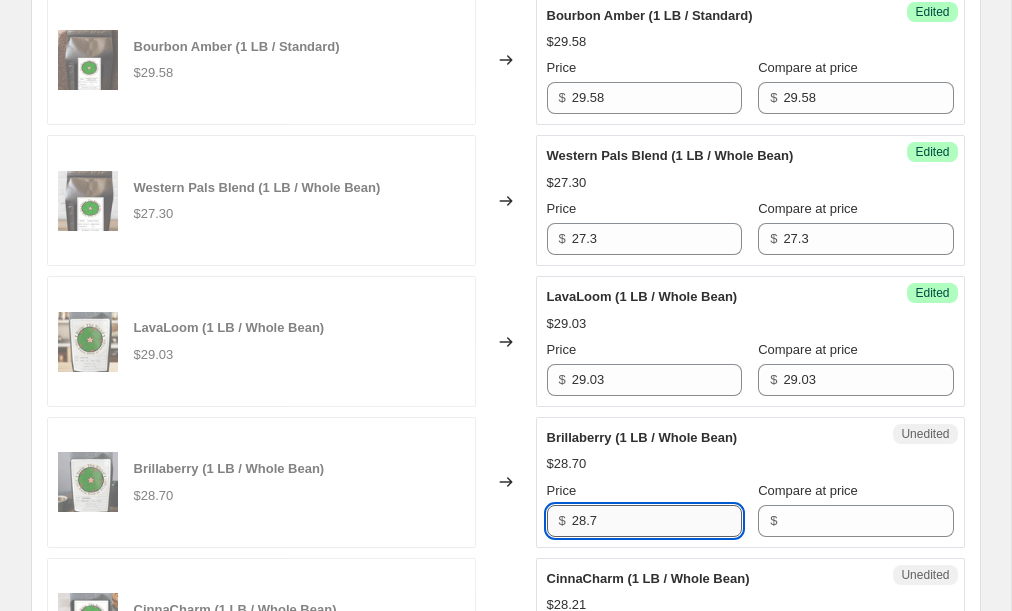 click on "28.7" at bounding box center [657, 521] 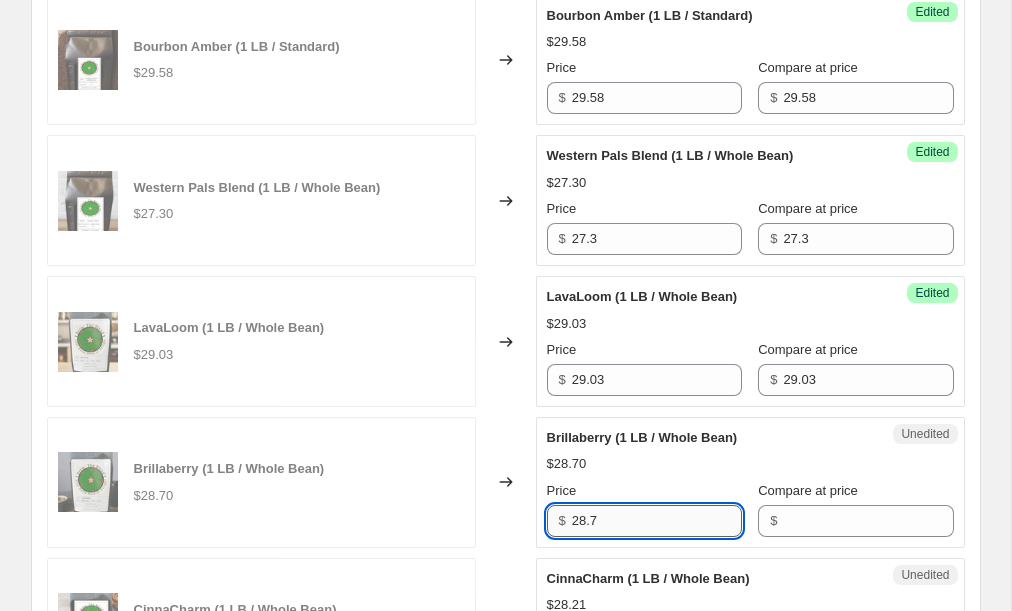 click on "28.7" at bounding box center [657, 521] 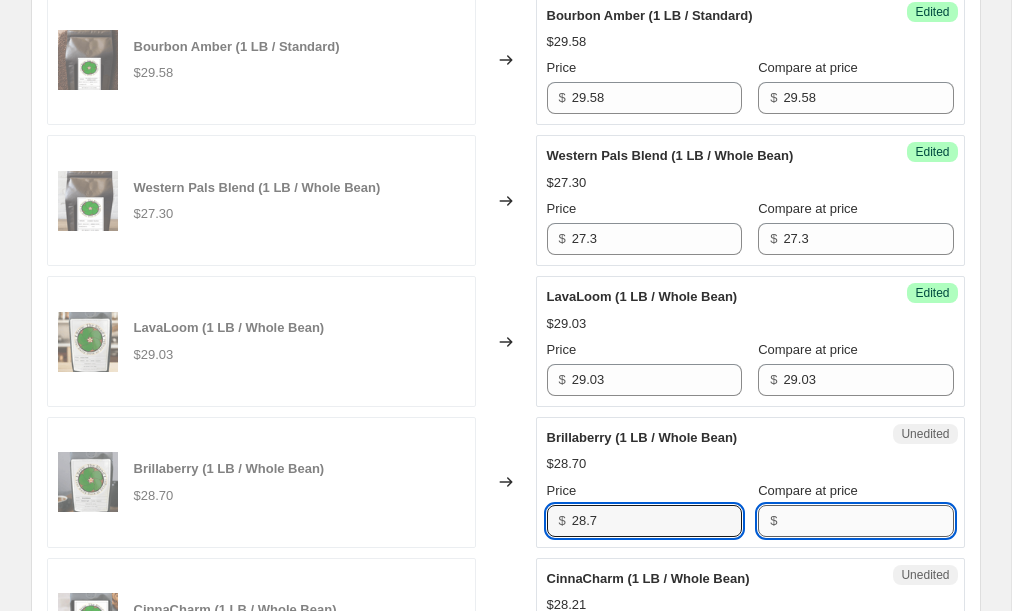 click on "Compare at price" at bounding box center [868, 521] 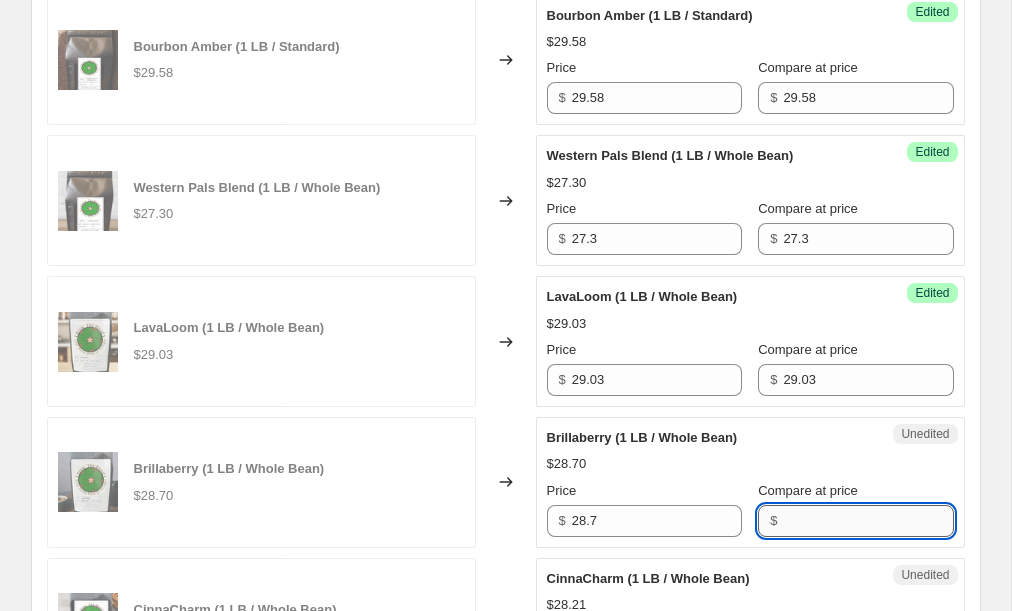 paste on "28.7" 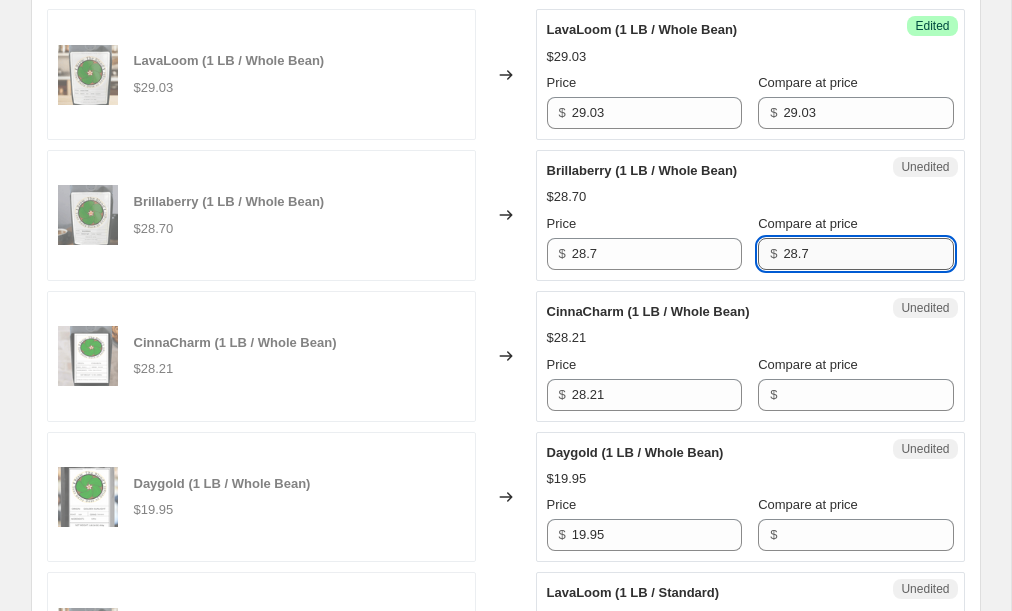 scroll, scrollTop: 2274, scrollLeft: 0, axis: vertical 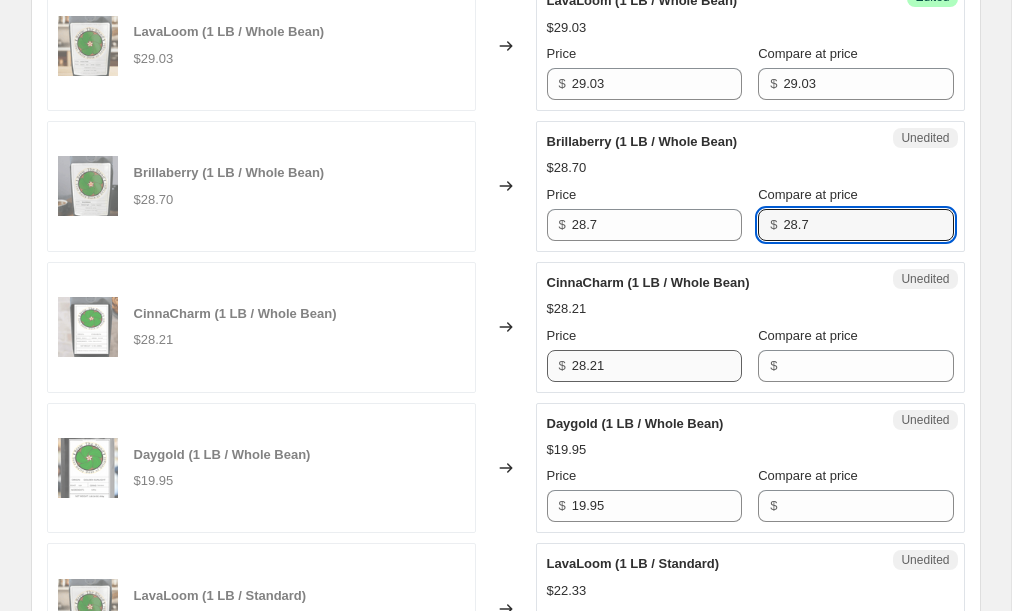 type on "28.7" 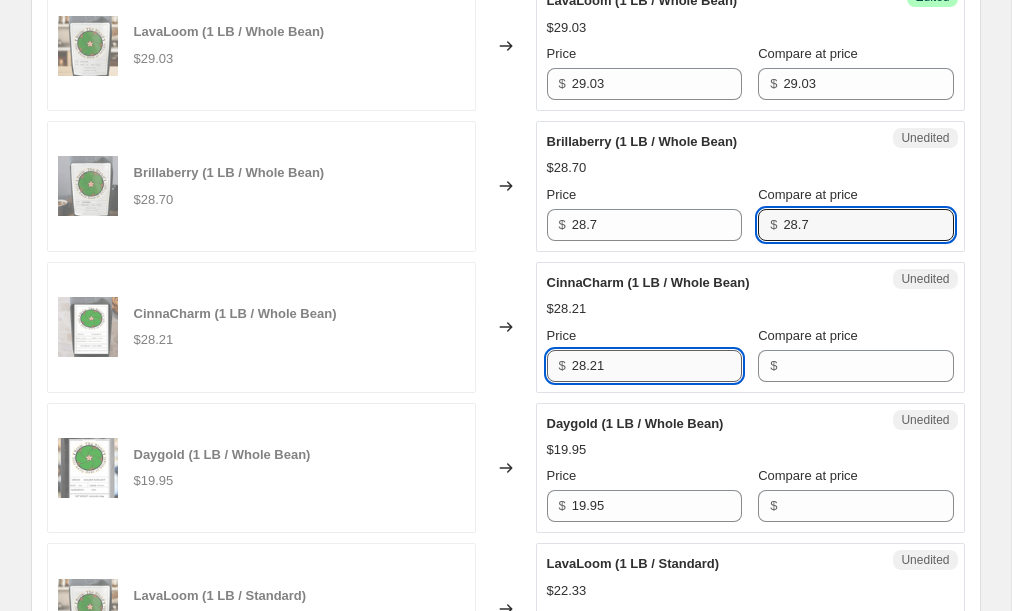 click on "28.21" at bounding box center (657, 366) 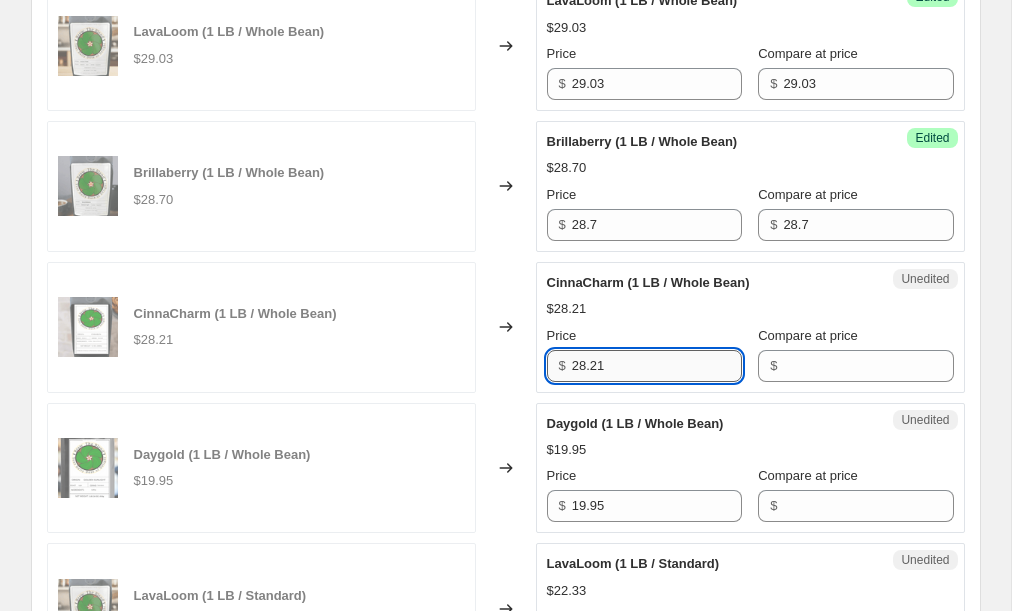 click on "28.21" at bounding box center (657, 366) 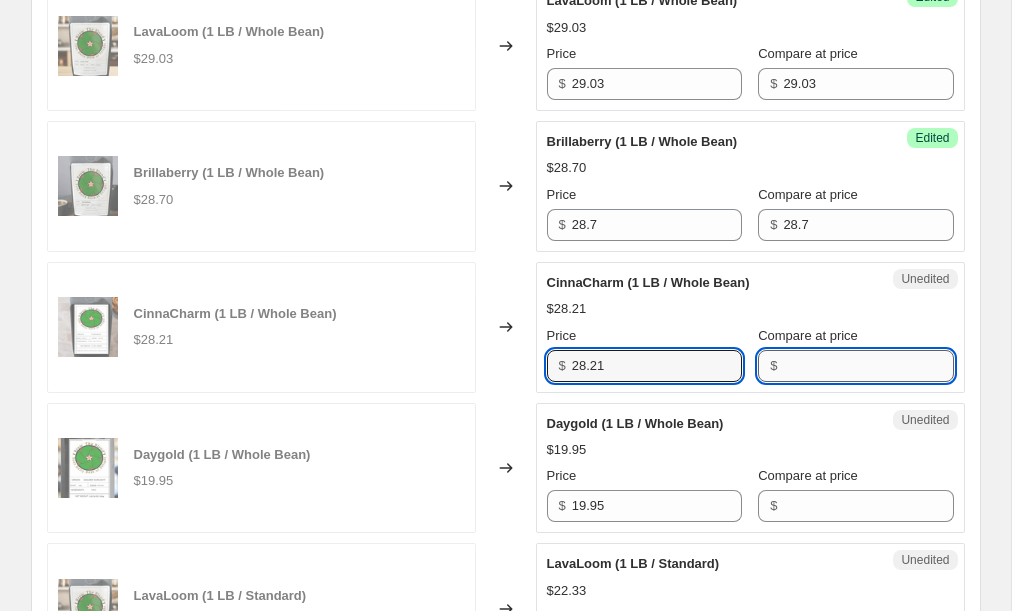 click on "Compare at price" at bounding box center (868, 366) 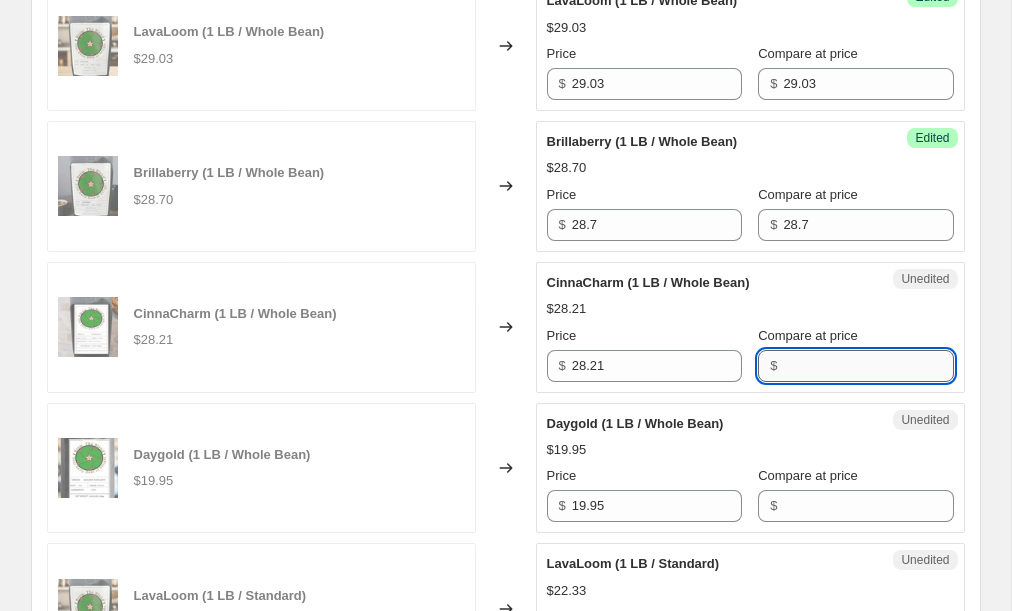 click on "Compare at price" at bounding box center [868, 366] 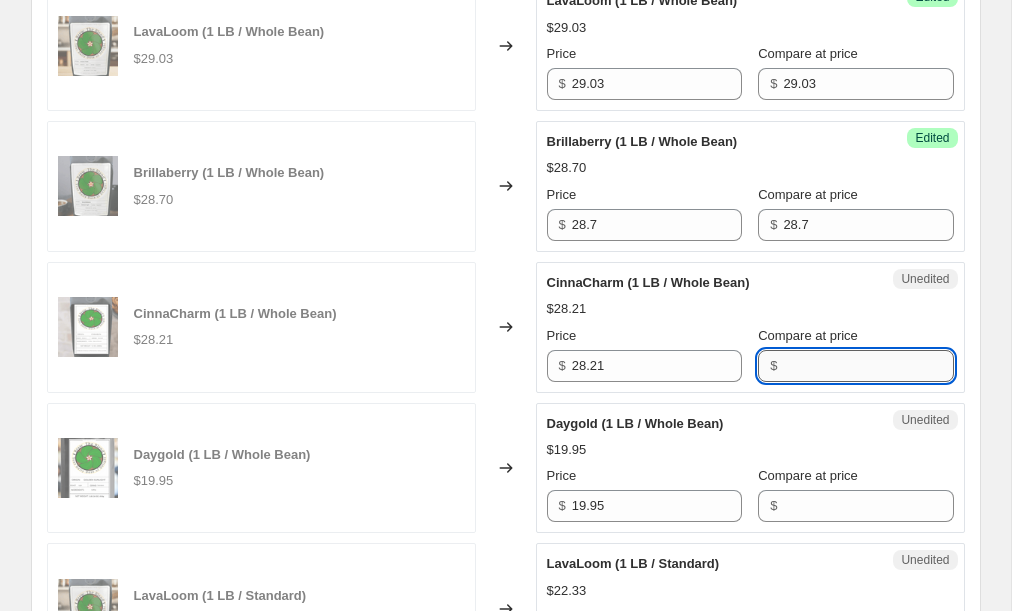 paste on "28.21" 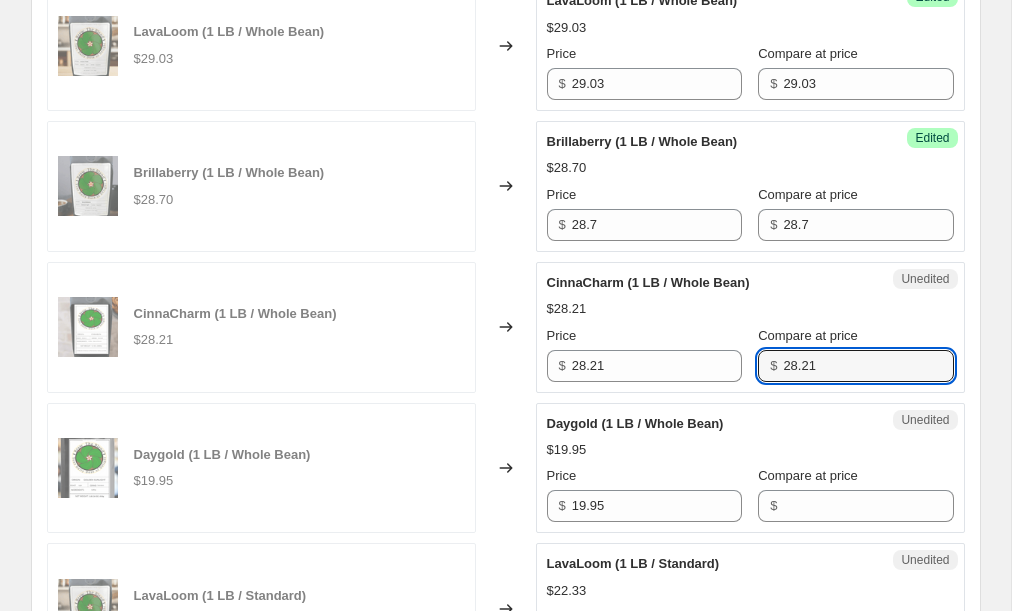type on "28.21" 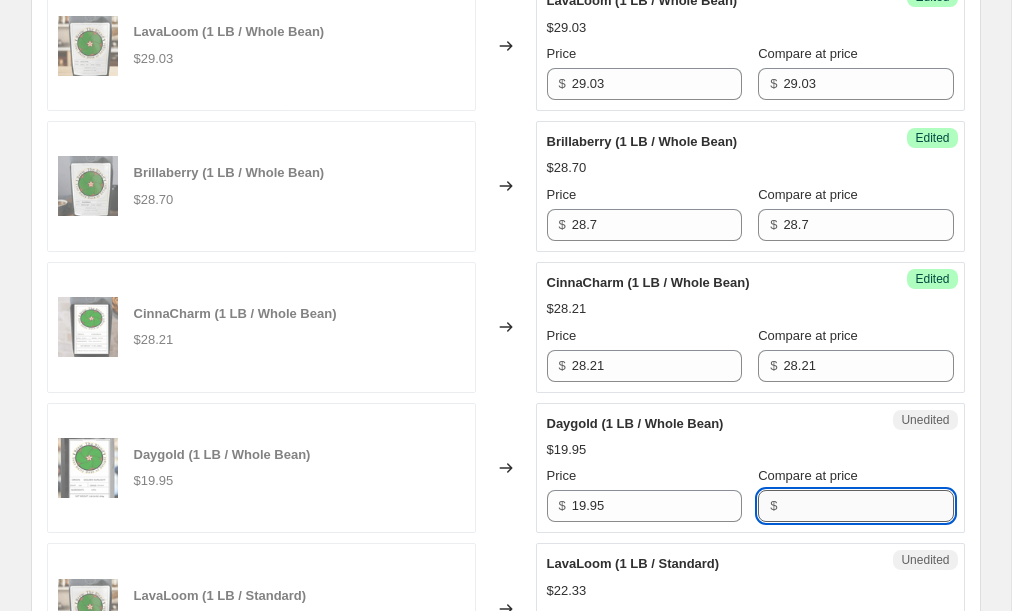 click on "Compare at price" at bounding box center (868, 506) 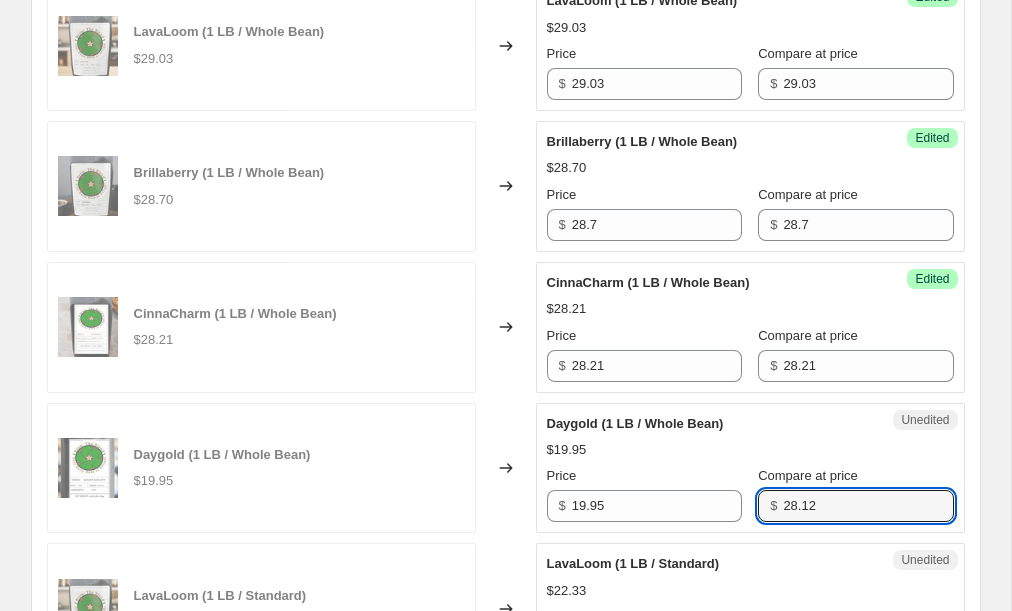 type on "28.12" 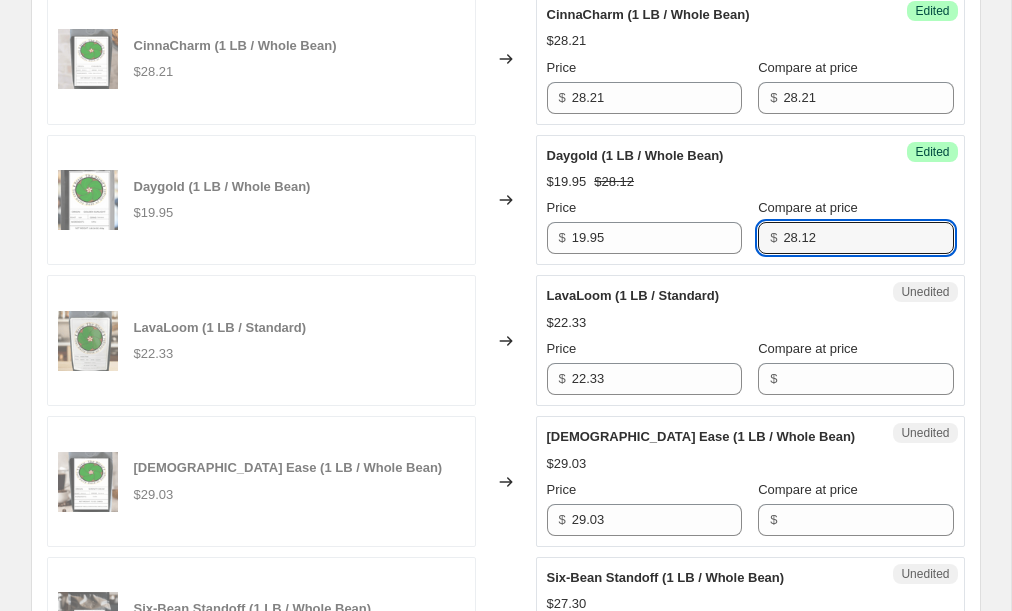 scroll, scrollTop: 2552, scrollLeft: 0, axis: vertical 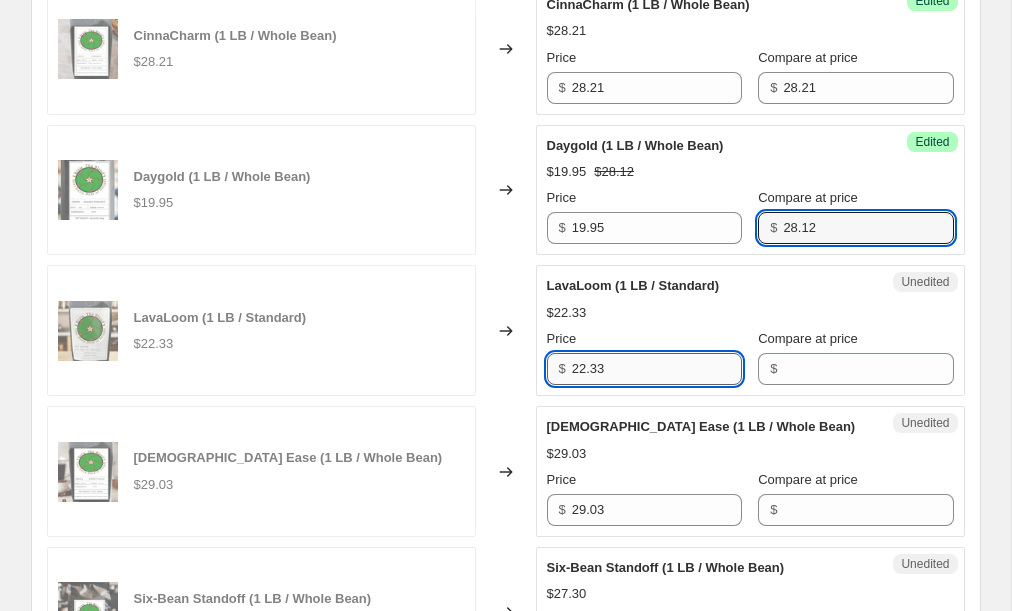 click on "22.33" at bounding box center (657, 369) 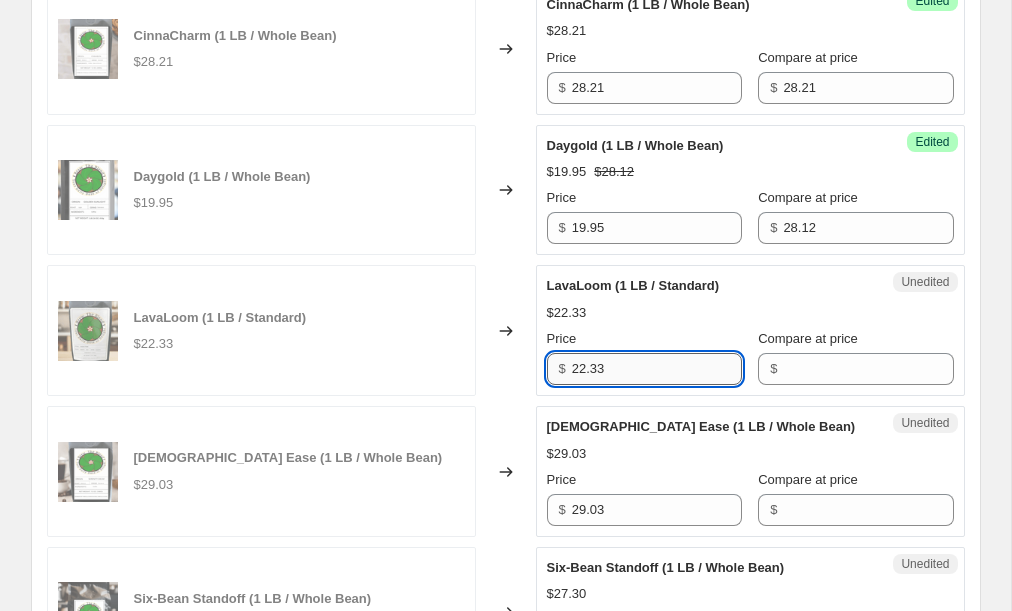 click on "22.33" at bounding box center (657, 369) 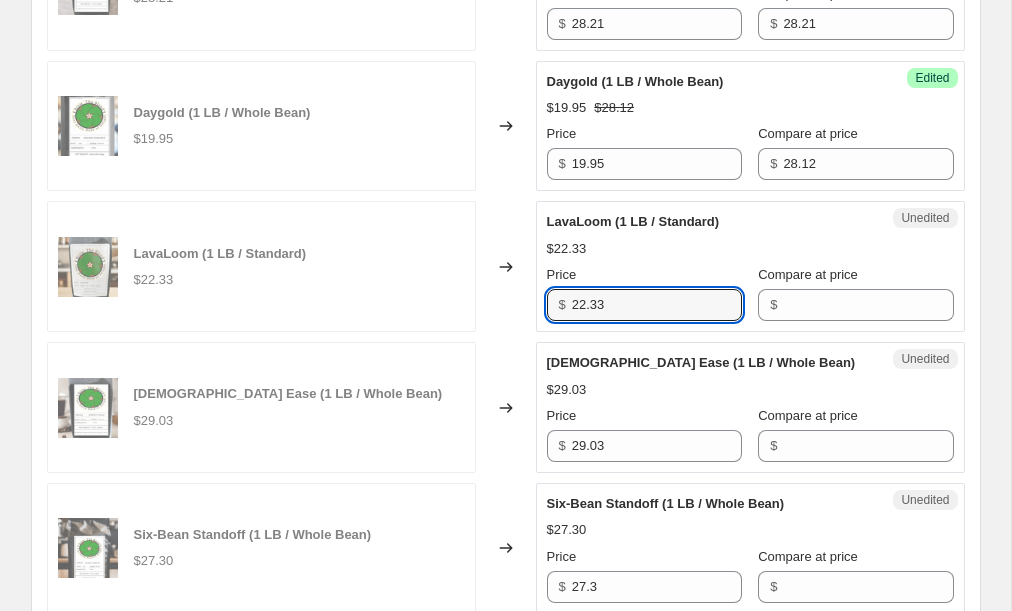 scroll, scrollTop: 2620, scrollLeft: 0, axis: vertical 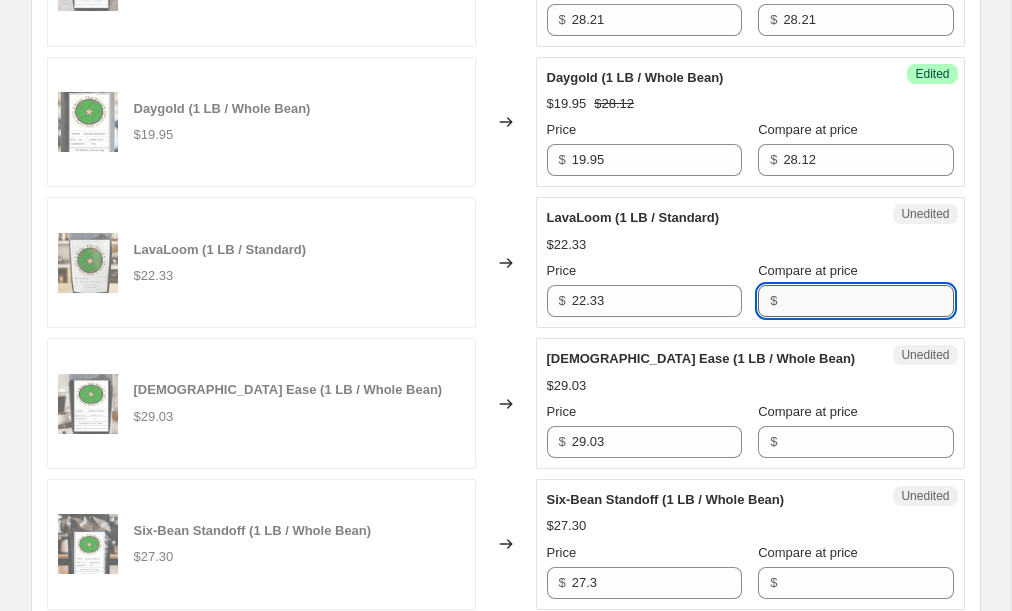 click on "Compare at price" at bounding box center [868, 301] 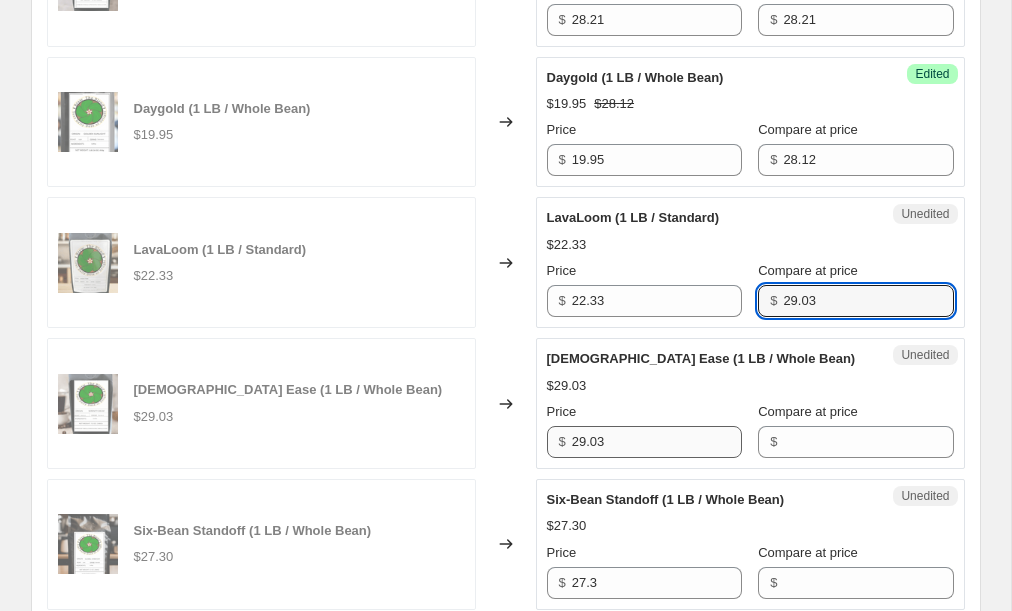 type on "29.03" 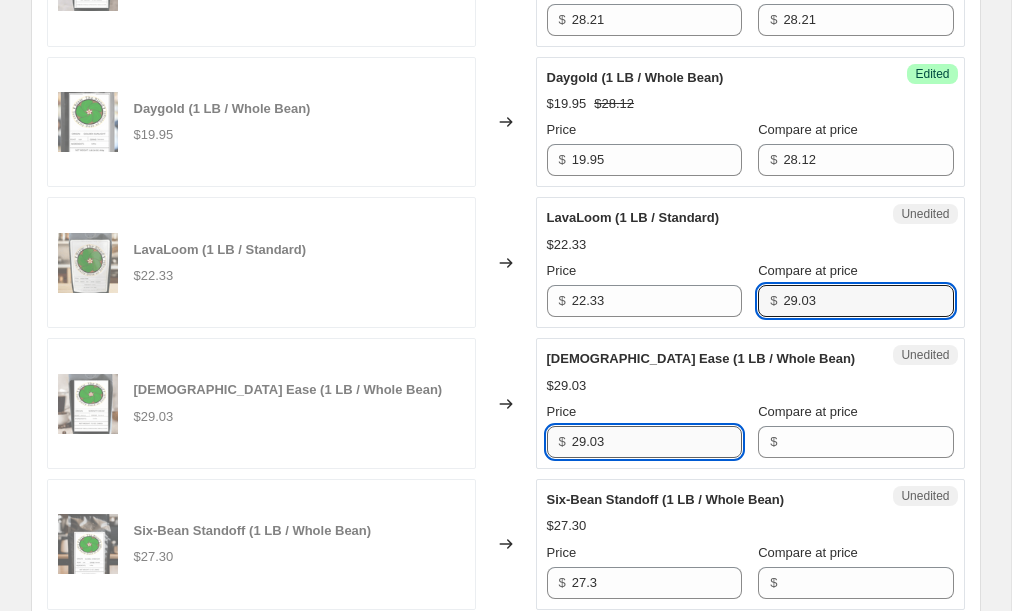 click on "29.03" at bounding box center (657, 442) 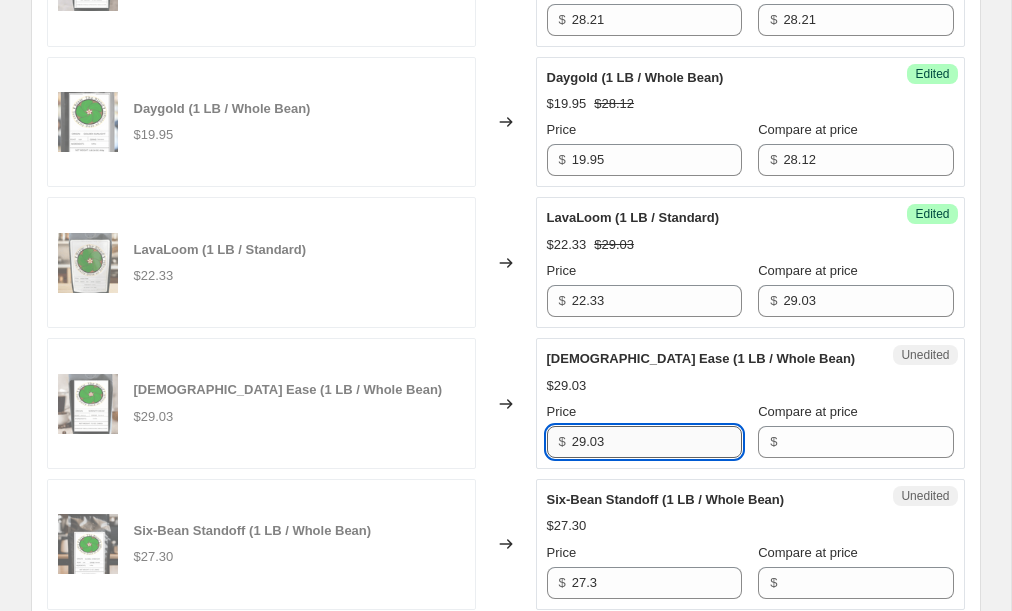 click on "29.03" at bounding box center (657, 442) 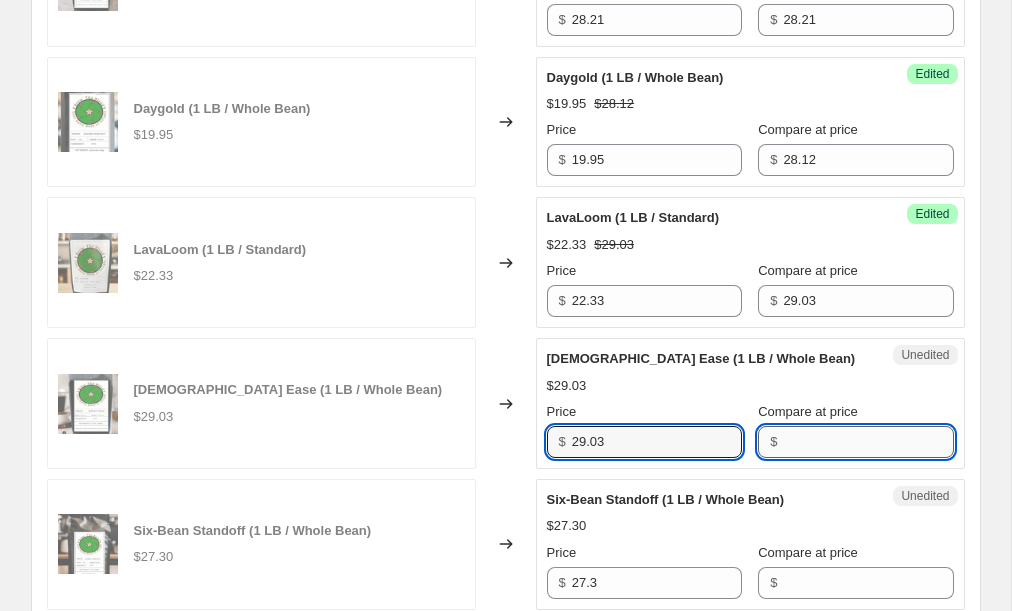 click on "Compare at price" at bounding box center [868, 442] 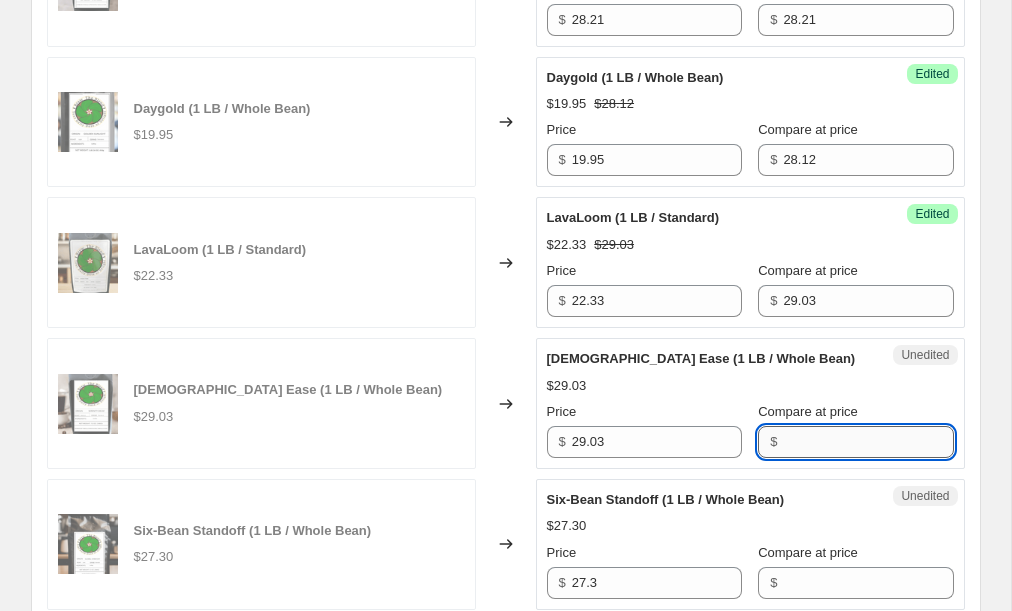 paste on "29.03" 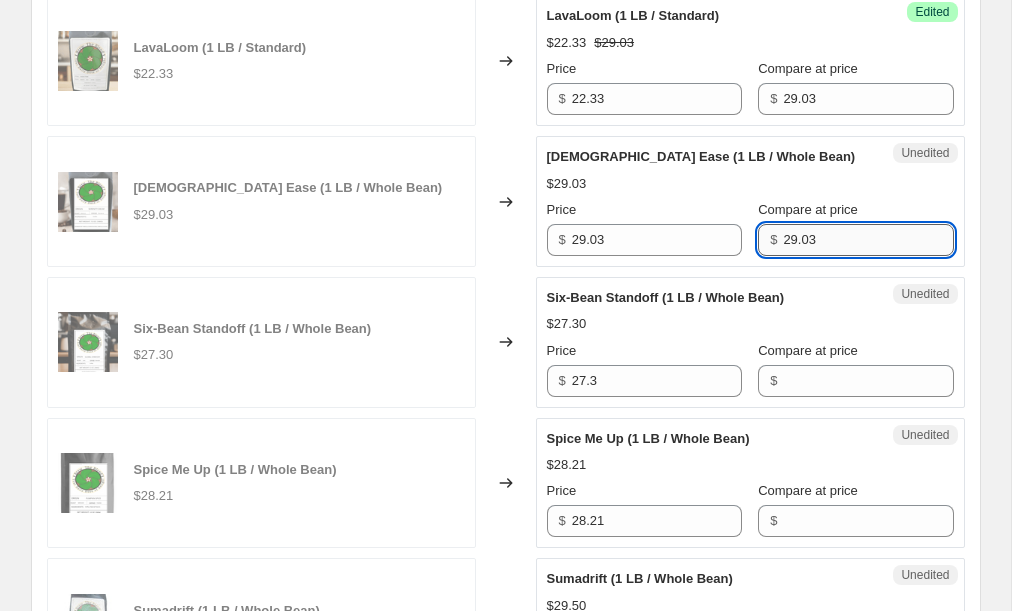 scroll, scrollTop: 2824, scrollLeft: 0, axis: vertical 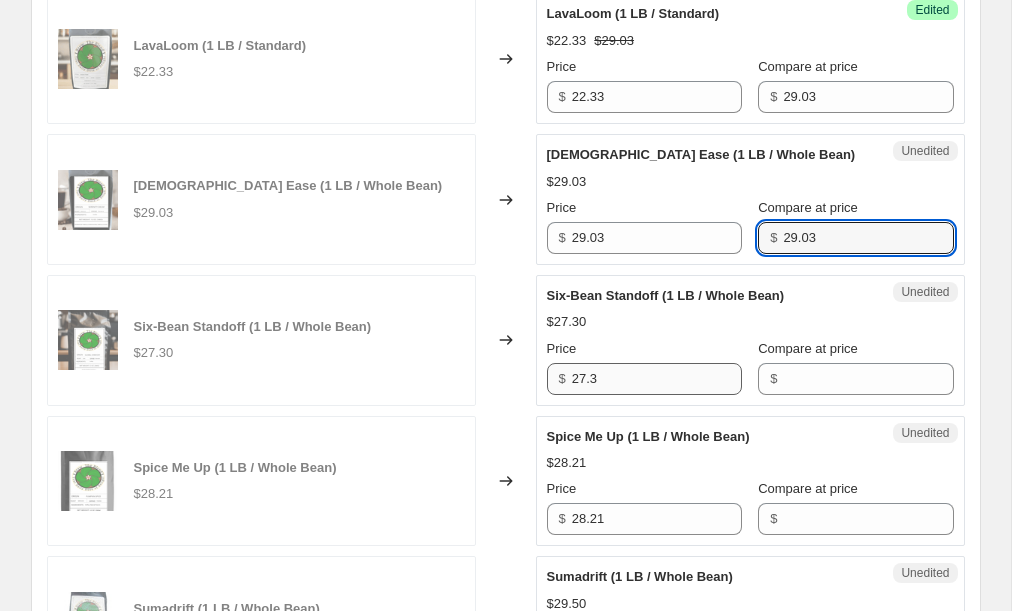 type on "29.03" 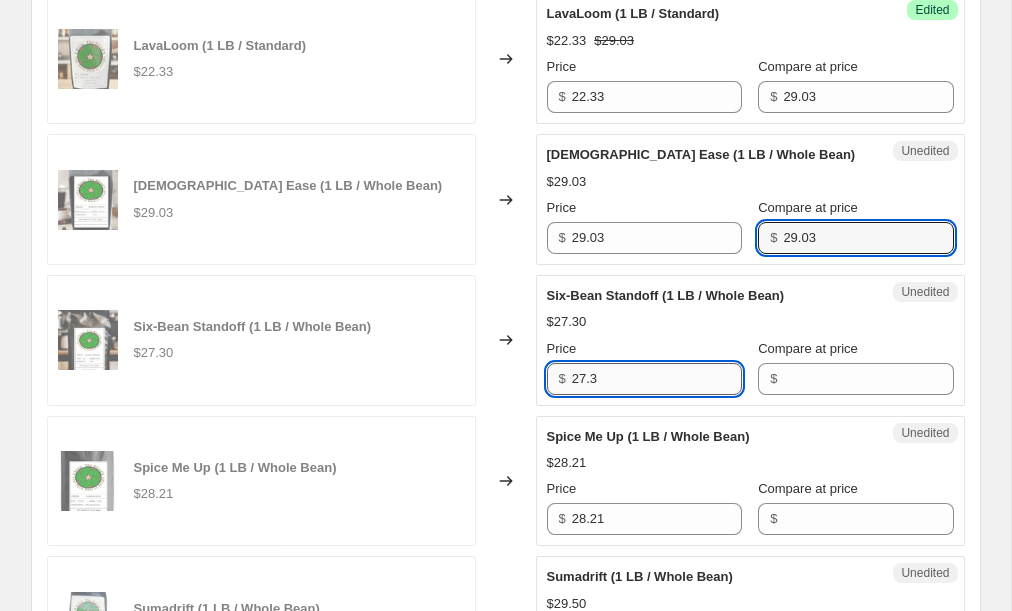 click on "27.3" at bounding box center [657, 379] 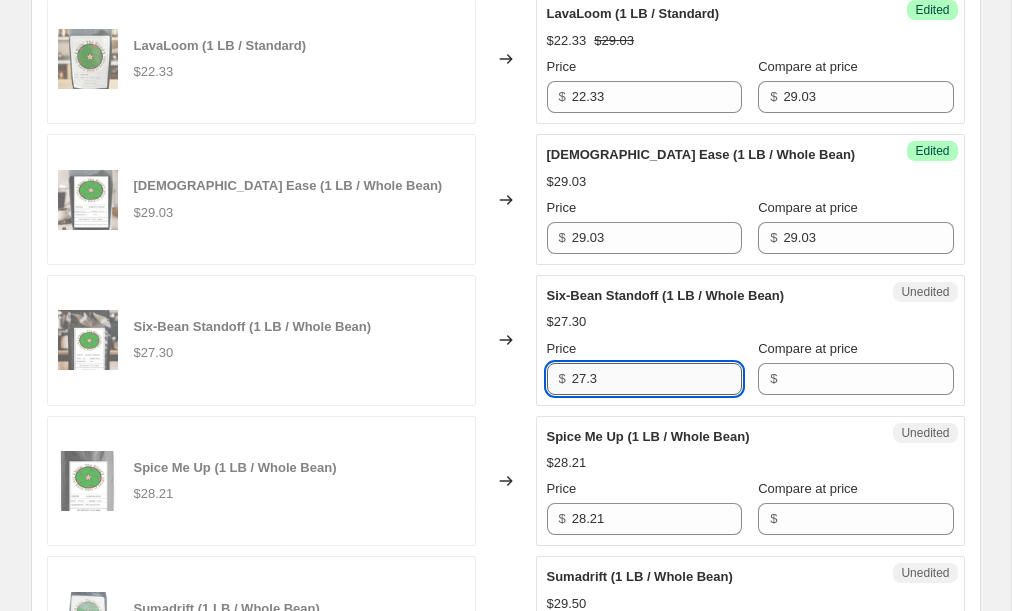 click on "27.3" at bounding box center (657, 379) 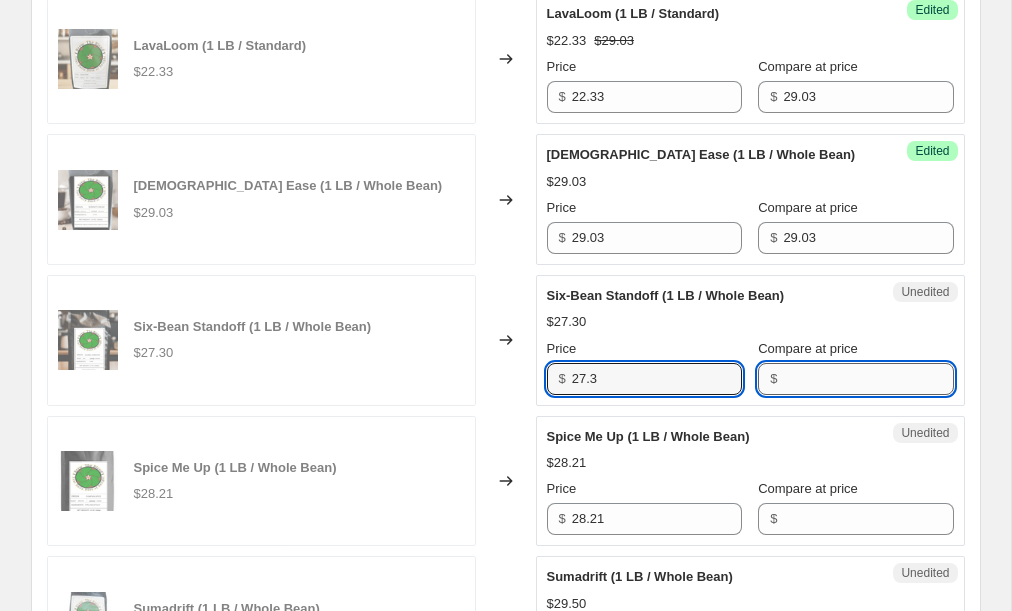 click on "Compare at price" at bounding box center [868, 379] 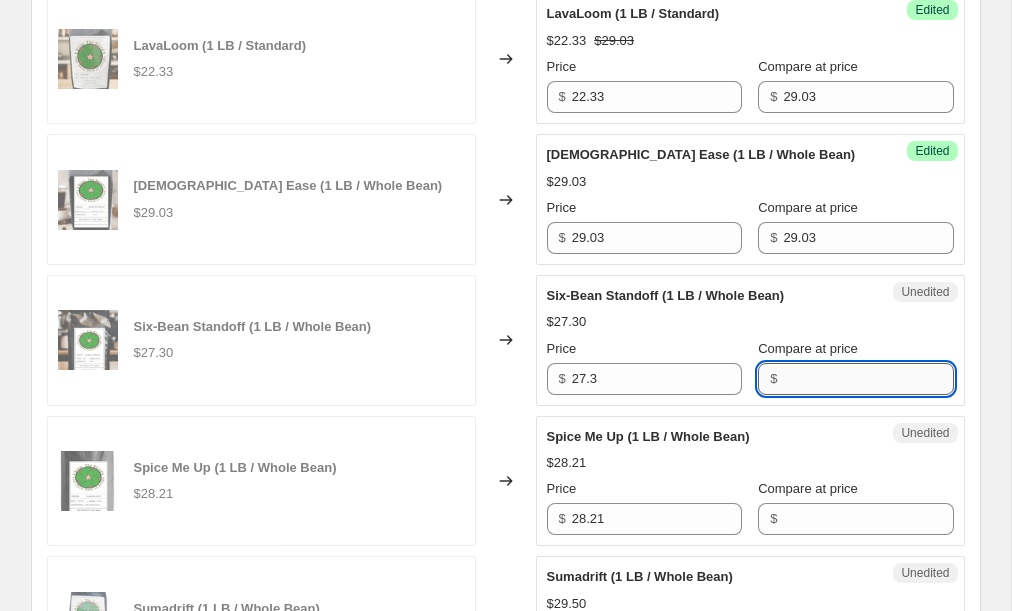 paste on "27.3" 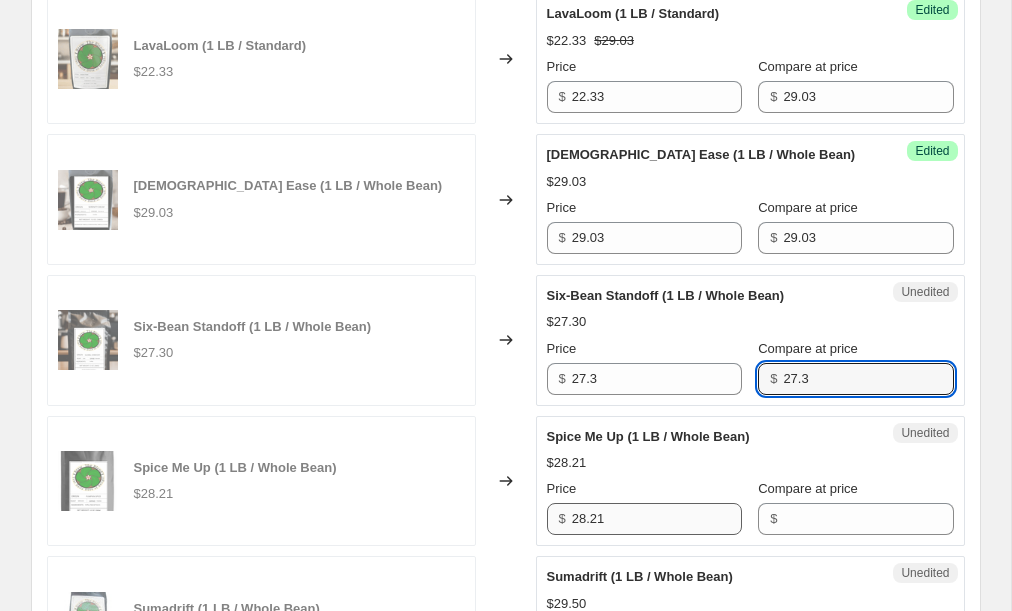 type on "27.3" 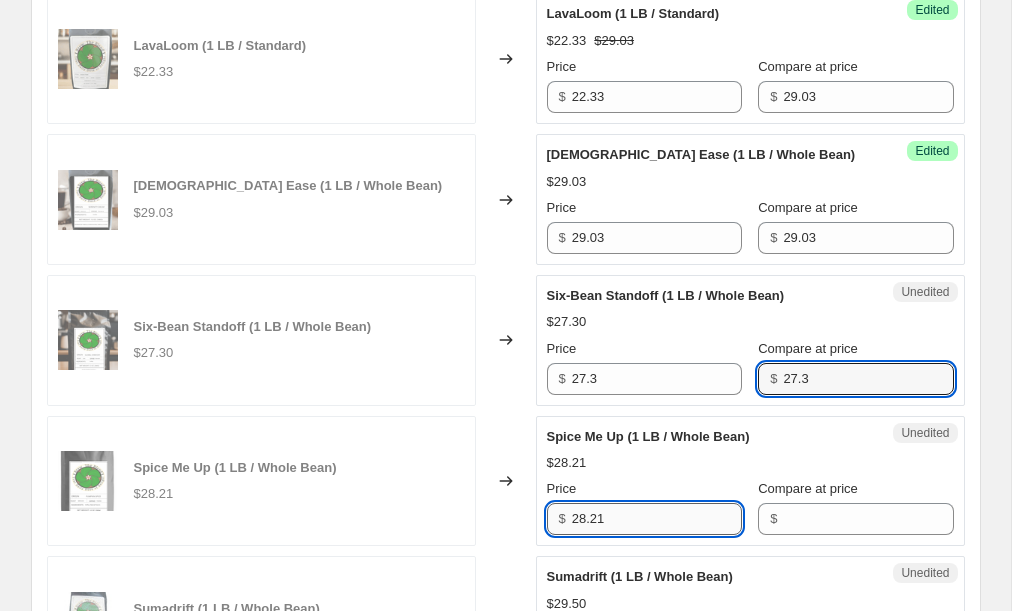 click on "28.21" at bounding box center [657, 519] 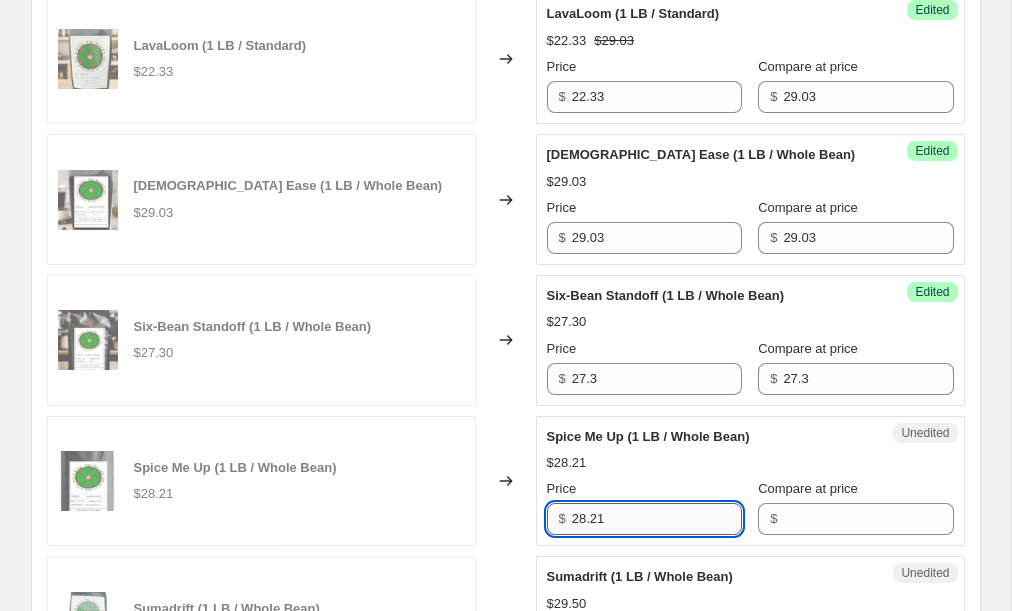 click on "28.21" at bounding box center [657, 519] 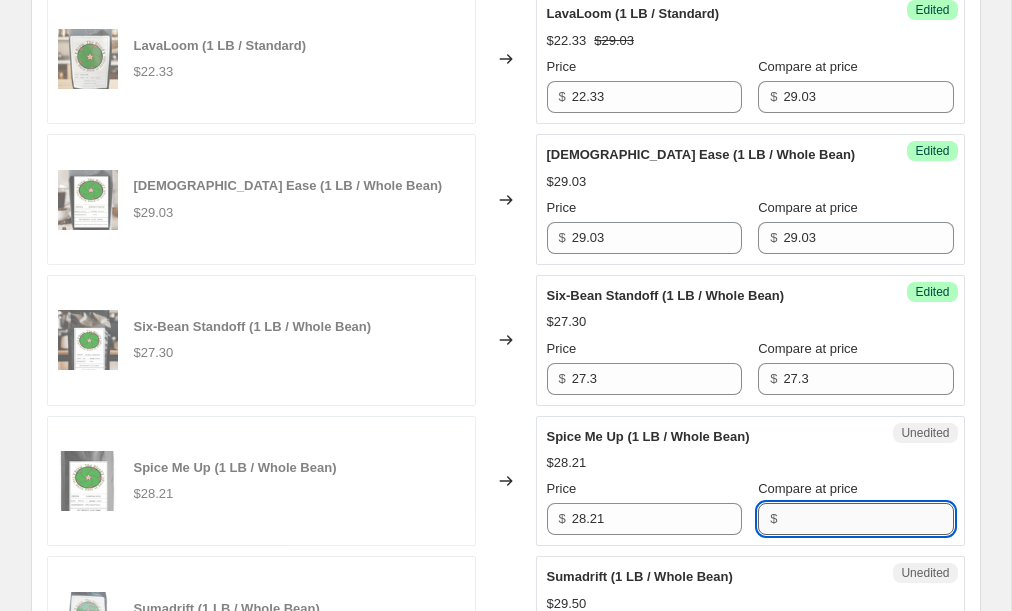 click on "Compare at price" at bounding box center (868, 519) 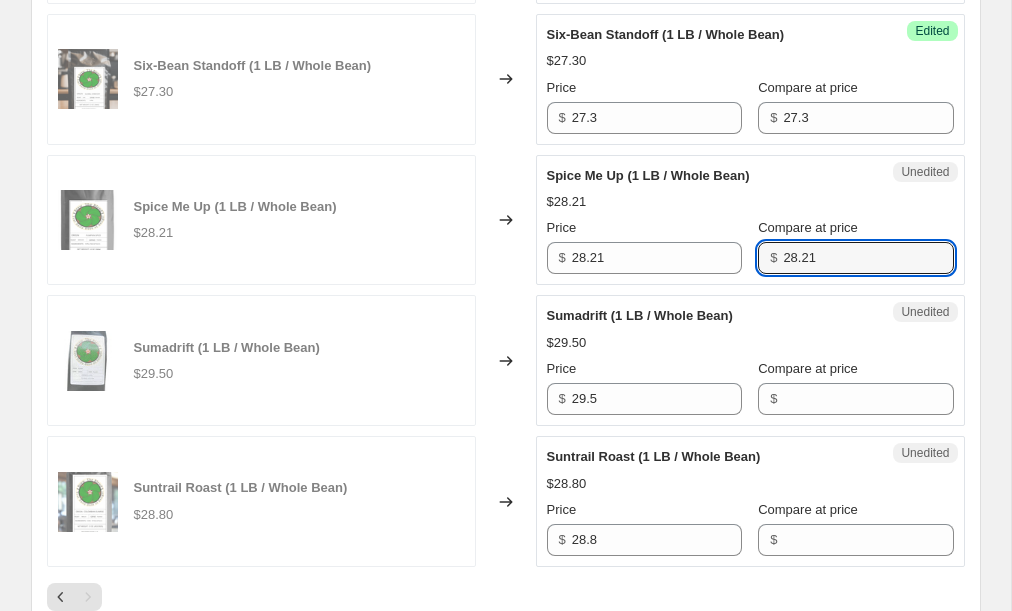 scroll, scrollTop: 3104, scrollLeft: 0, axis: vertical 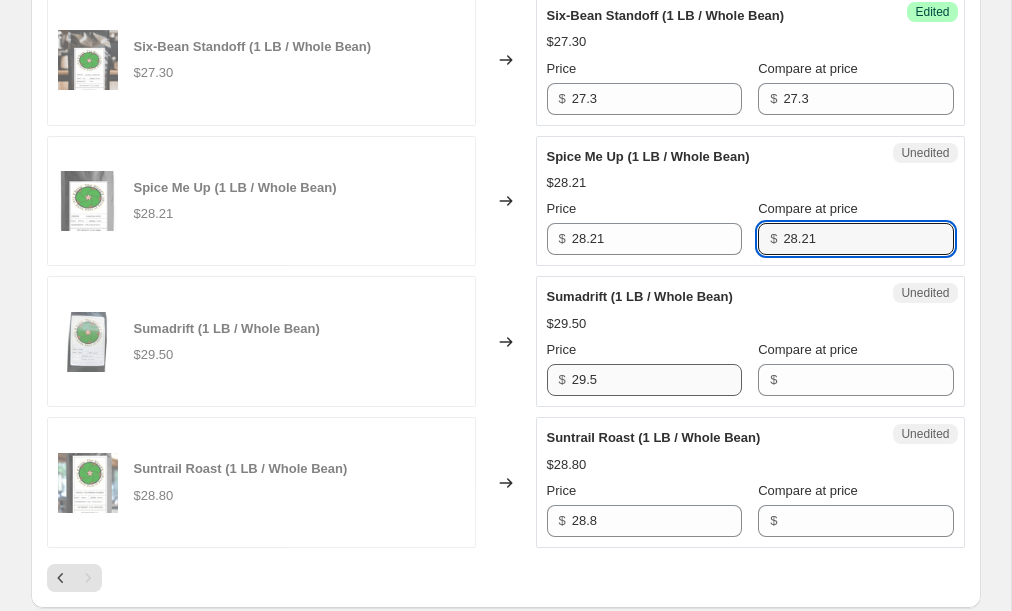 type on "28.21" 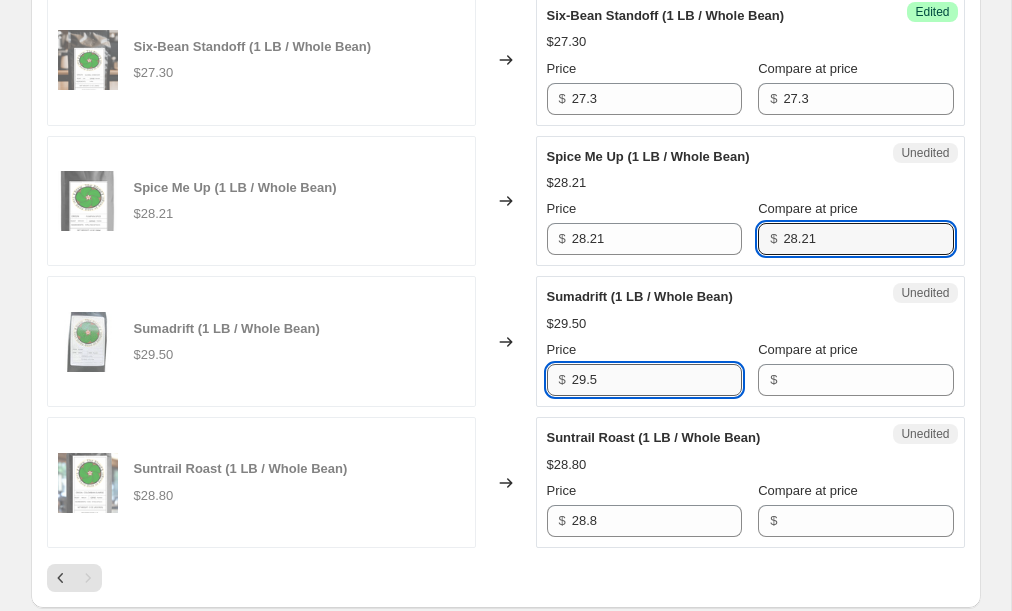 click on "29.5" at bounding box center (657, 380) 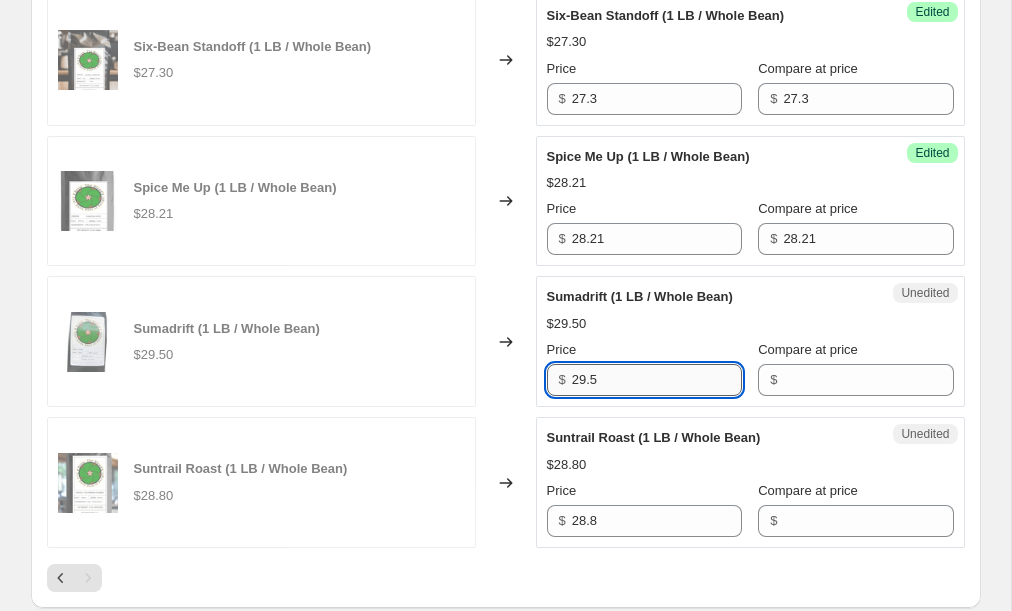click on "29.5" at bounding box center [657, 380] 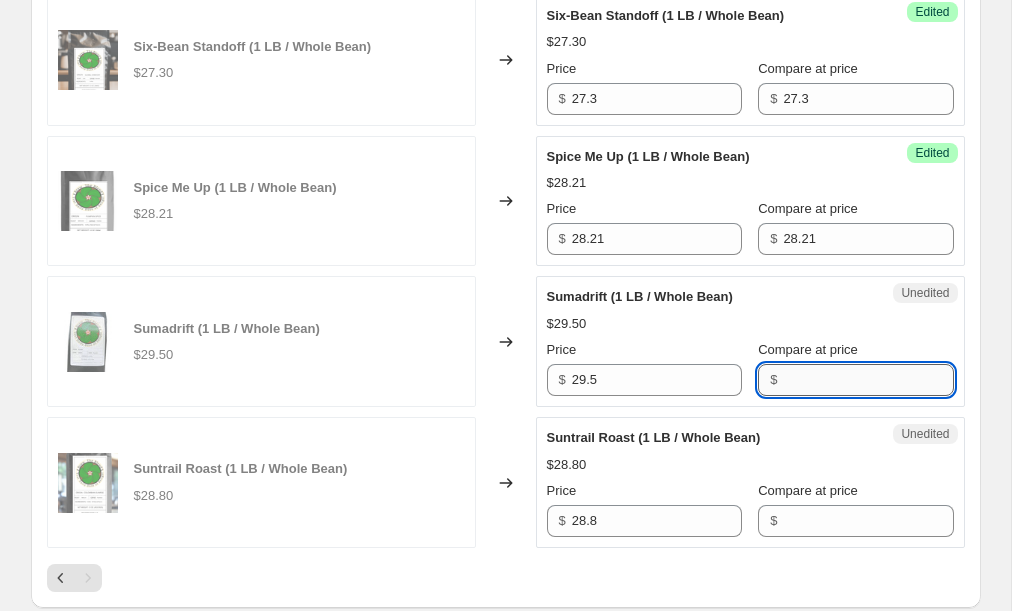 click on "Compare at price" at bounding box center (868, 380) 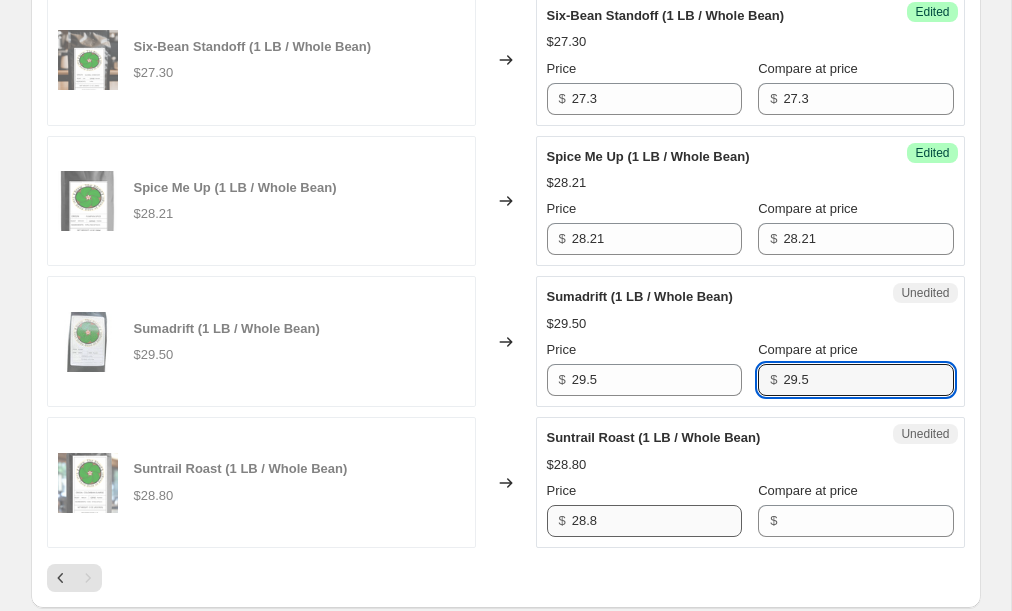 type on "29.5" 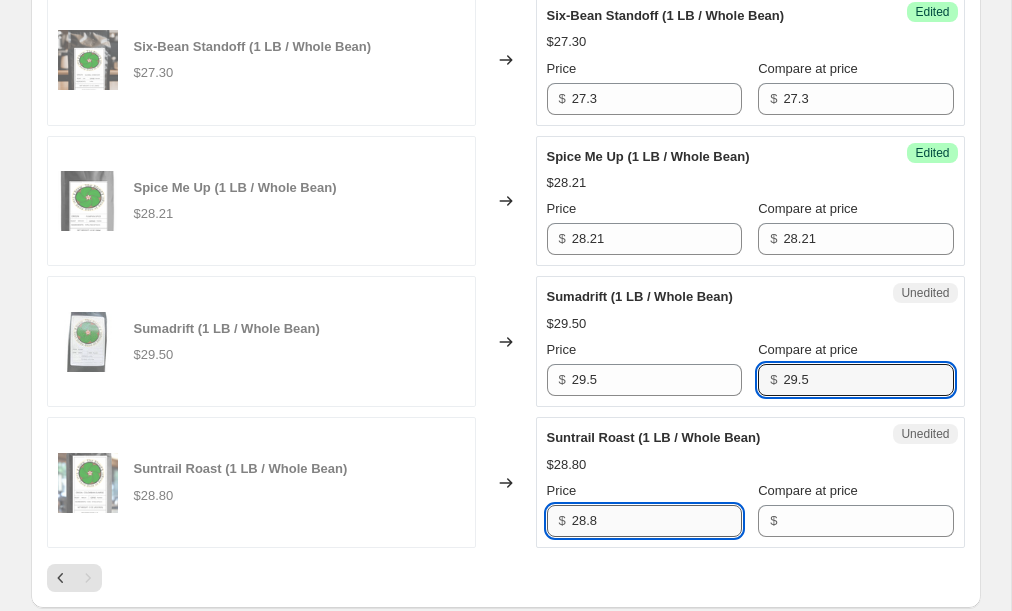click on "28.8" at bounding box center [657, 521] 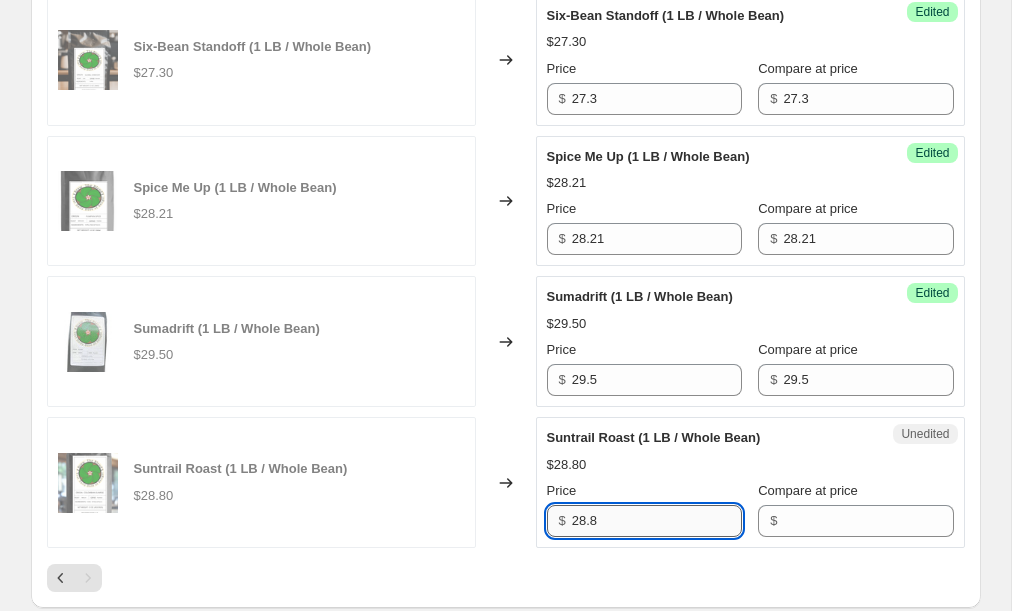 click on "28.8" at bounding box center (657, 521) 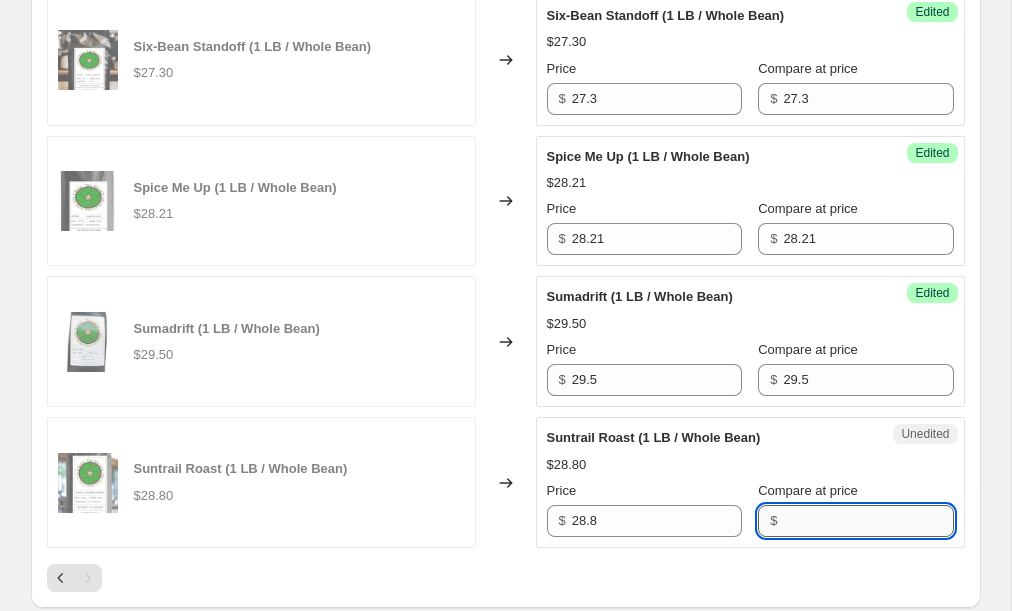 click on "Compare at price" at bounding box center [868, 521] 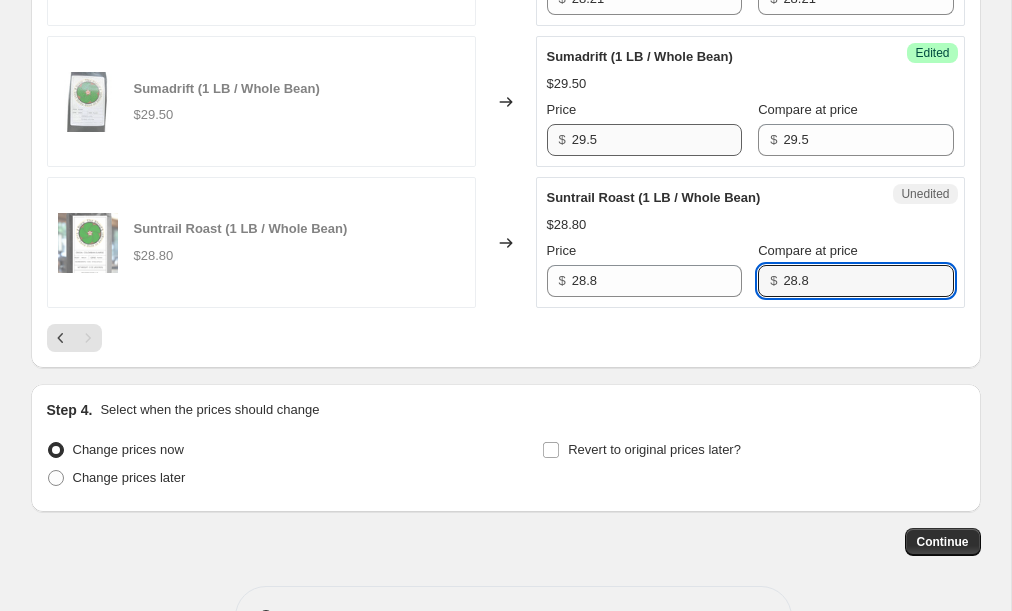 scroll, scrollTop: 3345, scrollLeft: 0, axis: vertical 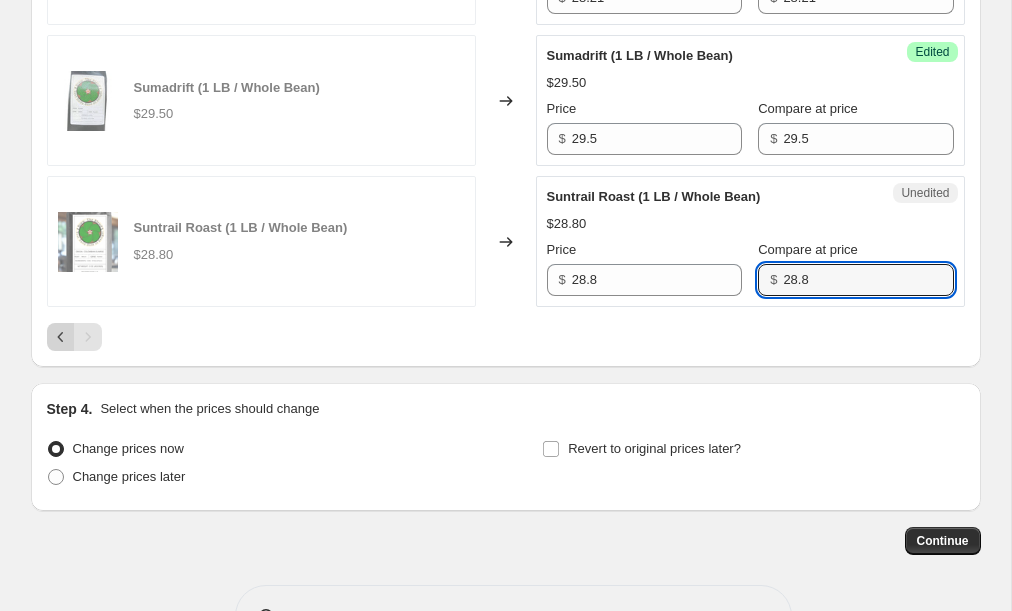 type on "28.8" 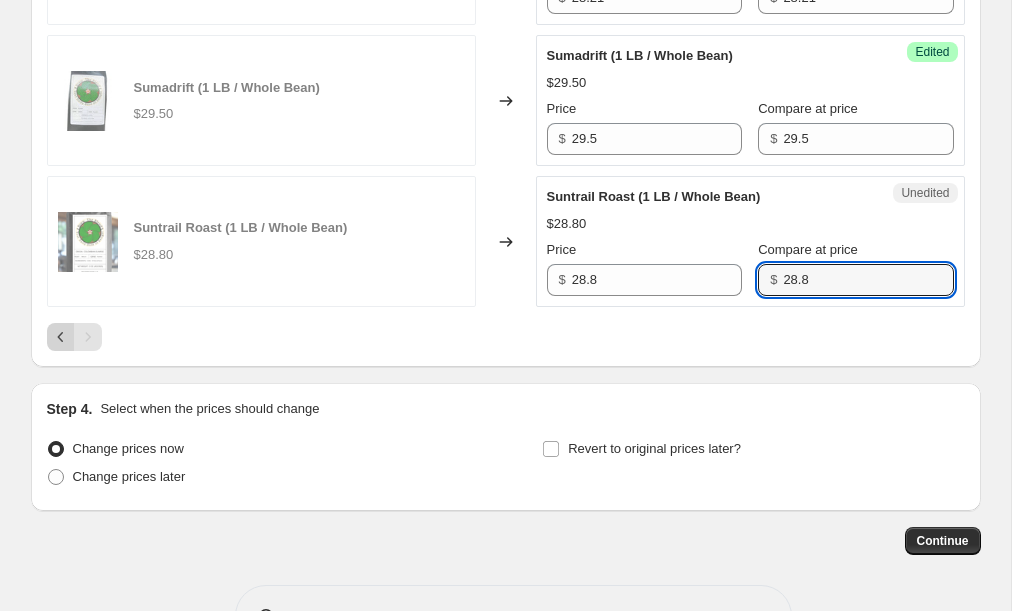 click 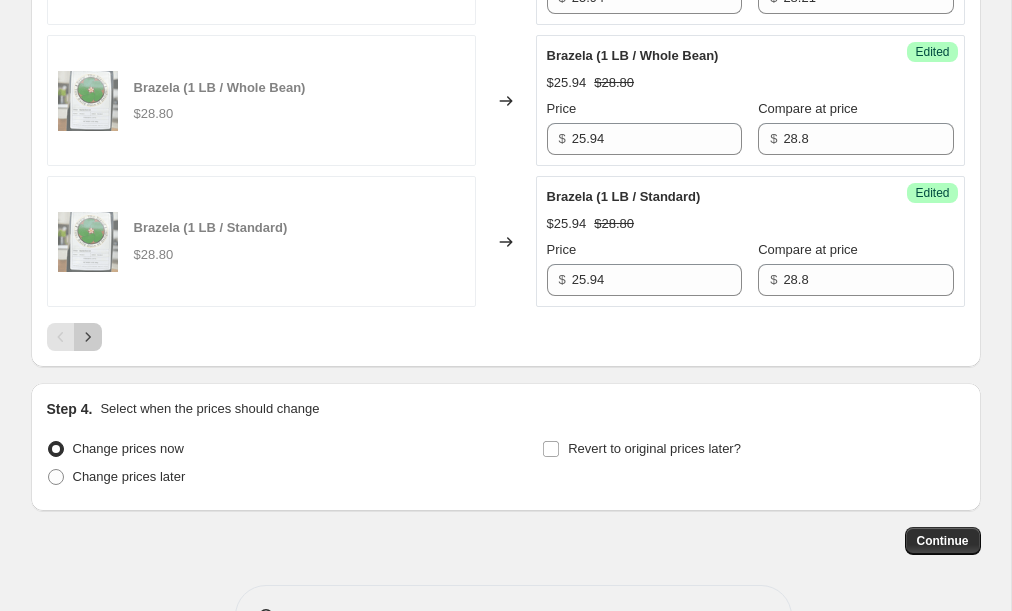click 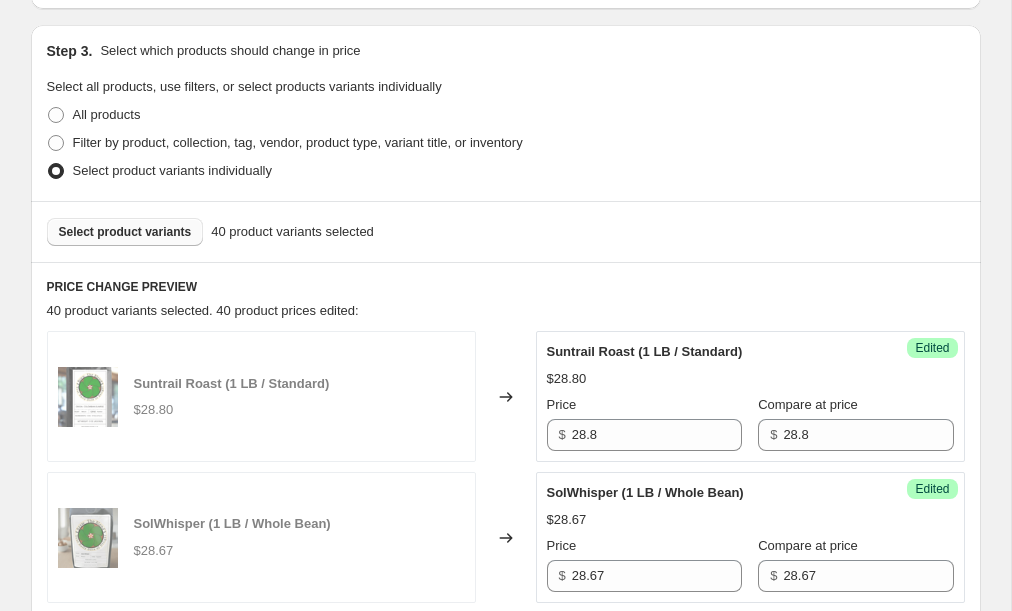 scroll, scrollTop: 521, scrollLeft: 0, axis: vertical 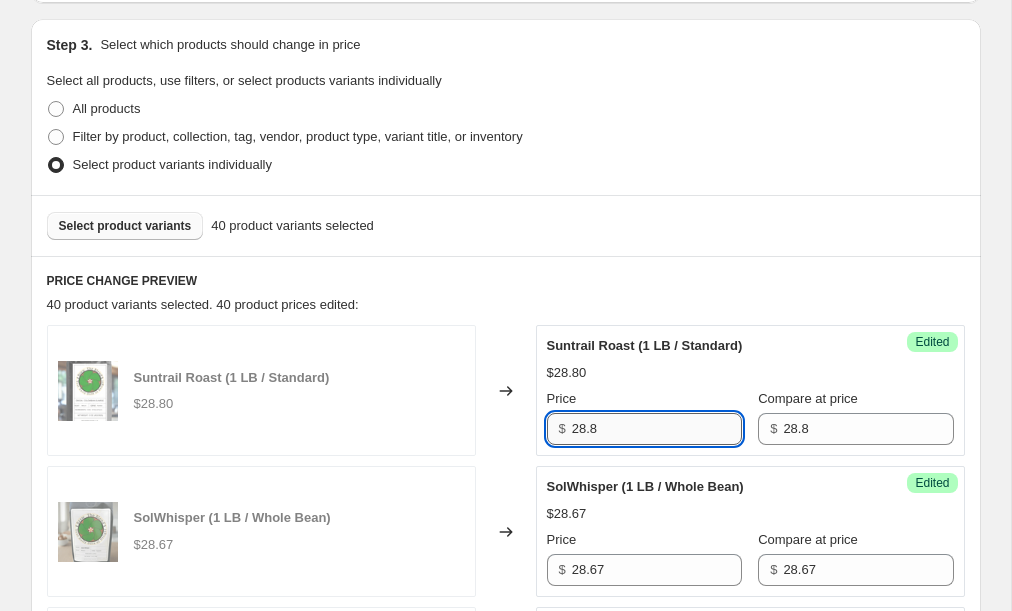 click on "28.8" at bounding box center [657, 429] 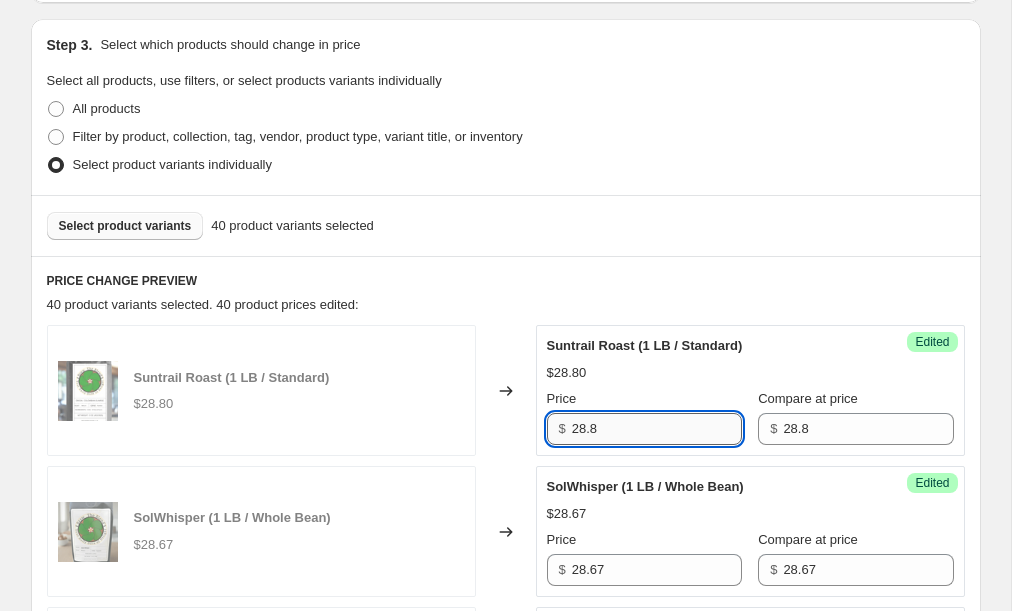 click on "28.8" at bounding box center (657, 429) 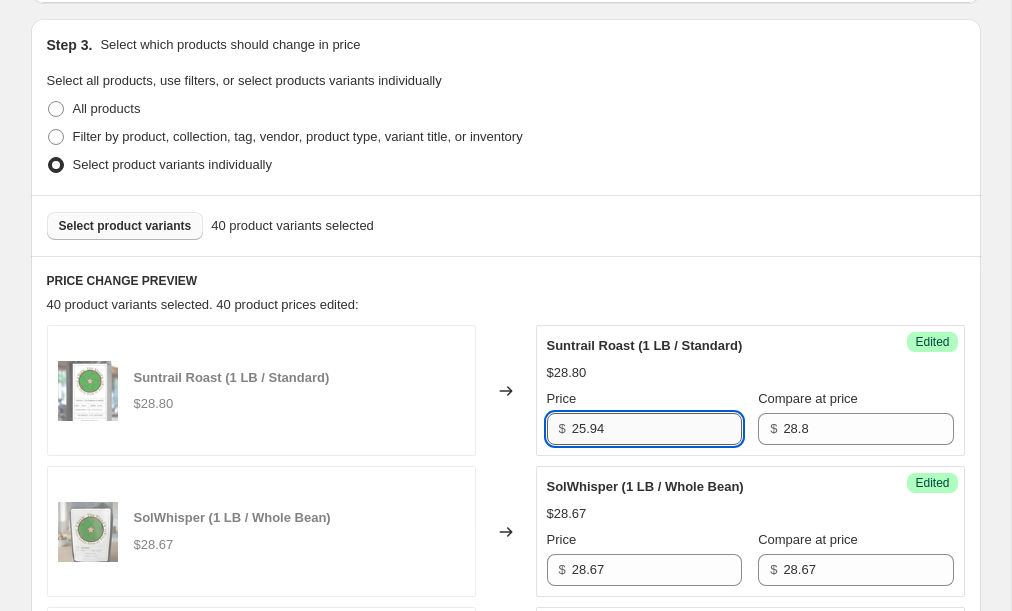 drag, startPoint x: 616, startPoint y: 428, endPoint x: 573, endPoint y: 426, distance: 43.046486 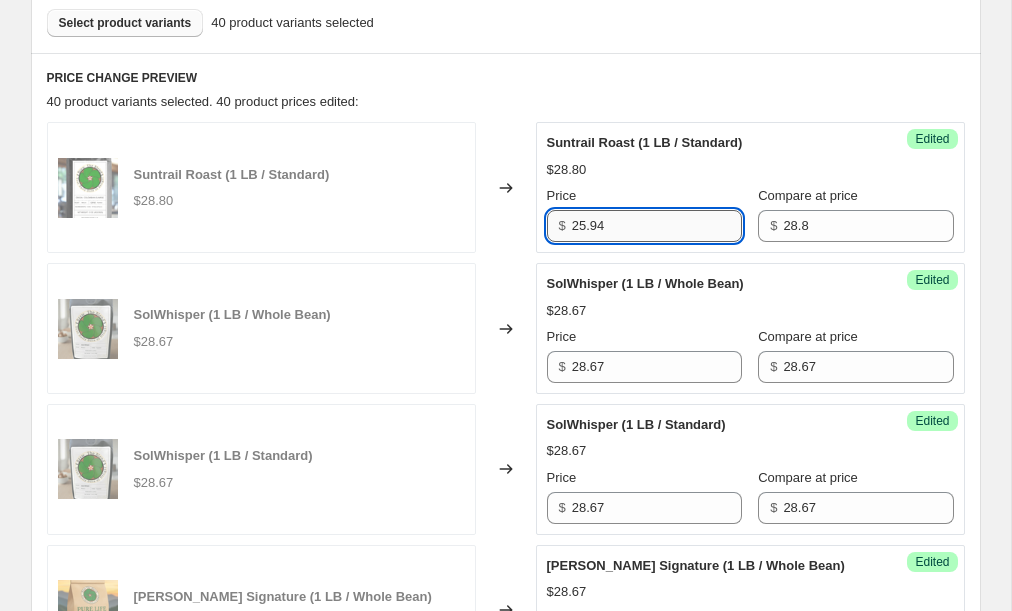 scroll, scrollTop: 726, scrollLeft: 0, axis: vertical 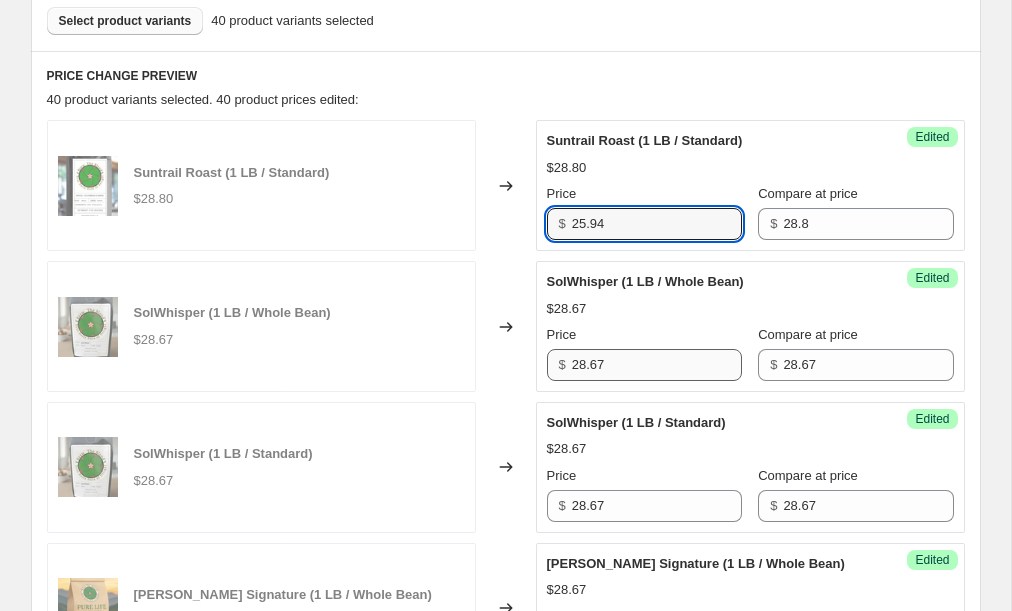 type on "25.94" 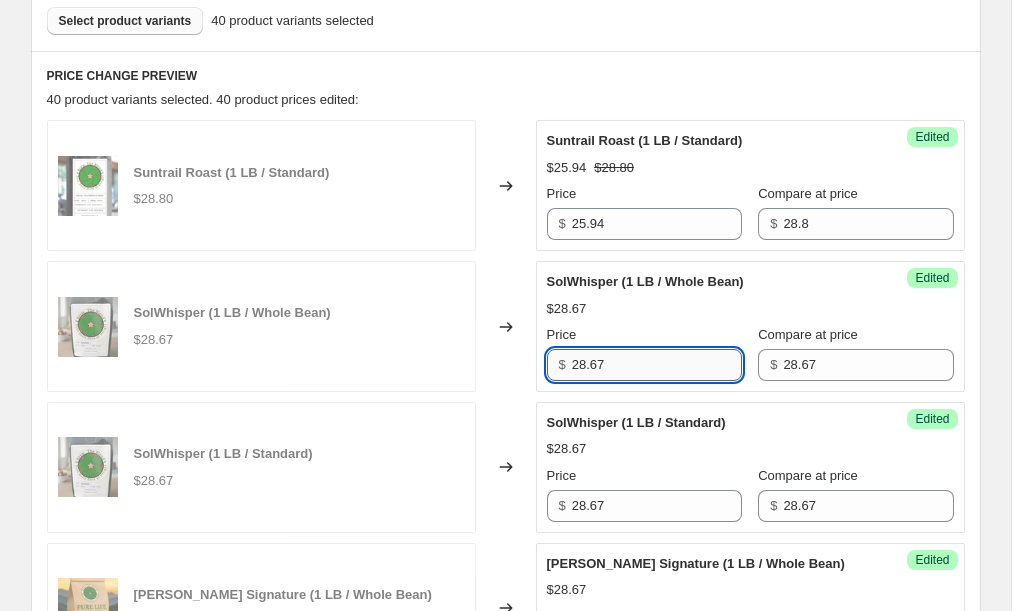 click on "28.67" at bounding box center [657, 365] 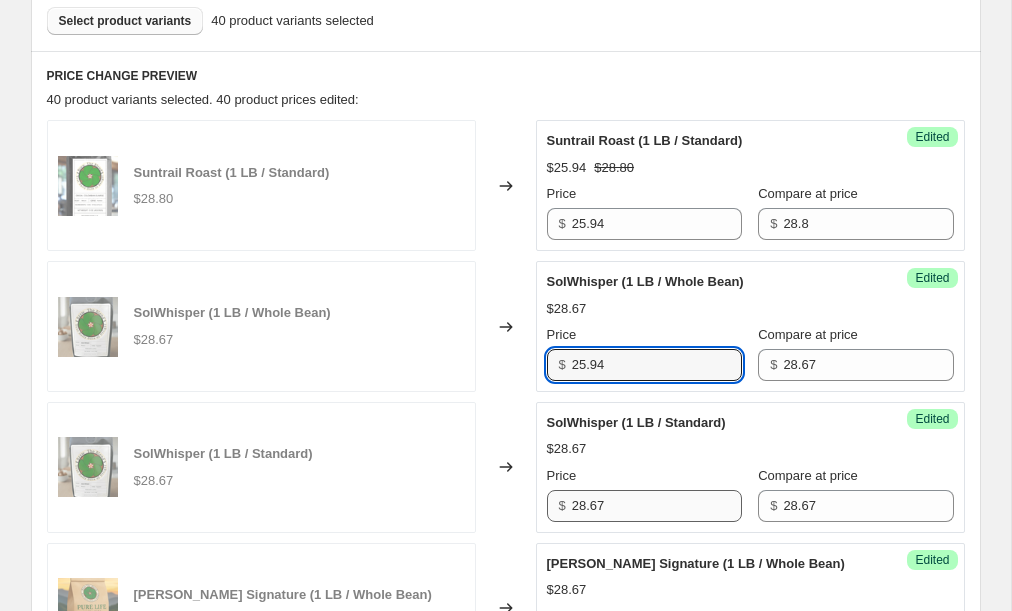 type on "25.94" 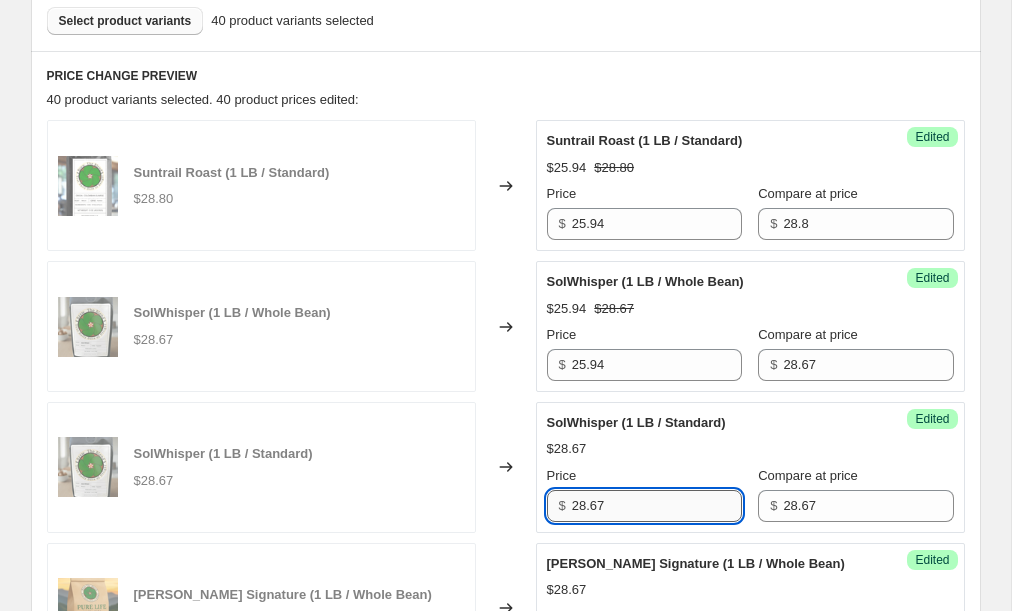 click on "28.67" at bounding box center (657, 506) 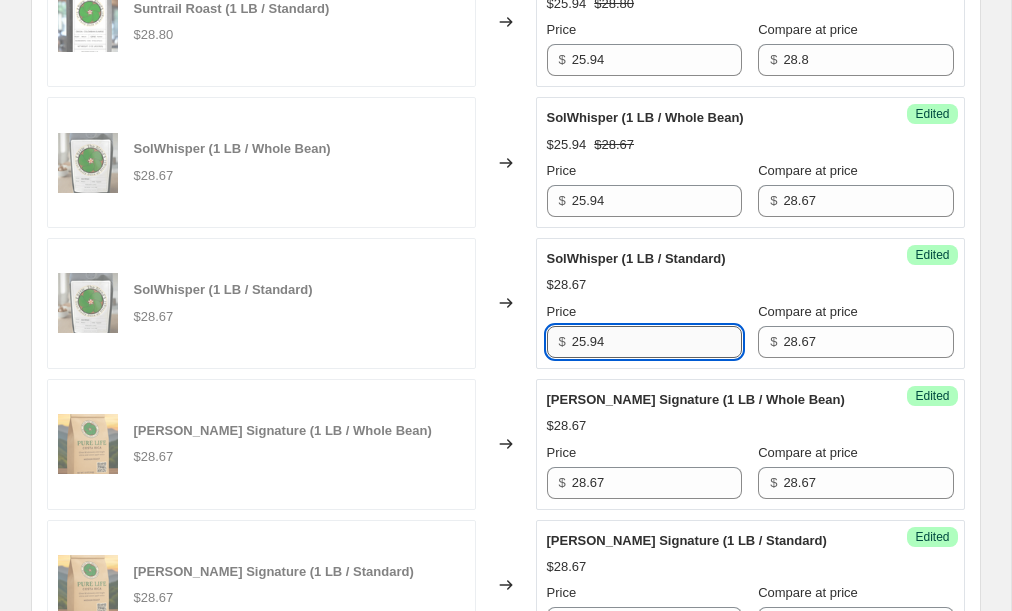 scroll, scrollTop: 891, scrollLeft: 0, axis: vertical 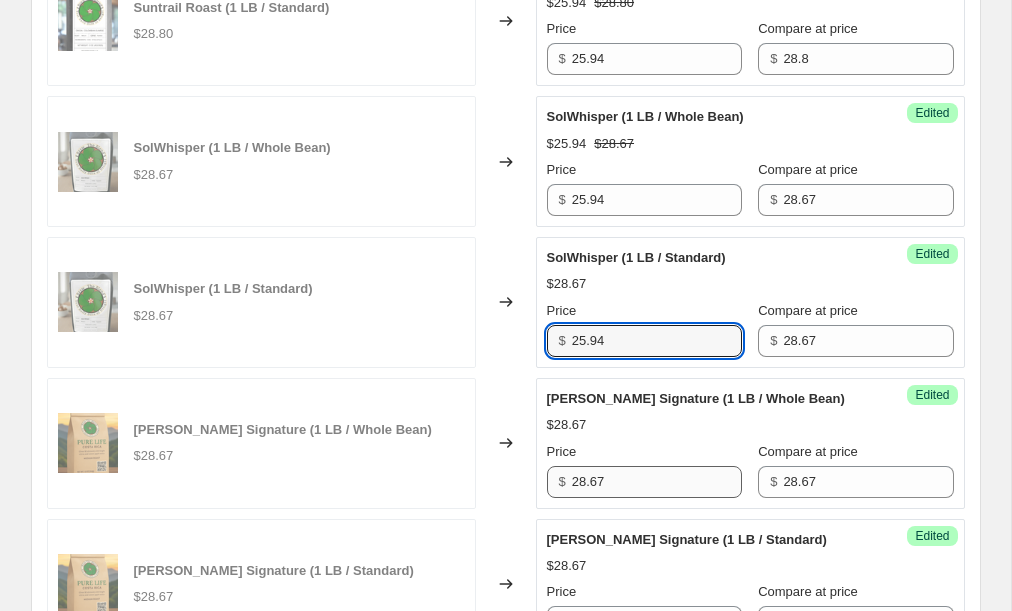 type on "25.94" 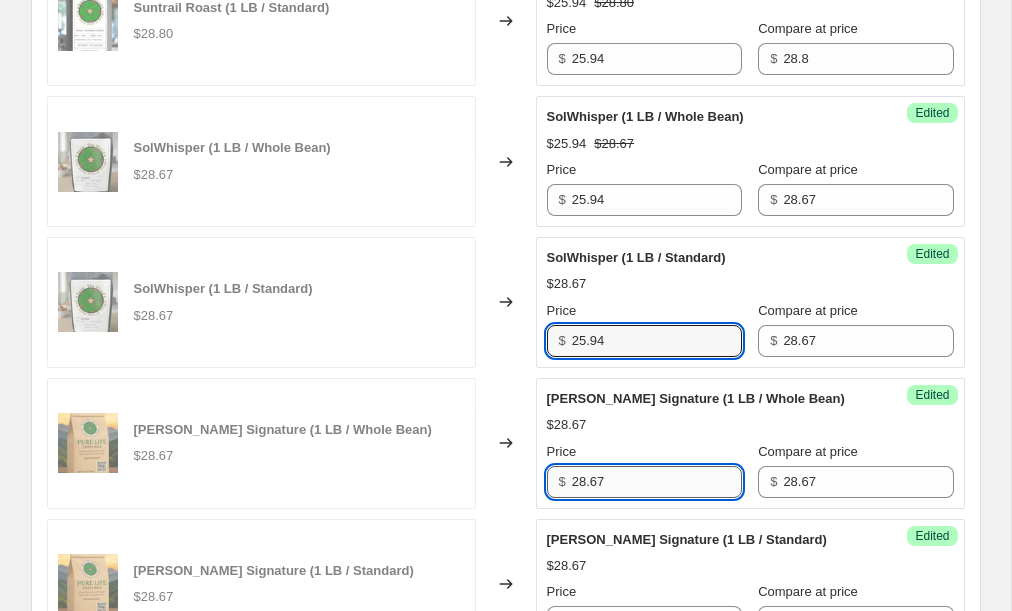 click on "28.67" at bounding box center [657, 482] 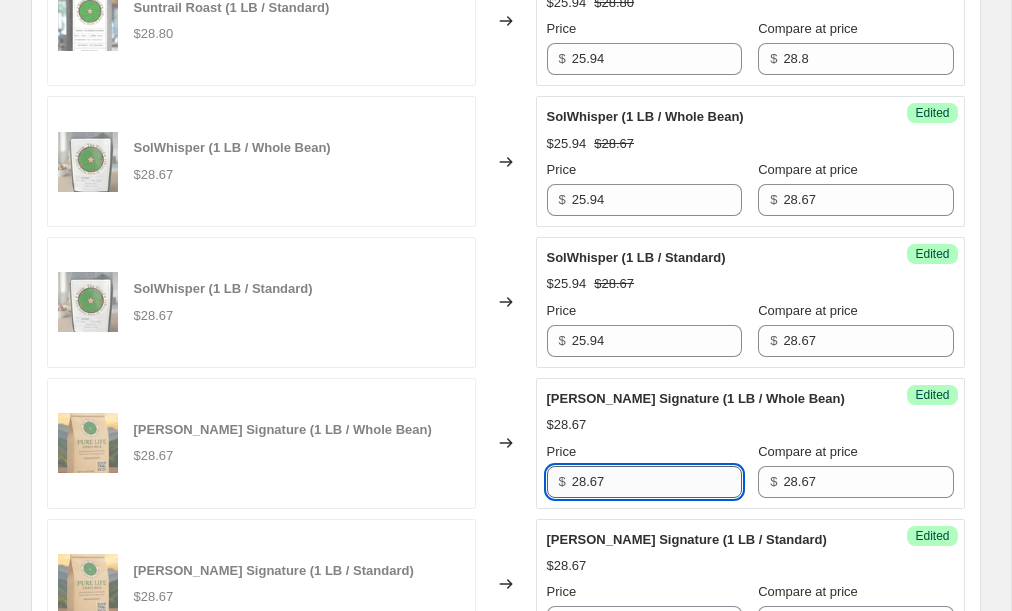click on "28.67" at bounding box center [657, 482] 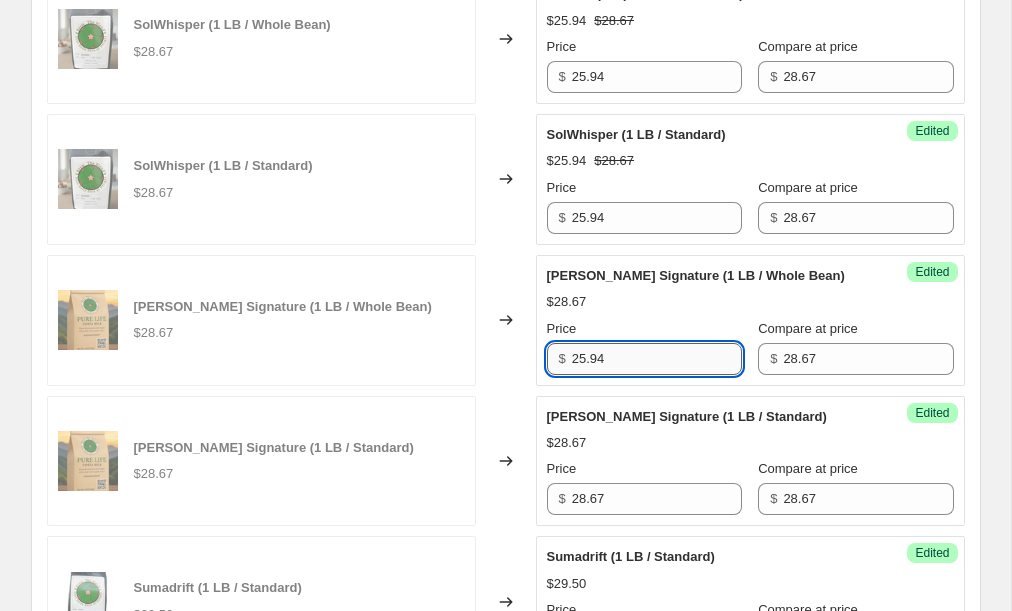 scroll, scrollTop: 1037, scrollLeft: 0, axis: vertical 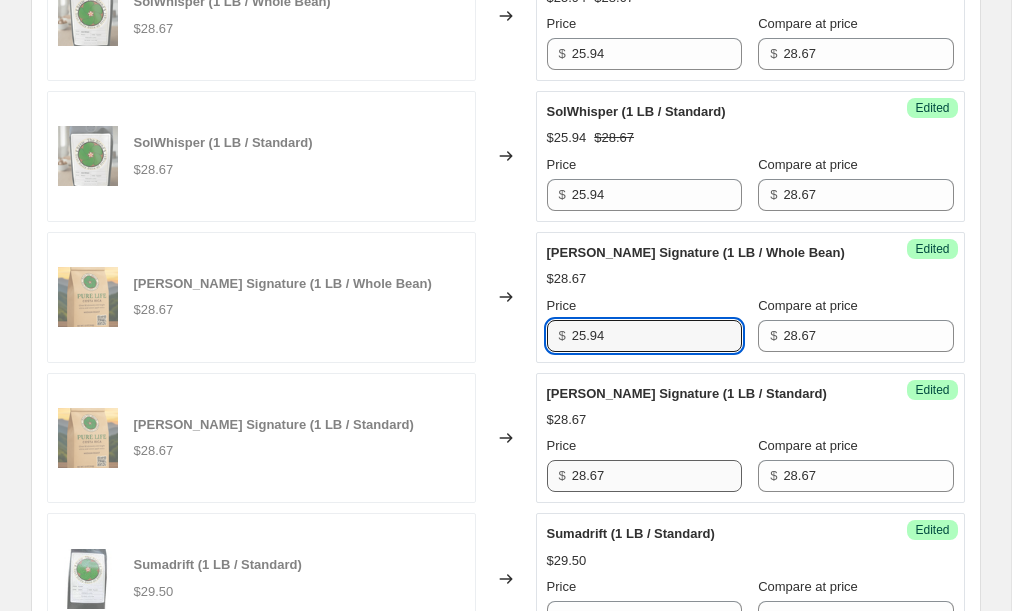 type on "25.94" 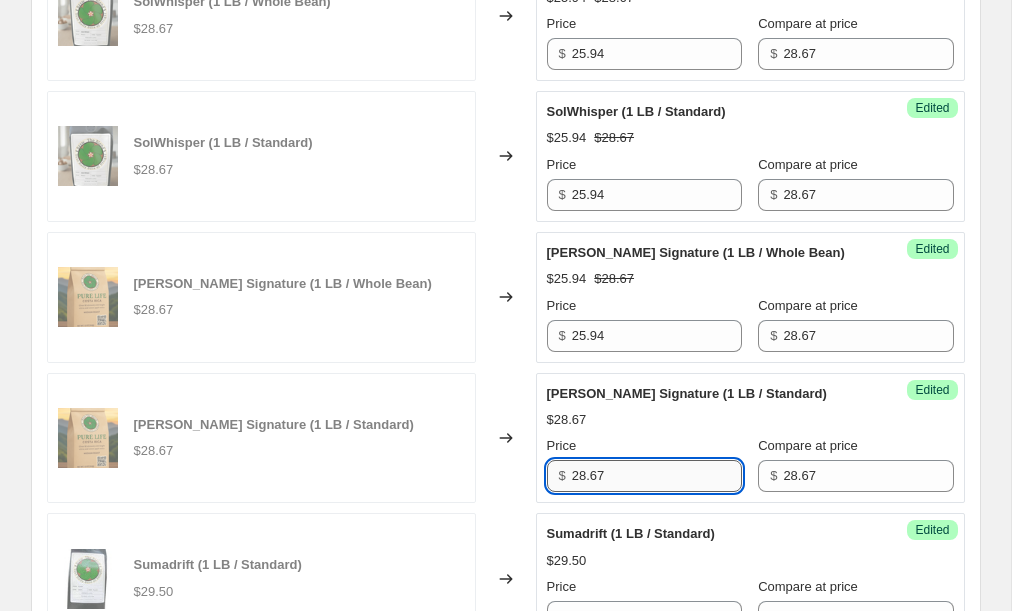 click on "28.67" at bounding box center [657, 476] 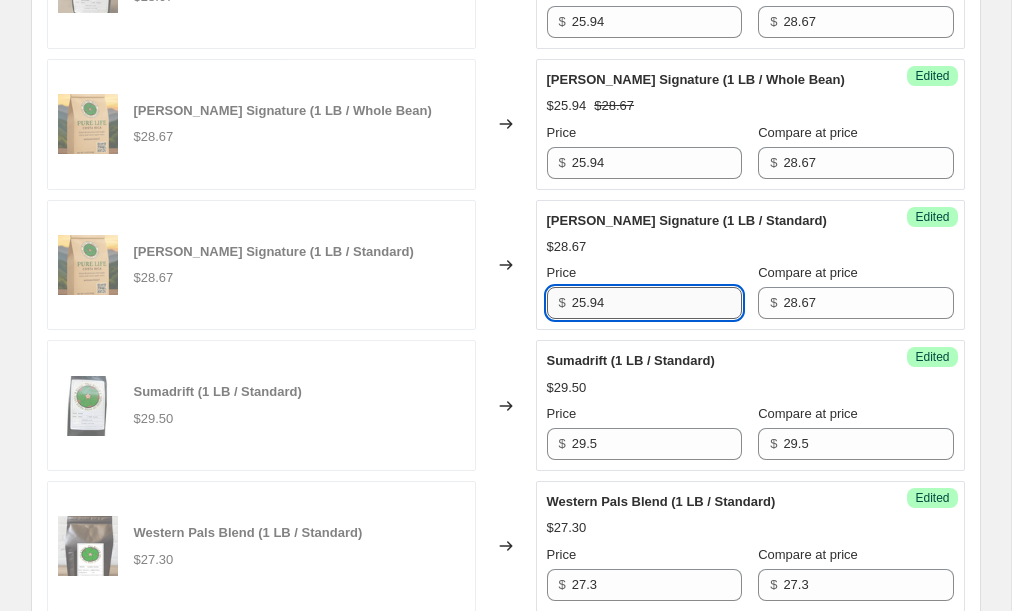 scroll, scrollTop: 1211, scrollLeft: 0, axis: vertical 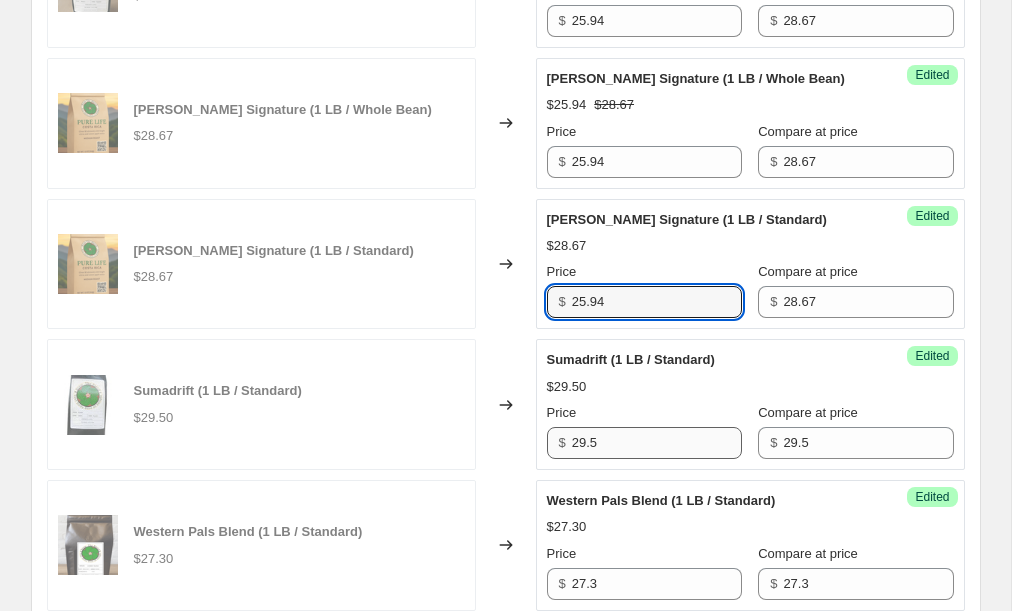 type on "25.94" 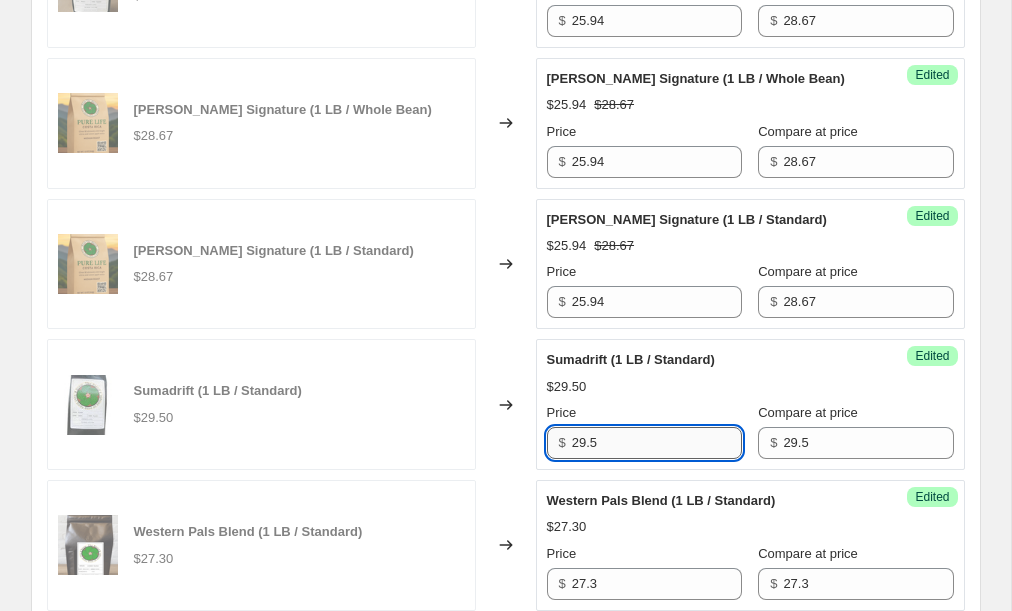 click on "29.5" at bounding box center (657, 443) 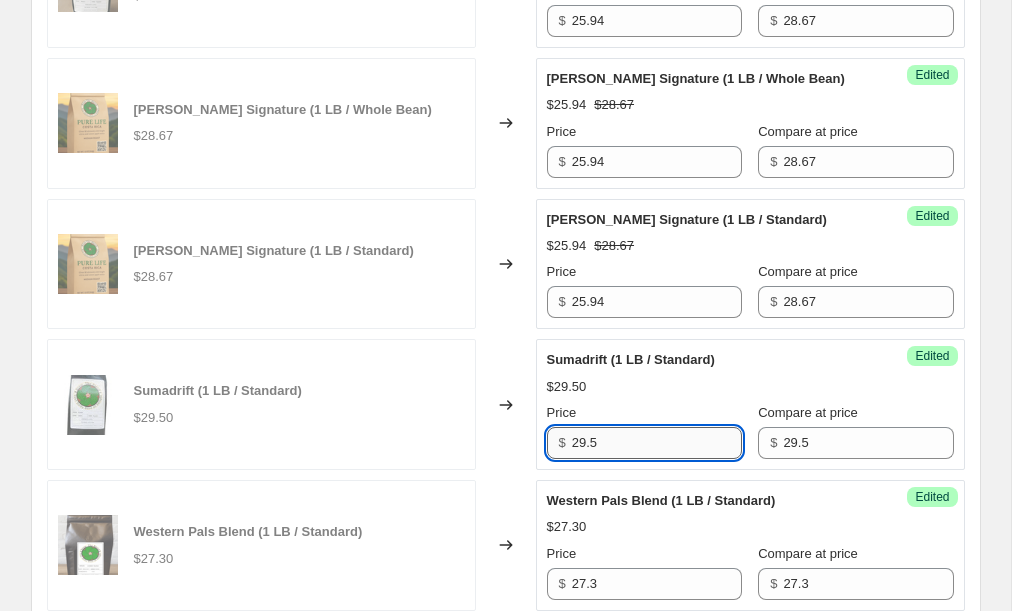 paste on "5.94" 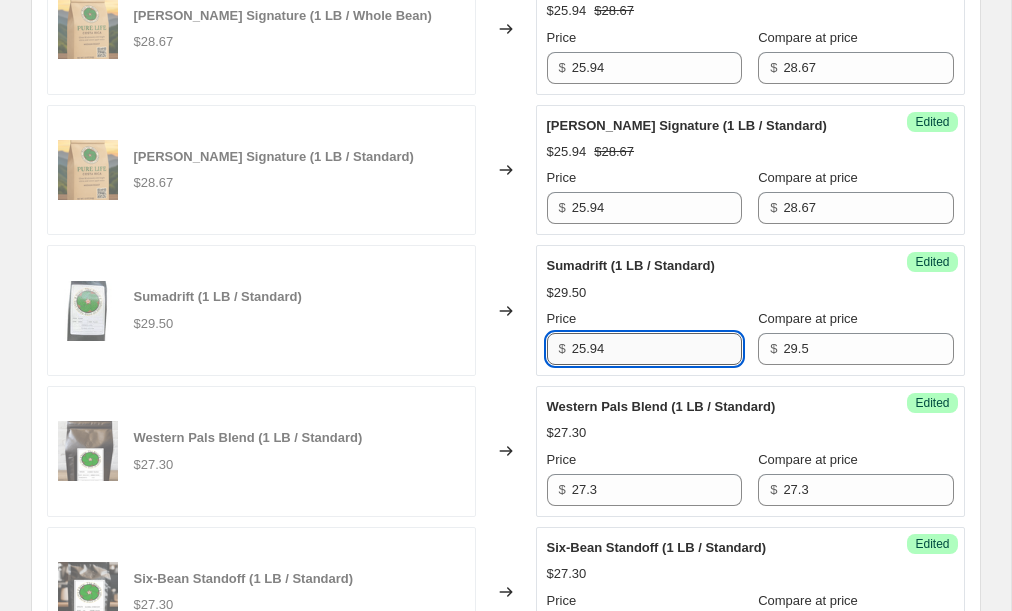 scroll, scrollTop: 1345, scrollLeft: 0, axis: vertical 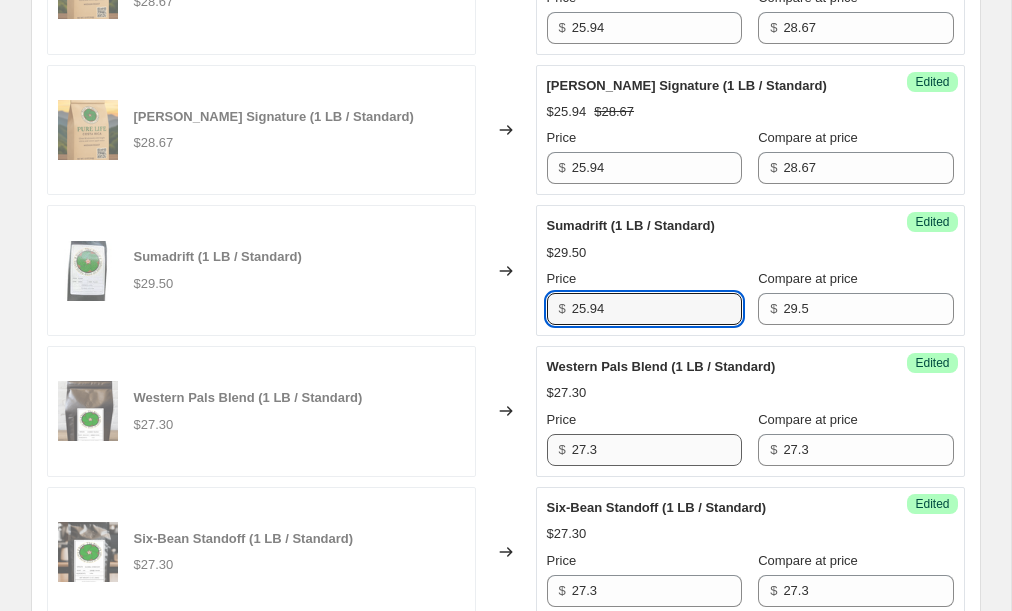 type on "25.94" 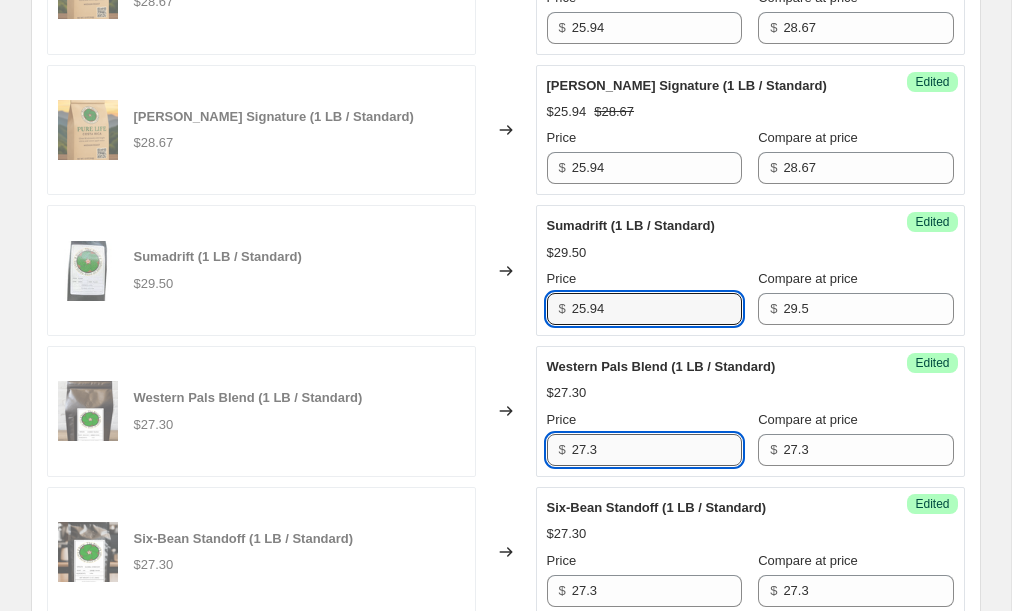 click on "27.3" at bounding box center (657, 450) 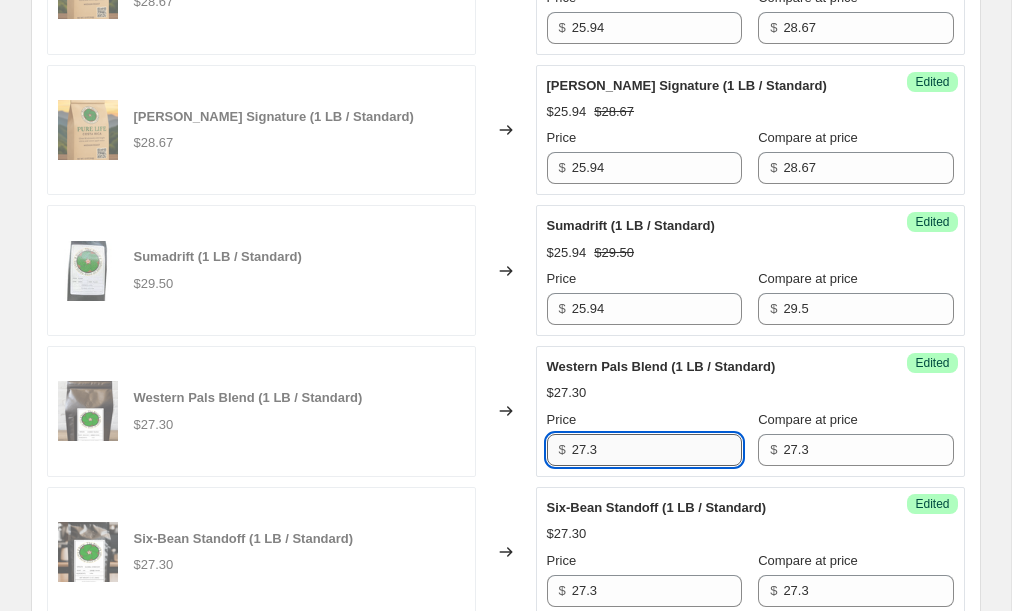 click on "27.3" at bounding box center [657, 450] 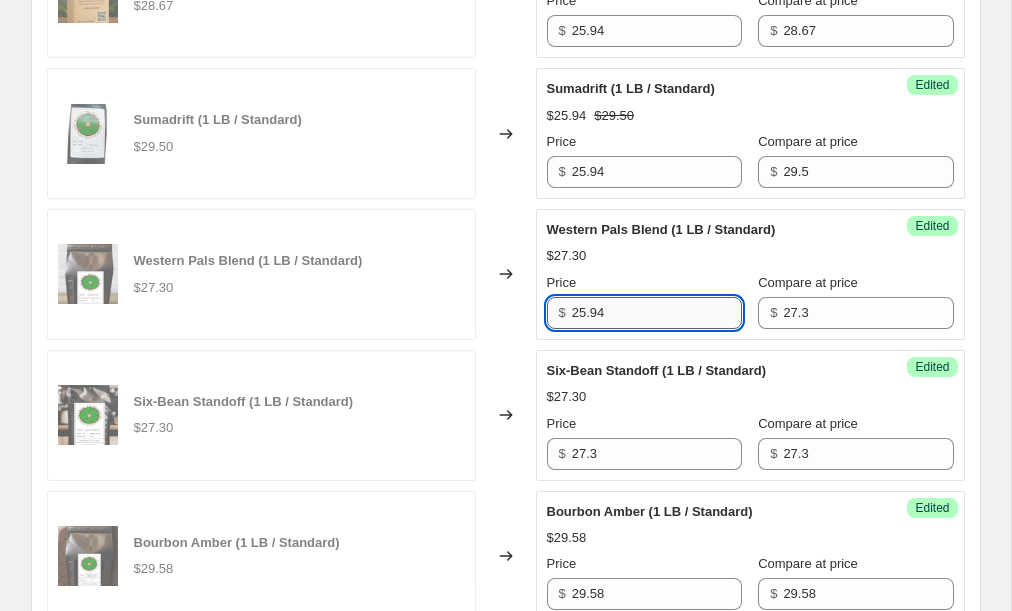 scroll, scrollTop: 1487, scrollLeft: 0, axis: vertical 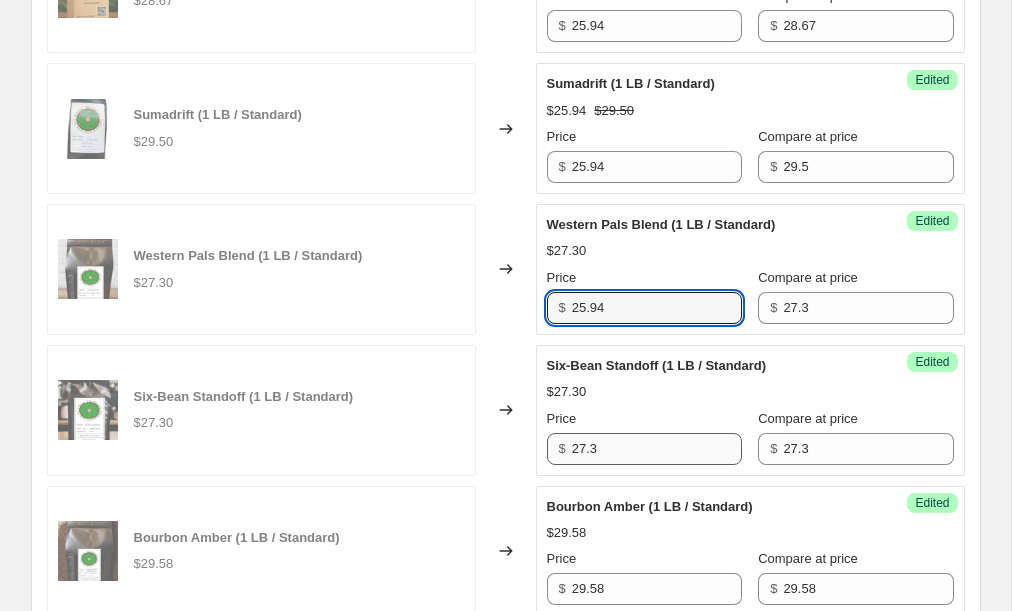 type on "25.94" 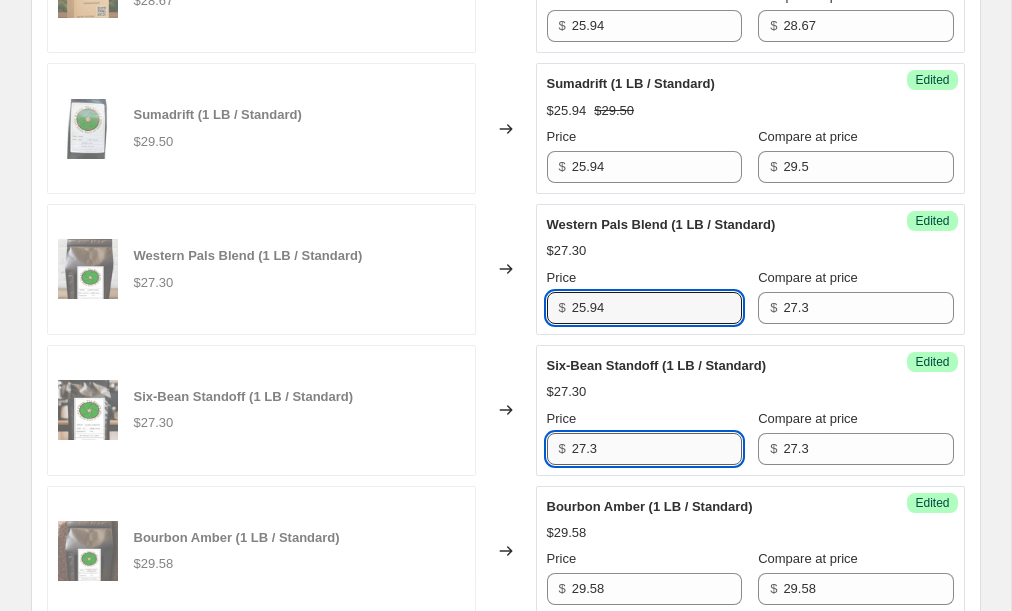 click on "27.3" at bounding box center [657, 449] 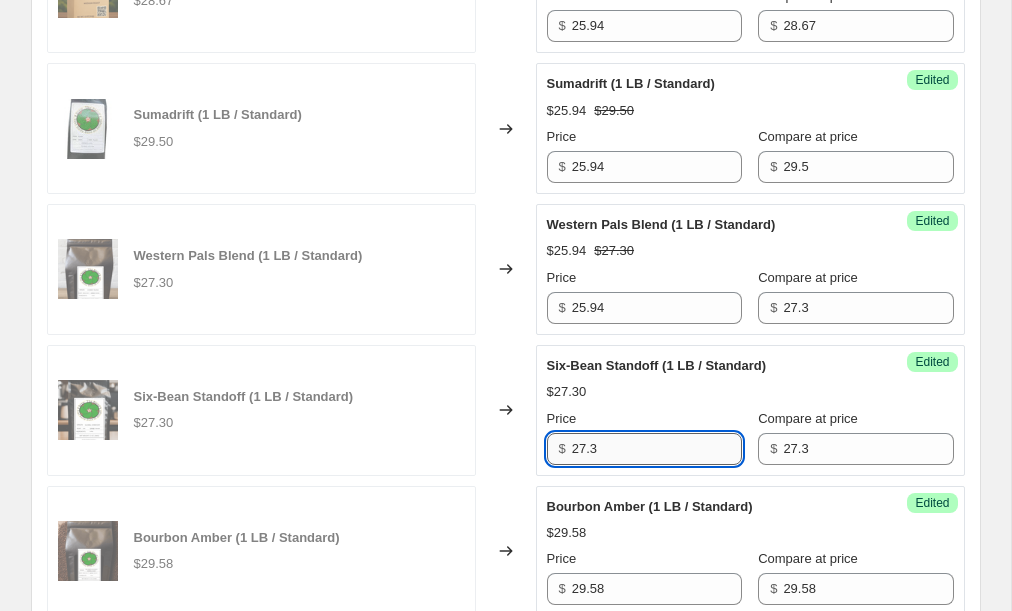 click on "27.3" at bounding box center [657, 449] 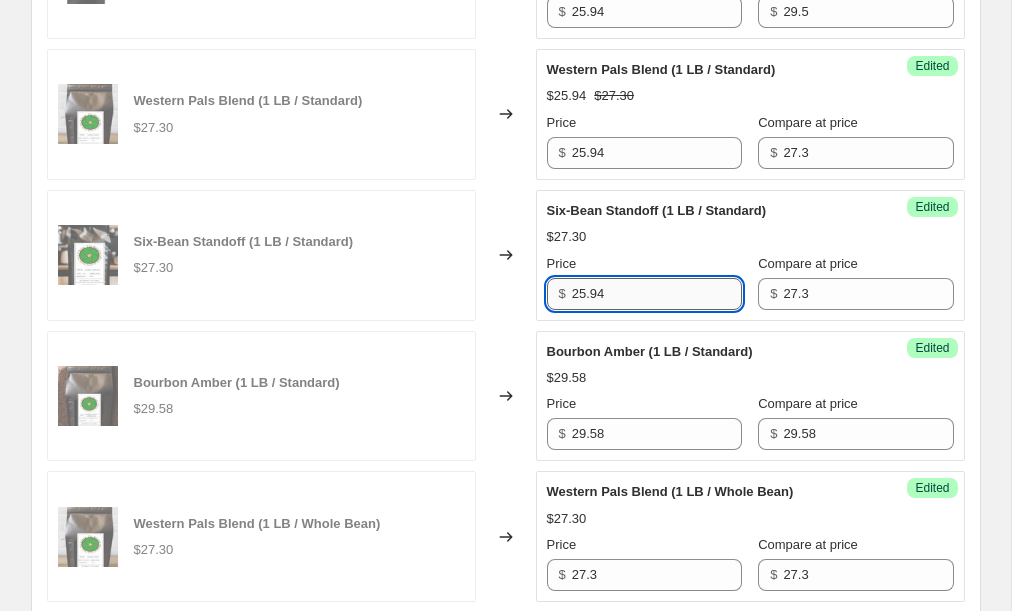 scroll, scrollTop: 1647, scrollLeft: 0, axis: vertical 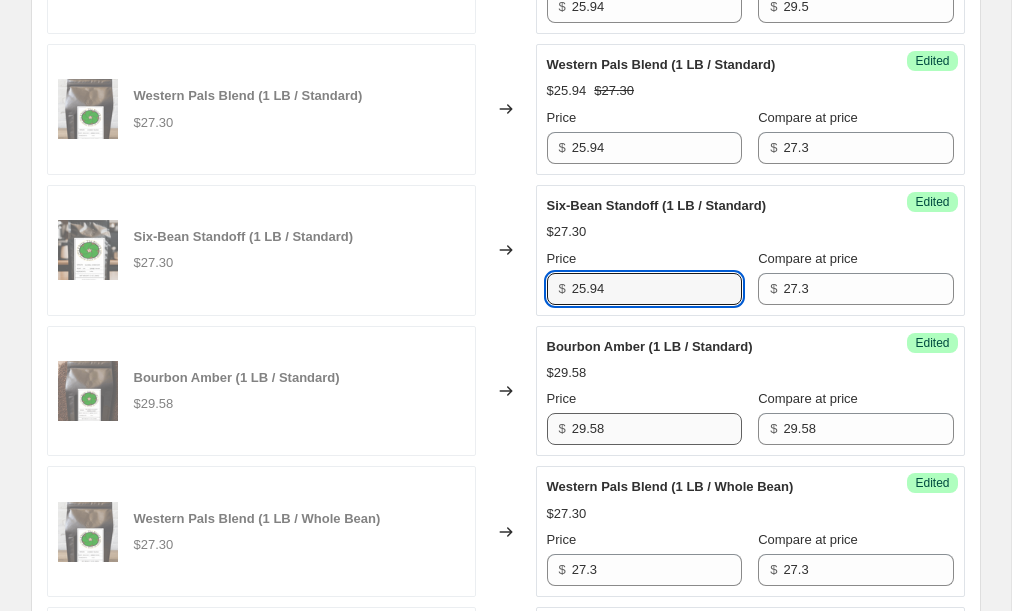 type on "25.94" 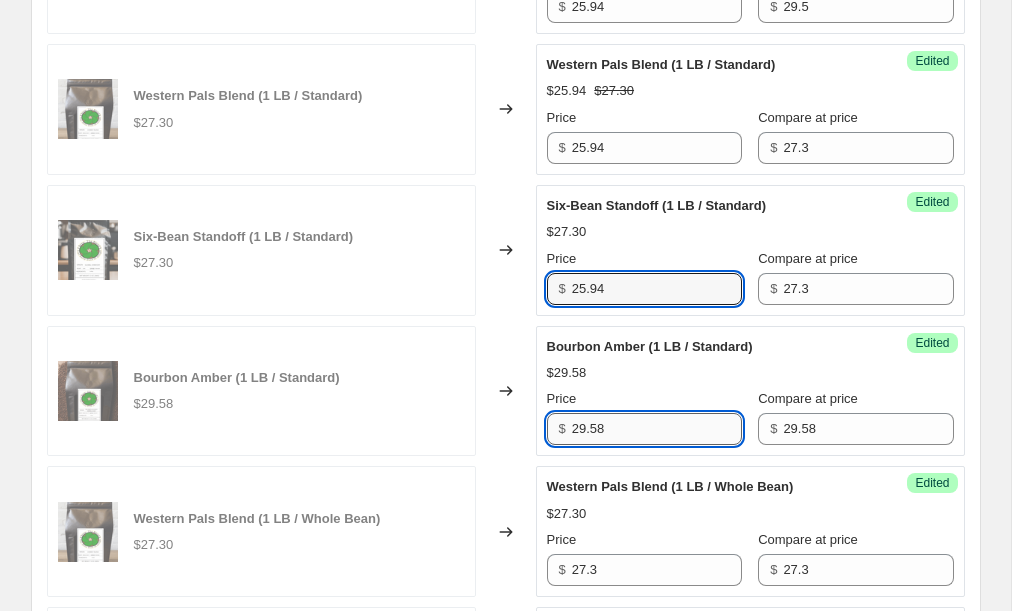 click on "29.58" at bounding box center [657, 429] 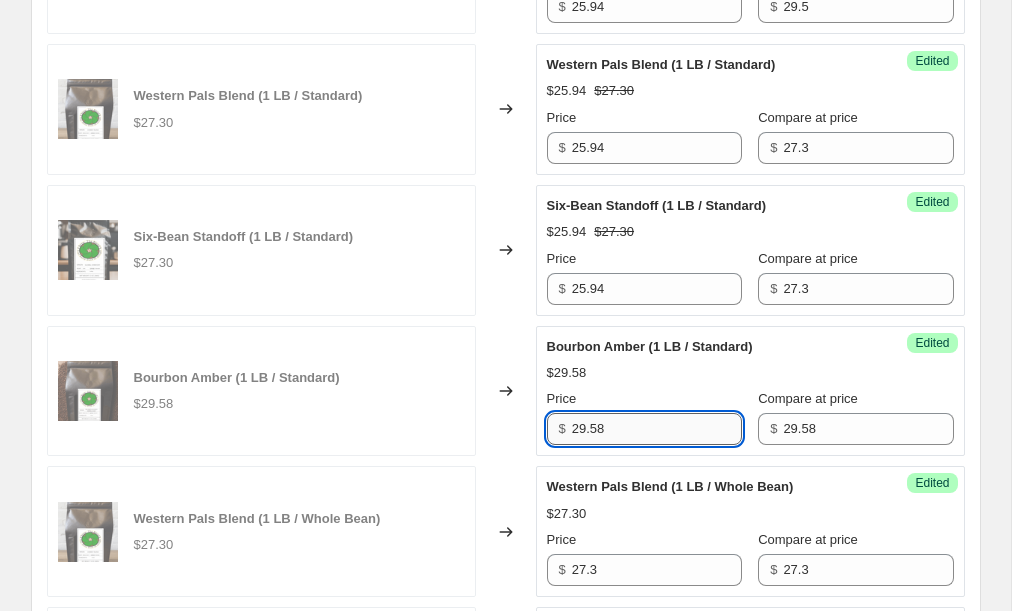 click on "29.58" at bounding box center (657, 429) 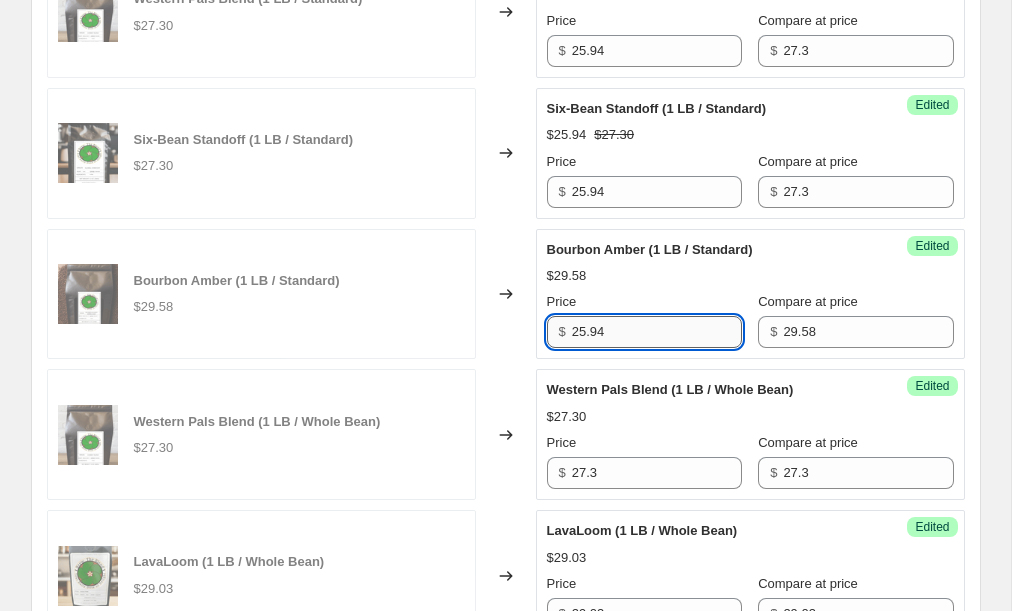 scroll, scrollTop: 1751, scrollLeft: 0, axis: vertical 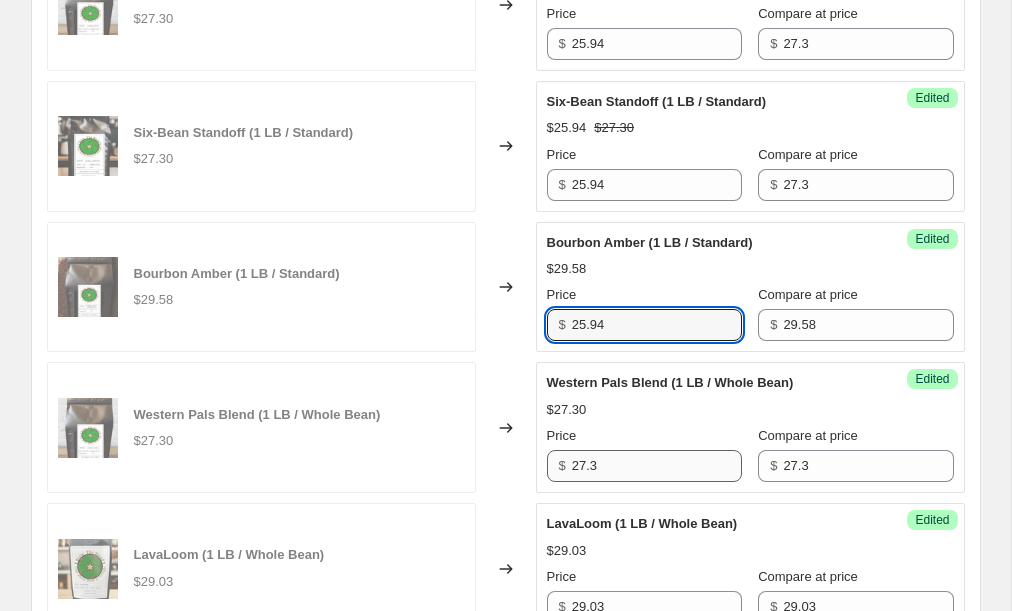 type on "25.94" 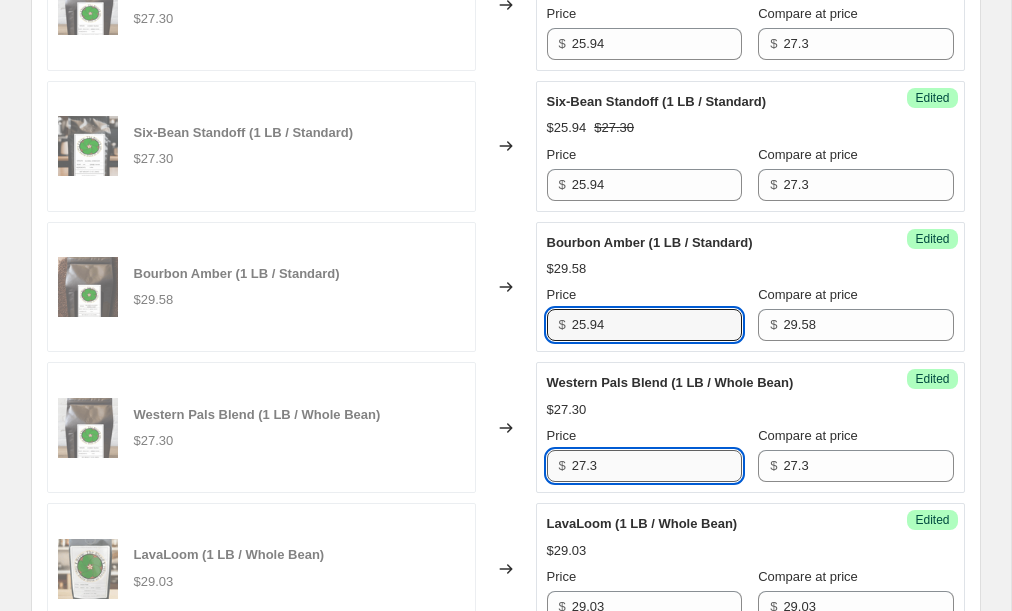 click on "27.3" at bounding box center [657, 466] 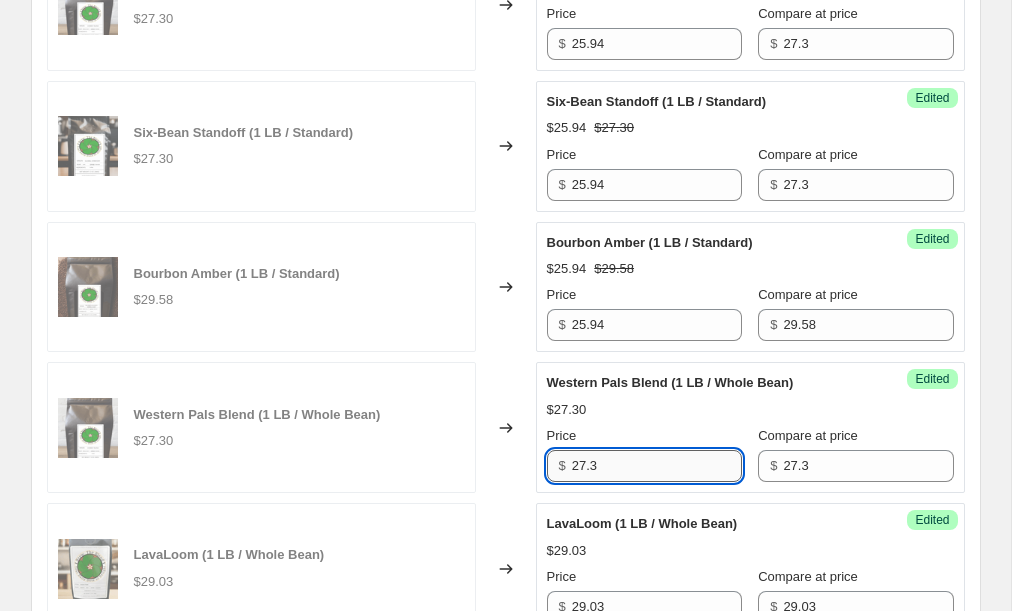 click on "27.3" at bounding box center (657, 466) 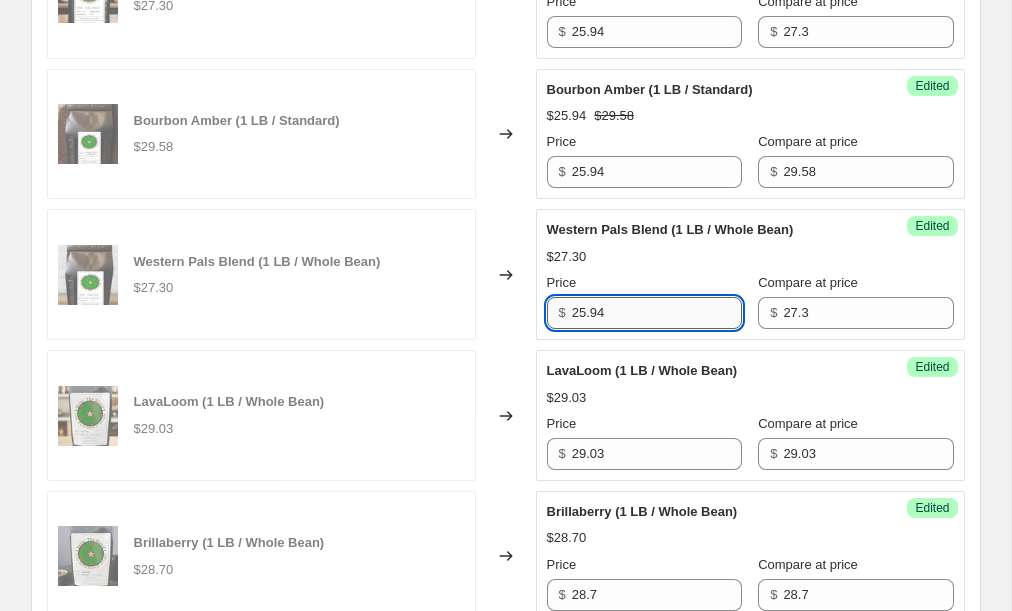 scroll, scrollTop: 1934, scrollLeft: 0, axis: vertical 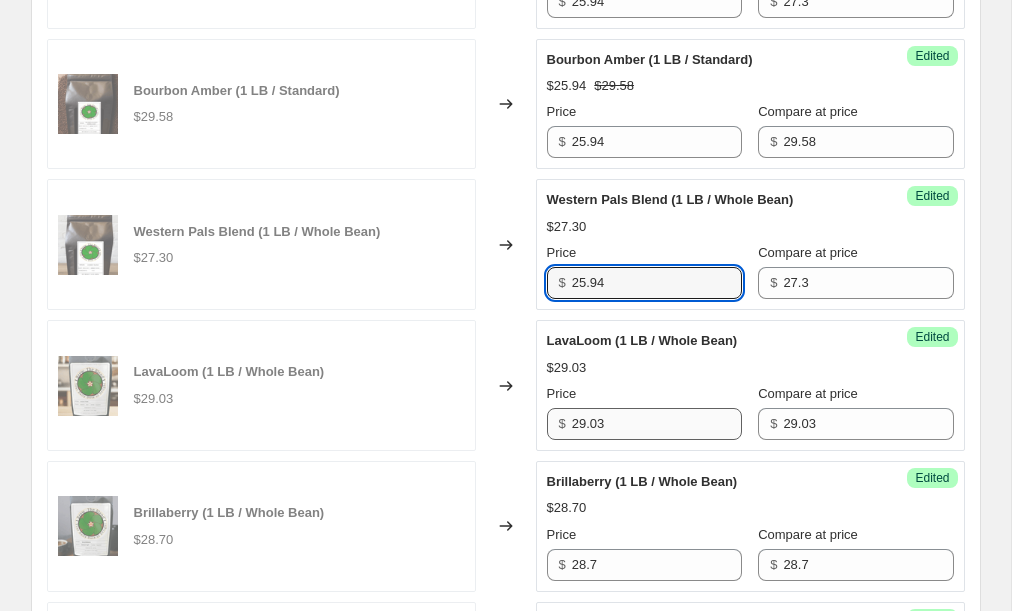 type on "25.94" 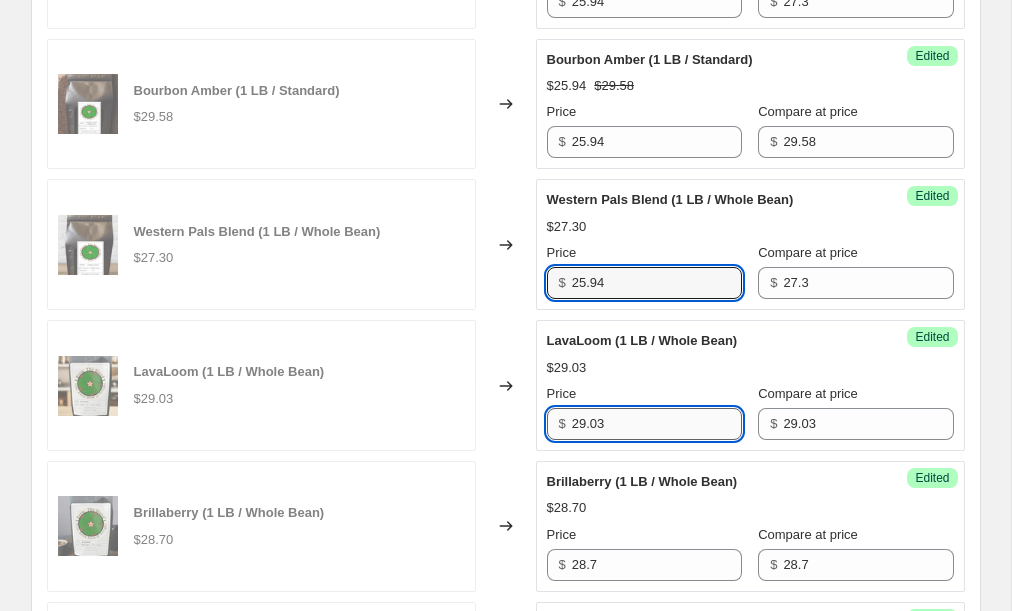click on "29.03" at bounding box center (657, 424) 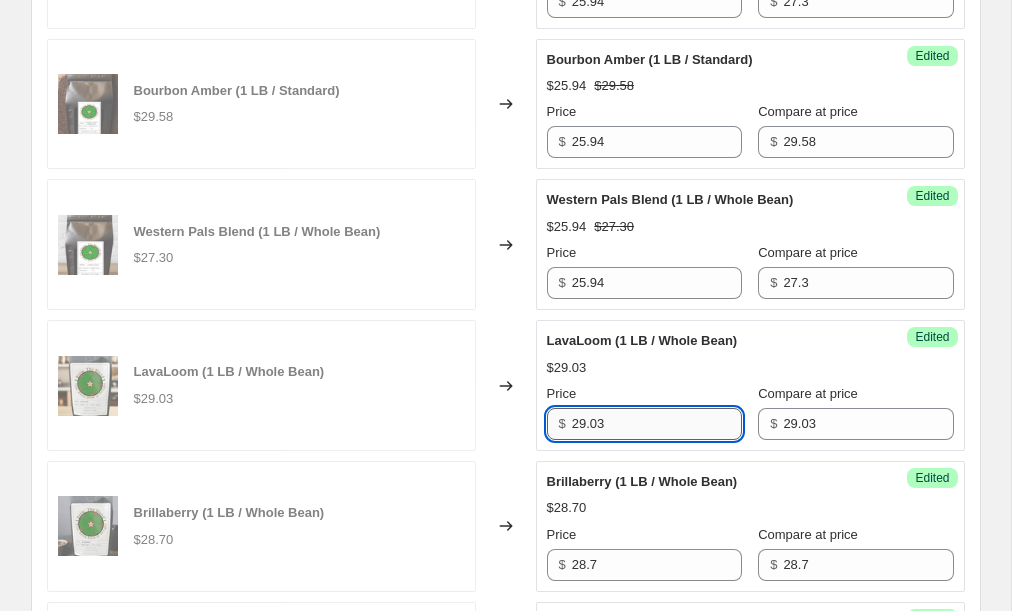 click on "29.03" at bounding box center (657, 424) 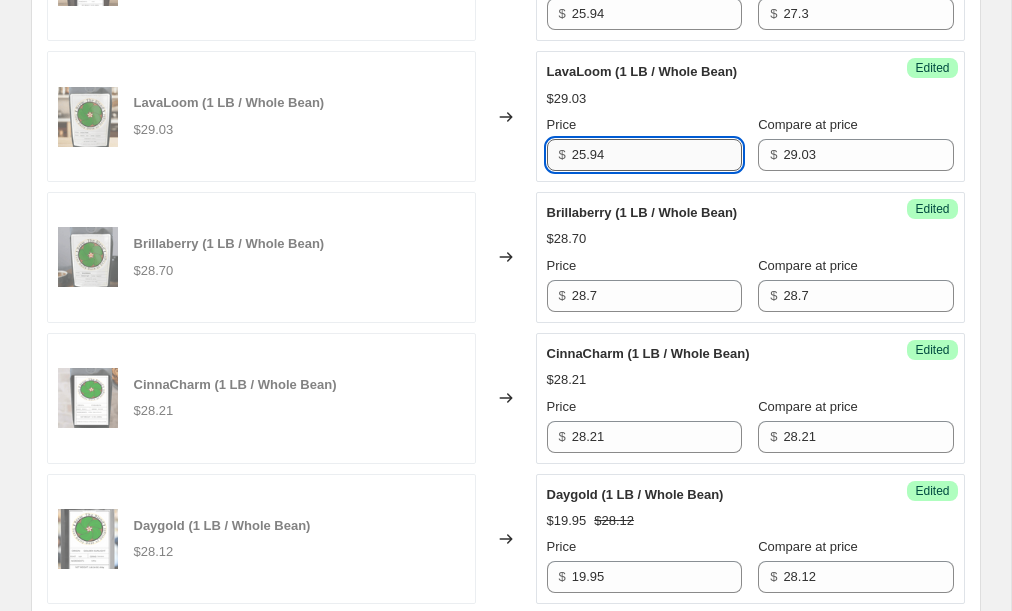 scroll, scrollTop: 2206, scrollLeft: 0, axis: vertical 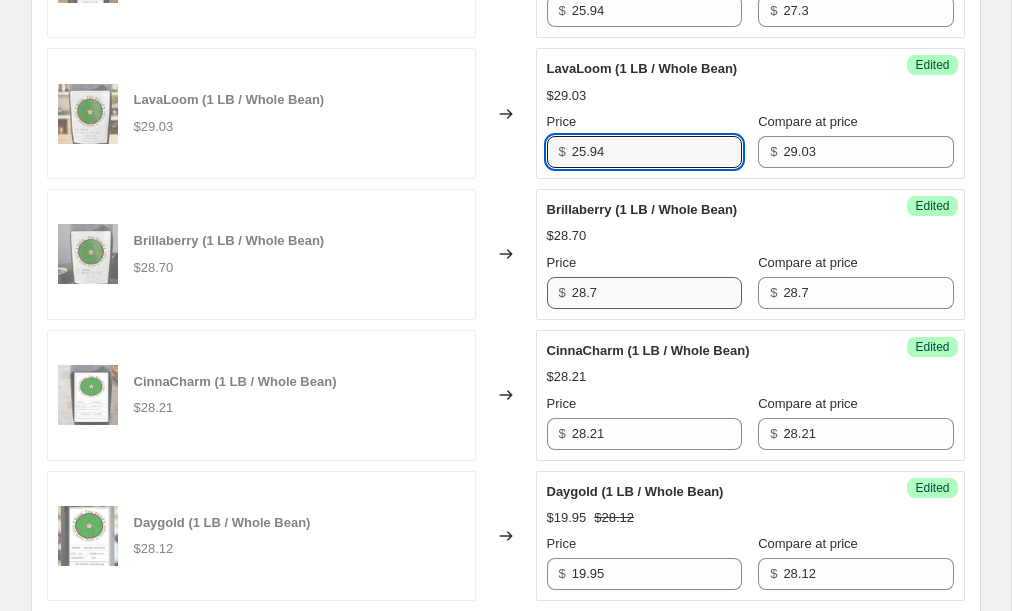 type on "25.94" 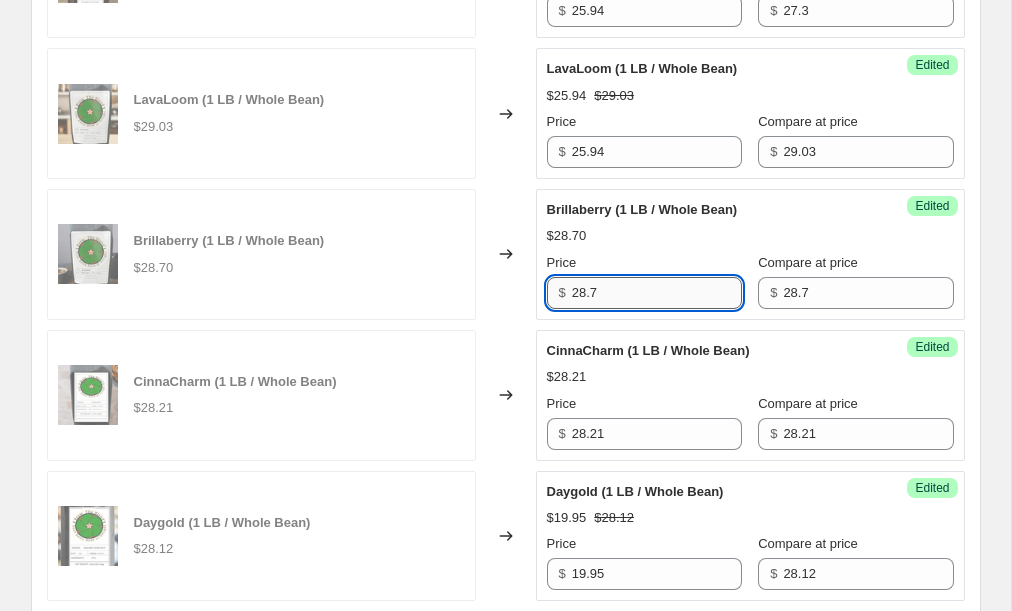 click on "28.7" at bounding box center (657, 293) 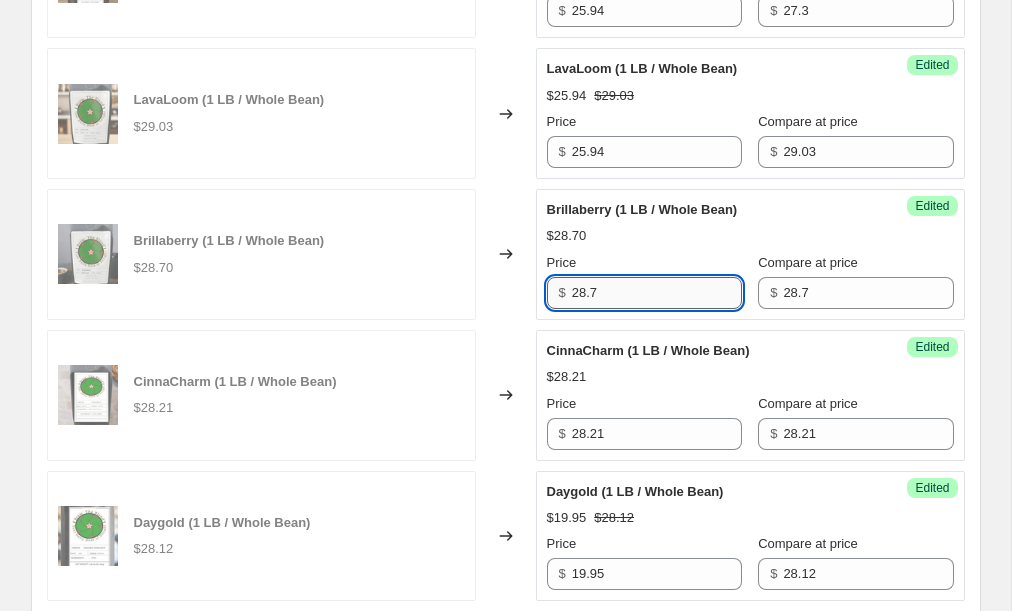 paste on "5.94" 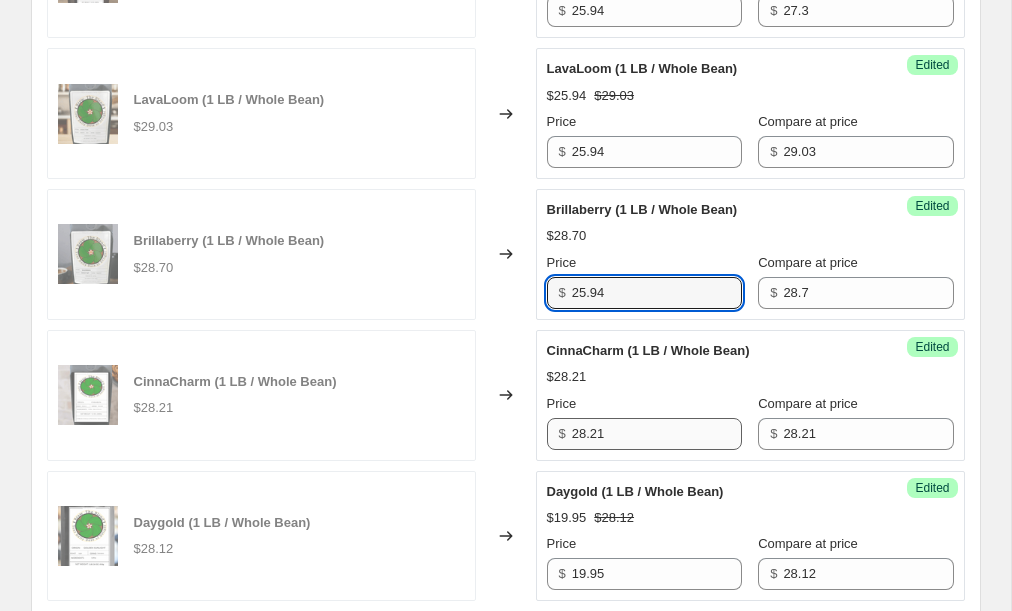 type on "25.94" 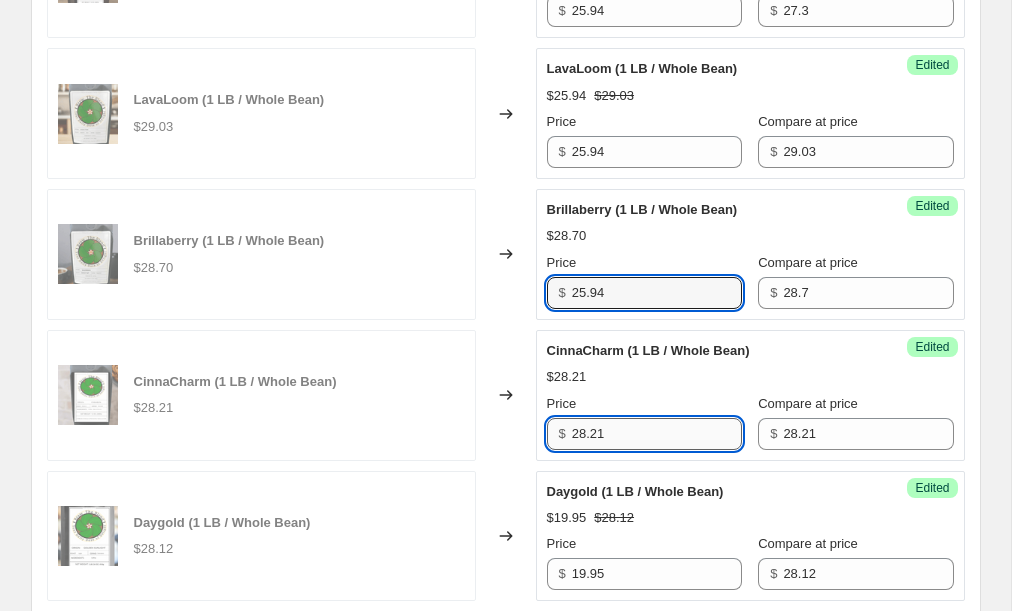click on "28.21" at bounding box center [657, 434] 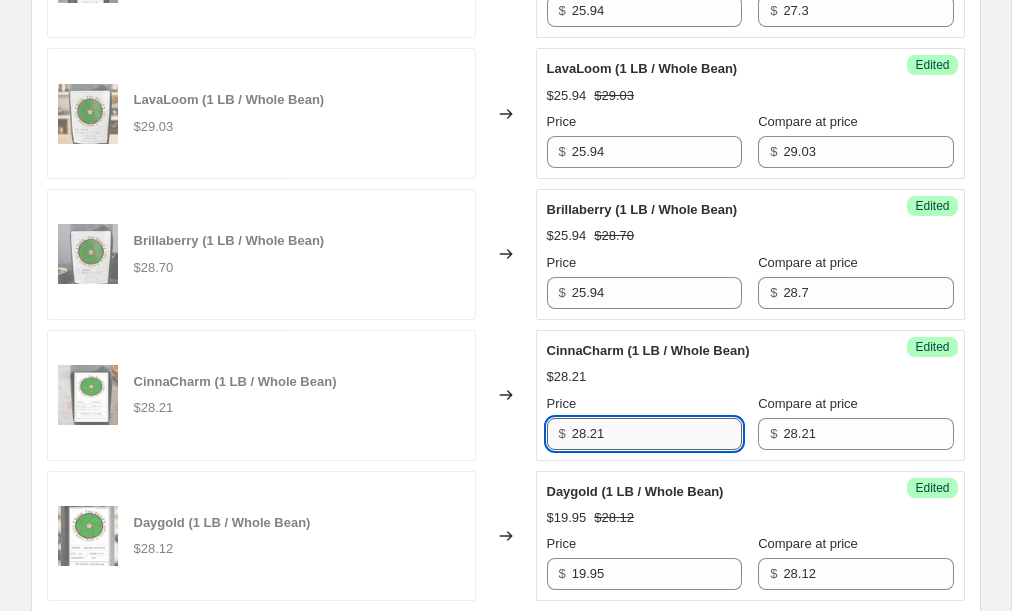 click on "28.21" at bounding box center (657, 434) 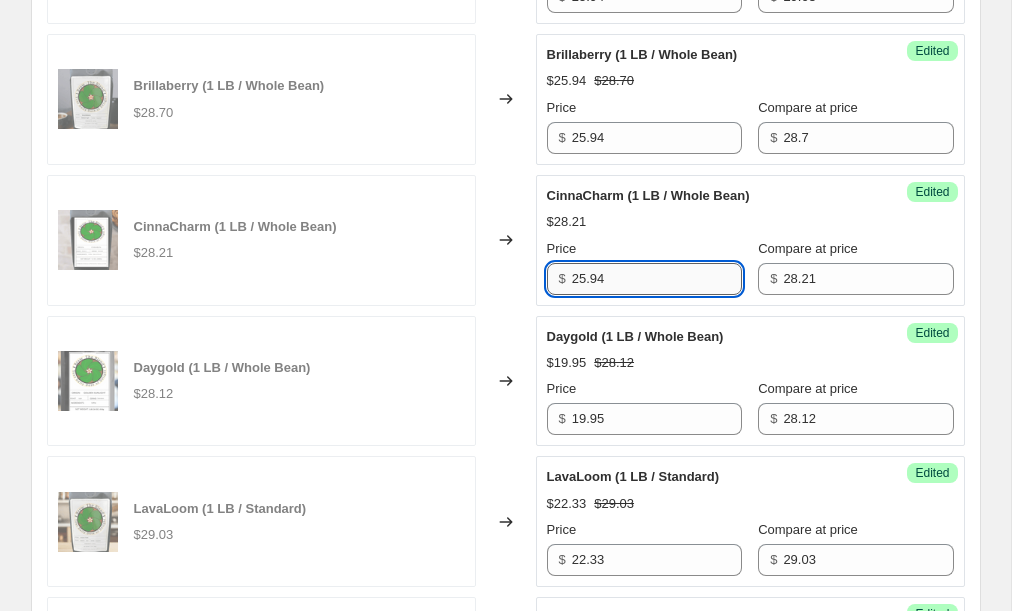 scroll, scrollTop: 2444, scrollLeft: 0, axis: vertical 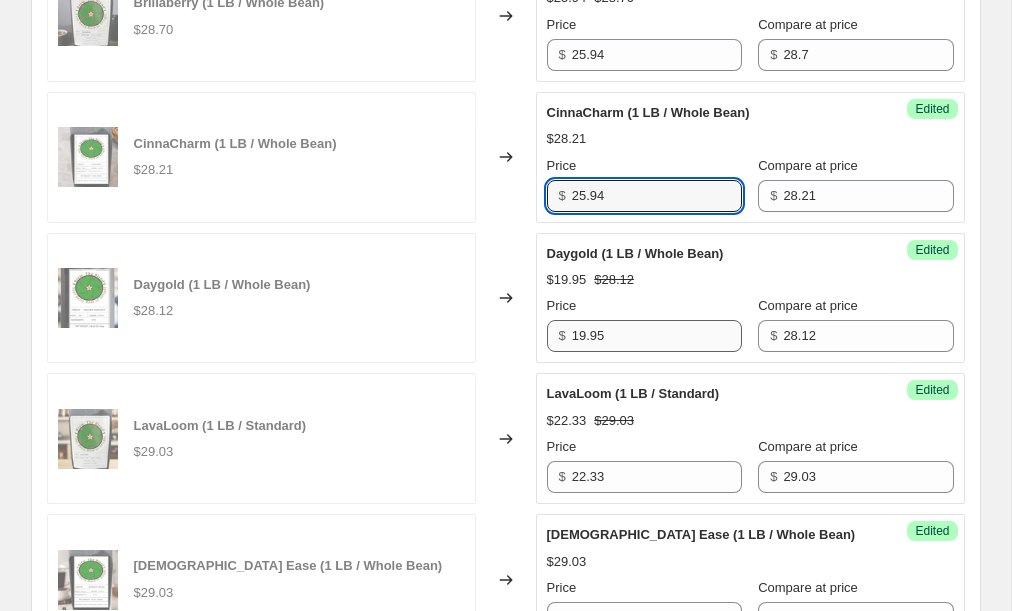 type on "25.94" 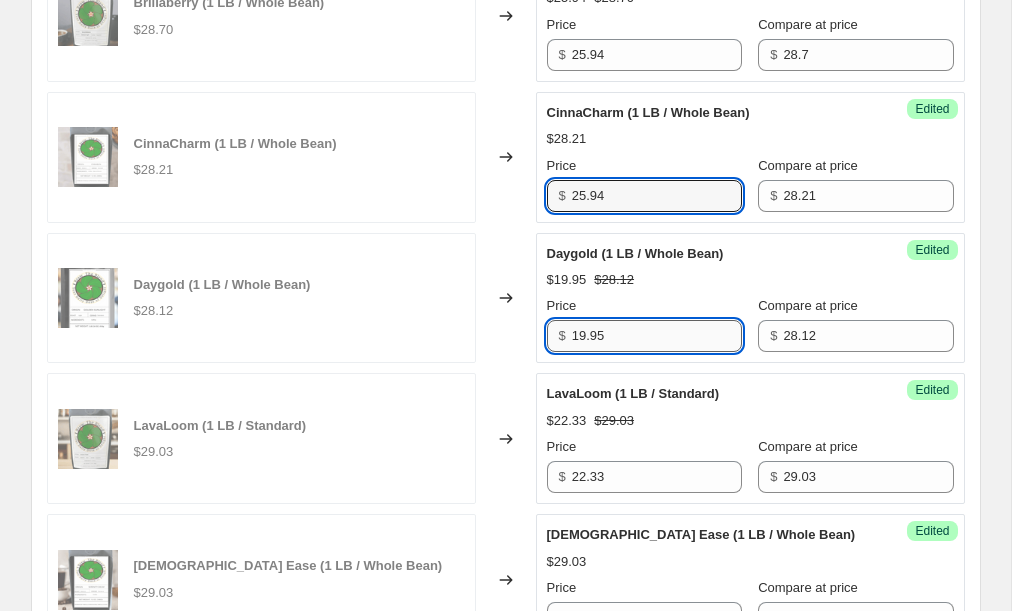 click on "19.95" at bounding box center (657, 336) 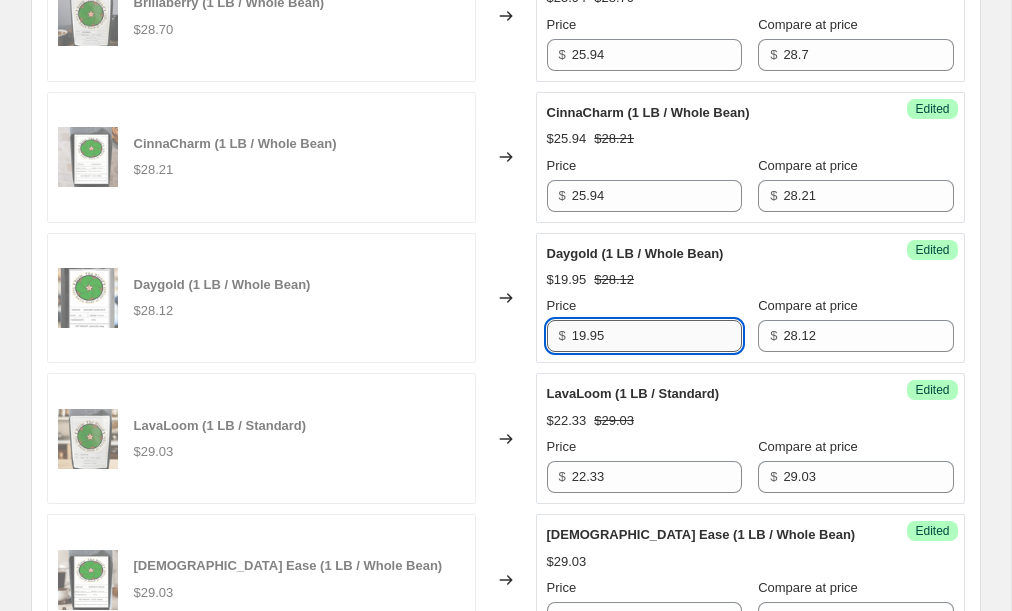 click on "19.95" at bounding box center (657, 336) 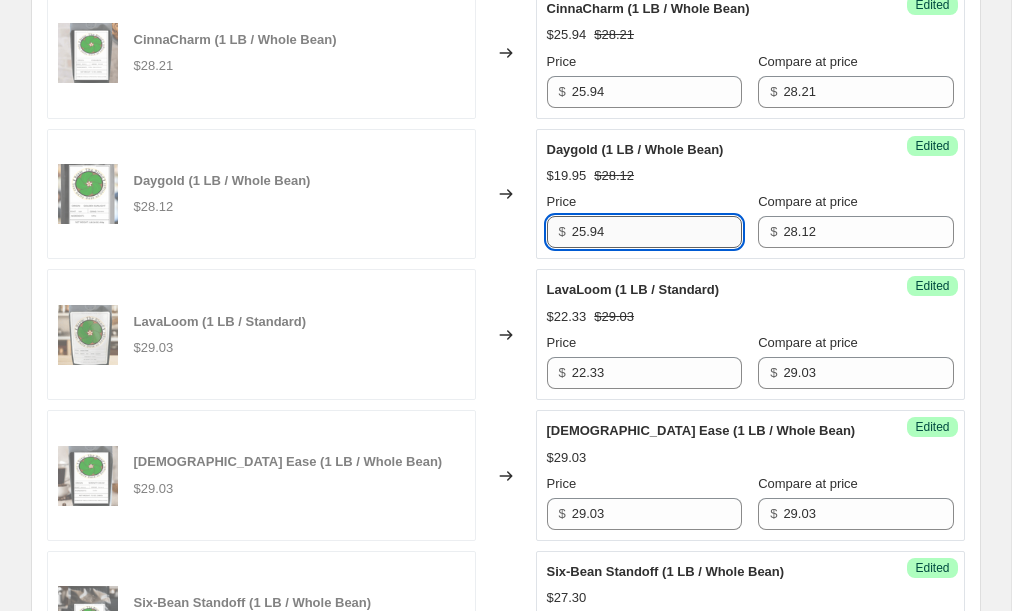 scroll, scrollTop: 2553, scrollLeft: 0, axis: vertical 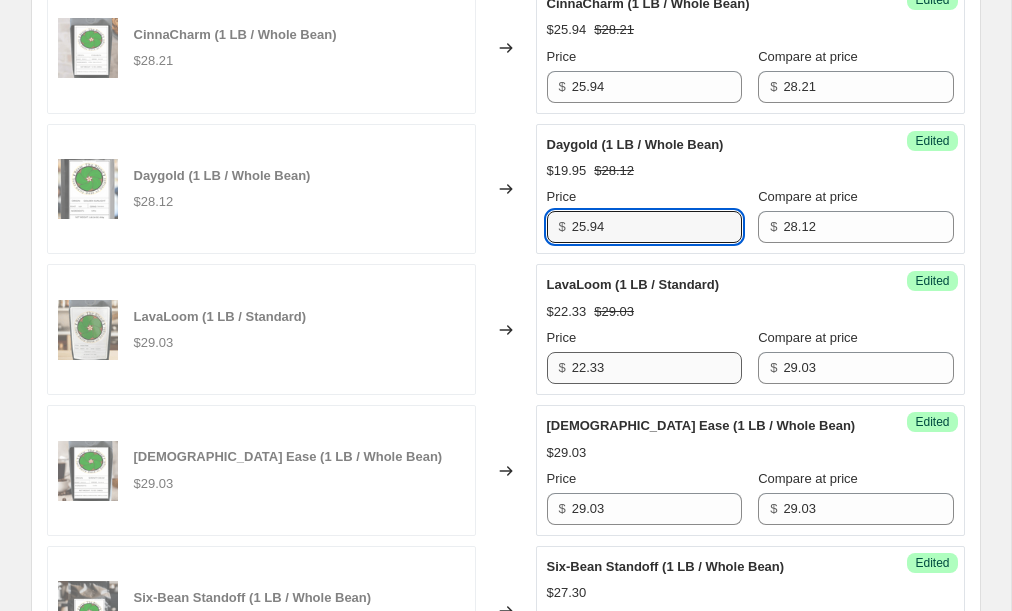 type on "25.94" 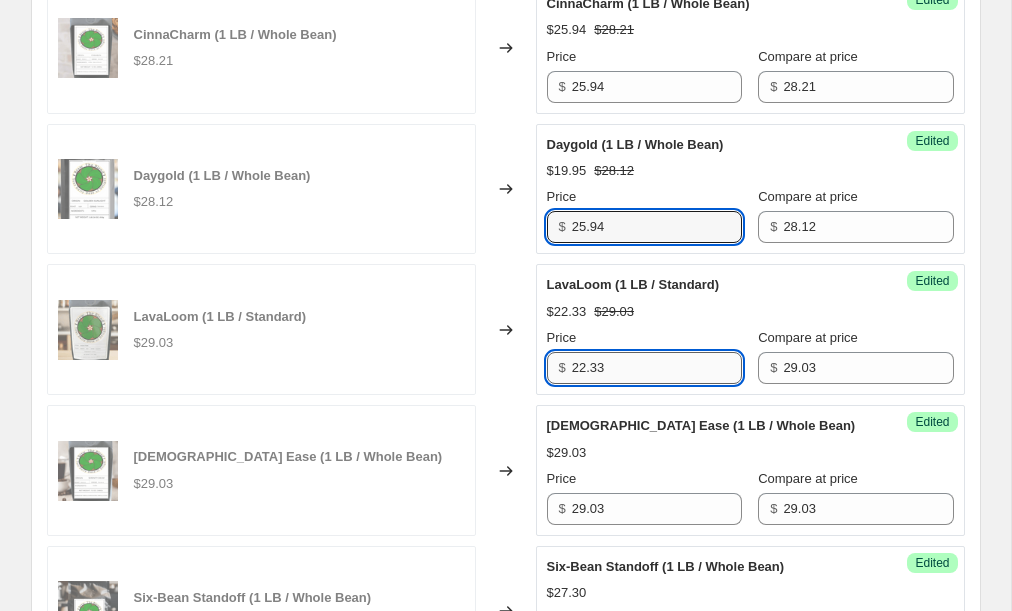 click on "22.33" at bounding box center [657, 368] 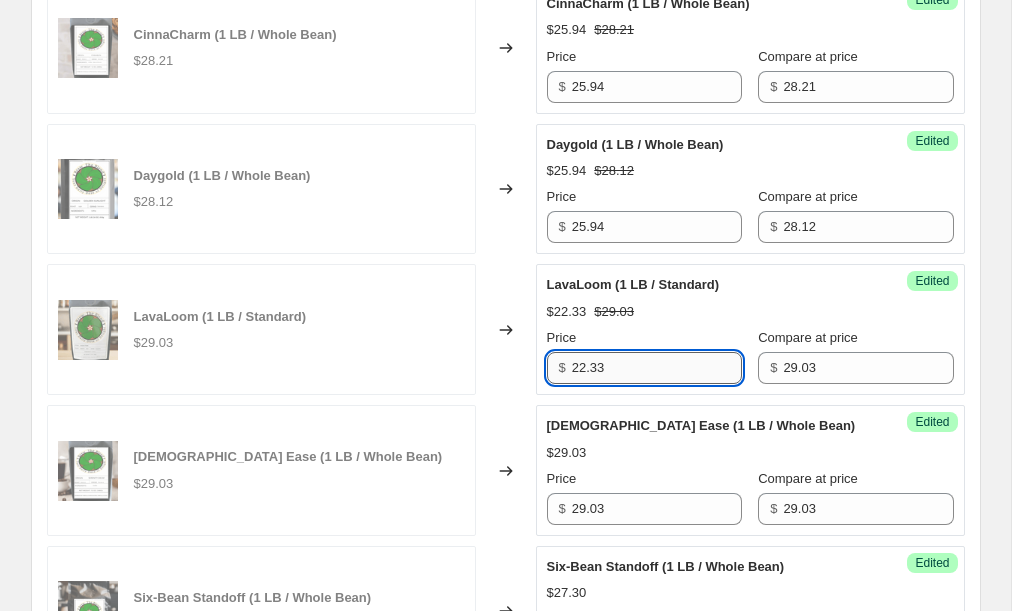 click on "22.33" at bounding box center (657, 368) 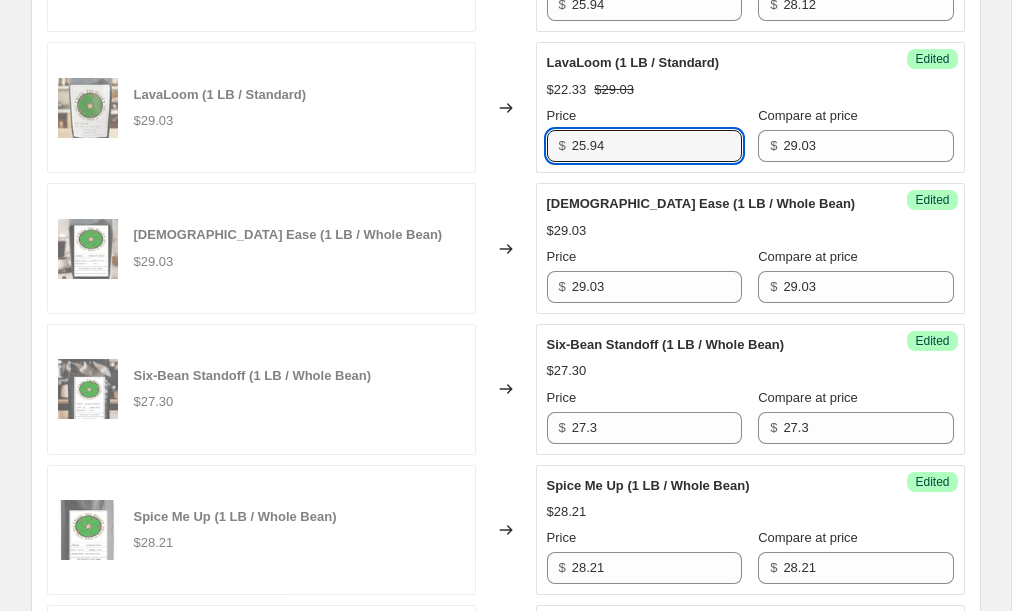 scroll, scrollTop: 2782, scrollLeft: 0, axis: vertical 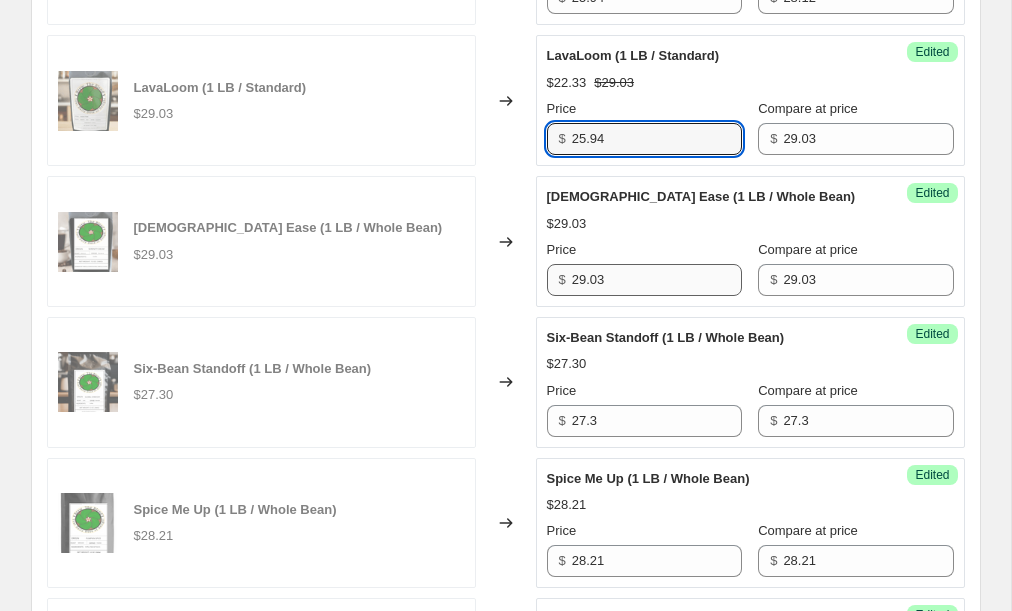 type on "25.94" 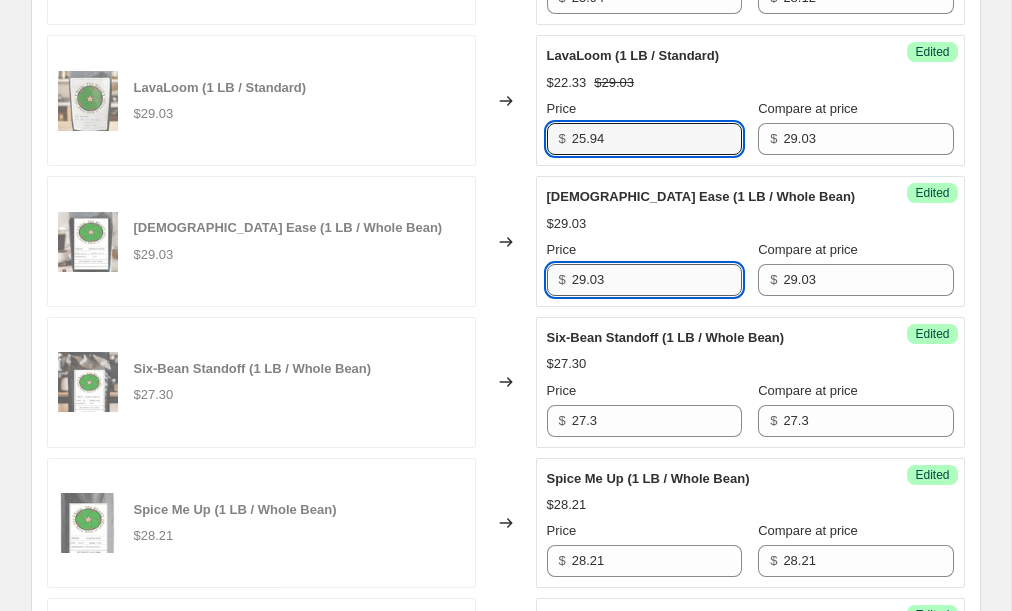 click on "29.03" at bounding box center (657, 280) 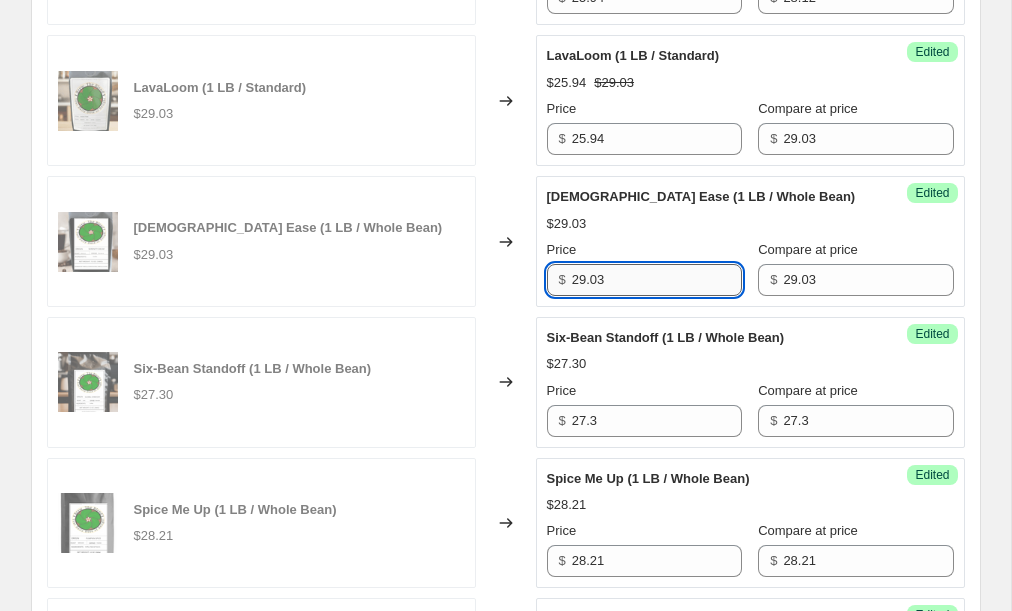 click on "29.03" at bounding box center [657, 280] 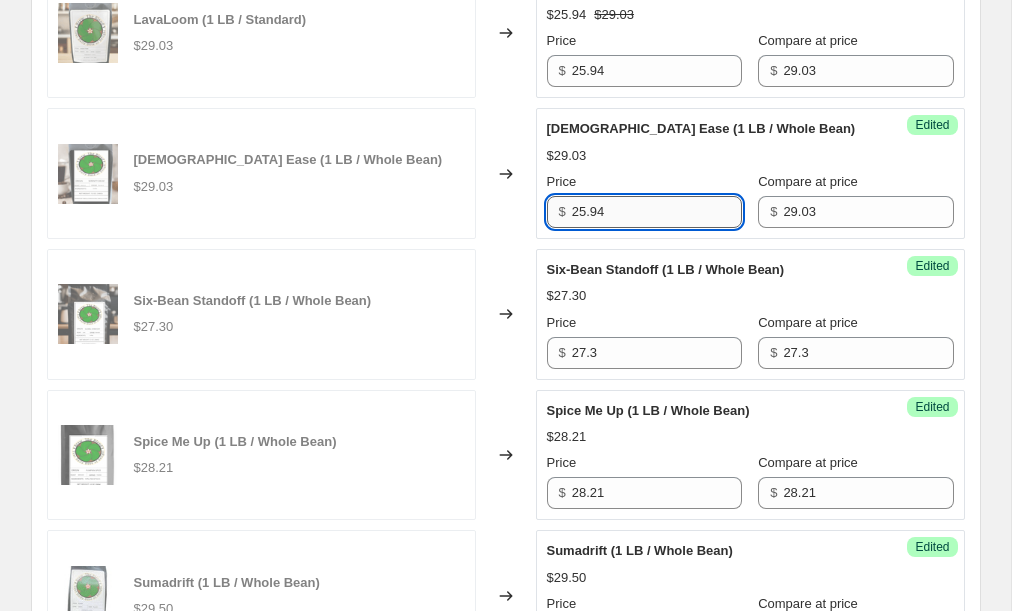 scroll, scrollTop: 2880, scrollLeft: 0, axis: vertical 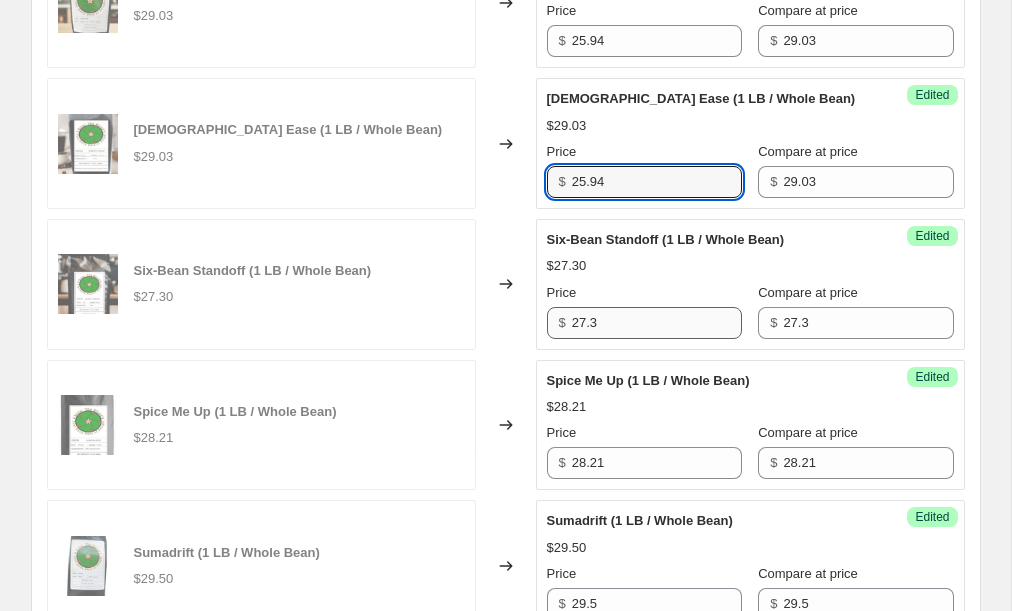 type on "25.94" 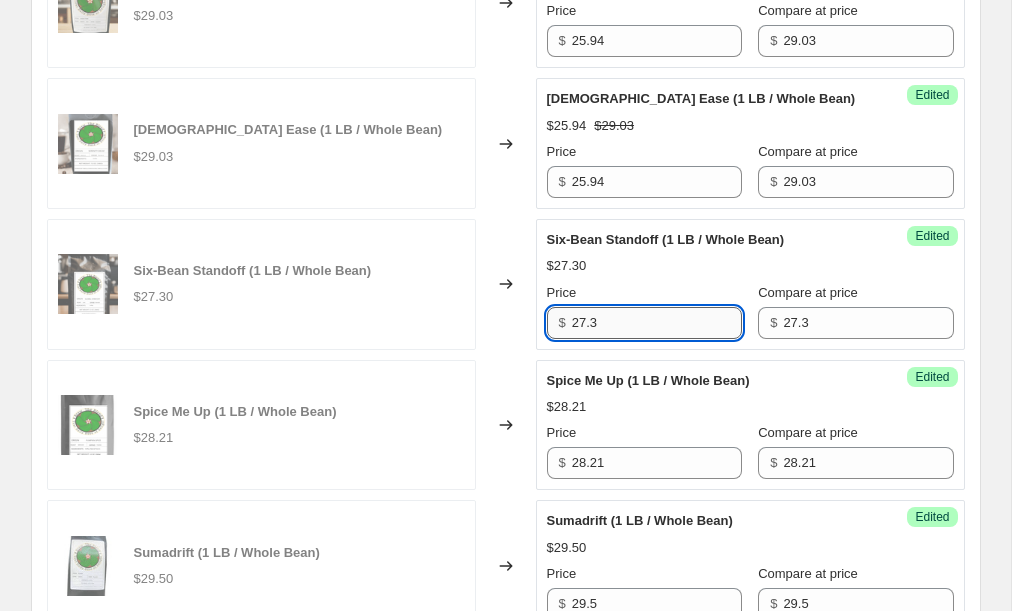 click on "27.3" at bounding box center [657, 323] 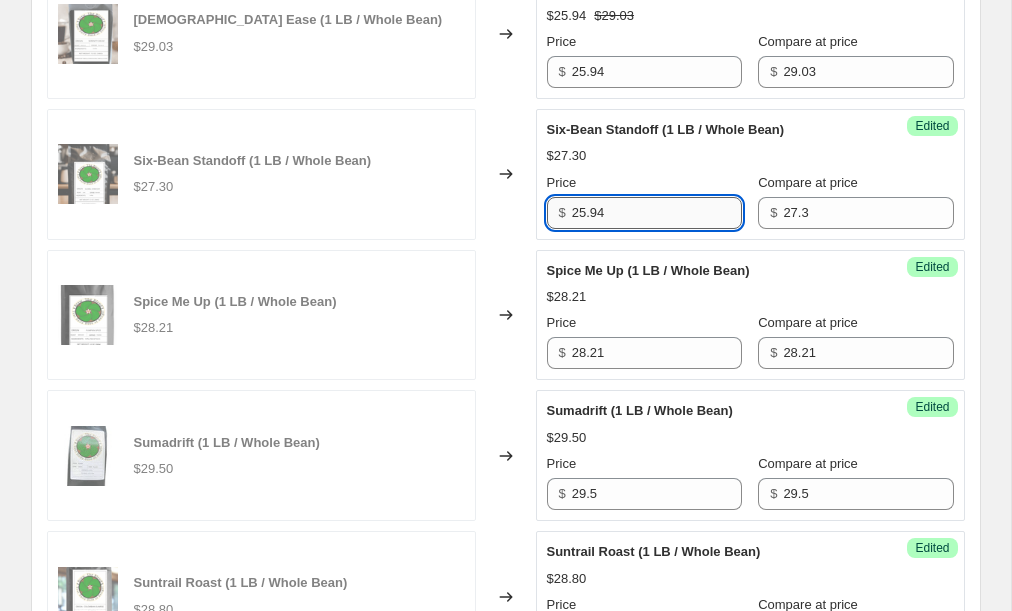 scroll, scrollTop: 2995, scrollLeft: 0, axis: vertical 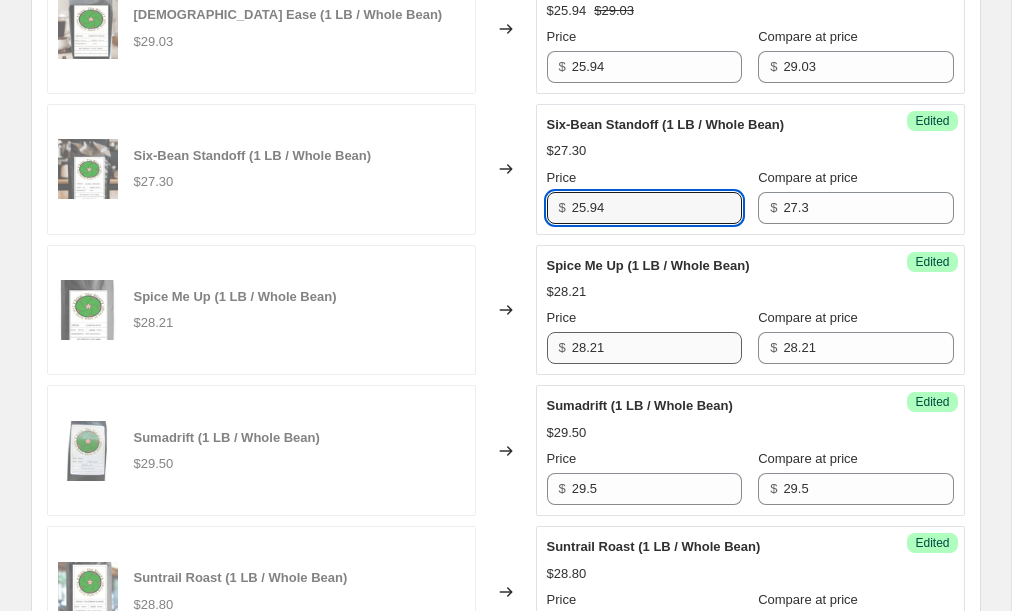 type on "25.94" 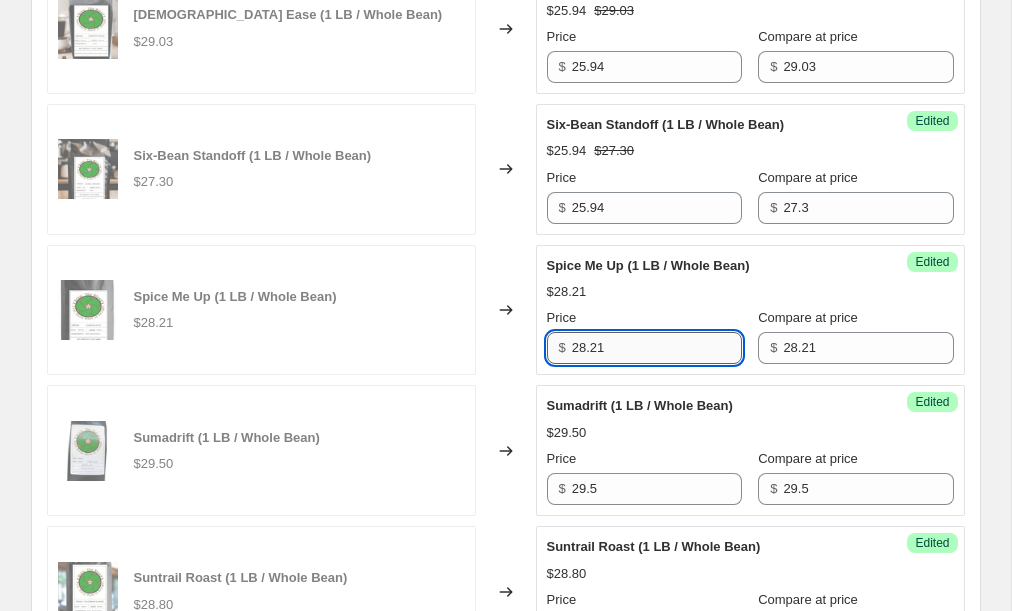 click on "28.21" at bounding box center (657, 348) 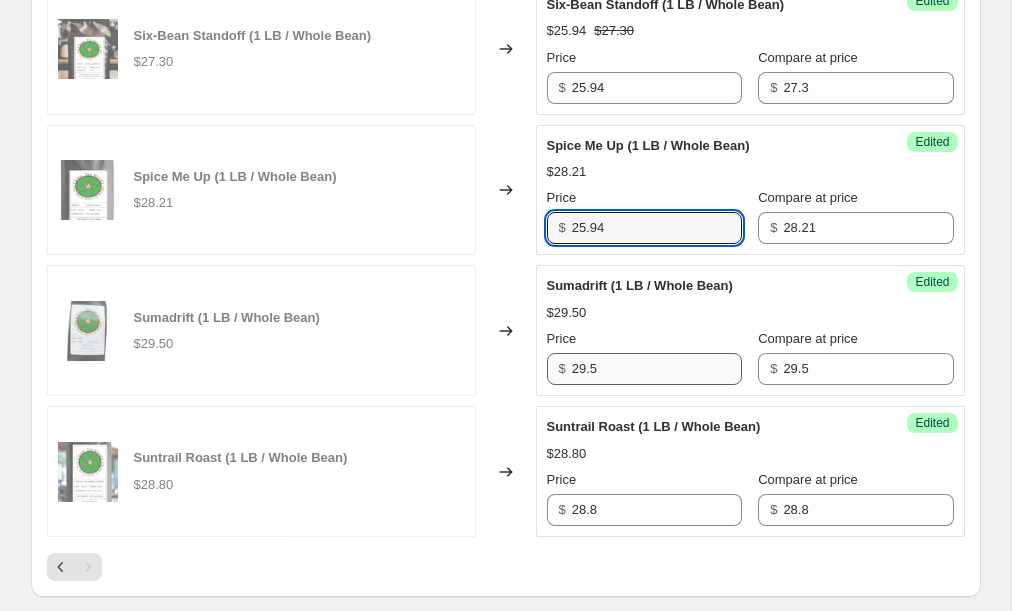 scroll, scrollTop: 3117, scrollLeft: 0, axis: vertical 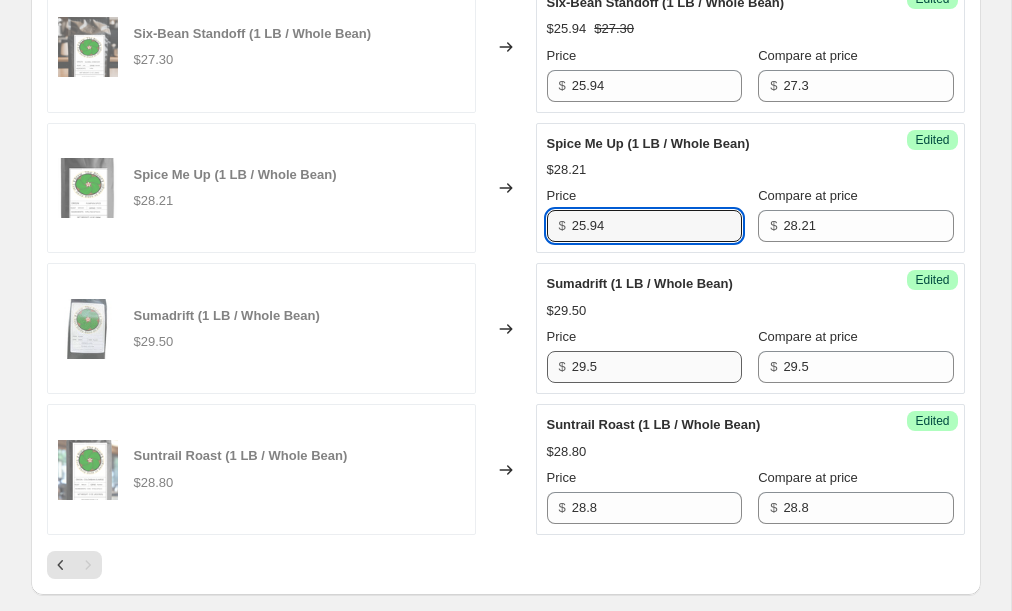 type on "25.94" 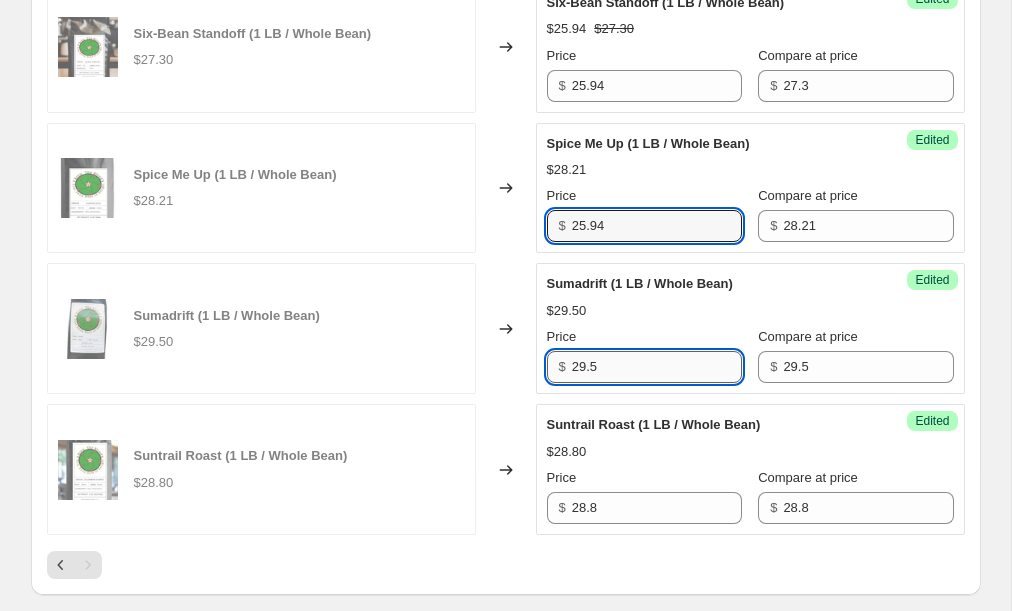 click on "29.5" at bounding box center (657, 367) 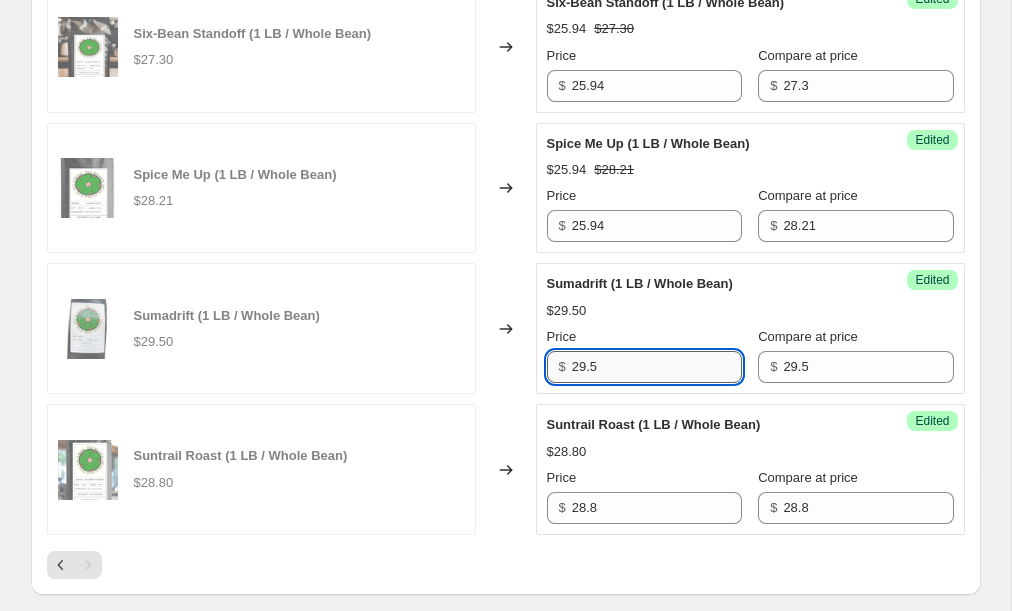 click on "29.5" at bounding box center (657, 367) 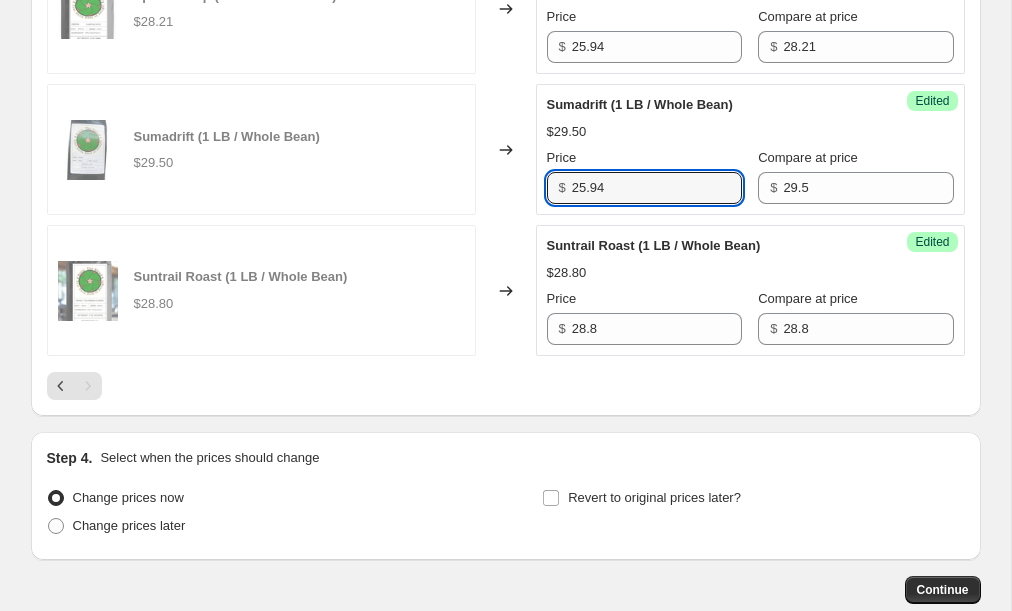 scroll, scrollTop: 3297, scrollLeft: 0, axis: vertical 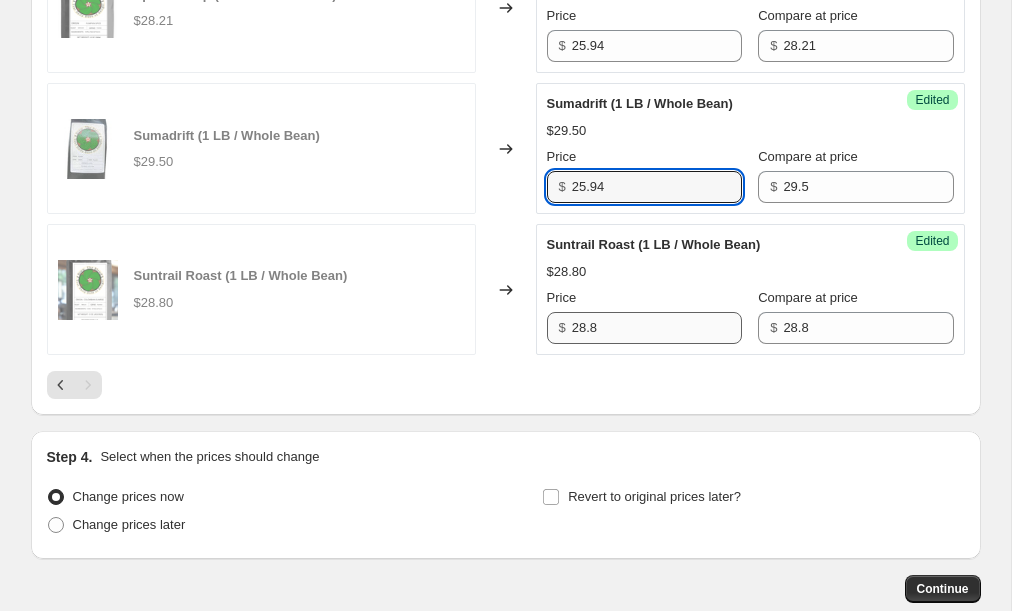 type on "25.94" 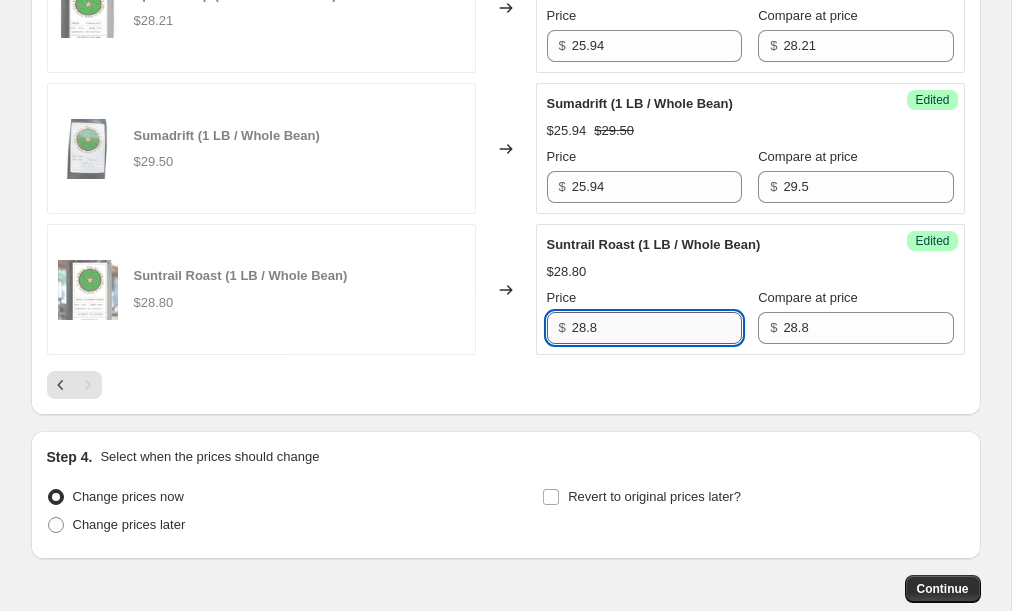 click on "28.8" at bounding box center (657, 328) 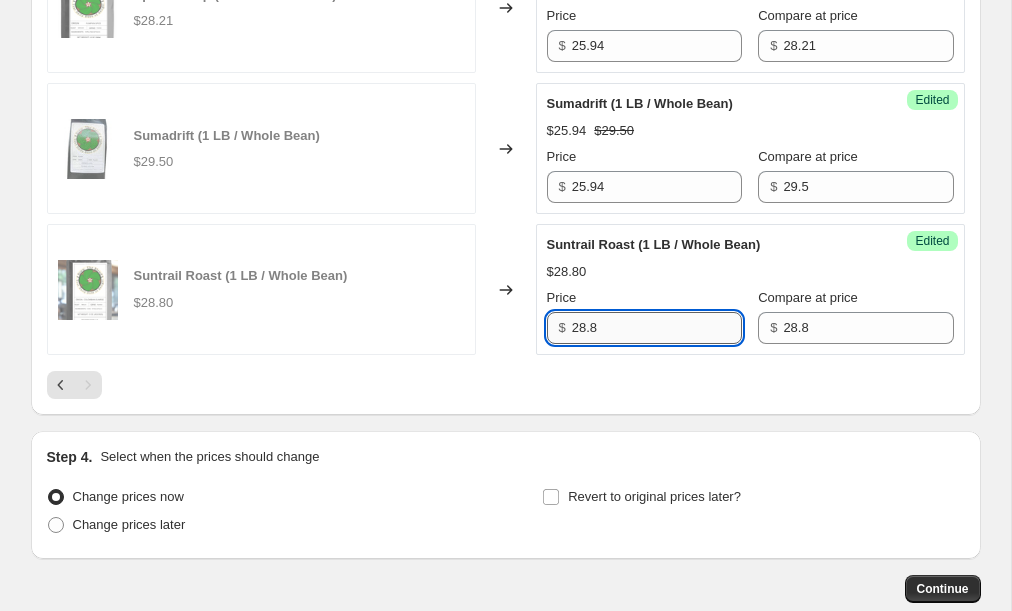 paste on "5.94" 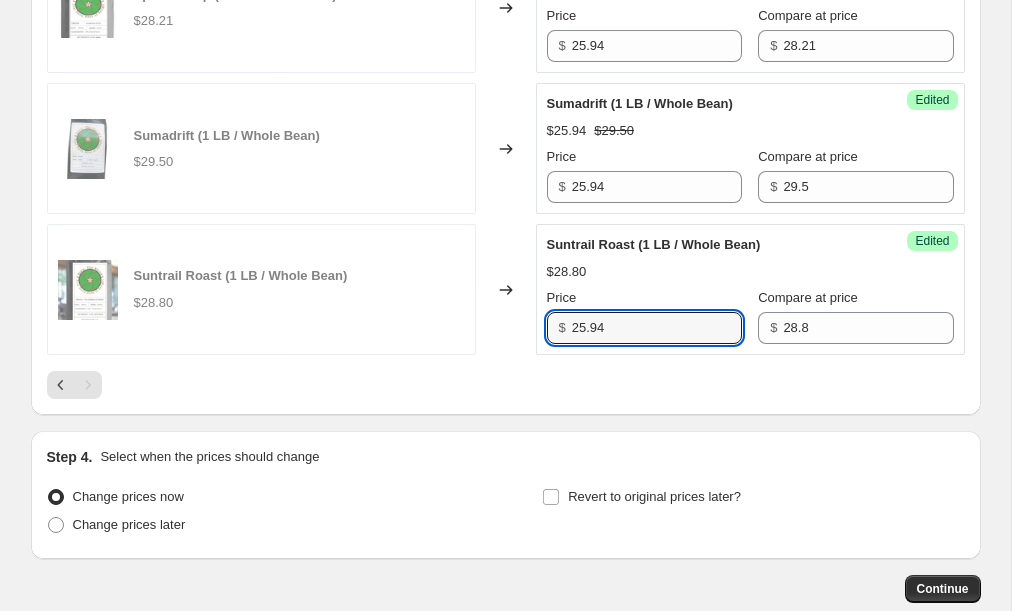 type on "25.94" 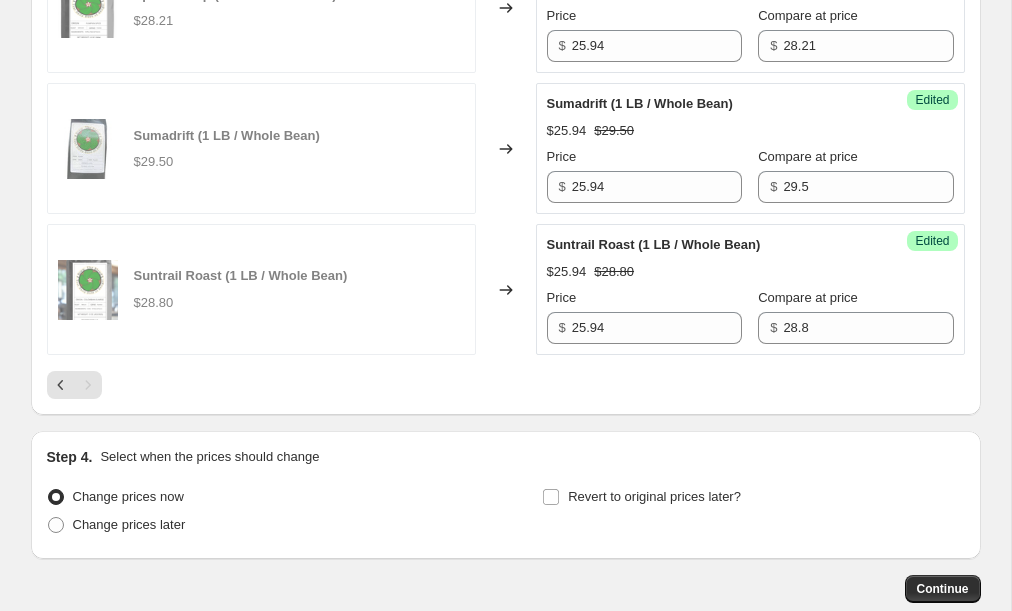 click on "Suntrail Roast (1 LB / Whole Bean) $28.80" at bounding box center (261, 289) 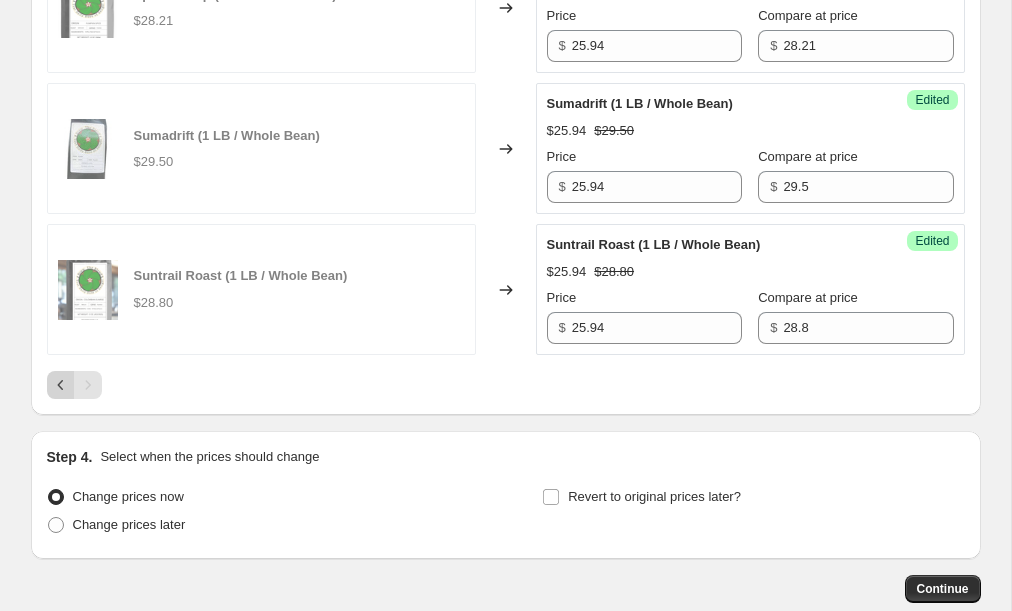 click 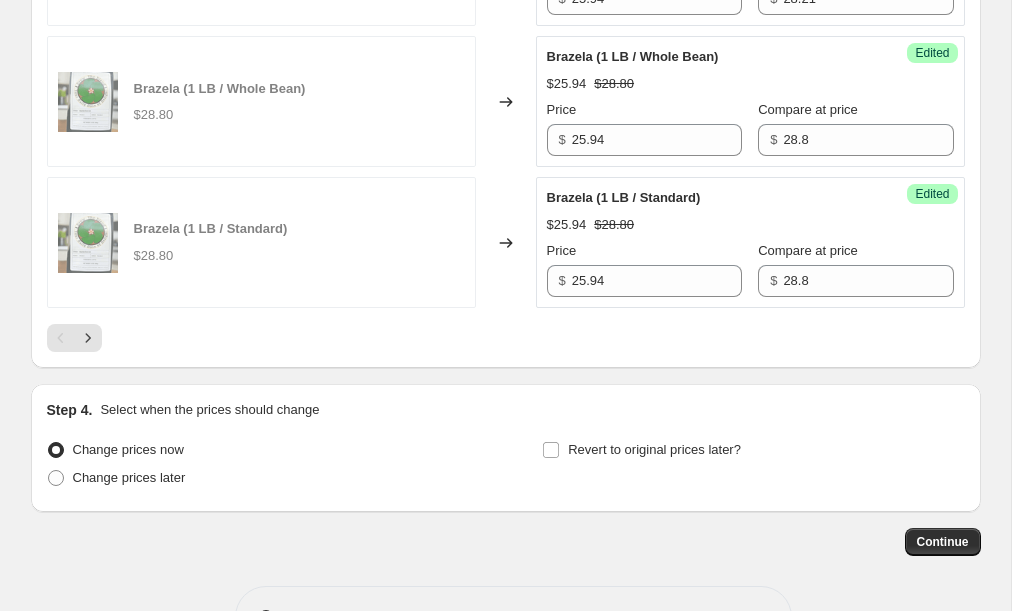 scroll, scrollTop: 3391, scrollLeft: 0, axis: vertical 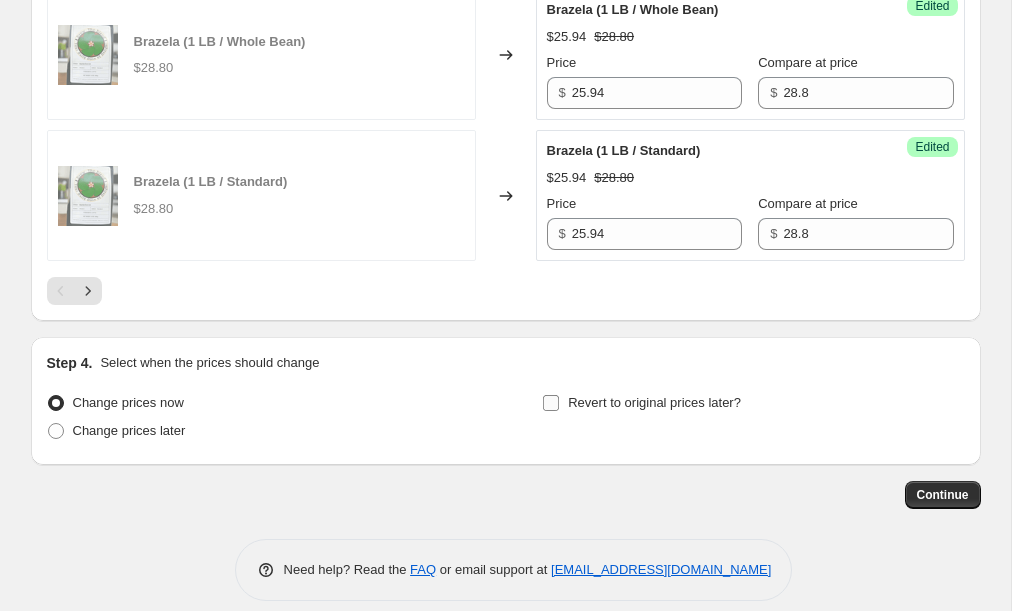 click on "Revert to original prices later?" at bounding box center [654, 402] 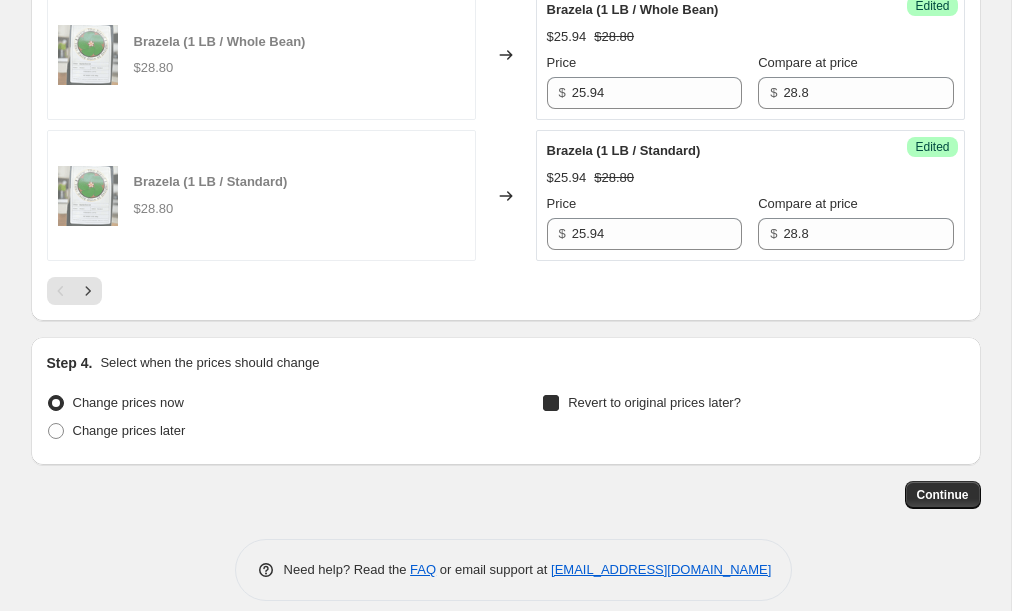 checkbox on "true" 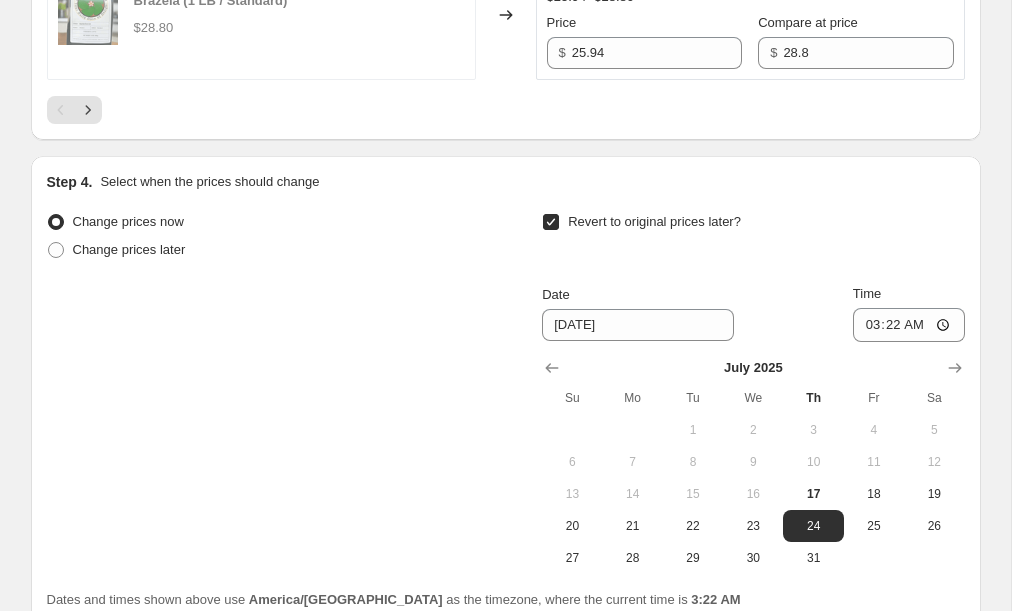 scroll, scrollTop: 3597, scrollLeft: 0, axis: vertical 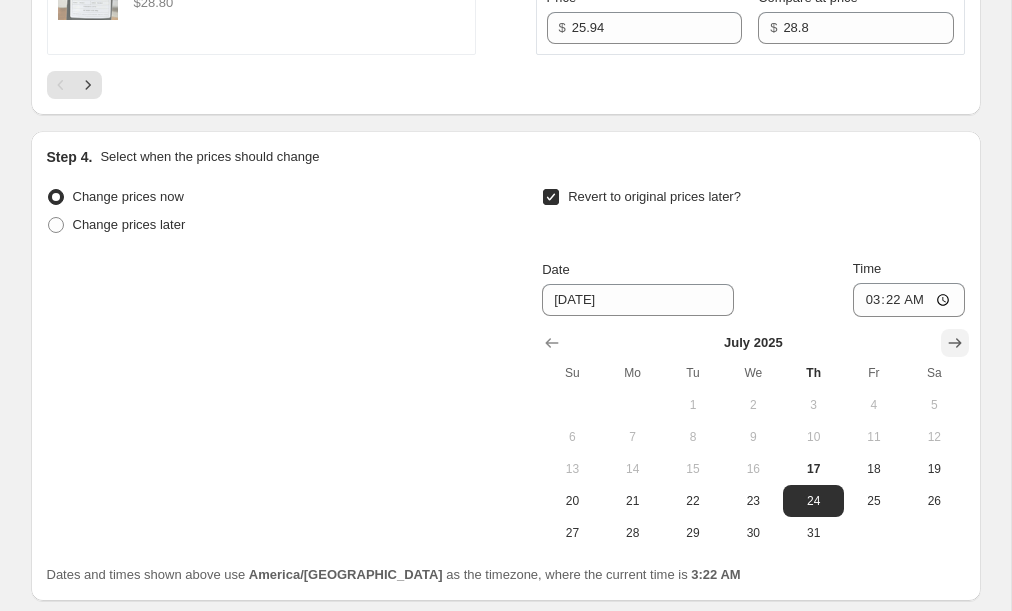 click 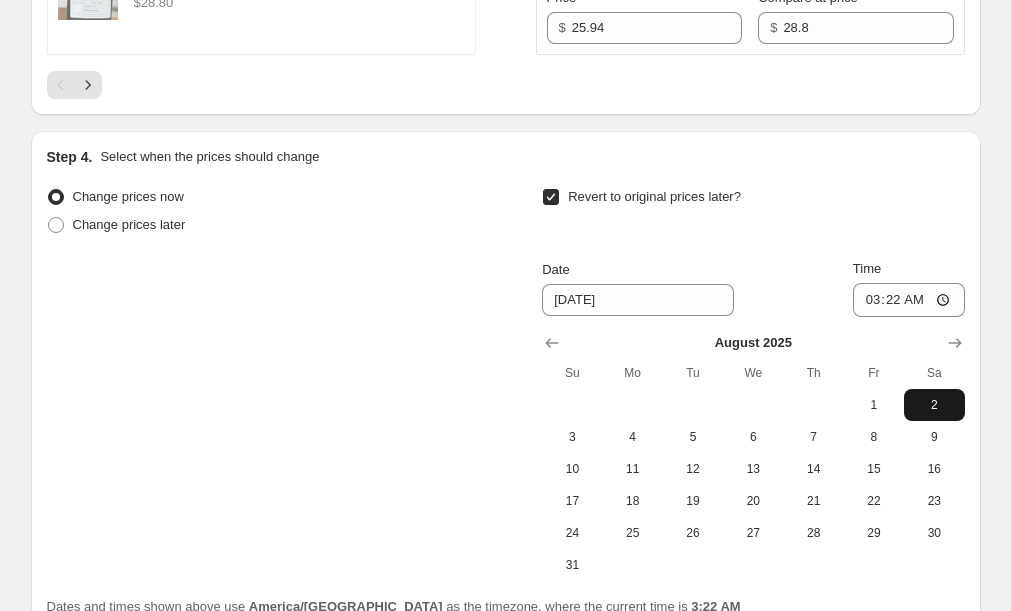 click on "2" at bounding box center [934, 405] 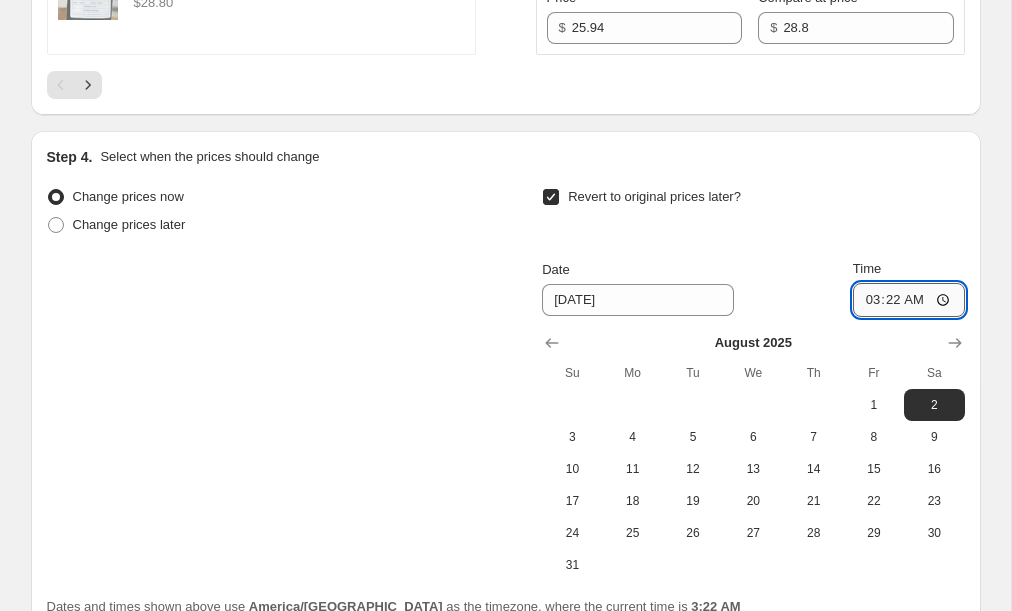 click on "03:22" at bounding box center [909, 300] 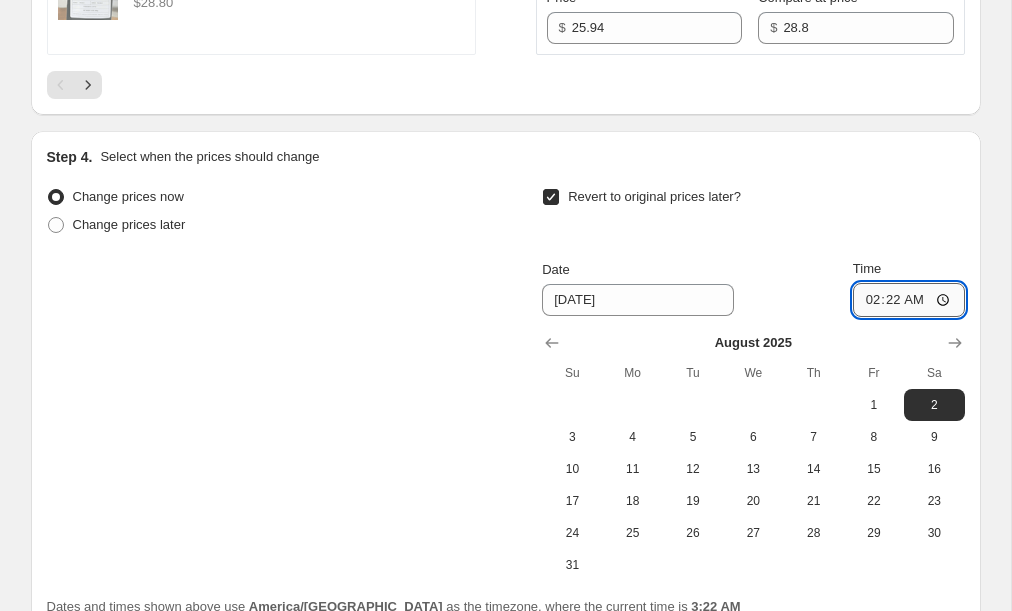 type on "02:00" 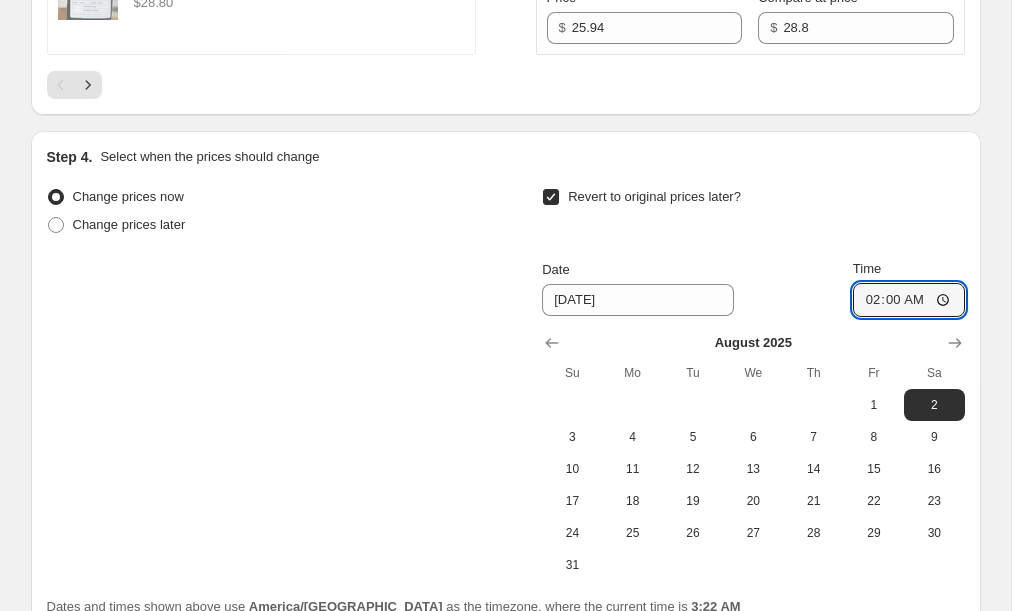click on "Change prices now Change prices later Revert to original prices later? Date 8/2/2025 Time 02:00 August   2025 Su Mo Tu We Th Fr Sa 1 2 3 4 5 6 7 8 9 10 11 12 13 14 15 16 17 18 19 20 21 22 23 24 25 26 27 28 29 30 31" at bounding box center [506, 382] 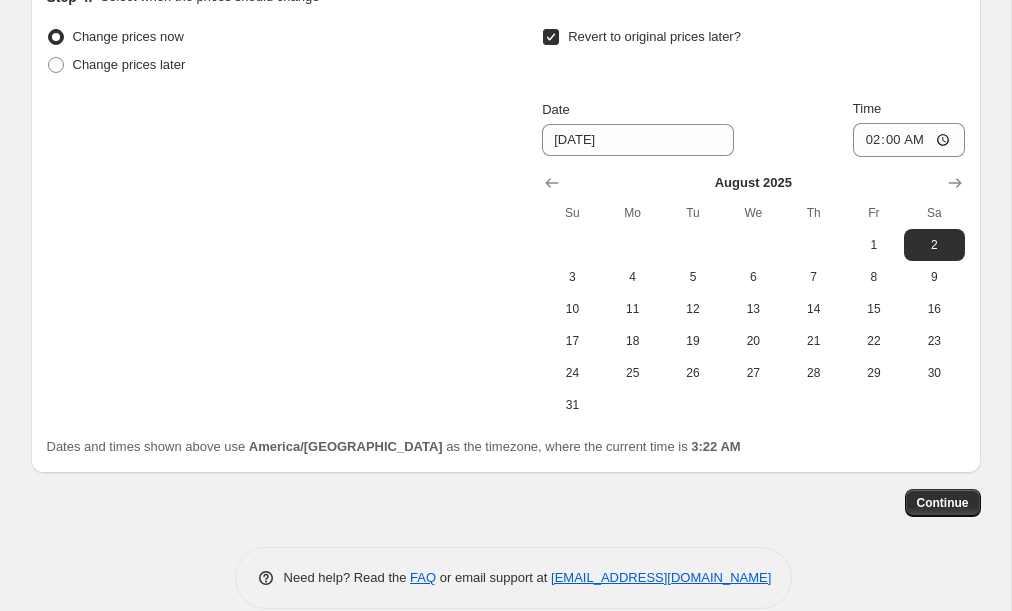 scroll, scrollTop: 3765, scrollLeft: 0, axis: vertical 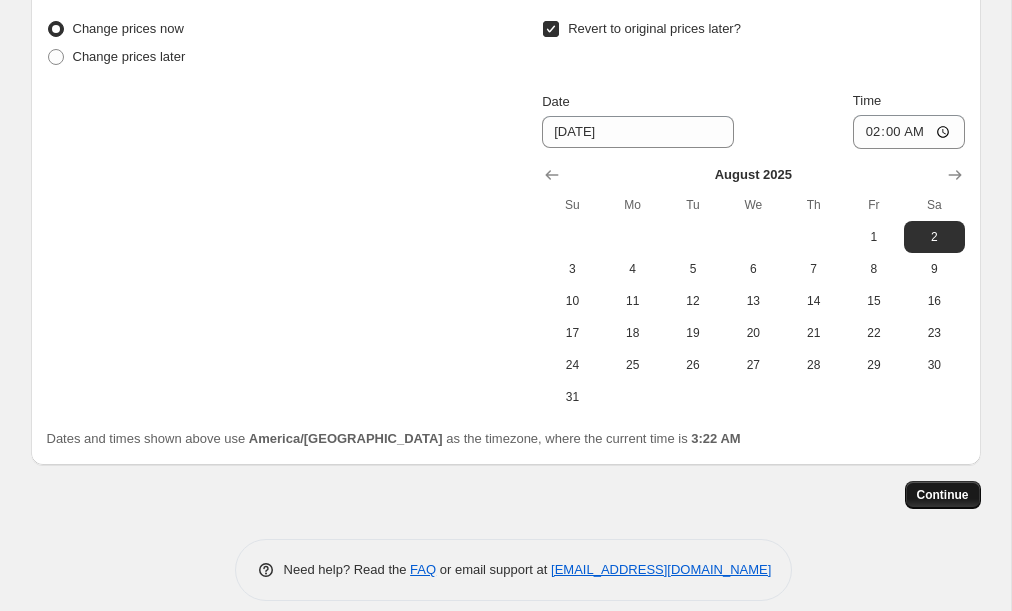click on "Continue" at bounding box center [943, 495] 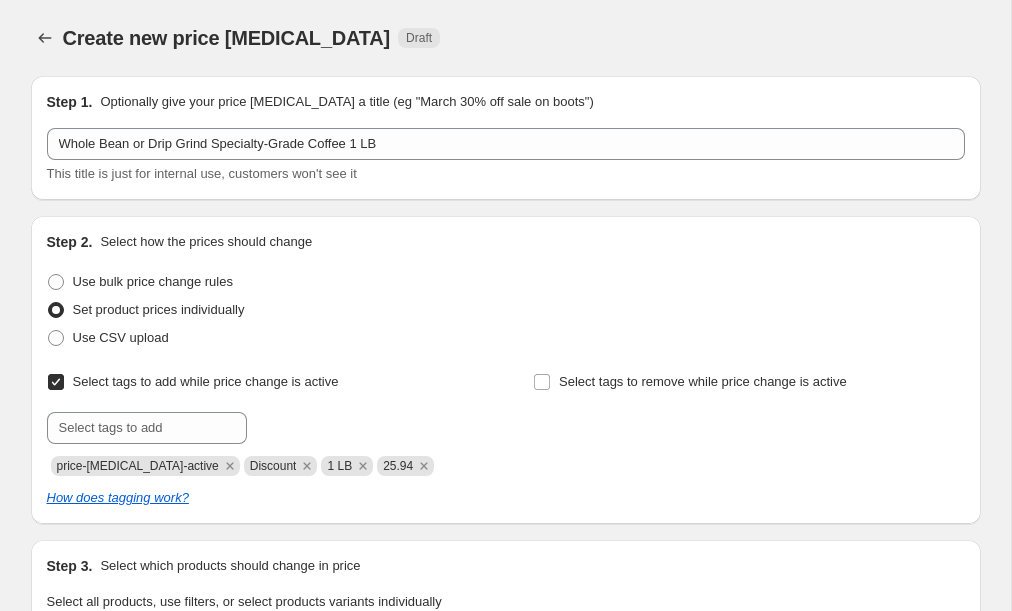 scroll, scrollTop: 3765, scrollLeft: 0, axis: vertical 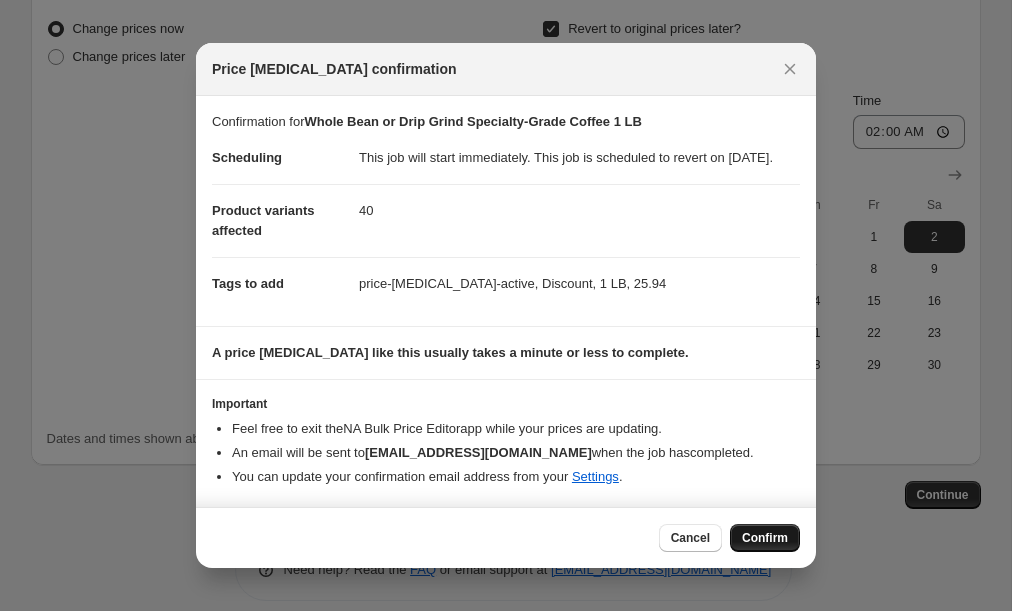 click on "Confirm" at bounding box center (765, 538) 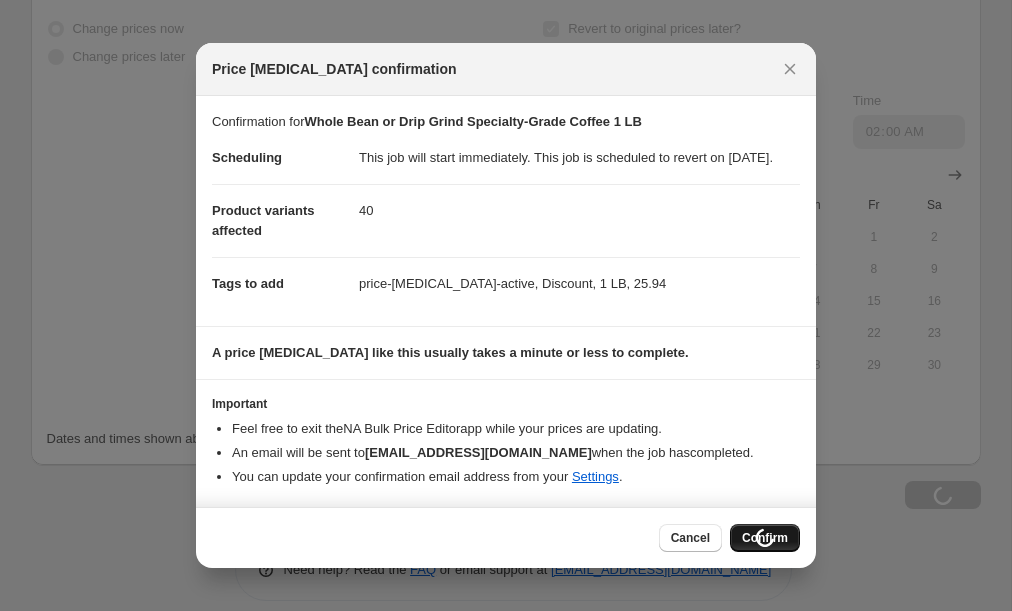 scroll, scrollTop: 3860, scrollLeft: 0, axis: vertical 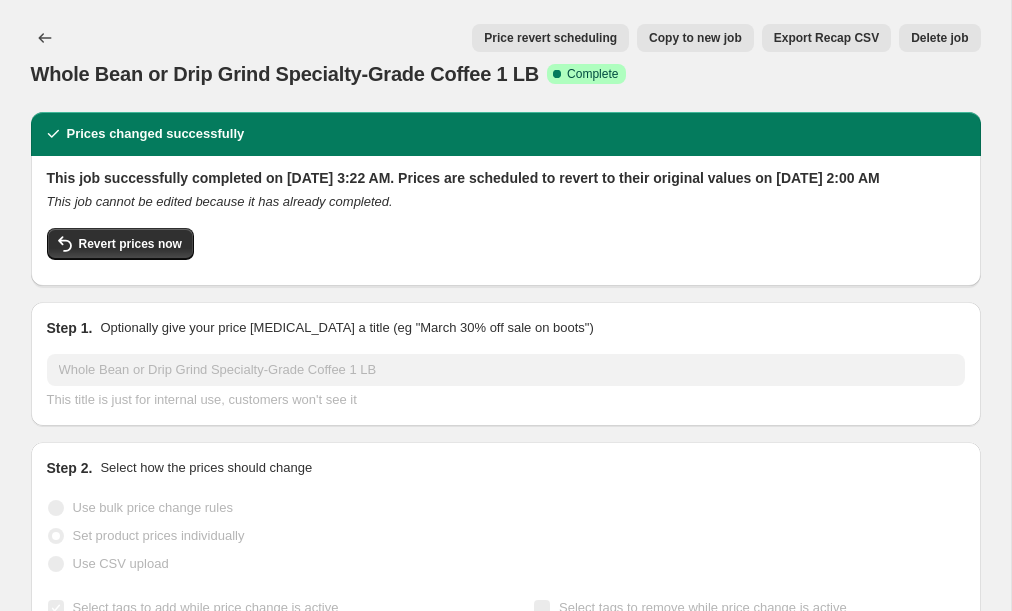 click on "Copy to new job" at bounding box center [695, 38] 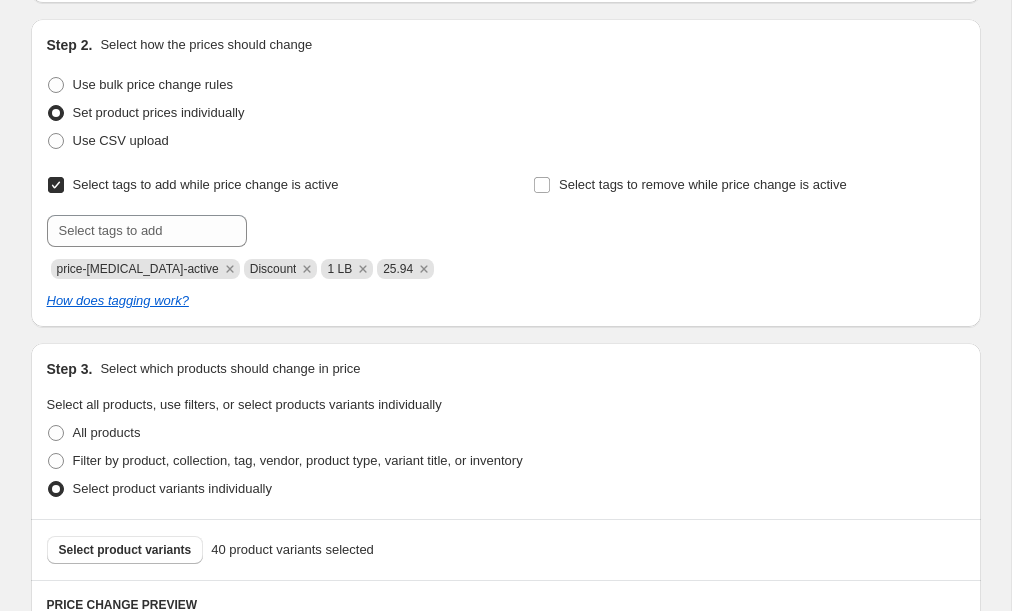 scroll, scrollTop: 0, scrollLeft: 0, axis: both 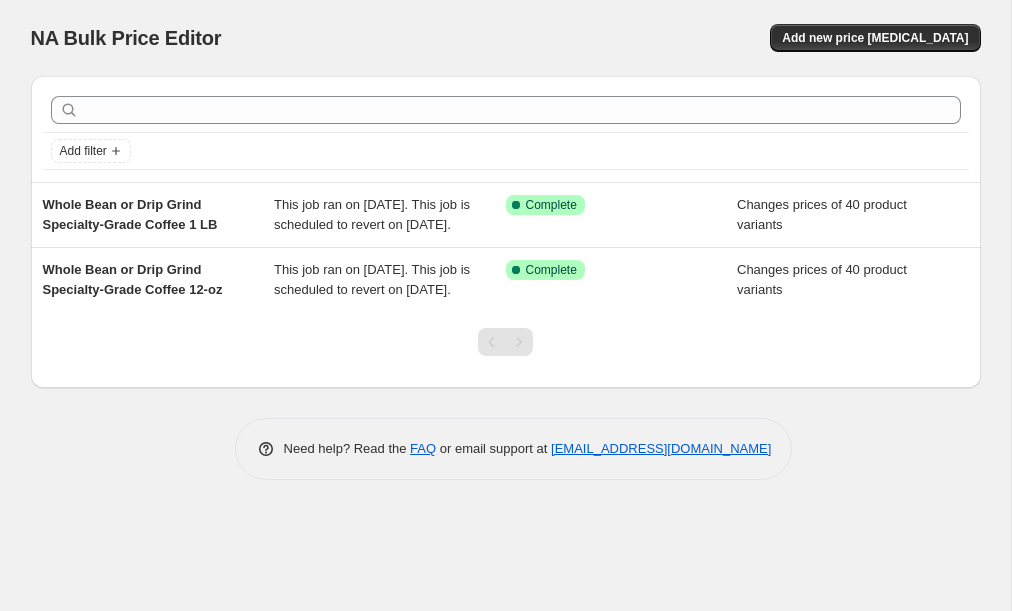 click at bounding box center (506, 350) 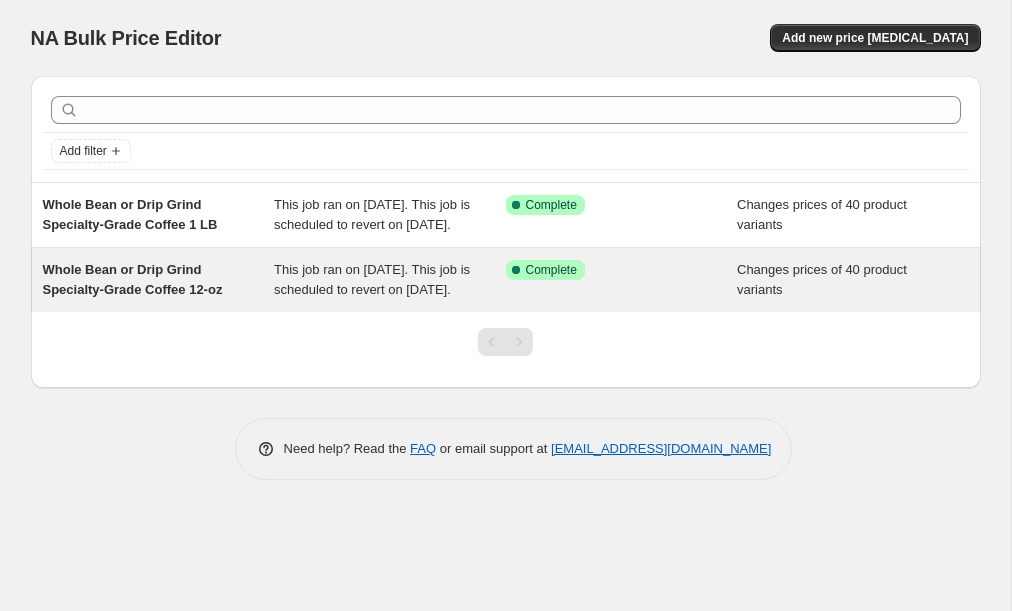 click on "Whole Bean or Drip Grind Specialty-Grade Coffee 12-oz" at bounding box center (159, 280) 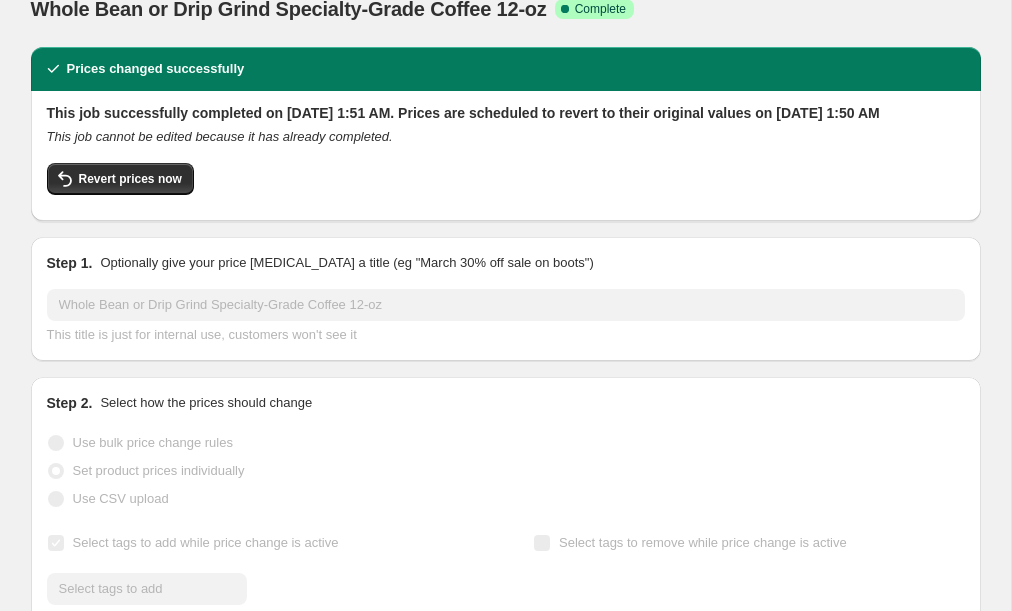 scroll, scrollTop: 0, scrollLeft: 0, axis: both 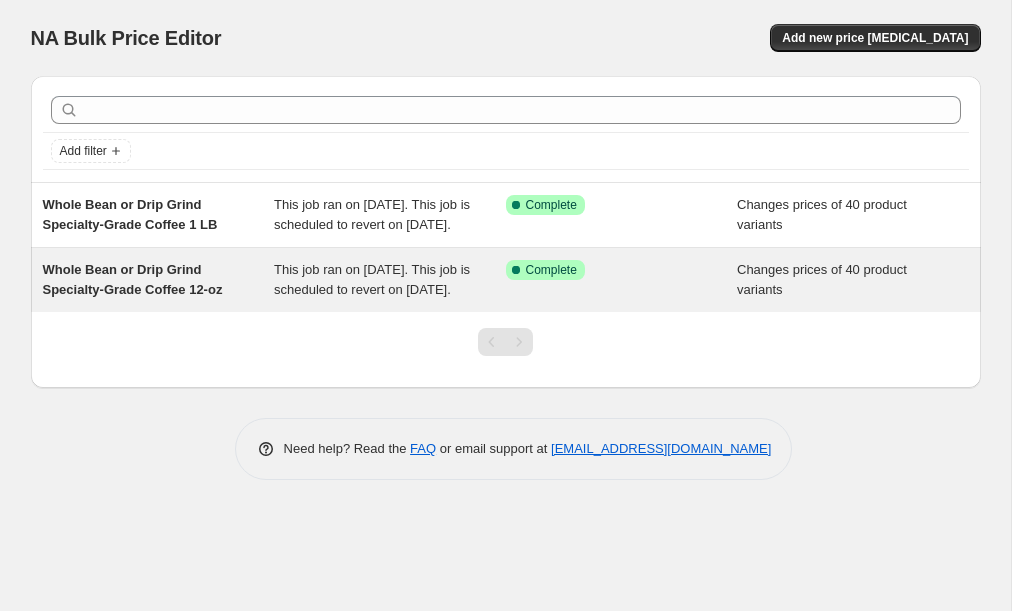 click on "Whole Bean or Drip Grind Specialty-Grade Coffee 12-oz" at bounding box center [159, 280] 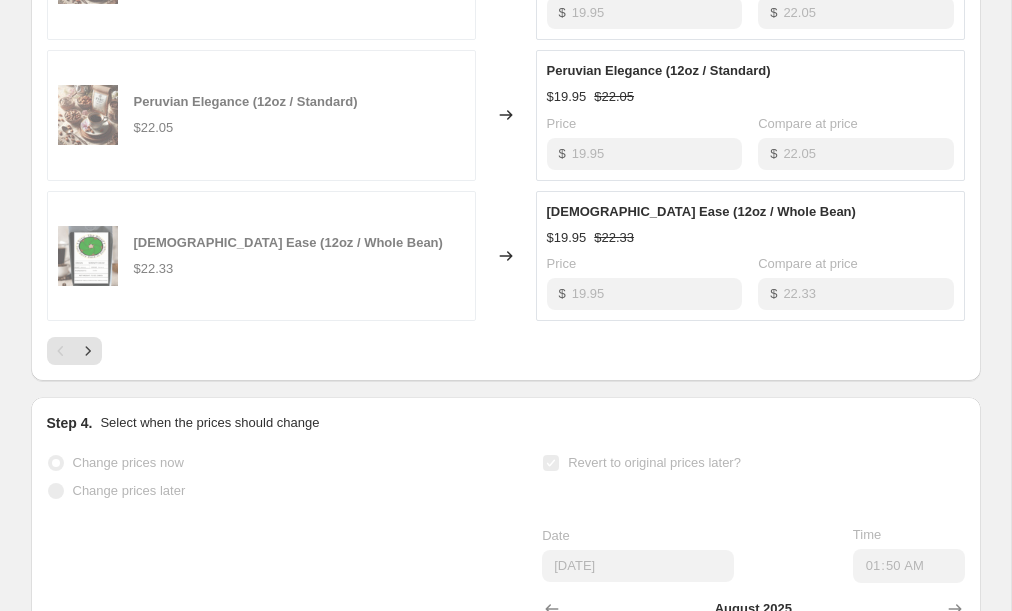 scroll, scrollTop: 1452, scrollLeft: 0, axis: vertical 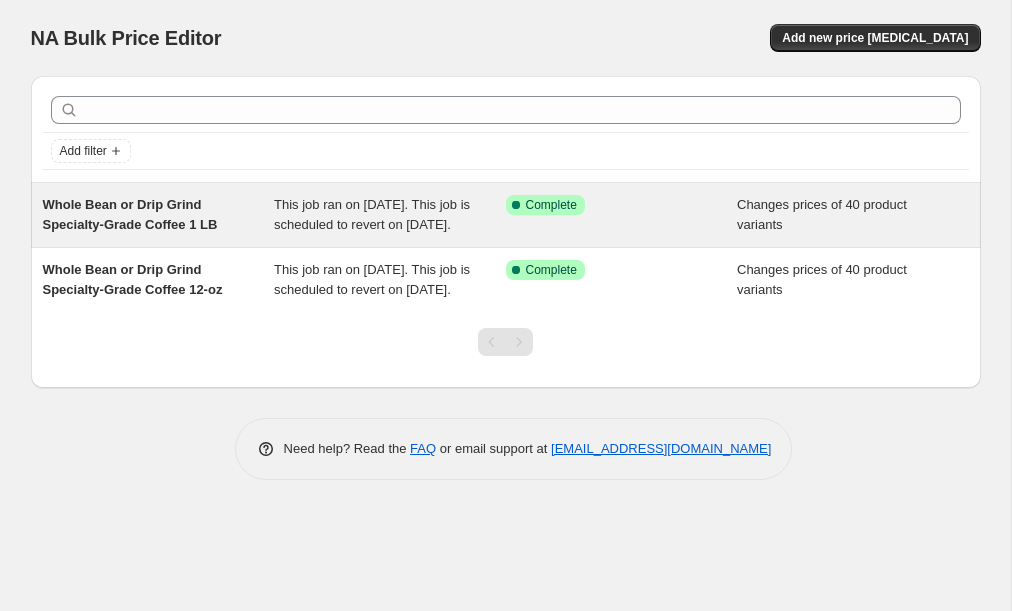 click on "Whole Bean or Drip Grind Specialty-Grade Coffee 1 LB" at bounding box center [130, 214] 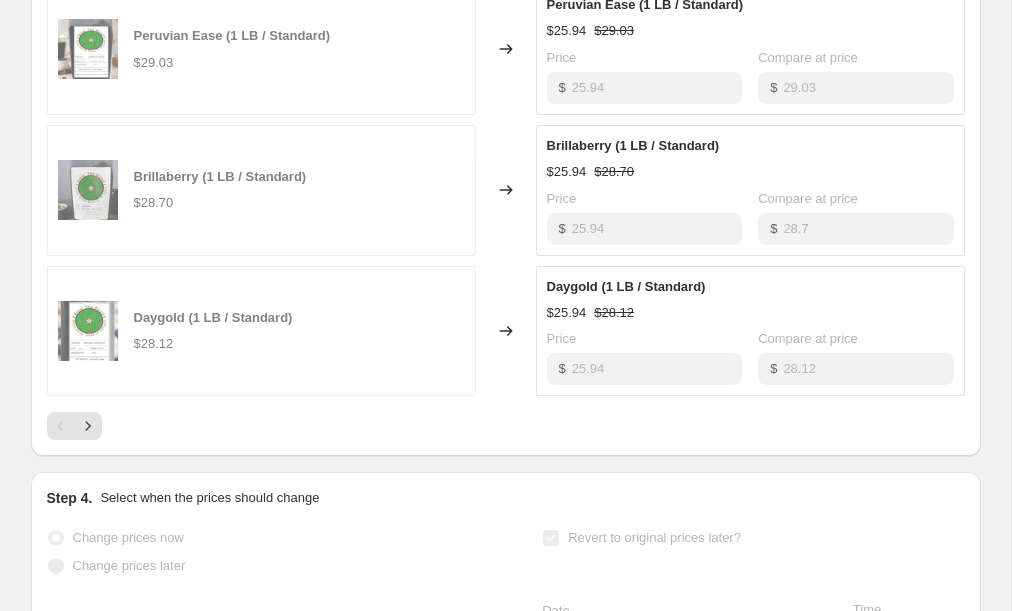 scroll, scrollTop: 1380, scrollLeft: 0, axis: vertical 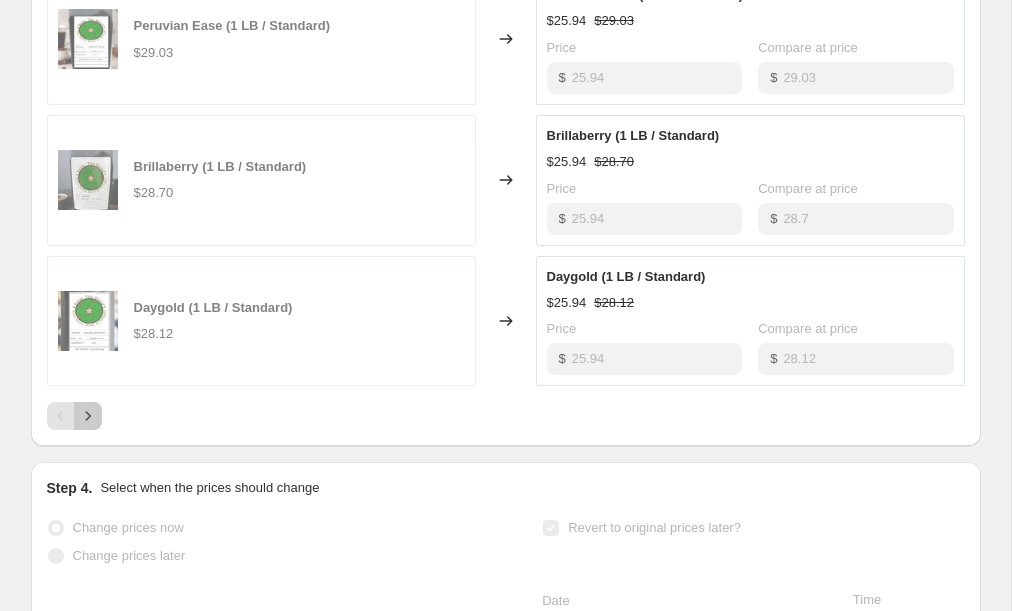 click 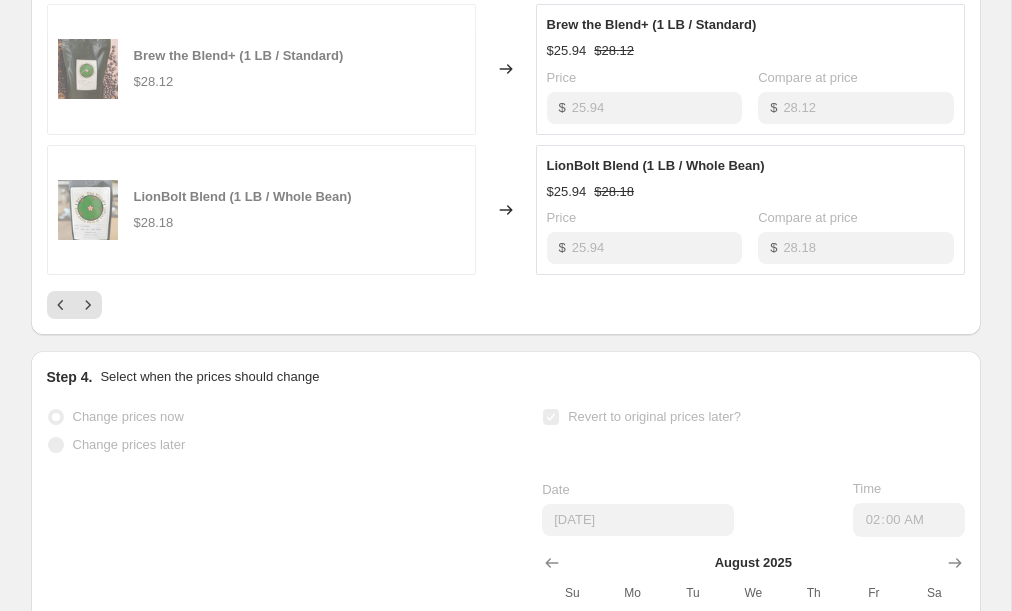 scroll, scrollTop: 1585, scrollLeft: 0, axis: vertical 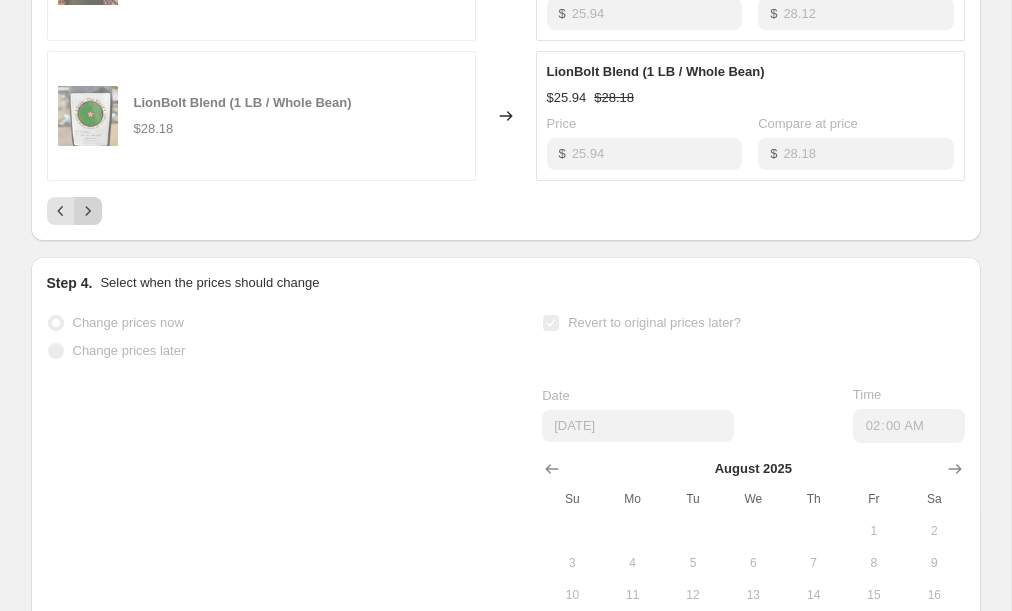 click 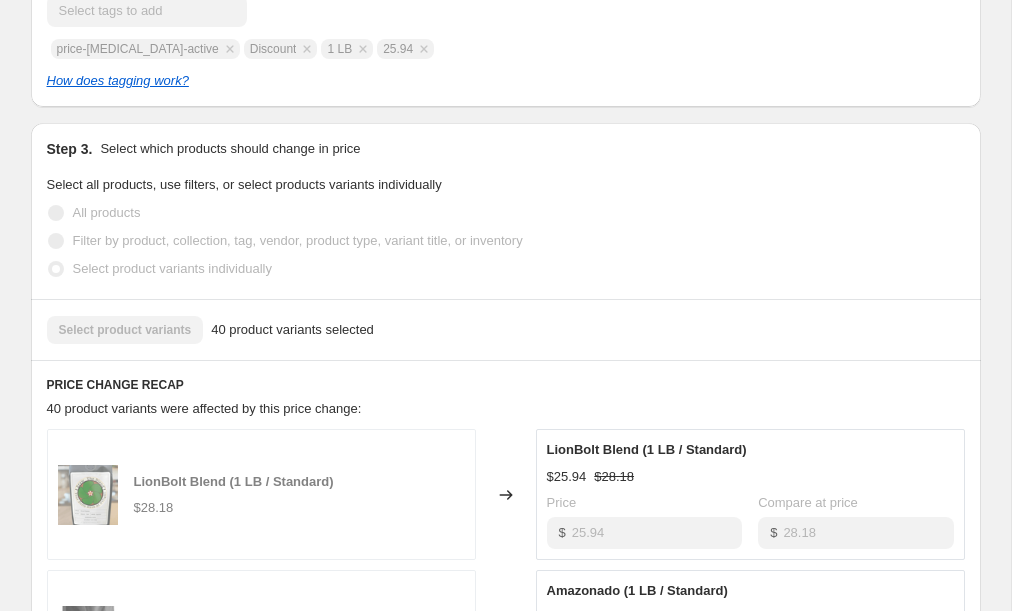 scroll, scrollTop: 0, scrollLeft: 0, axis: both 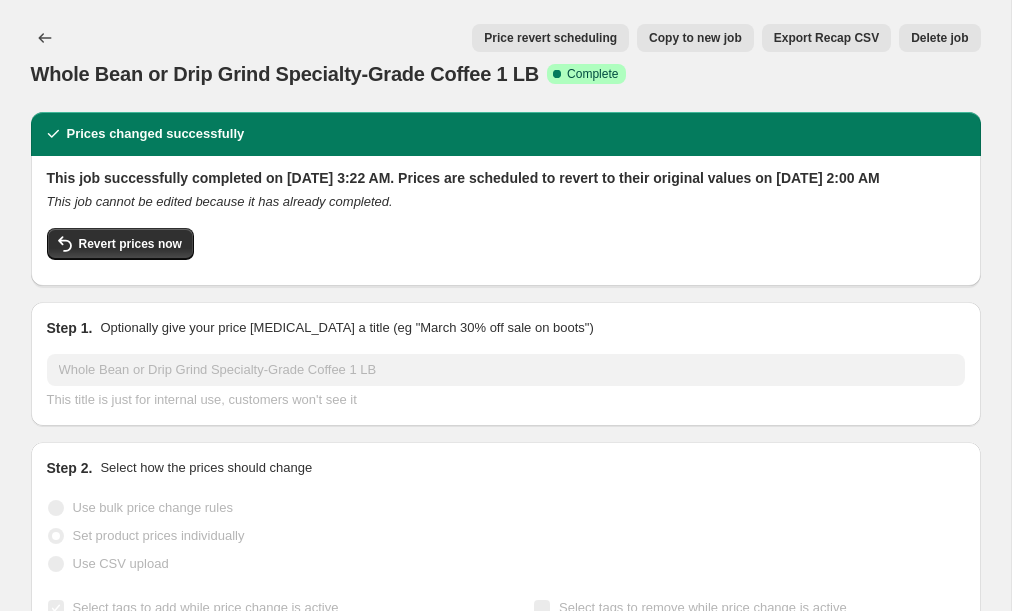 click on "Copy to new job" at bounding box center [695, 38] 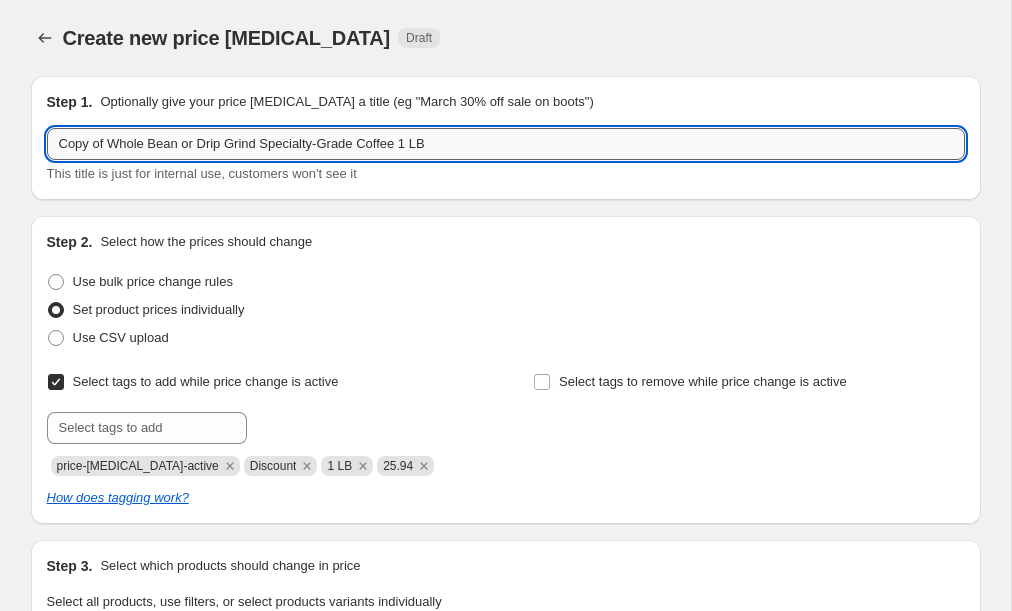 drag, startPoint x: 111, startPoint y: 145, endPoint x: 51, endPoint y: 136, distance: 60.671246 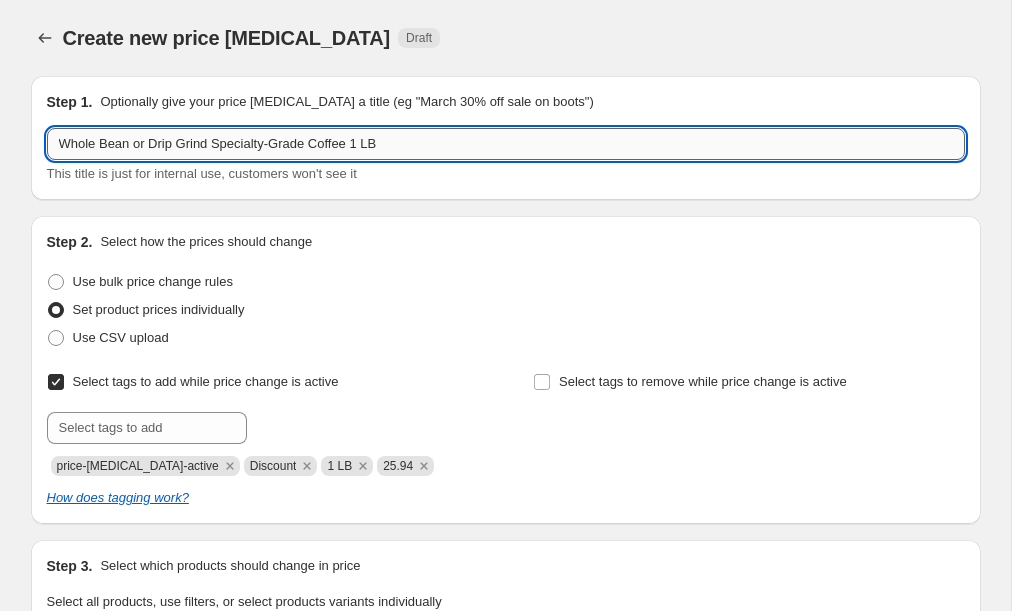 click on "Whole Bean or Drip Grind Specialty-Grade Coffee 1 LB" at bounding box center (506, 144) 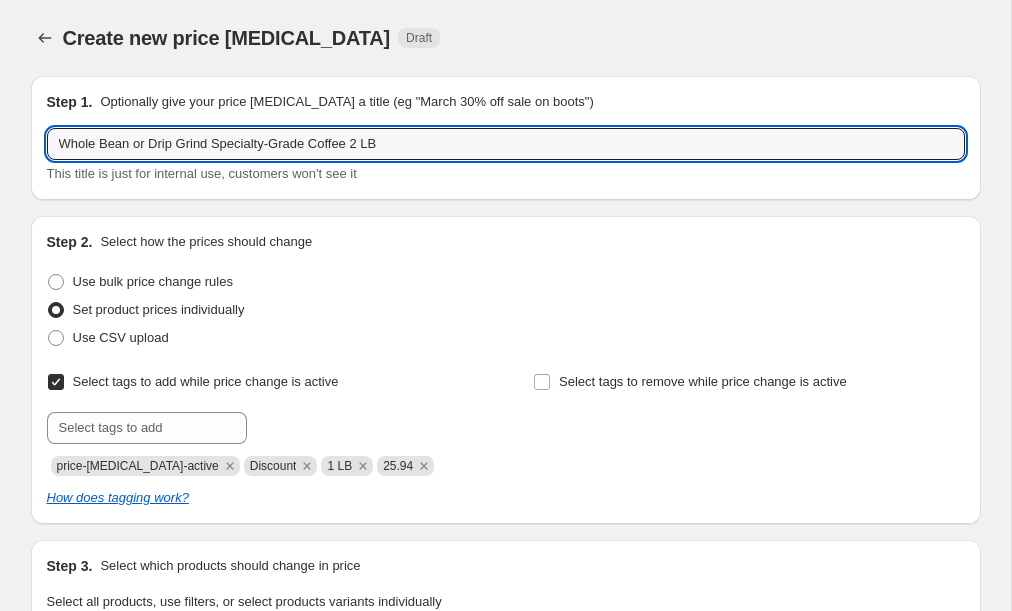 type on "Whole Bean or Drip Grind Specialty-Grade Coffee 2 LB" 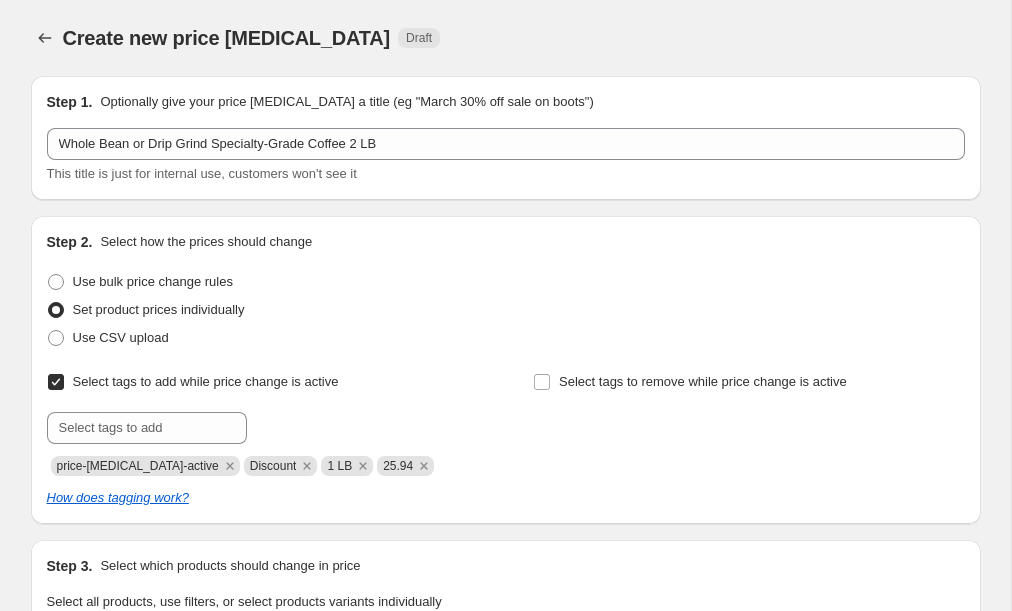 click on "Use bulk price change rules" at bounding box center [506, 282] 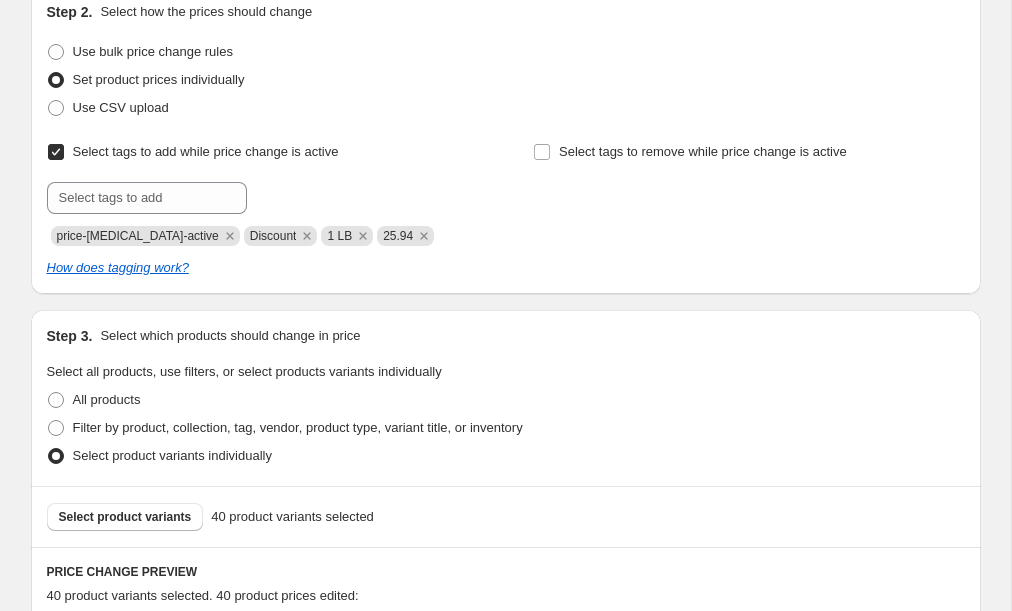 scroll, scrollTop: 218, scrollLeft: 0, axis: vertical 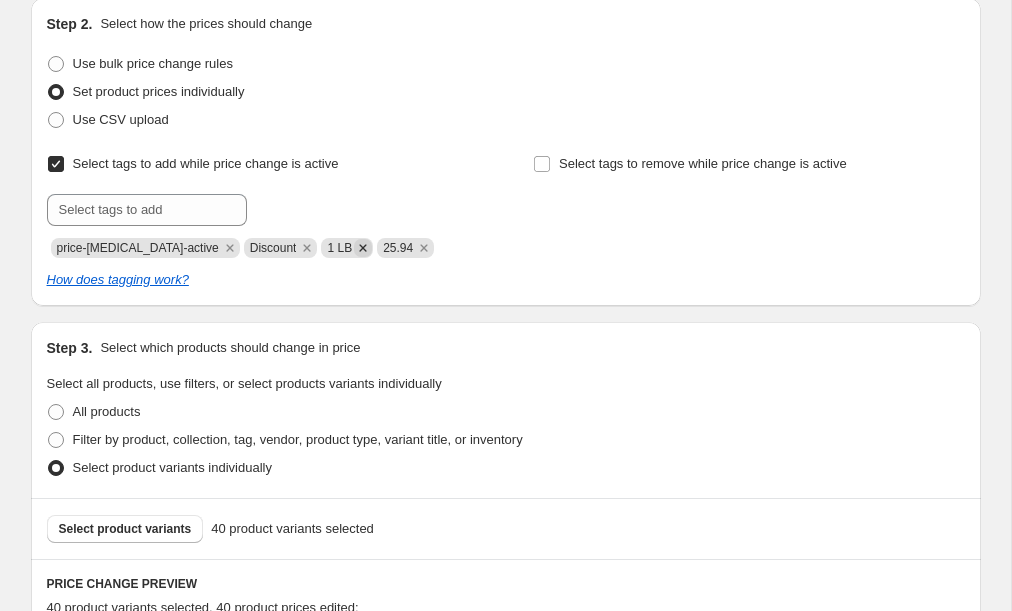 click 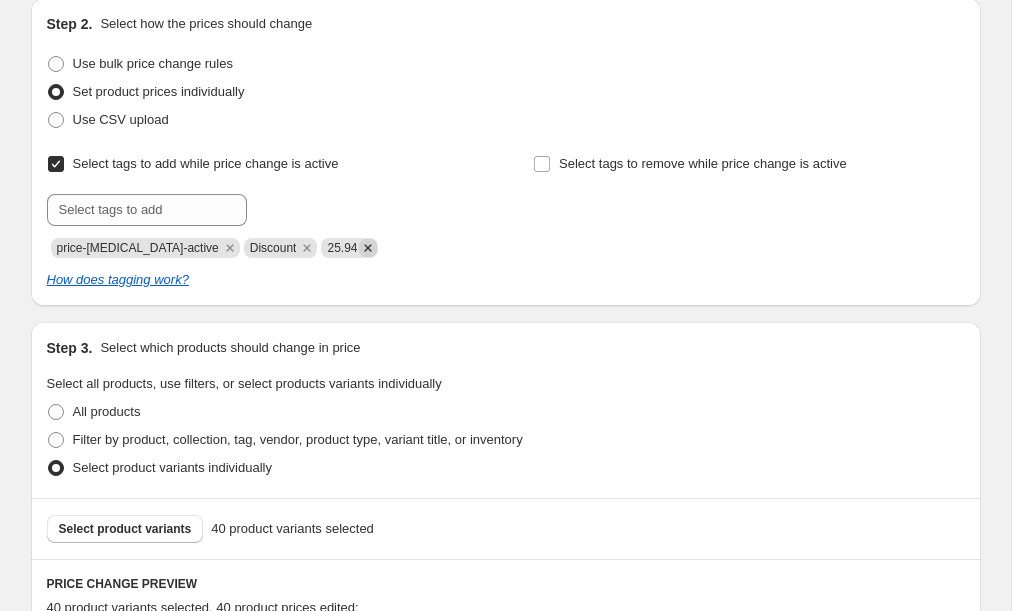 click 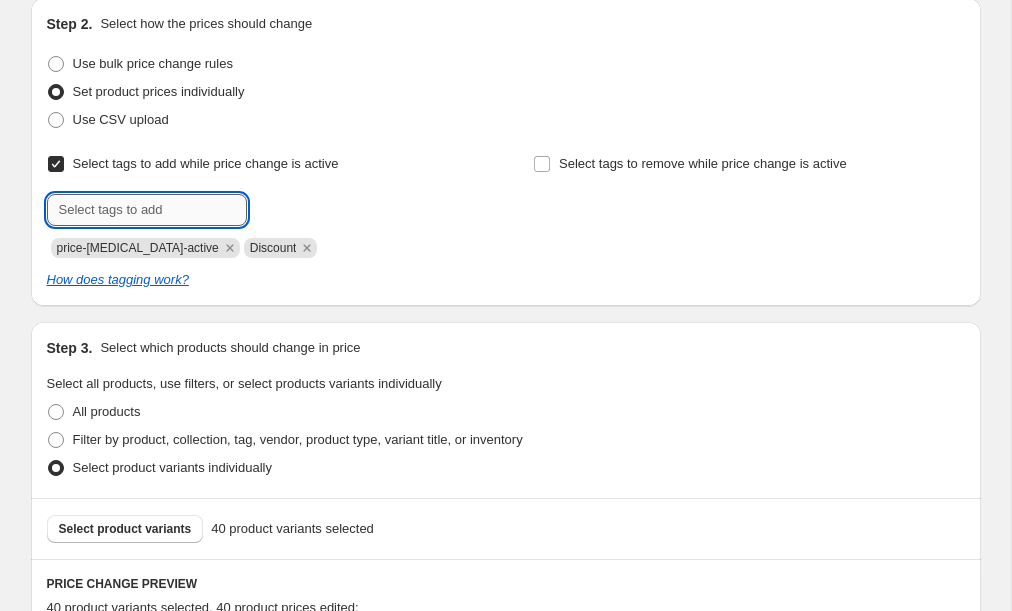 click at bounding box center [147, 210] 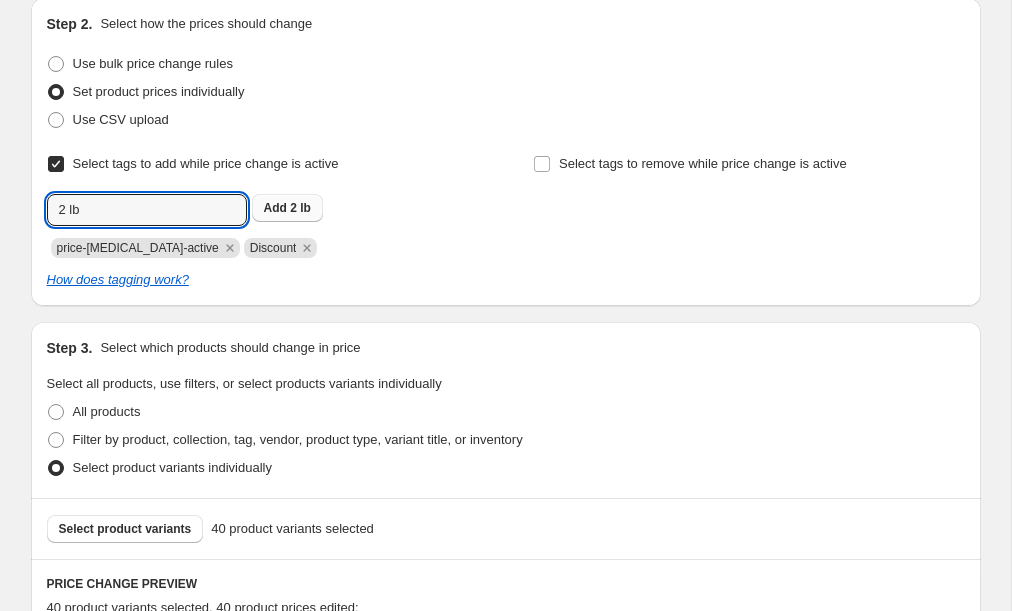 type on "2 lb" 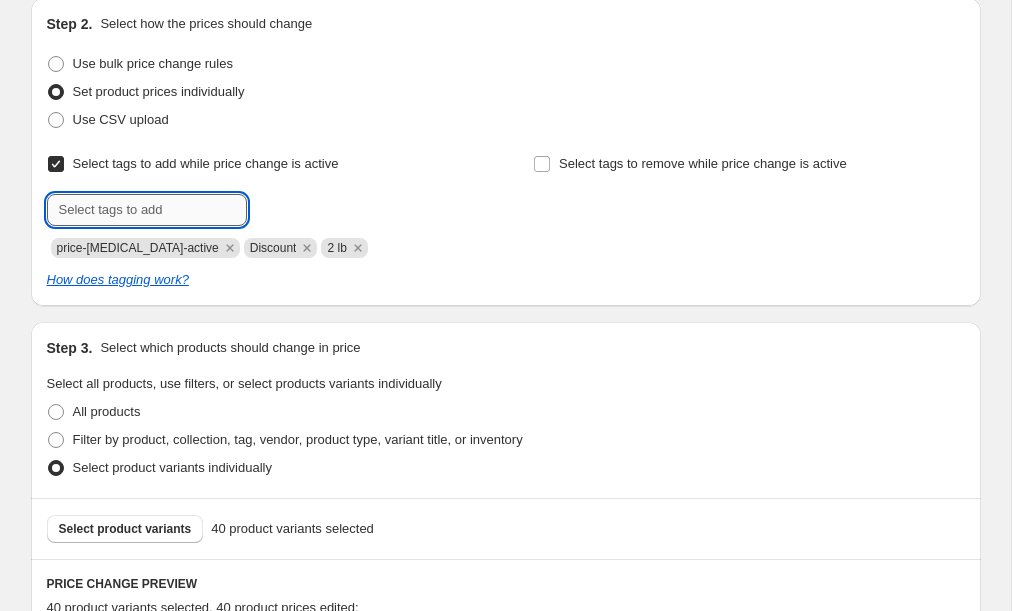 click at bounding box center [147, 210] 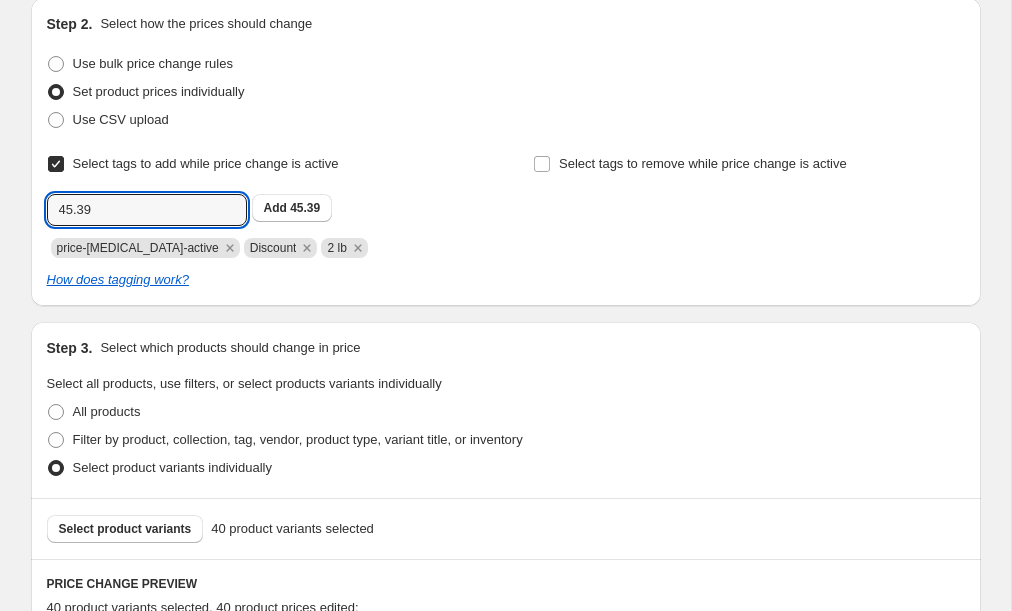 type on "45.39" 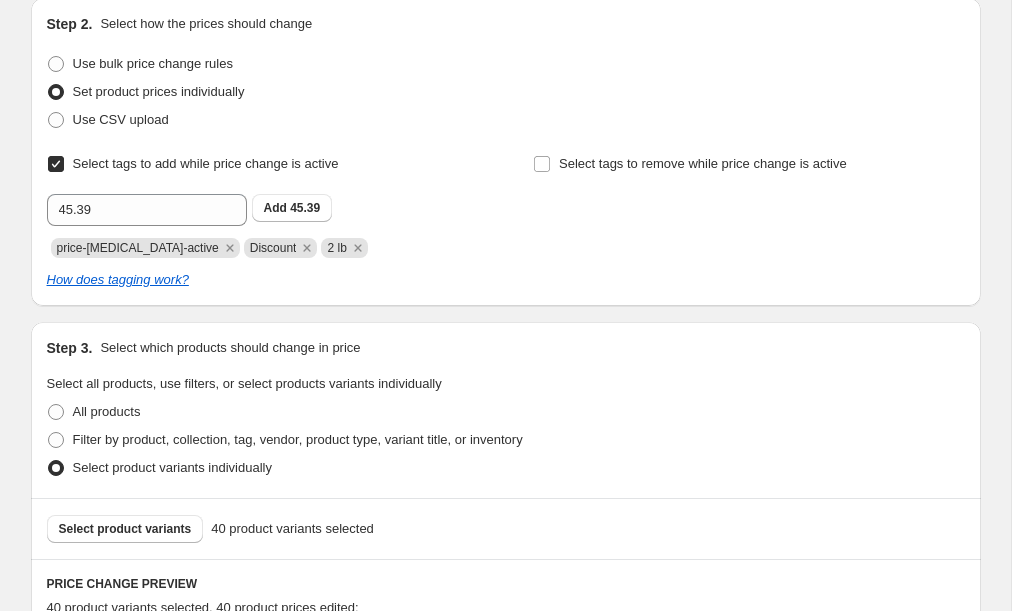 click on "Select tags to add while price change is active Submit 45.39 Add   45.39 price-change-job-active Discount 2 lb" at bounding box center (262, 204) 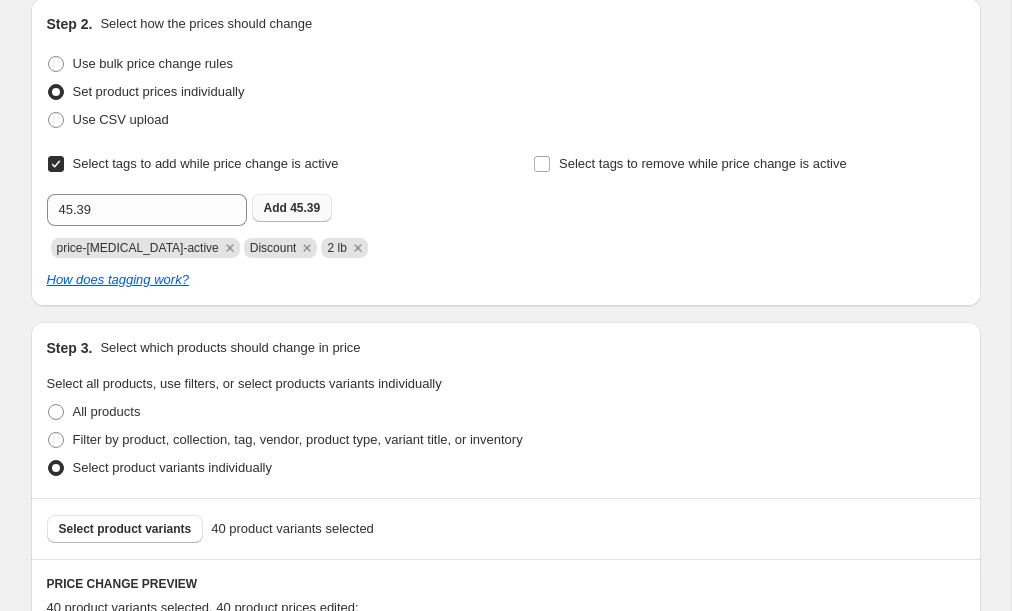 click on "45.39" at bounding box center (305, 208) 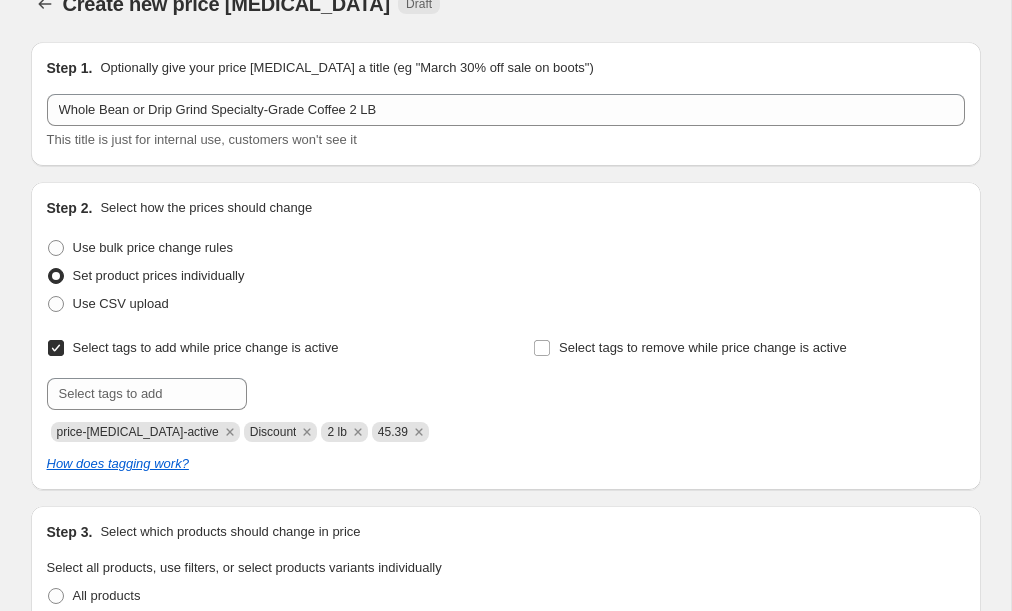 scroll, scrollTop: 4, scrollLeft: 0, axis: vertical 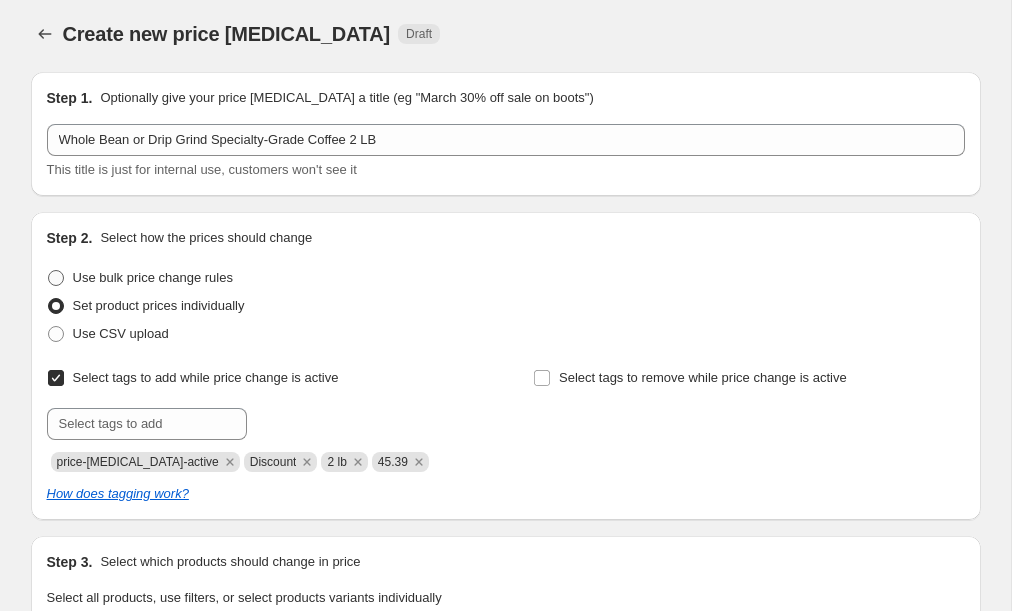 click at bounding box center (56, 278) 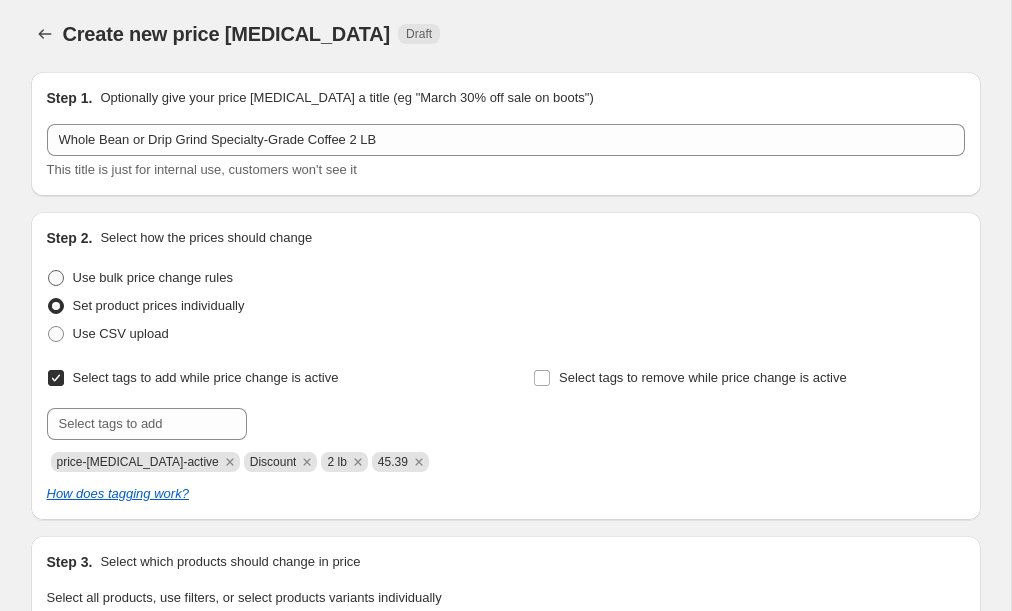 radio on "true" 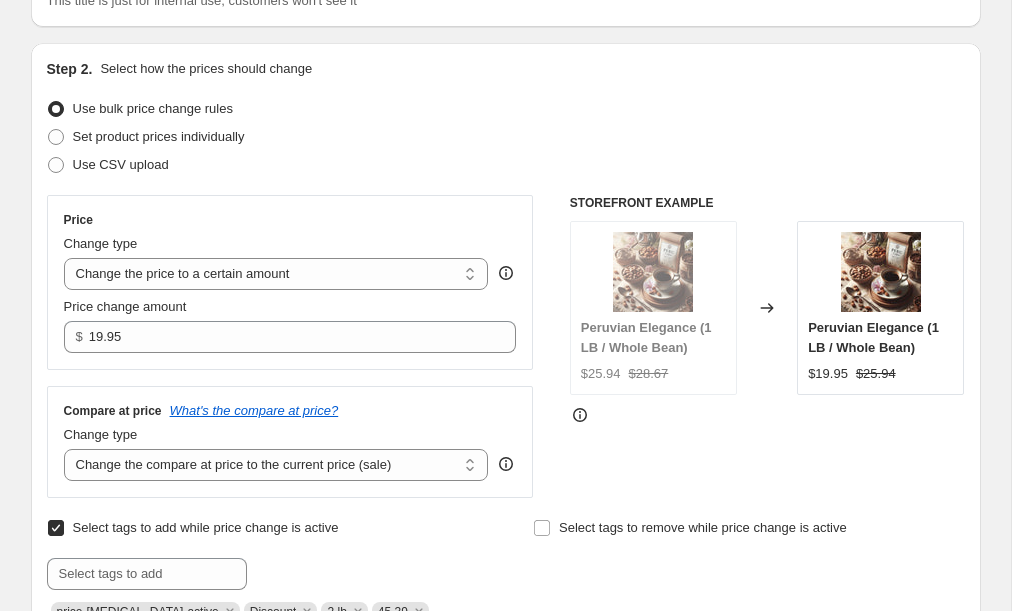 scroll, scrollTop: 175, scrollLeft: 0, axis: vertical 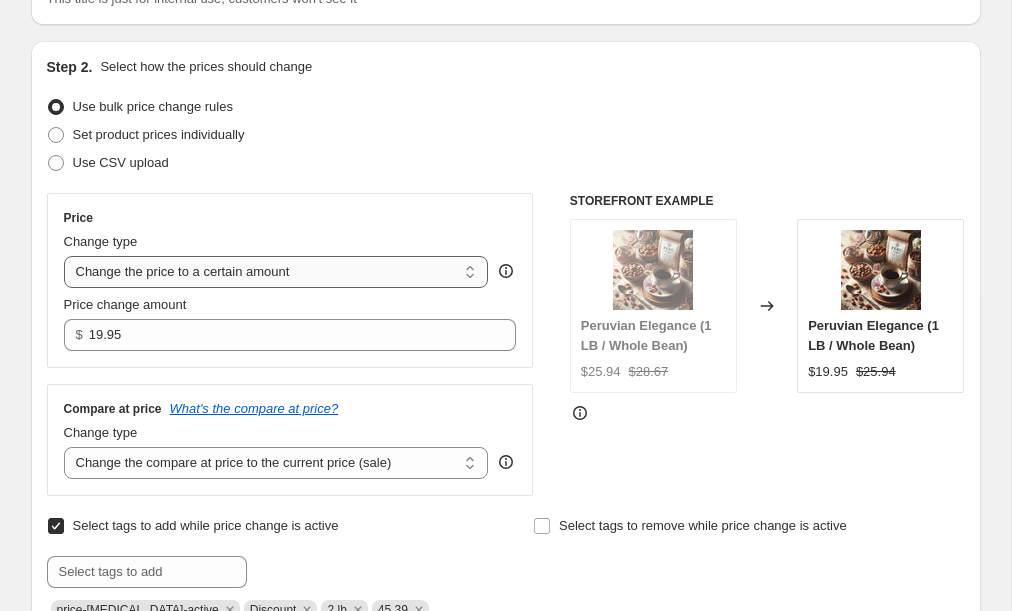 click on "Change the price to a certain amount Change the price by a certain amount Change the price by a certain percentage Change the price to the current compare at price (price before sale) Change the price by a certain amount relative to the compare at price Change the price by a certain percentage relative to the compare at price Don't change the price Change the price by a certain percentage relative to the cost per item Change price to certain cost margin" at bounding box center [276, 272] 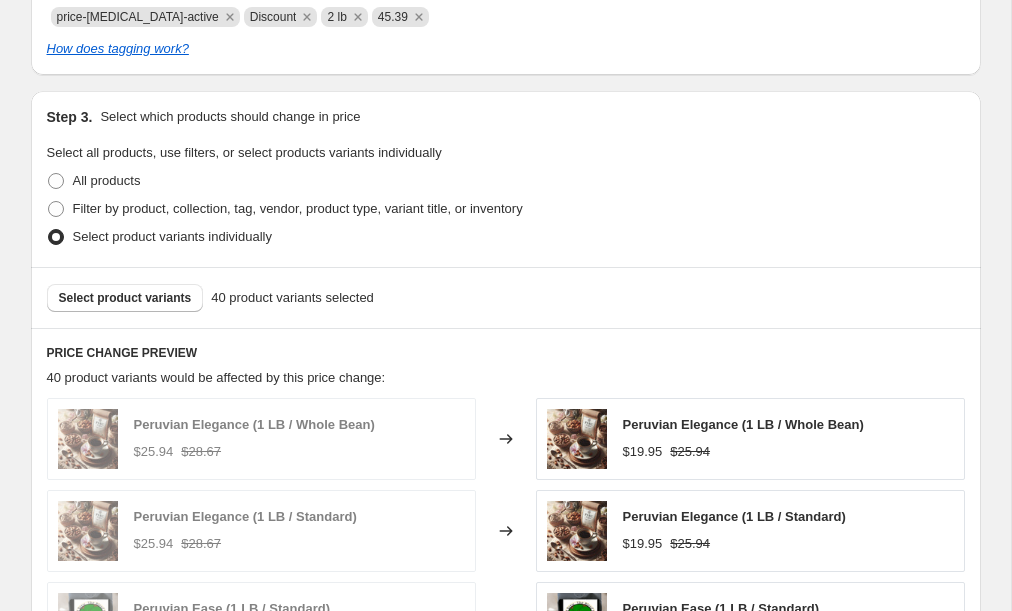 scroll, scrollTop: 780, scrollLeft: 0, axis: vertical 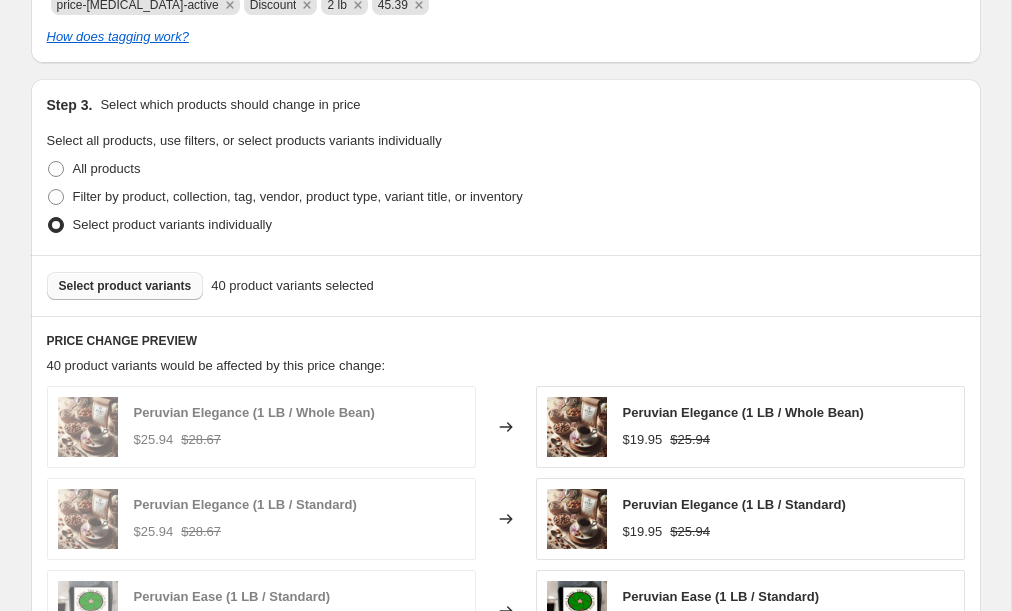 click on "Select product variants" at bounding box center [125, 286] 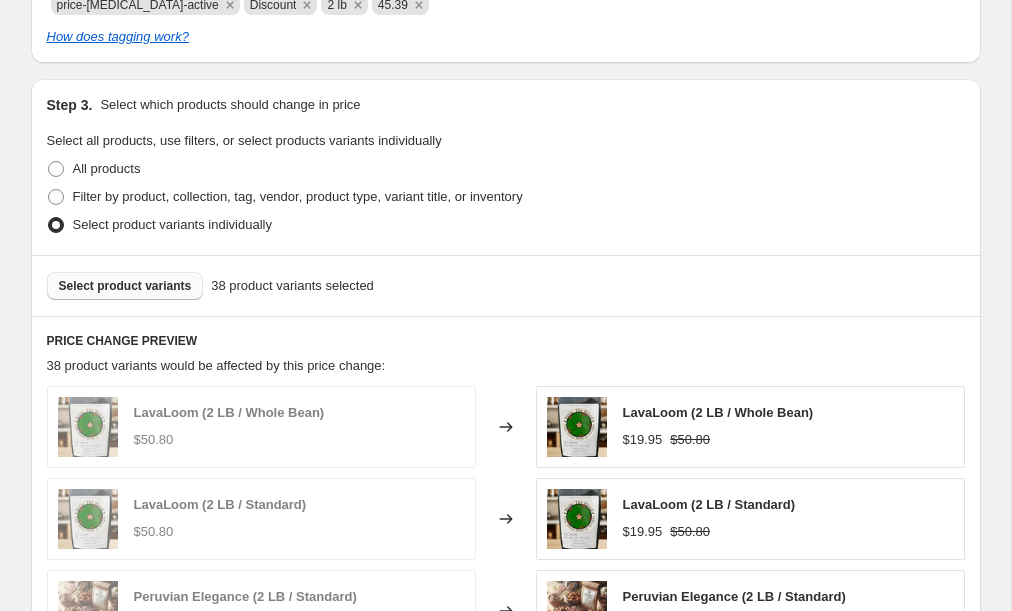 click on "Select product variants" at bounding box center (125, 286) 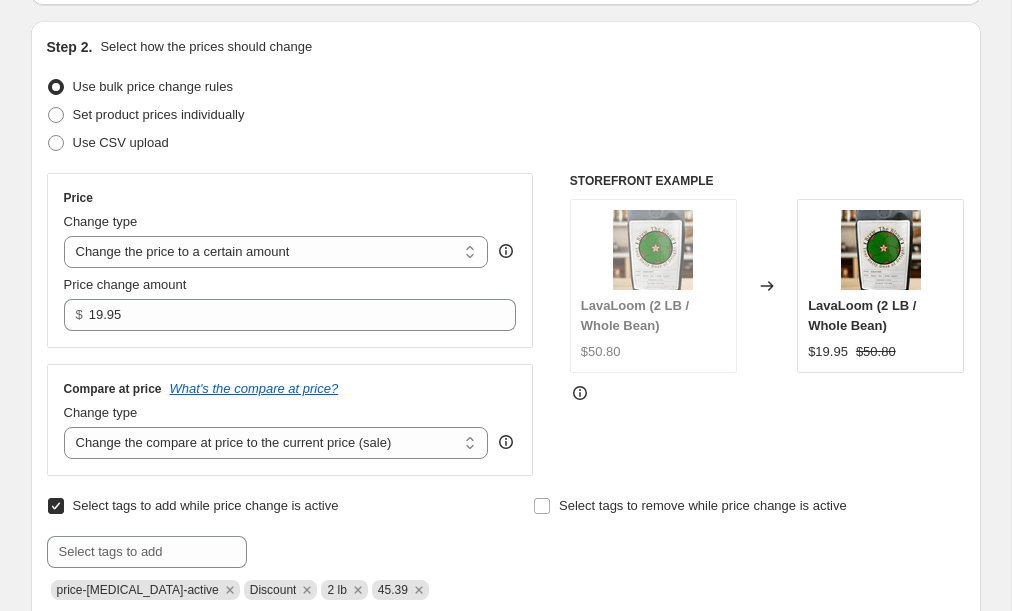 scroll, scrollTop: 184, scrollLeft: 0, axis: vertical 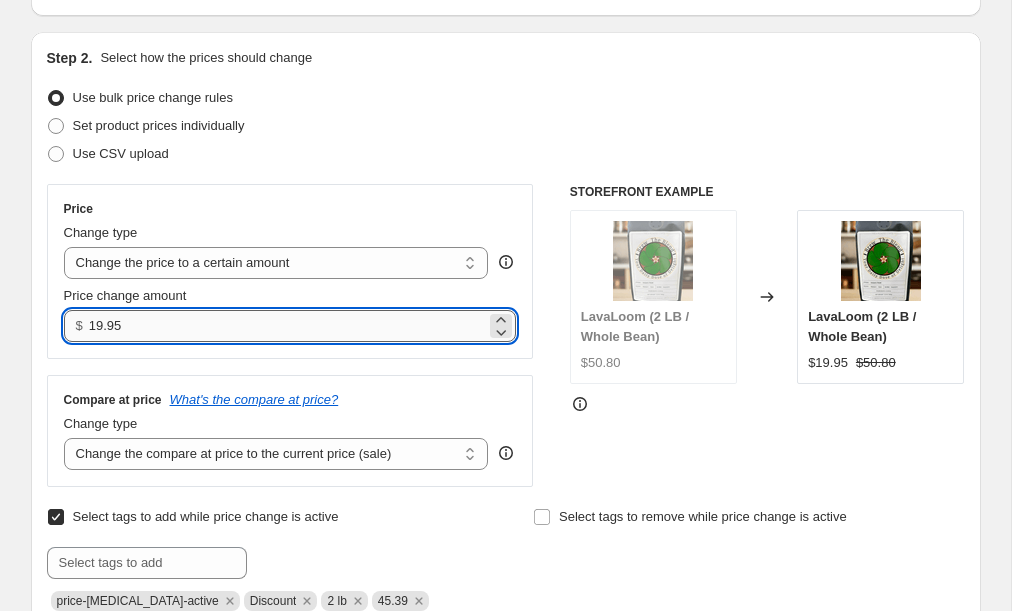 click on "19.95" at bounding box center [287, 326] 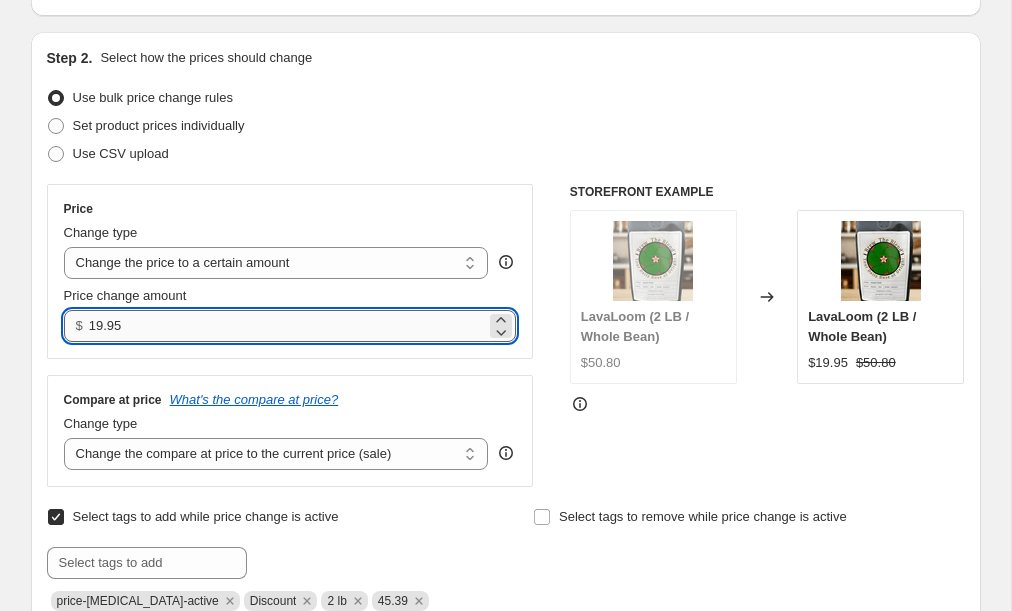 click on "19.95" at bounding box center (287, 326) 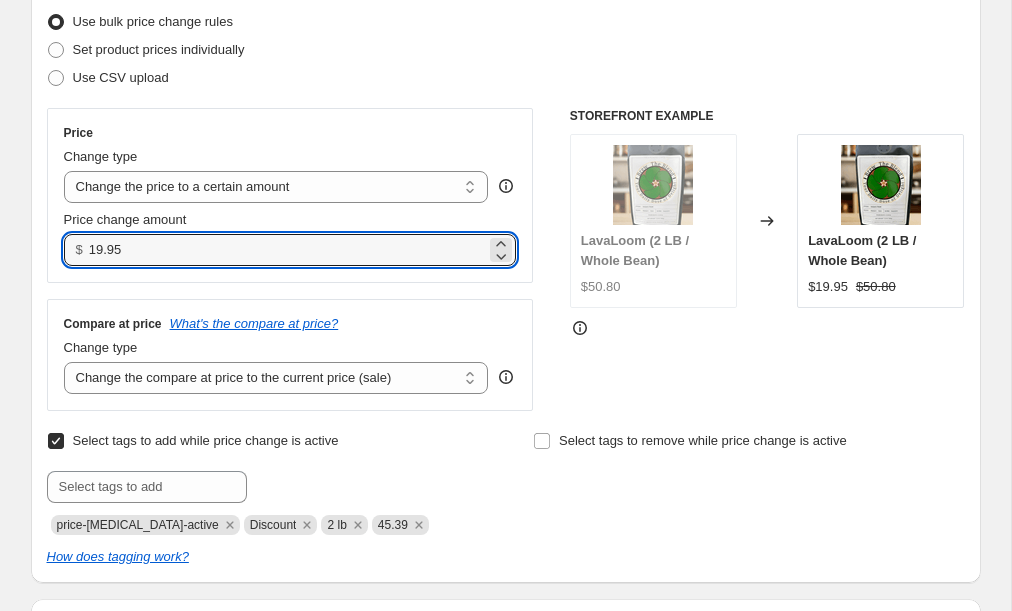 scroll, scrollTop: 261, scrollLeft: 0, axis: vertical 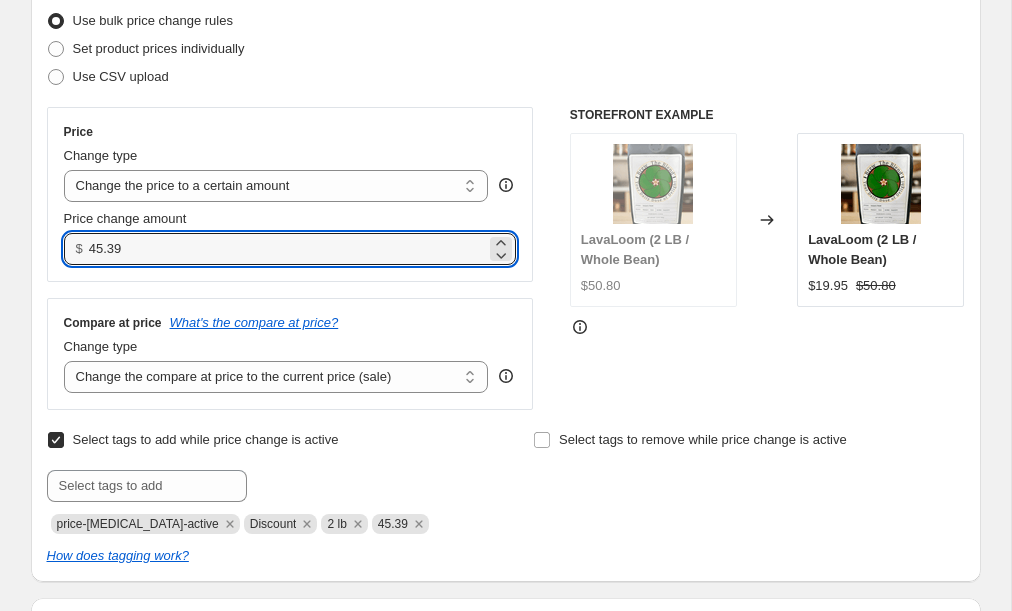 type on "45.39" 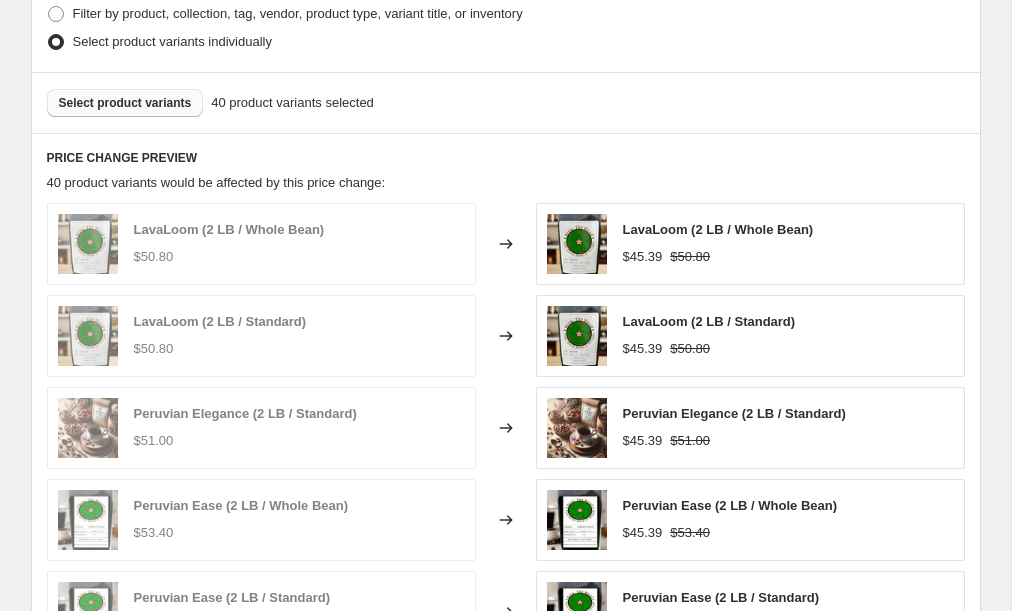 scroll, scrollTop: 975, scrollLeft: 0, axis: vertical 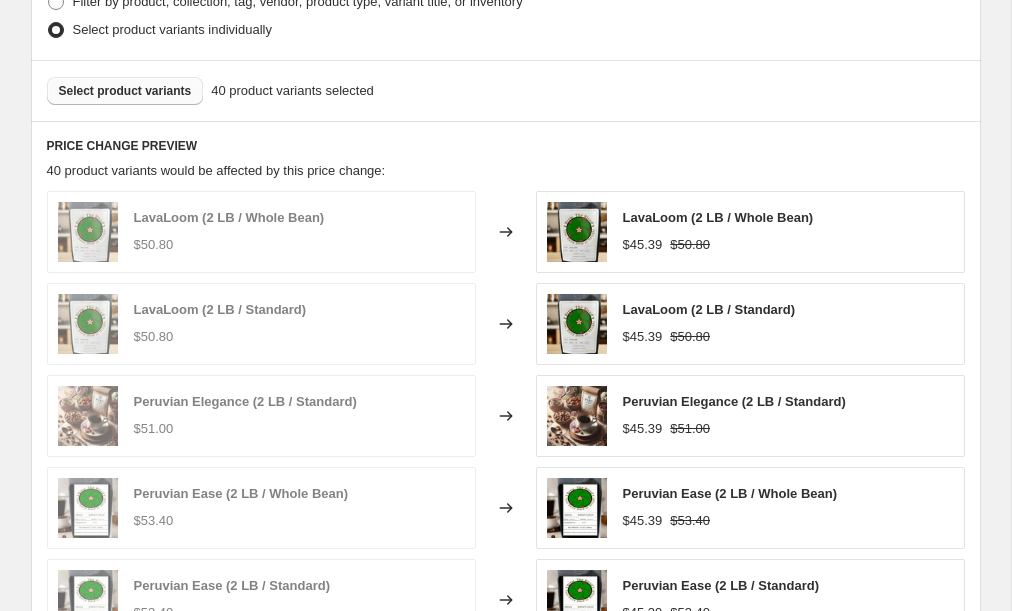 click on "Select product variants 40   product variants selected" at bounding box center (506, 90) 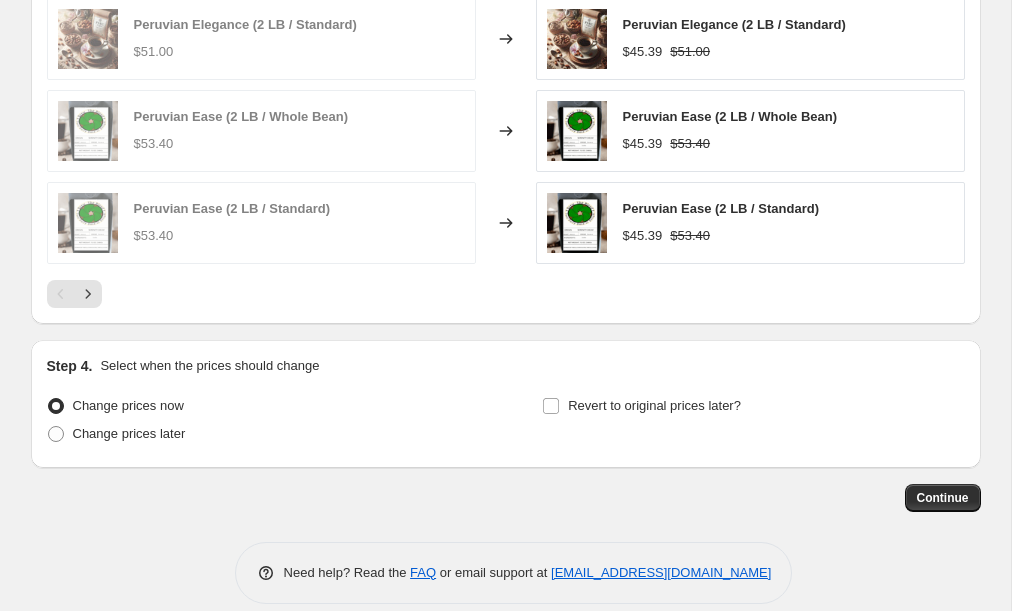 scroll, scrollTop: 1366, scrollLeft: 0, axis: vertical 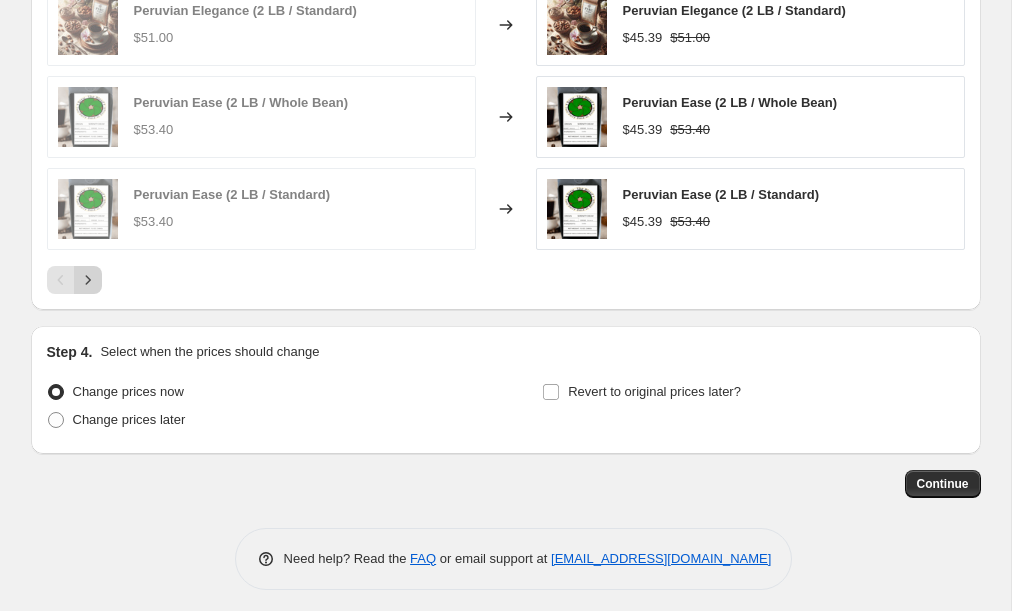 click 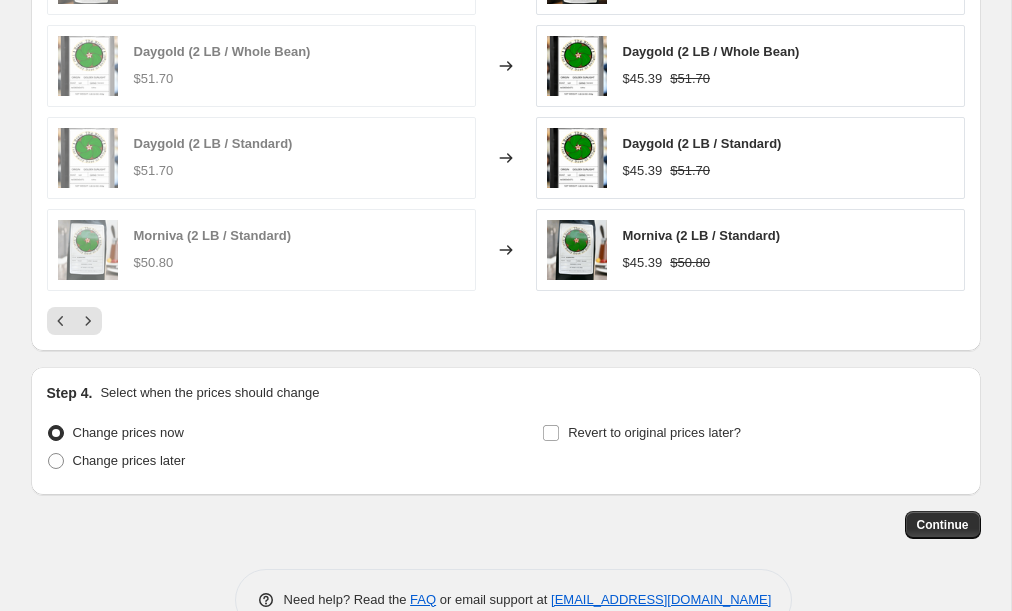 scroll, scrollTop: 1366, scrollLeft: 0, axis: vertical 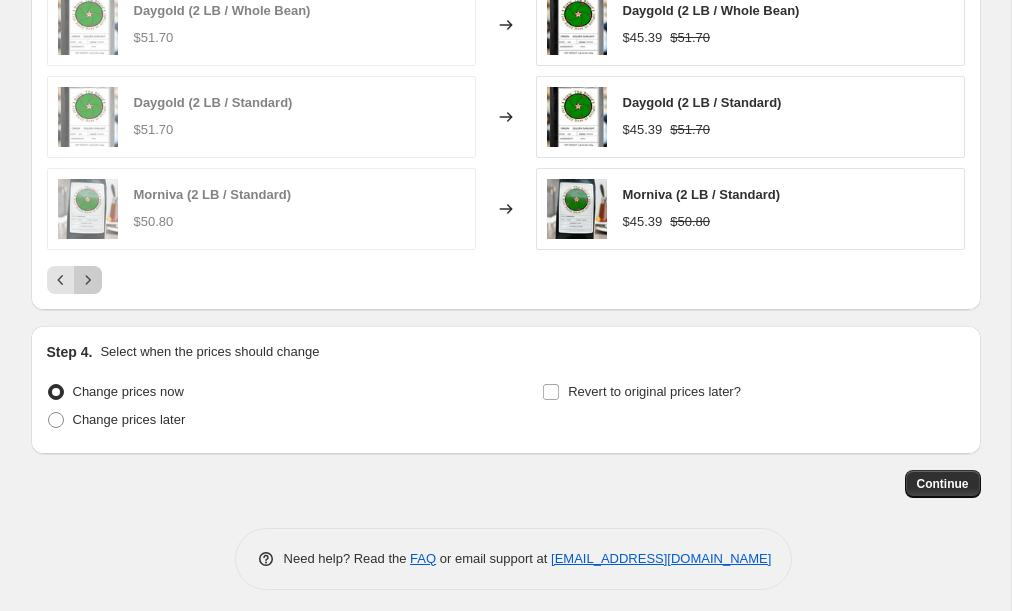 click 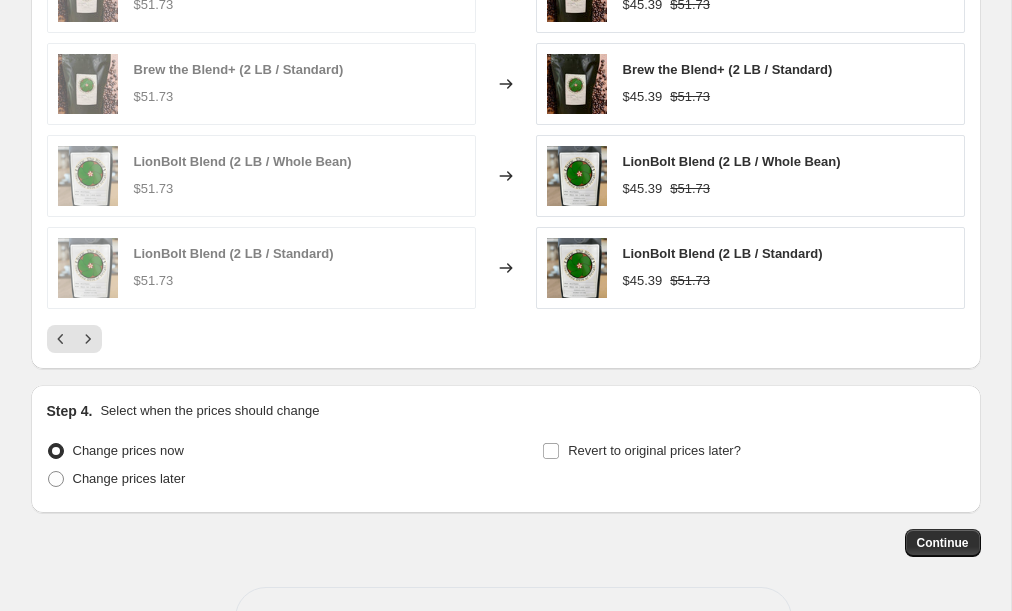 scroll, scrollTop: 1366, scrollLeft: 0, axis: vertical 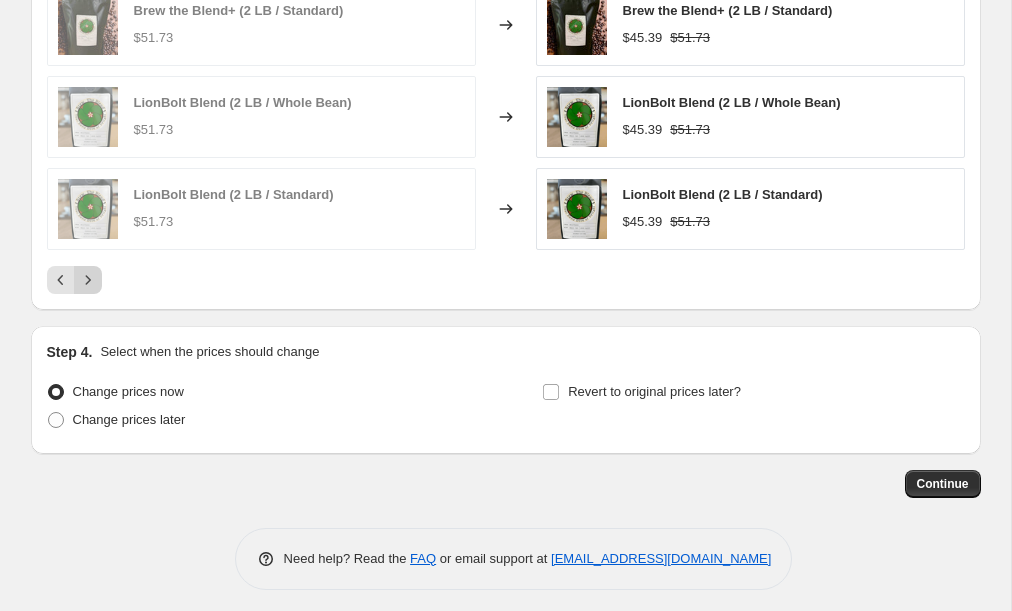 click 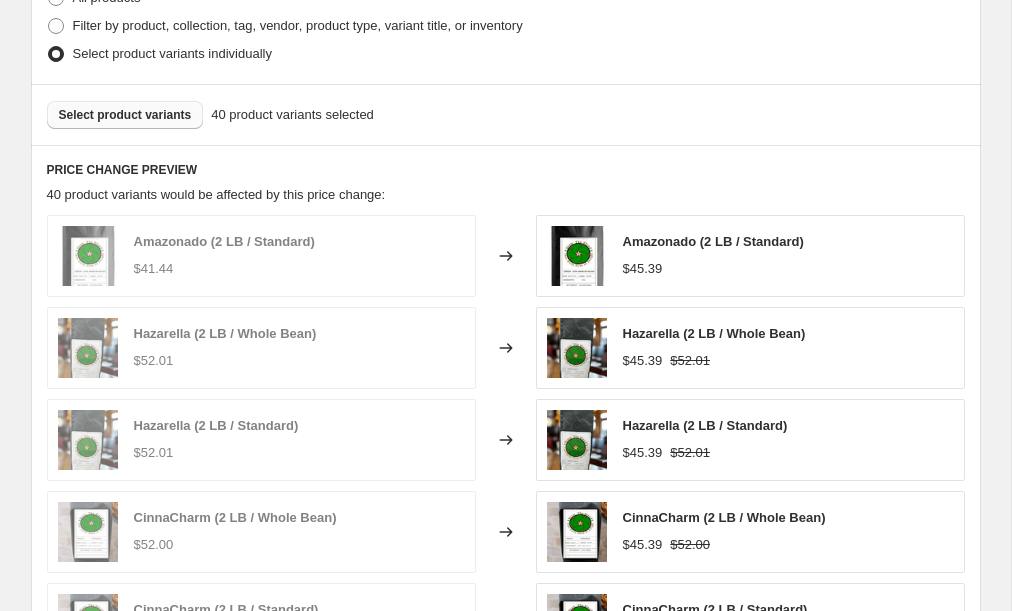 scroll, scrollTop: 950, scrollLeft: 0, axis: vertical 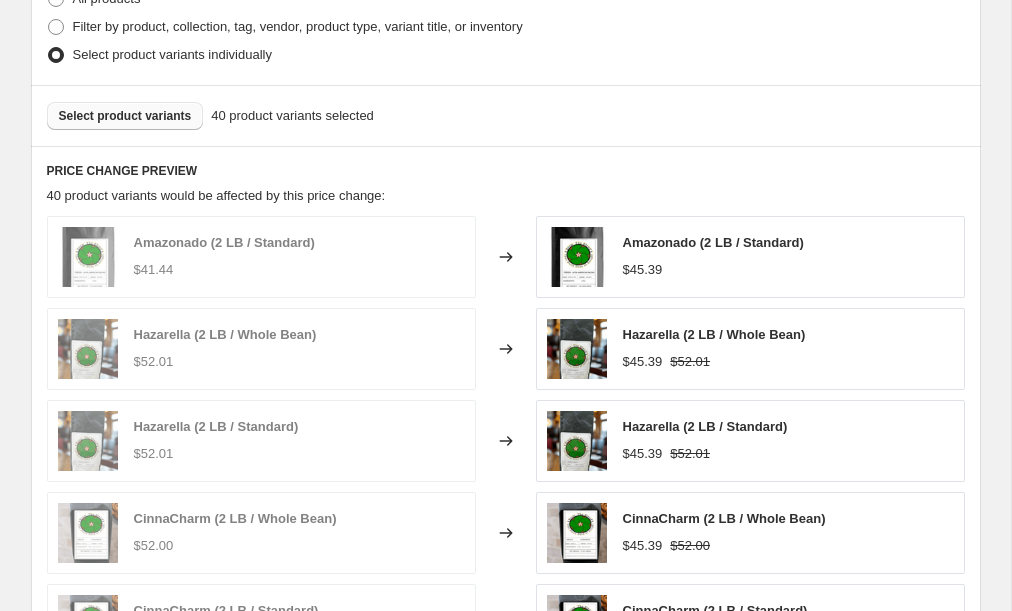 click on "Select product variants" at bounding box center (125, 116) 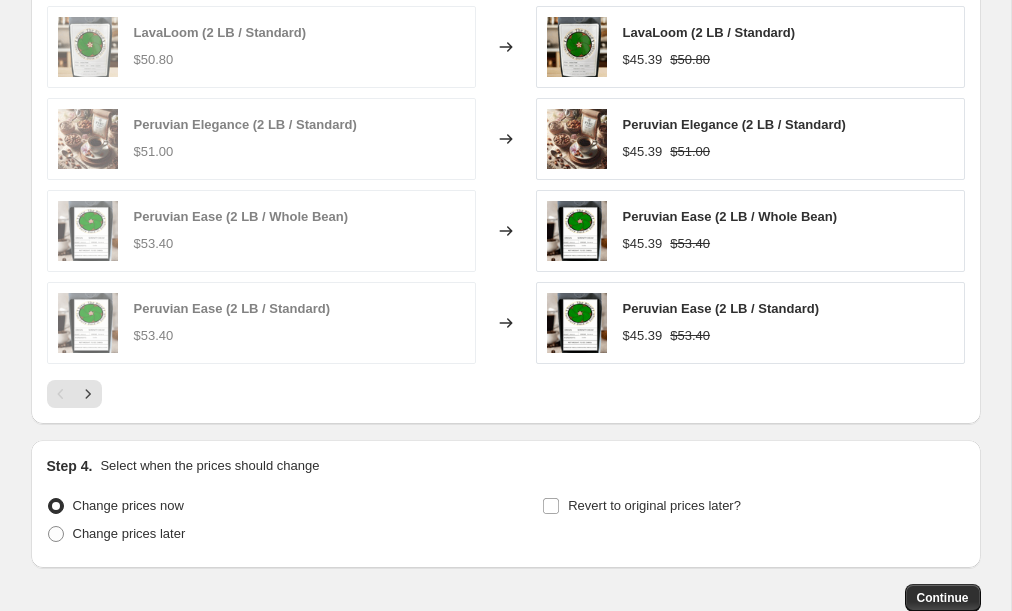 scroll, scrollTop: 1255, scrollLeft: 0, axis: vertical 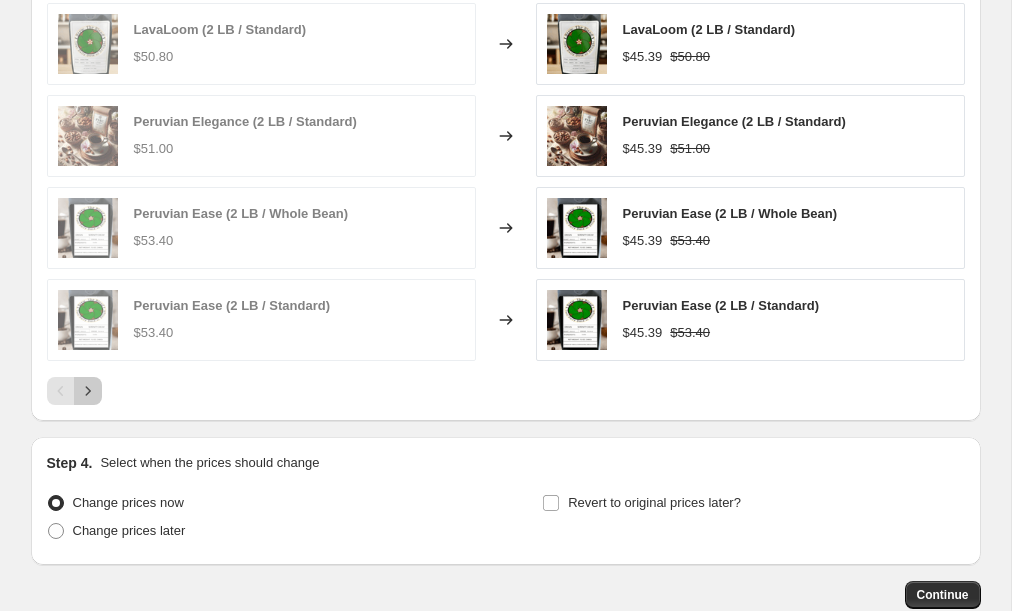 click 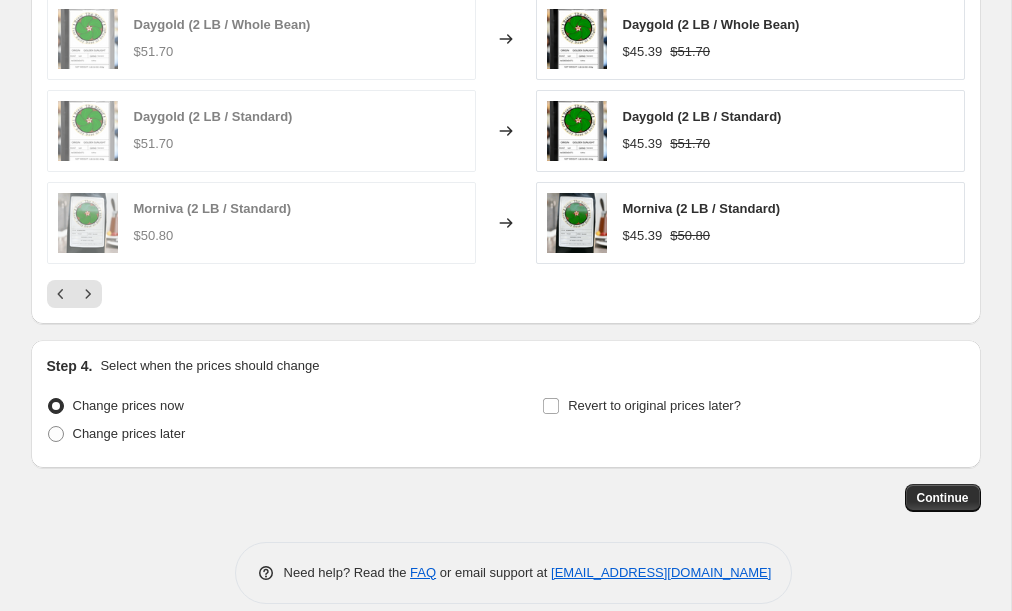 scroll, scrollTop: 1356, scrollLeft: 0, axis: vertical 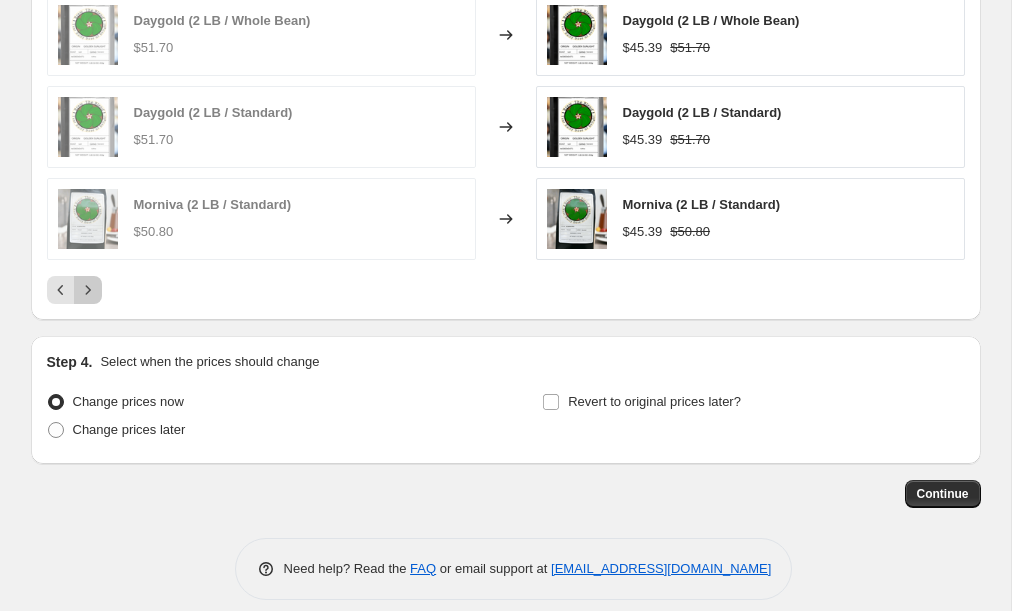 click 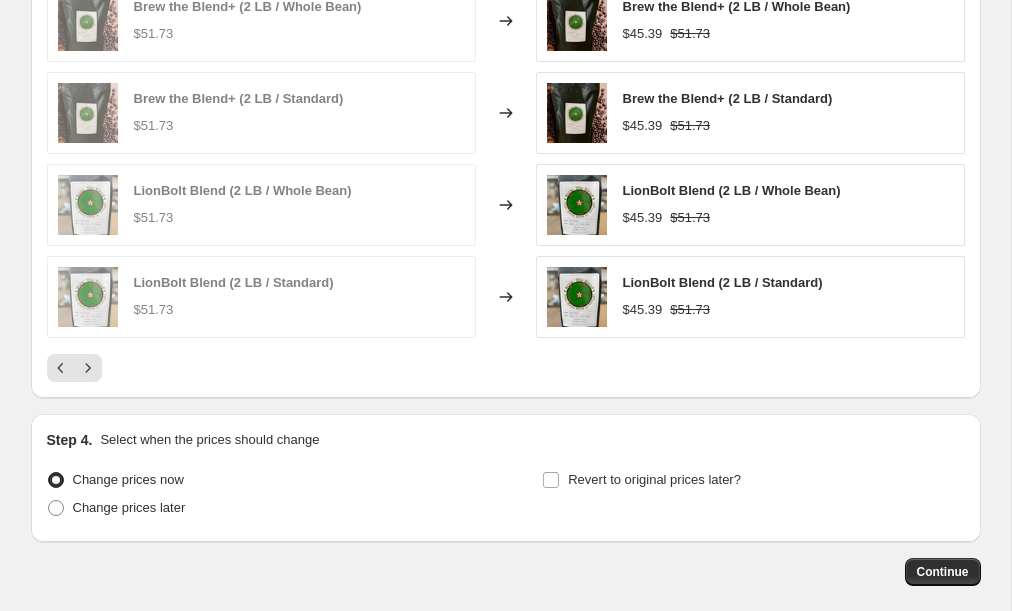 scroll, scrollTop: 1279, scrollLeft: 0, axis: vertical 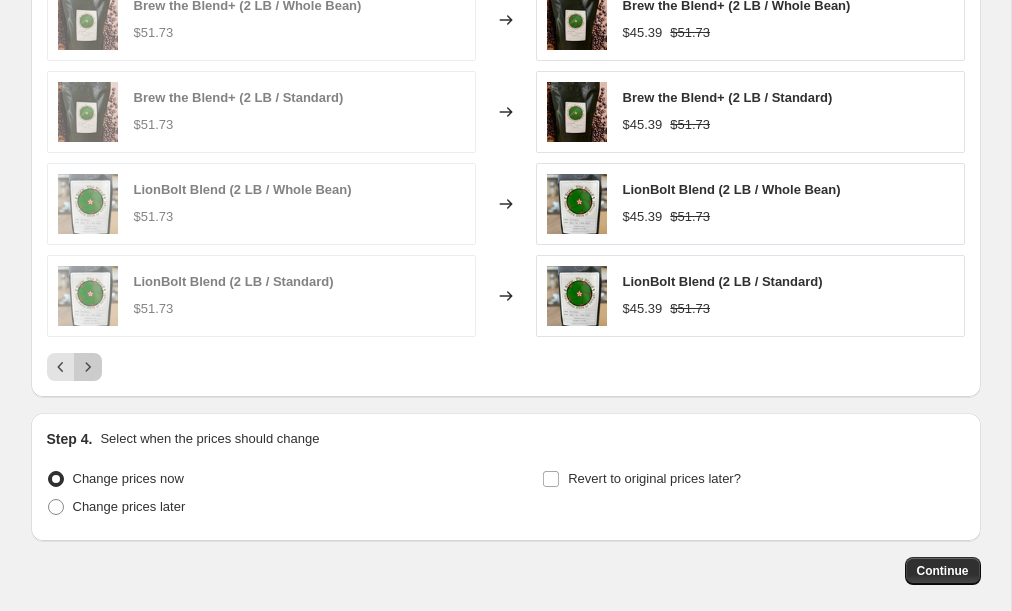 click 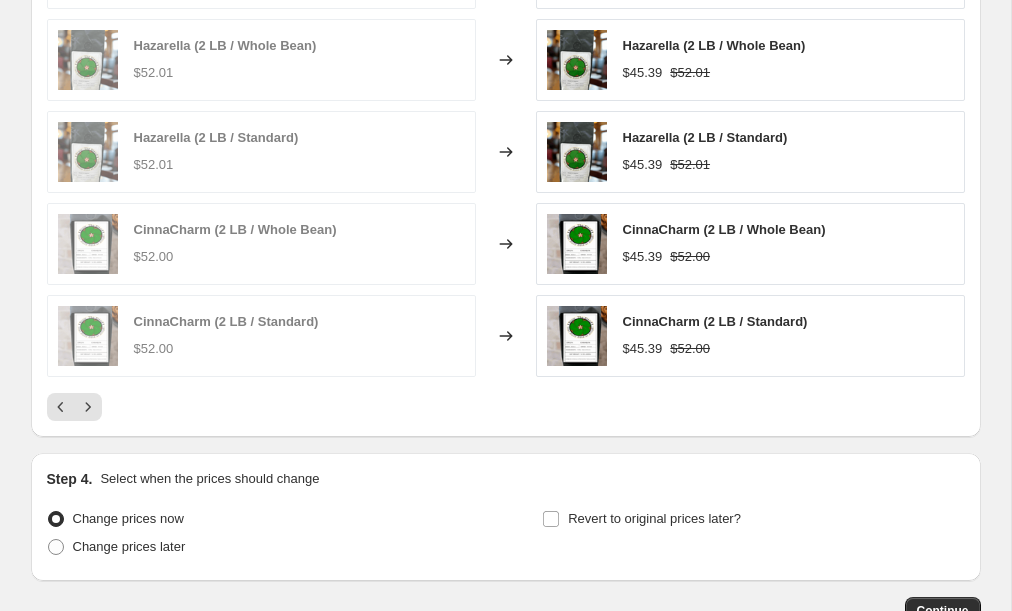 scroll, scrollTop: 1262, scrollLeft: 0, axis: vertical 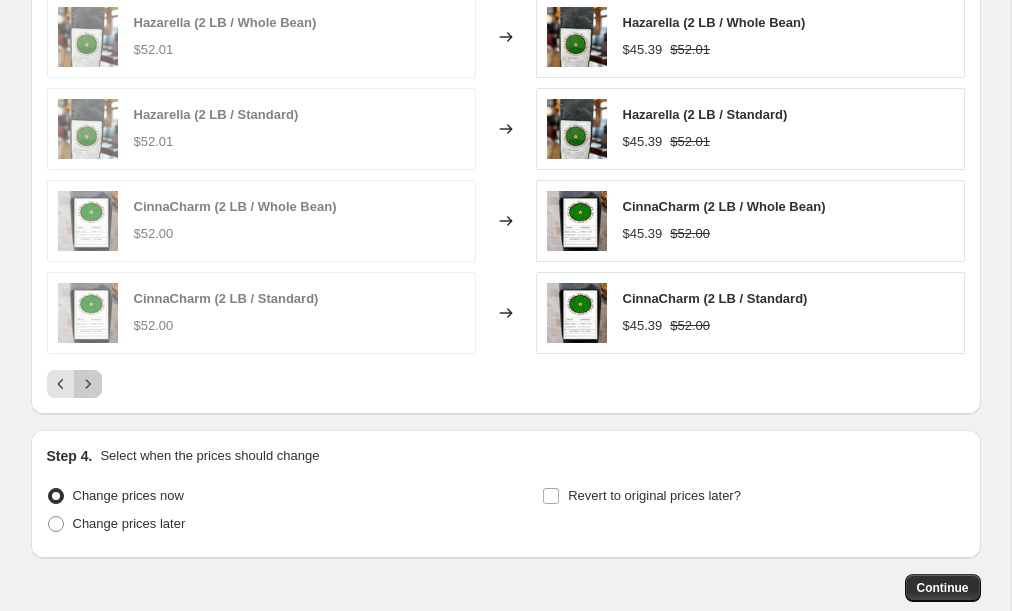 click 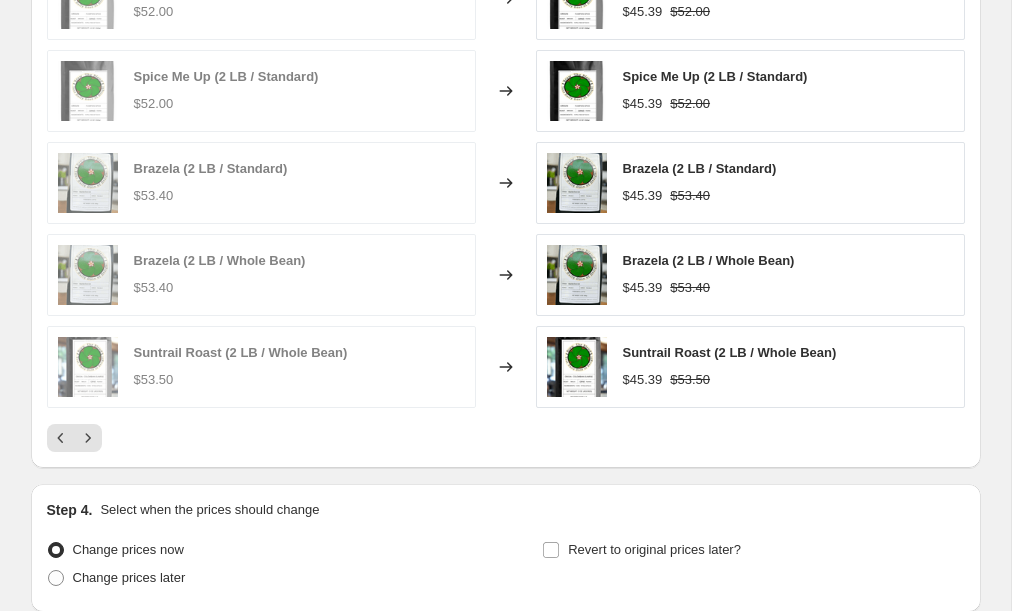 scroll, scrollTop: 1366, scrollLeft: 0, axis: vertical 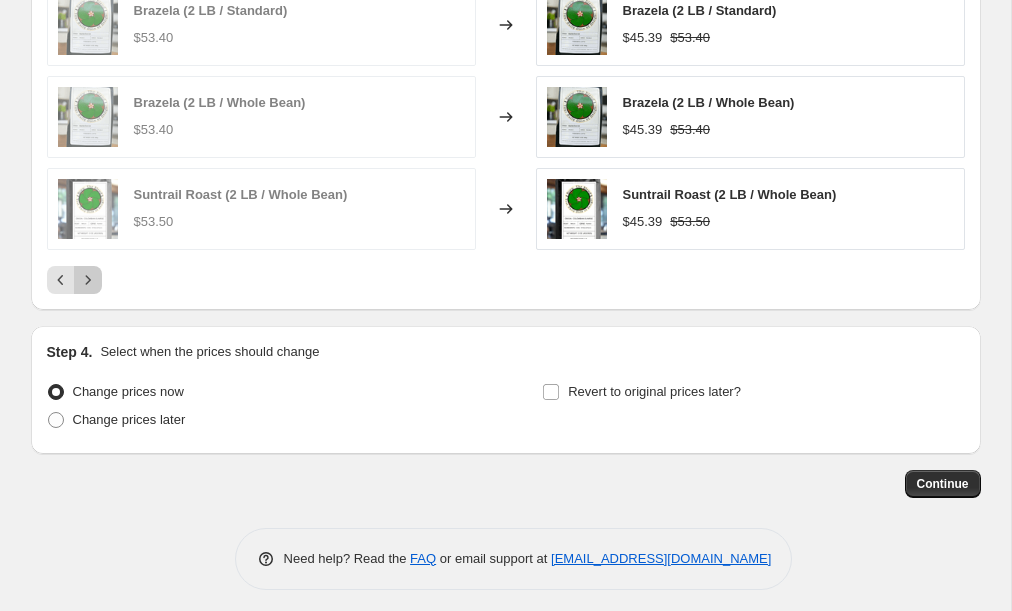 click 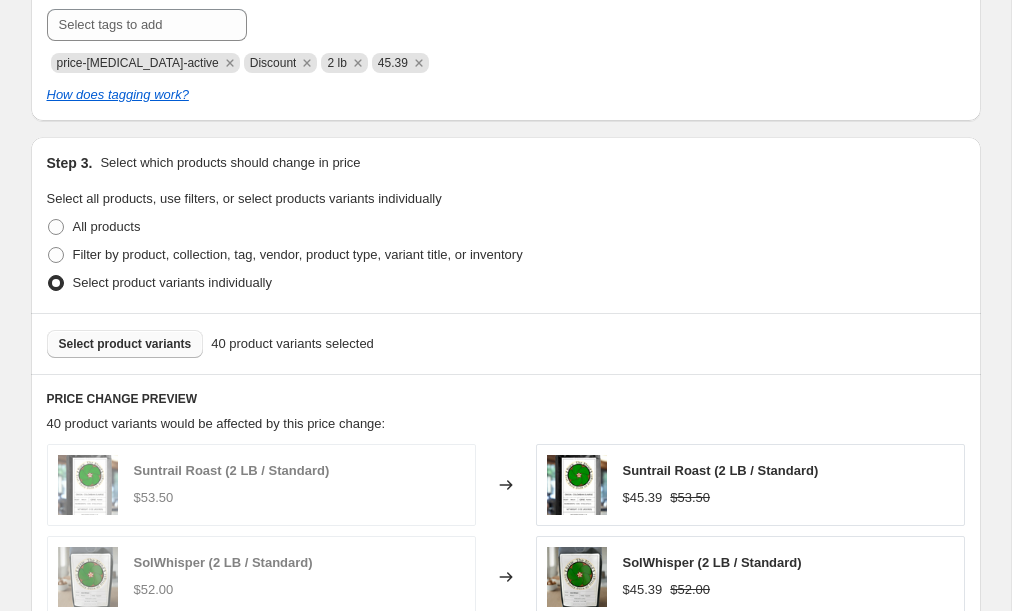 scroll, scrollTop: 729, scrollLeft: 0, axis: vertical 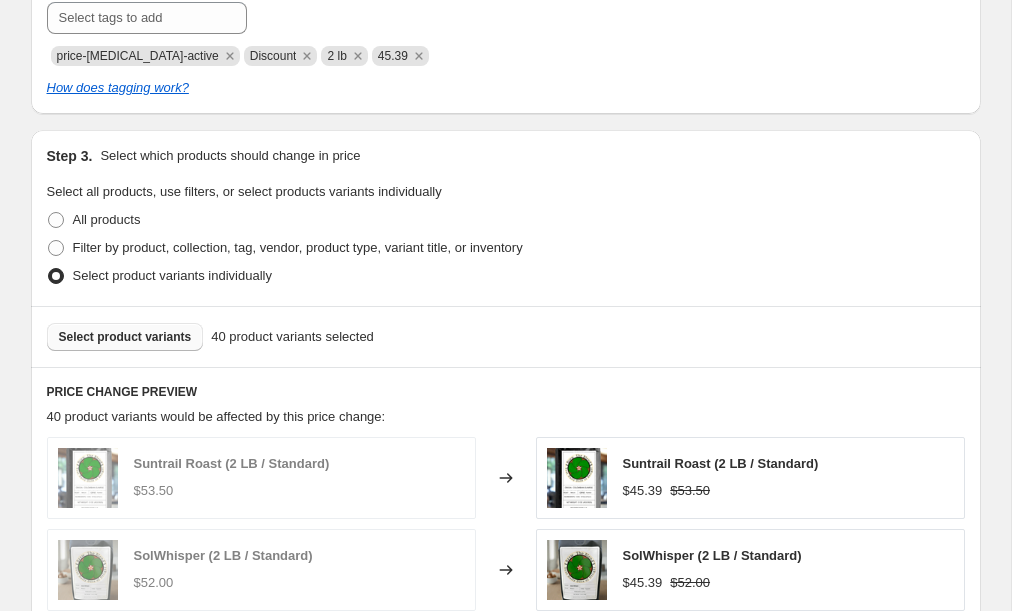 click on "Select product variants" at bounding box center (125, 337) 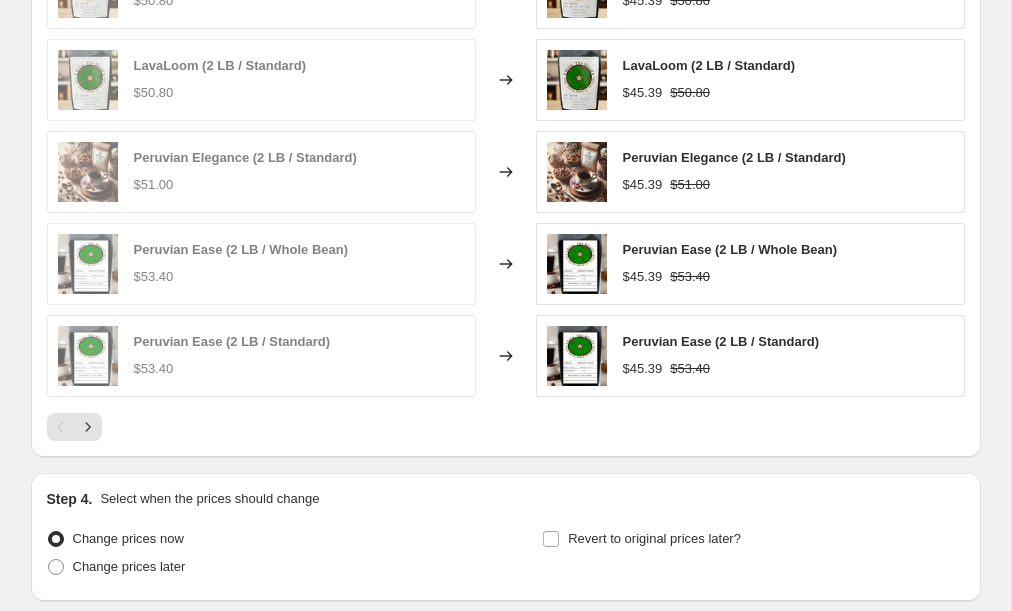scroll, scrollTop: 1227, scrollLeft: 0, axis: vertical 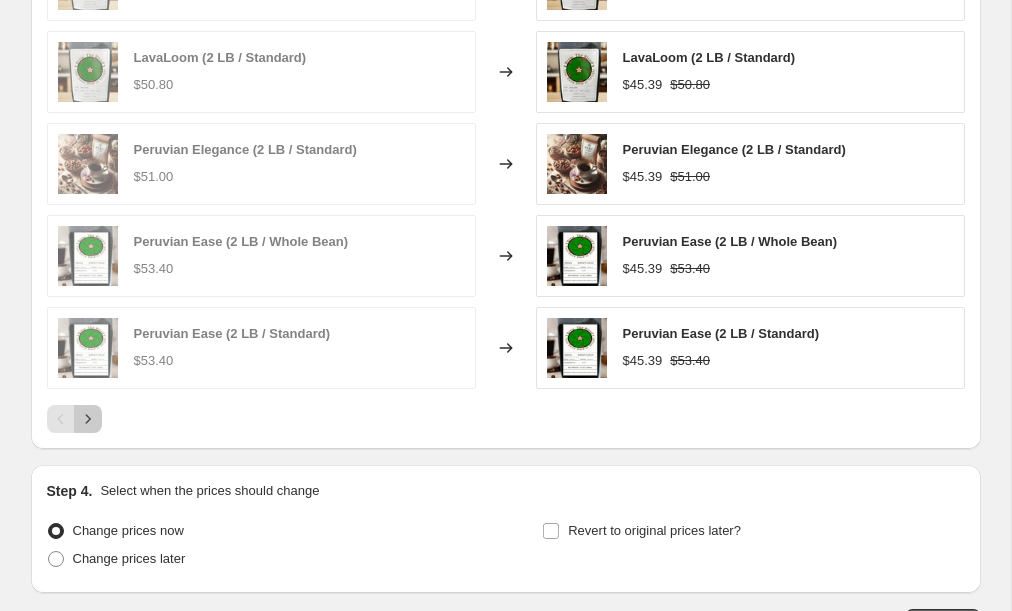 click 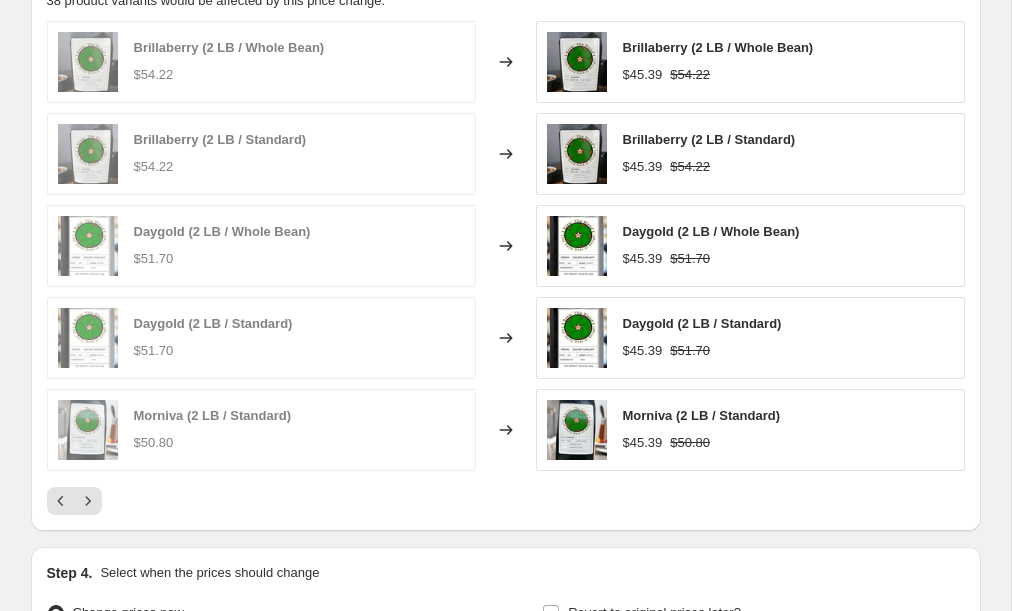 scroll, scrollTop: 1236, scrollLeft: 0, axis: vertical 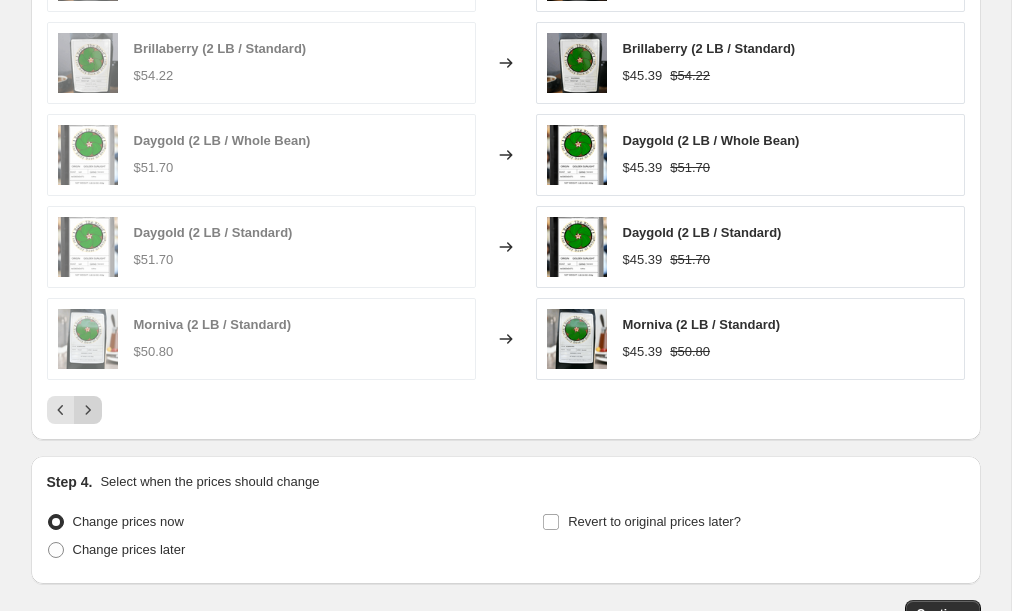 click 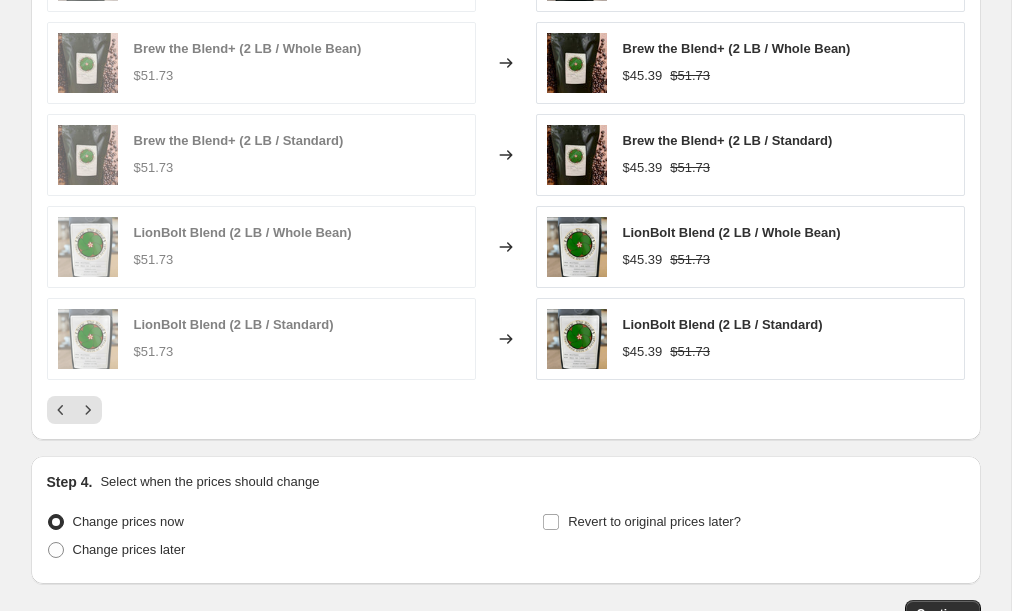 scroll, scrollTop: 1366, scrollLeft: 0, axis: vertical 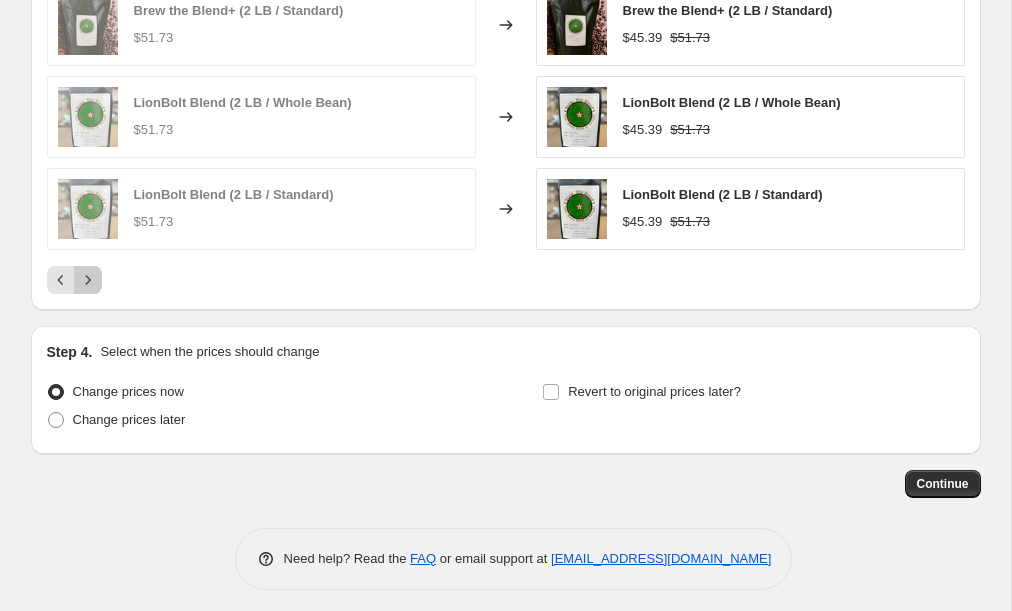 click 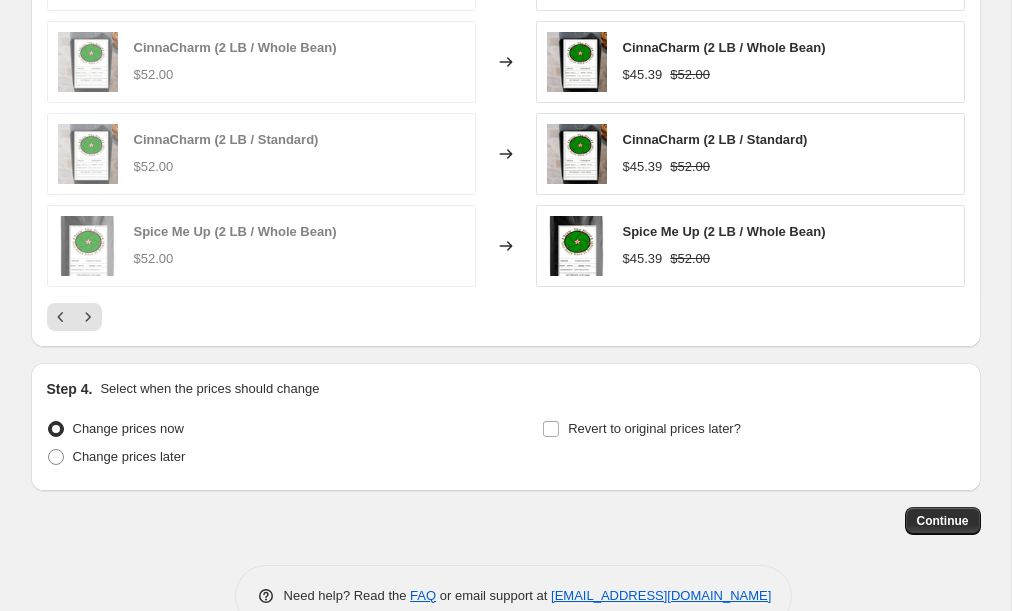 scroll, scrollTop: 1366, scrollLeft: 0, axis: vertical 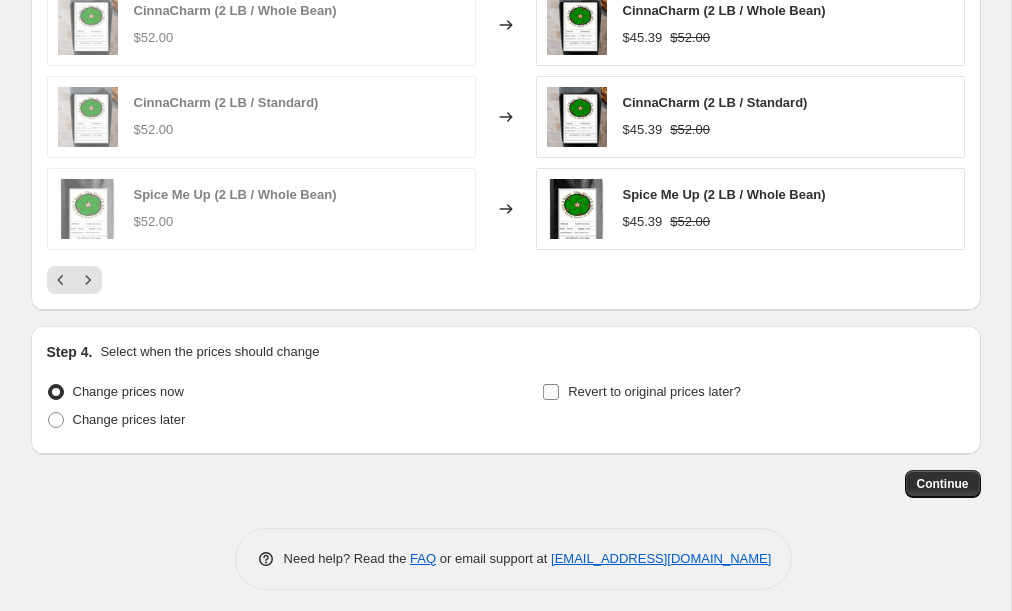 click on "Revert to original prices later?" at bounding box center [551, 392] 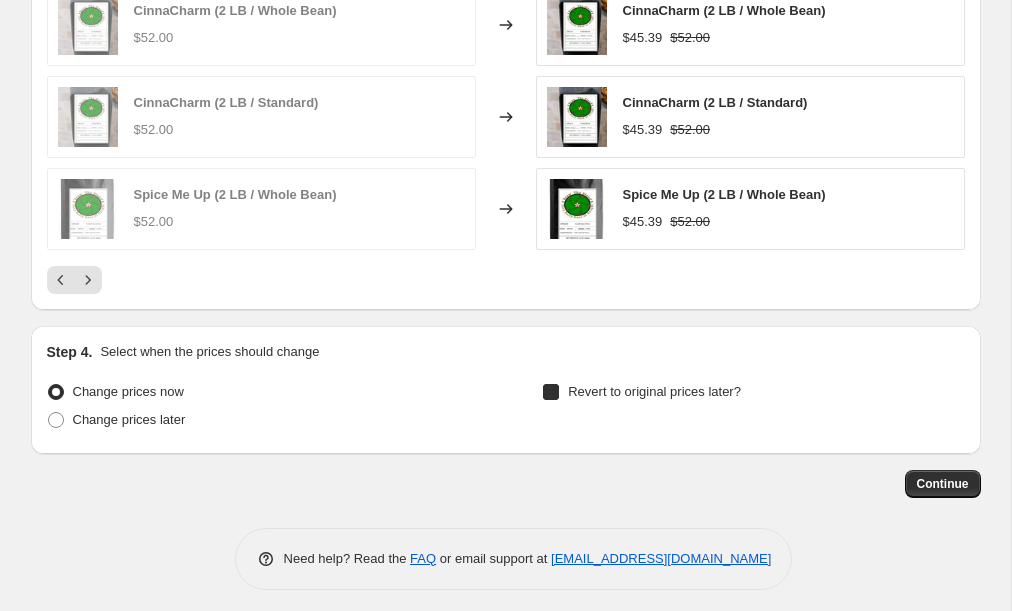 checkbox on "true" 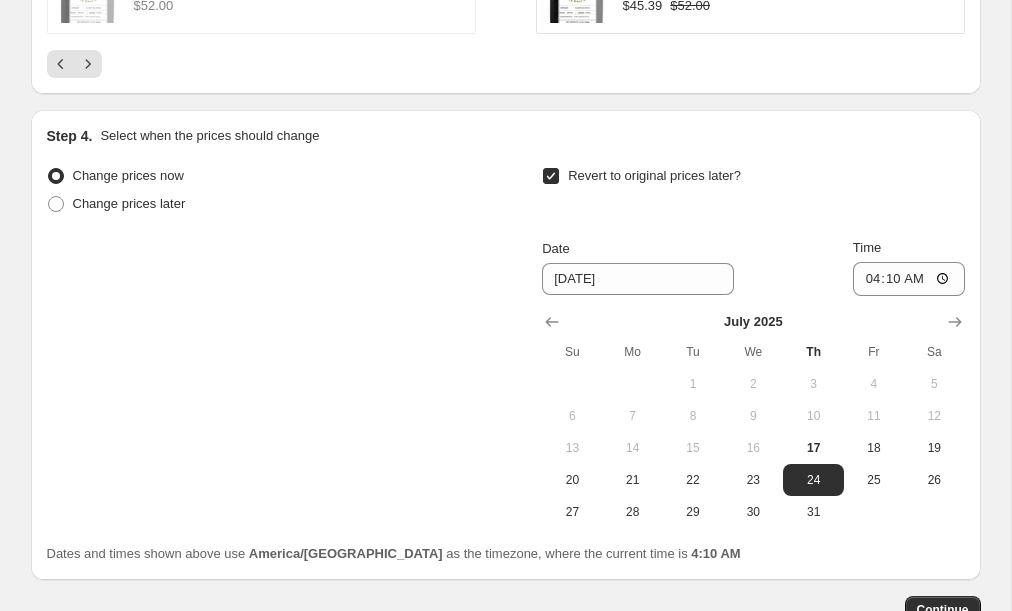 scroll, scrollTop: 1673, scrollLeft: 0, axis: vertical 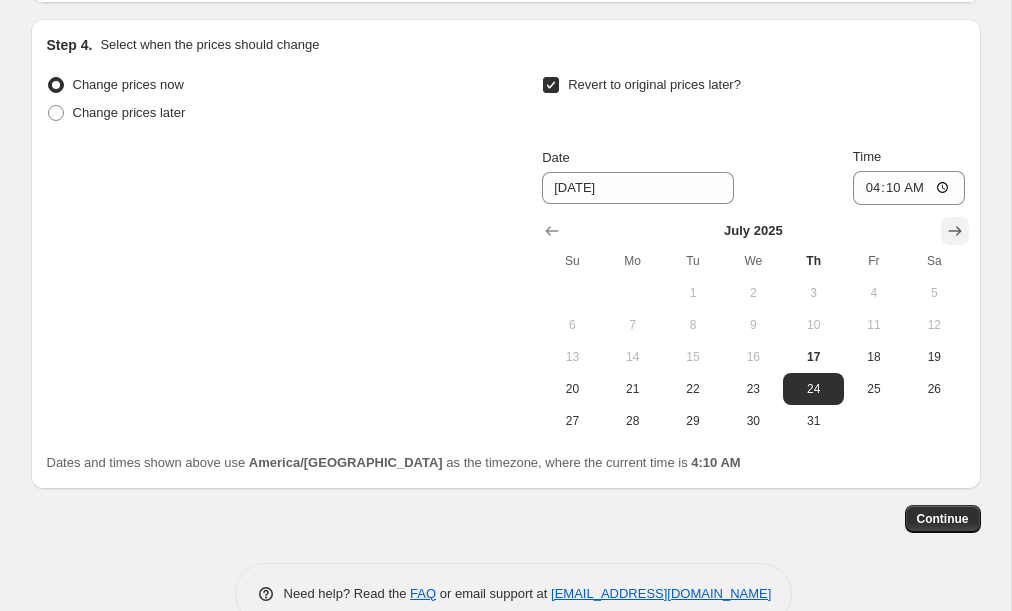 click 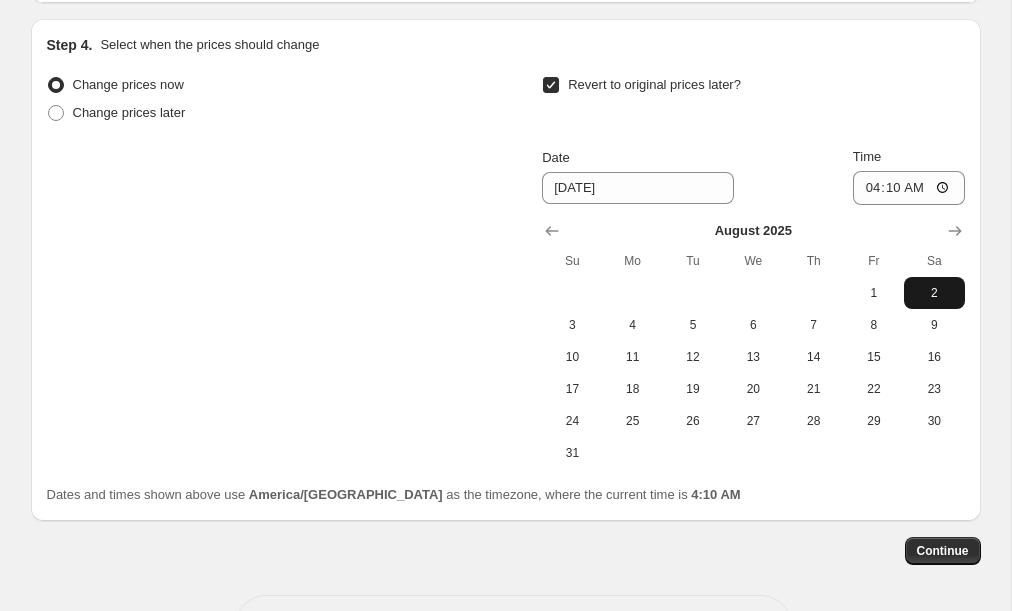click on "2" at bounding box center [934, 293] 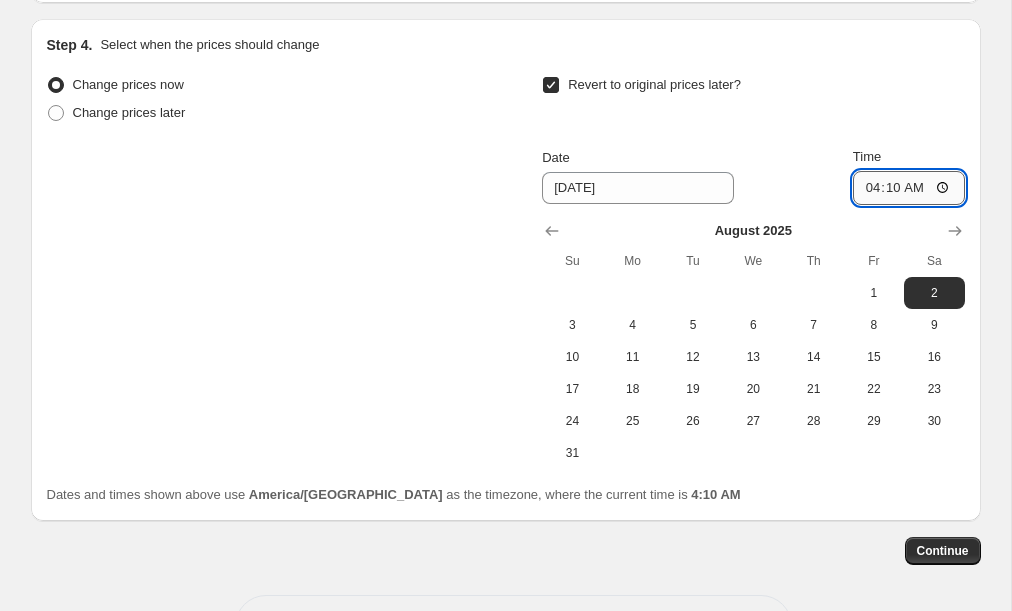click on "04:10" at bounding box center (909, 188) 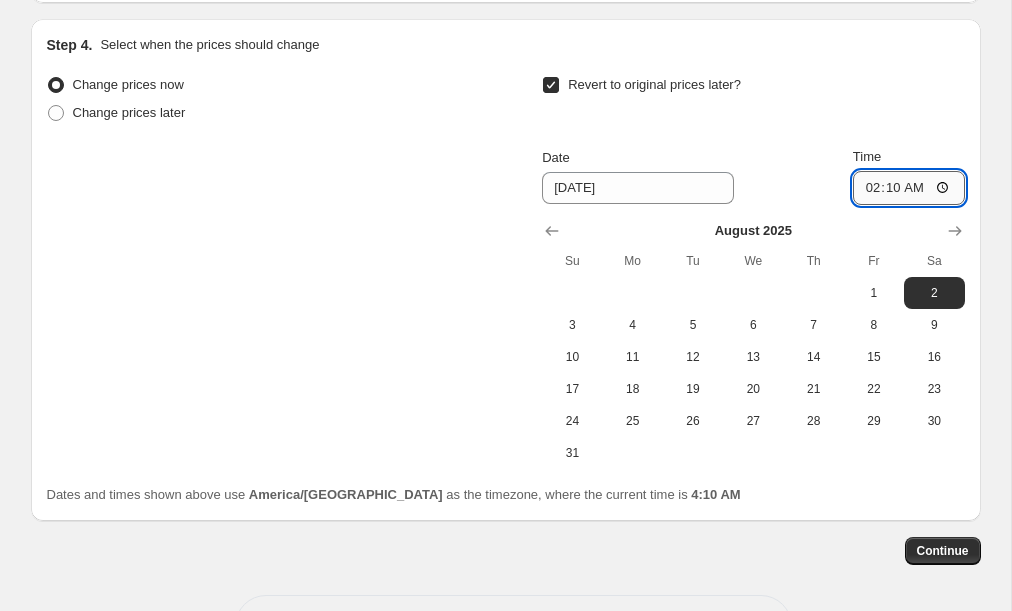 type on "02:00" 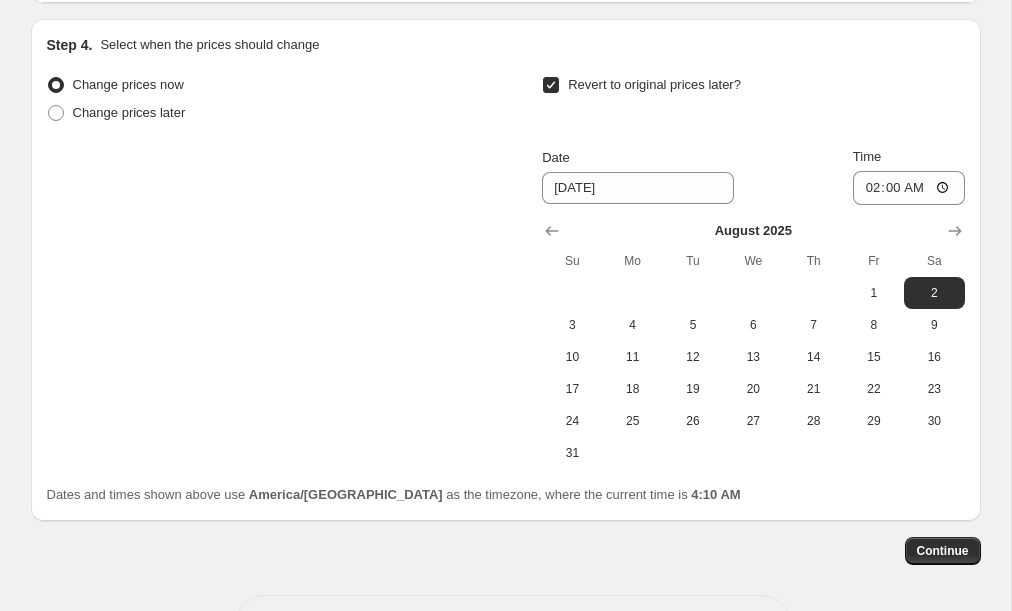 click on "Change prices now Change prices later Revert to original prices later? Date 8/2/2025 Time 02:00 August   2025 Su Mo Tu We Th Fr Sa 1 2 3 4 5 6 7 8 9 10 11 12 13 14 15 16 17 18 19 20 21 22 23 24 25 26 27 28 29 30 31" at bounding box center [506, 270] 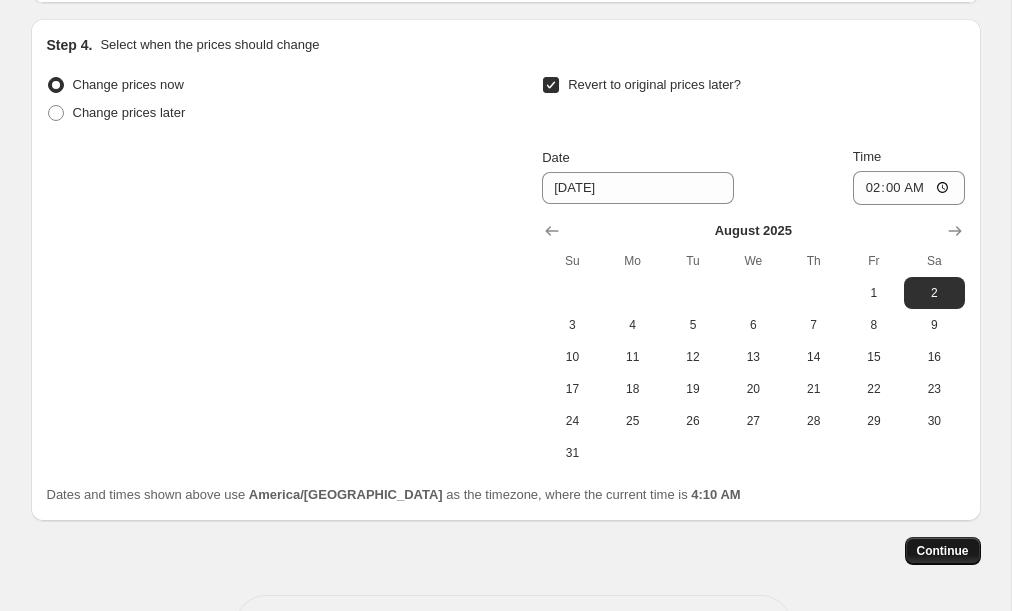 click on "Continue" at bounding box center (943, 551) 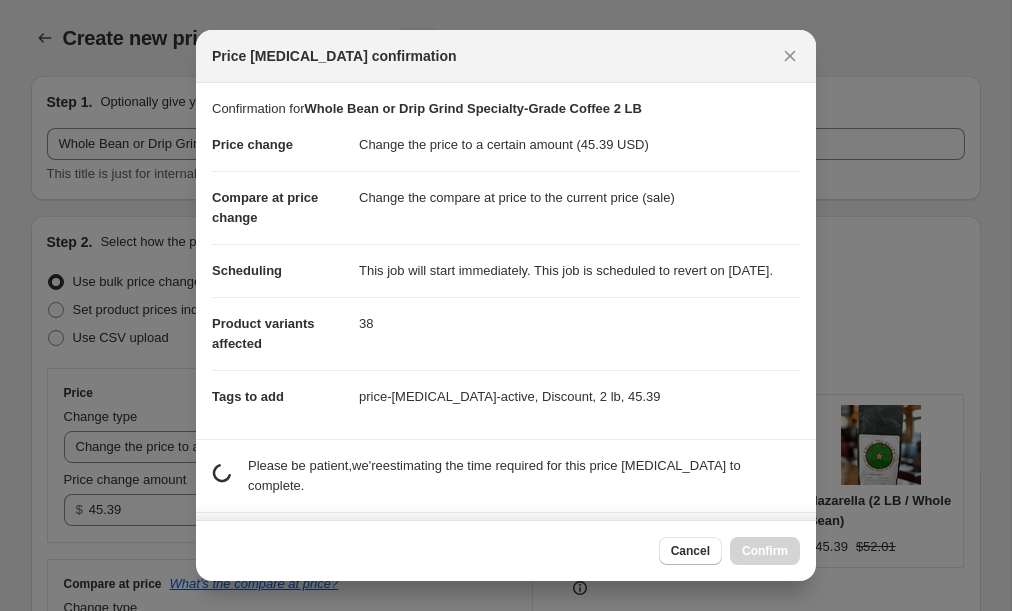 scroll, scrollTop: 1673, scrollLeft: 0, axis: vertical 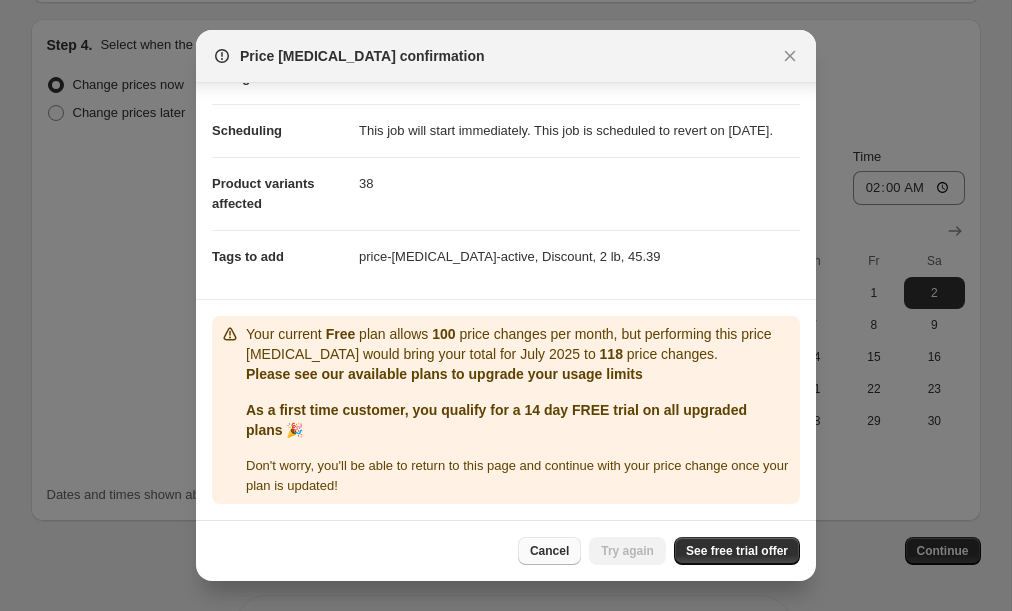 click on "Cancel" at bounding box center (549, 551) 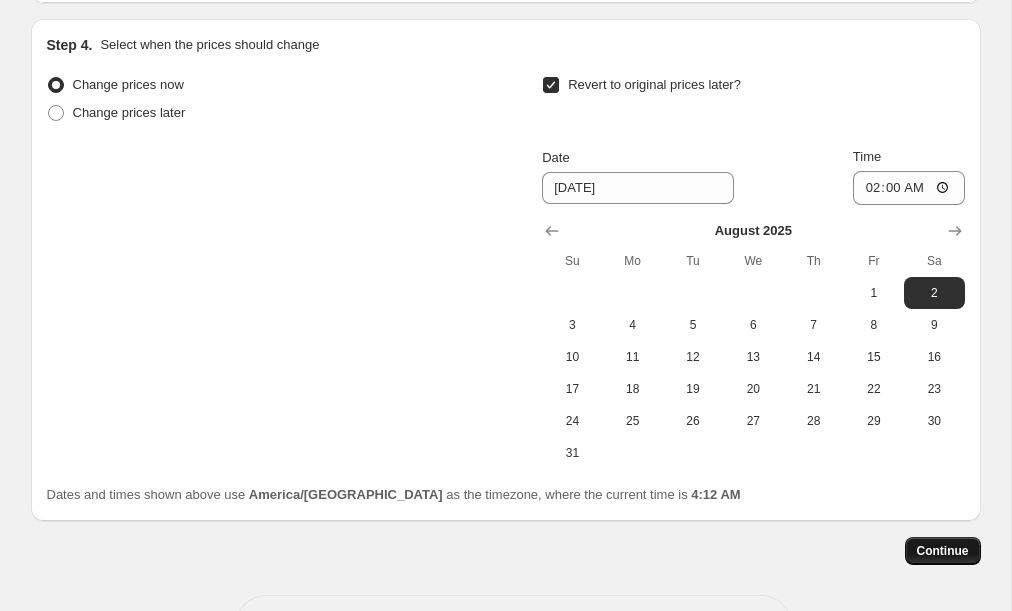 click on "Continue" at bounding box center [943, 551] 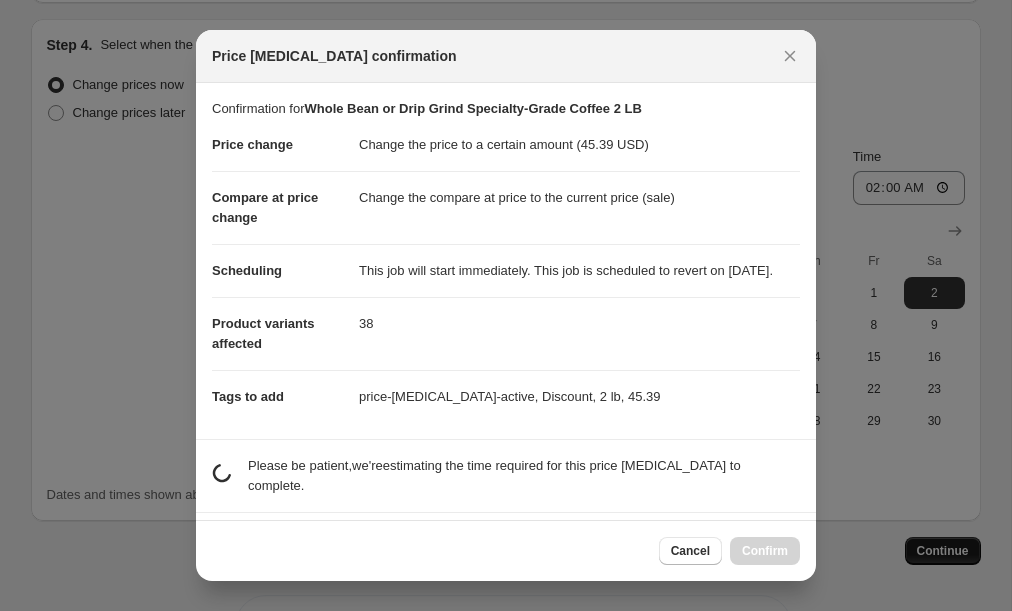 scroll, scrollTop: 0, scrollLeft: 0, axis: both 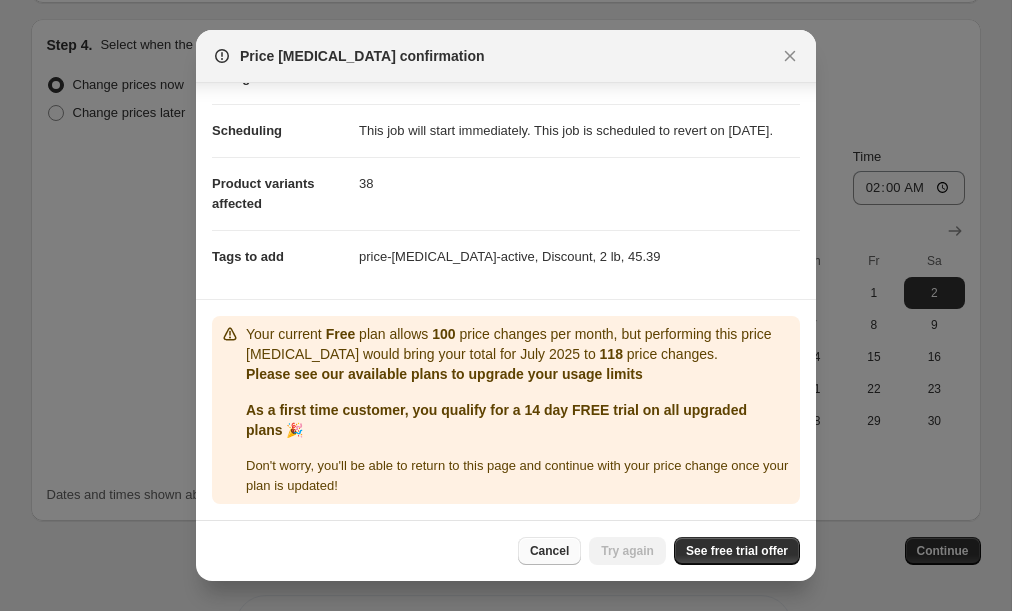 click on "Cancel" at bounding box center (549, 551) 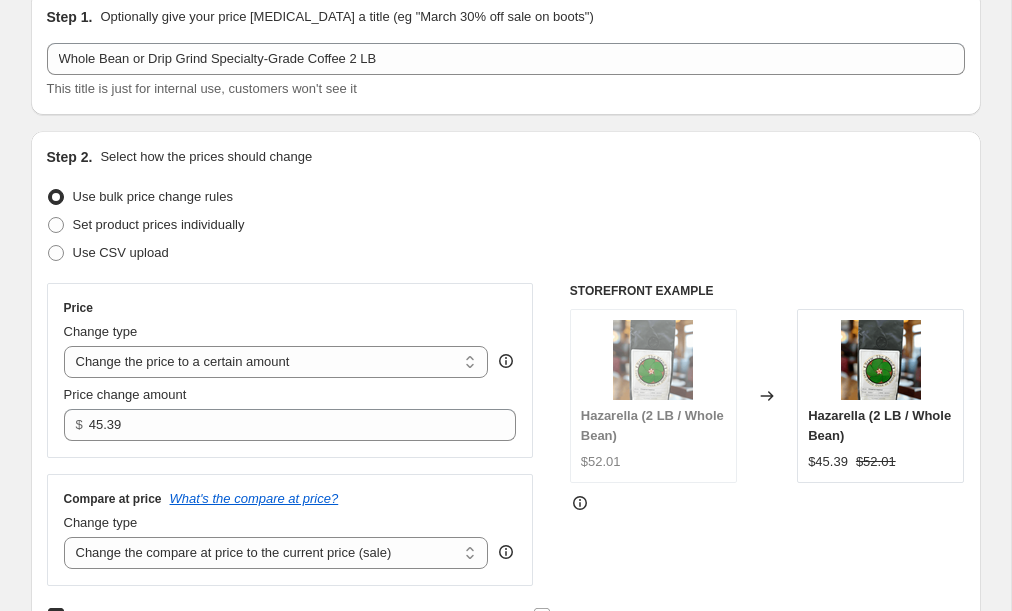 scroll, scrollTop: 0, scrollLeft: 0, axis: both 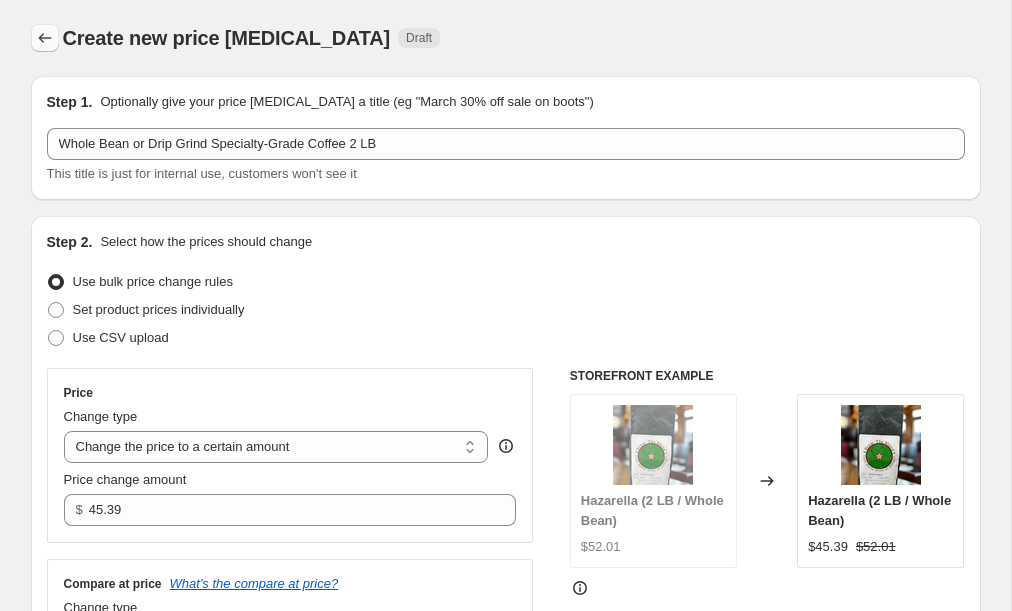 click 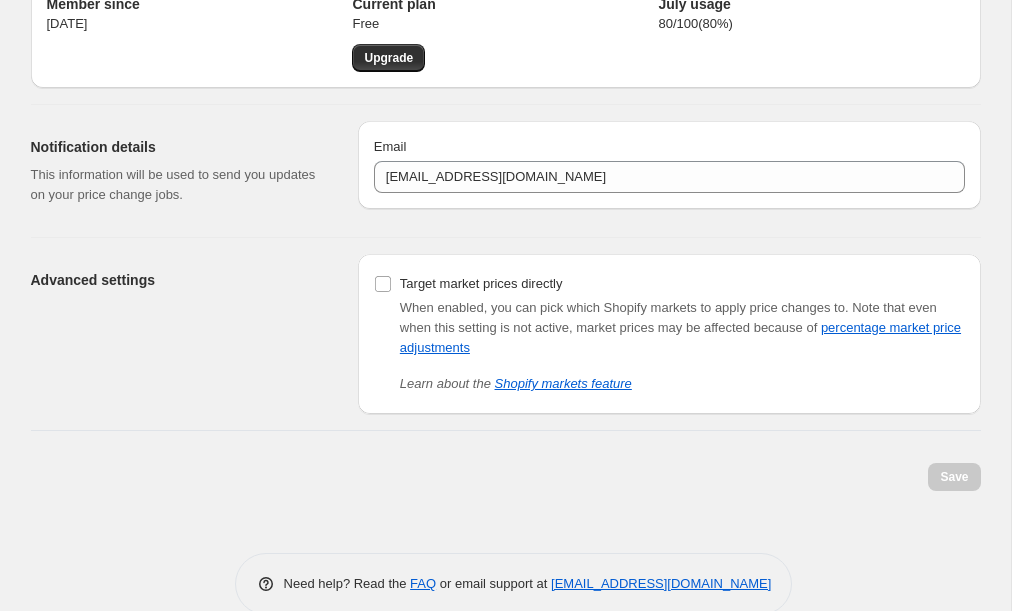 scroll, scrollTop: 129, scrollLeft: 0, axis: vertical 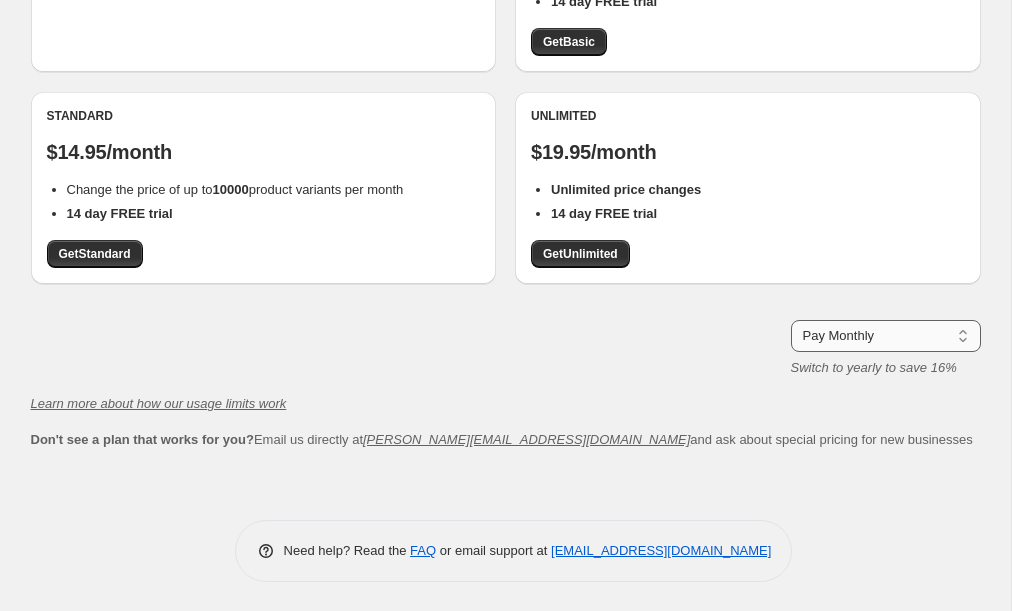 click on "Pay Monthly Pay Yearly (Save 16%)" at bounding box center [886, 336] 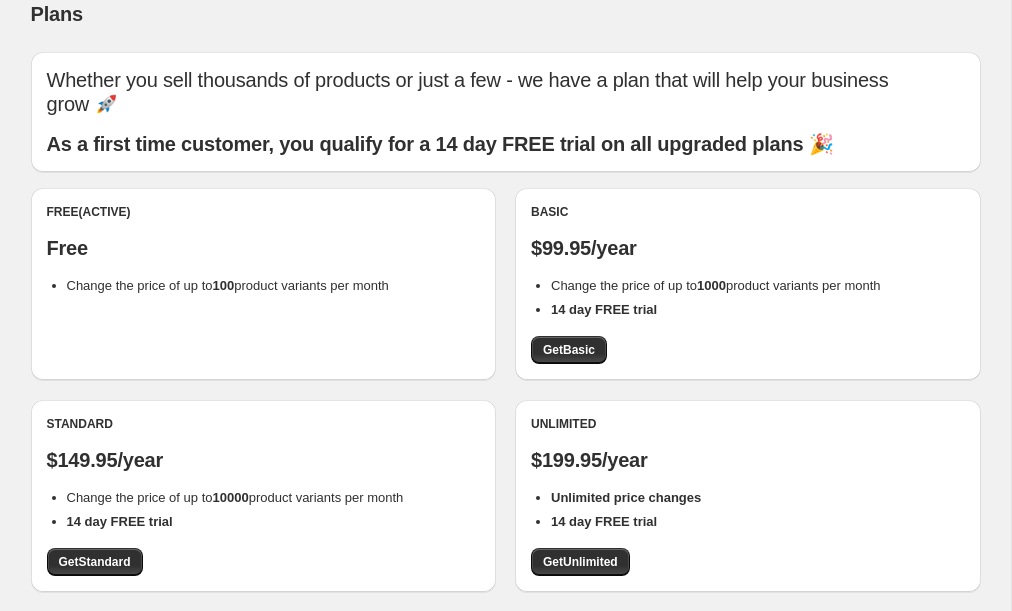 scroll, scrollTop: 25, scrollLeft: 0, axis: vertical 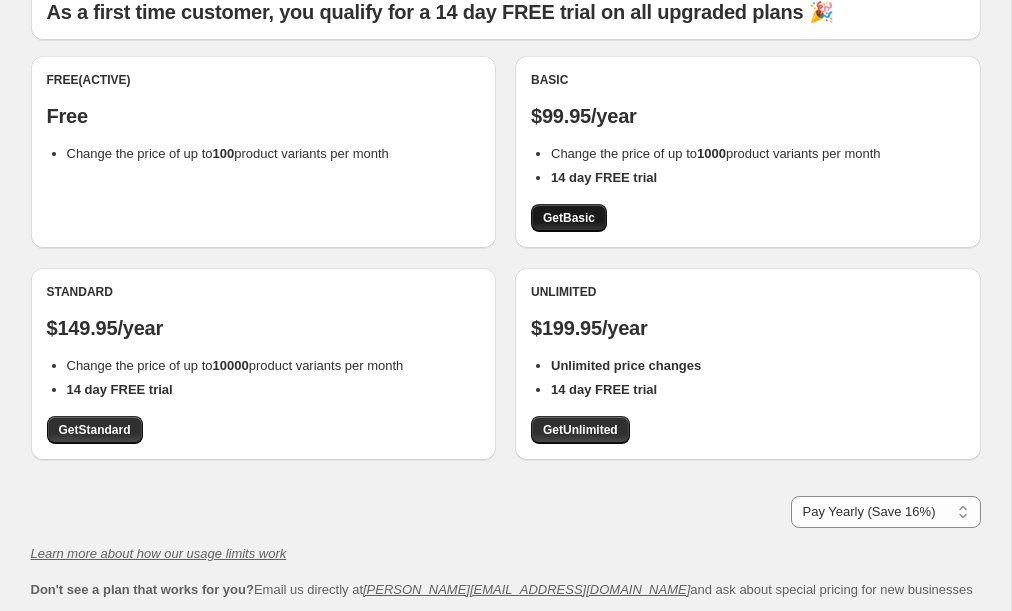 click on "Get  Basic" at bounding box center (569, 218) 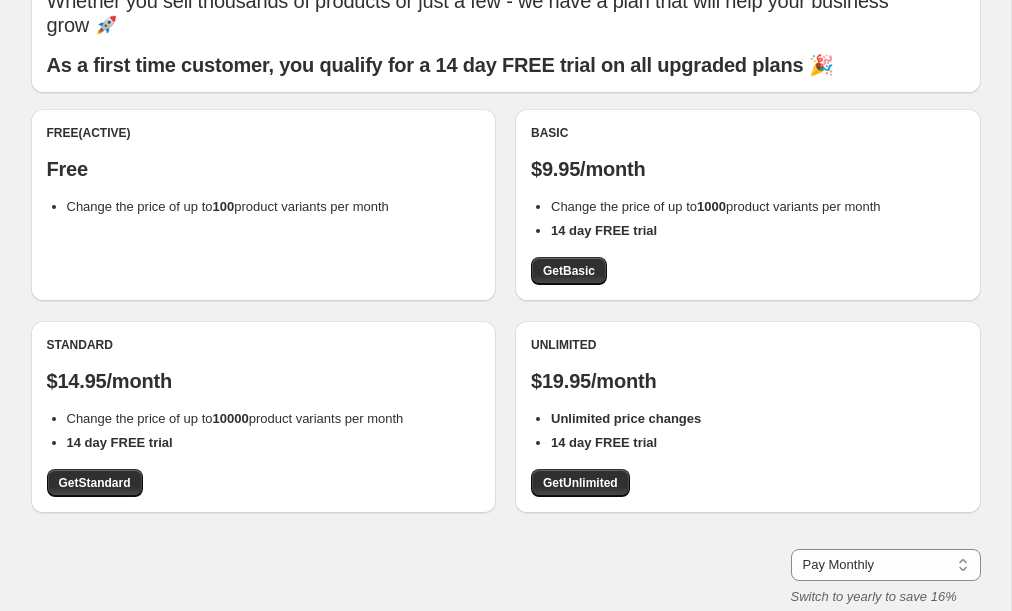 scroll, scrollTop: 104, scrollLeft: 0, axis: vertical 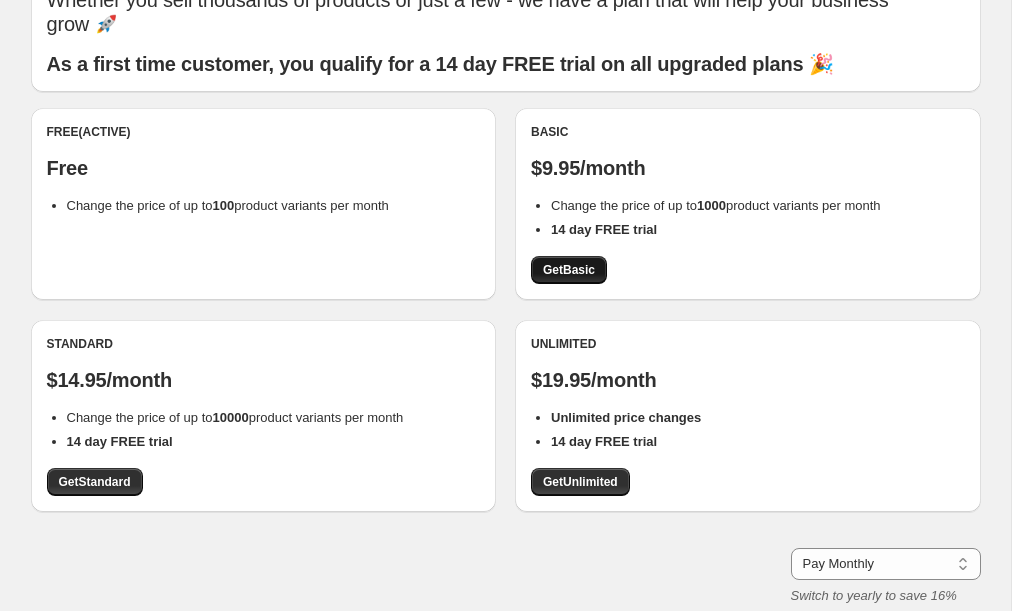 click on "Get  Basic" at bounding box center (569, 270) 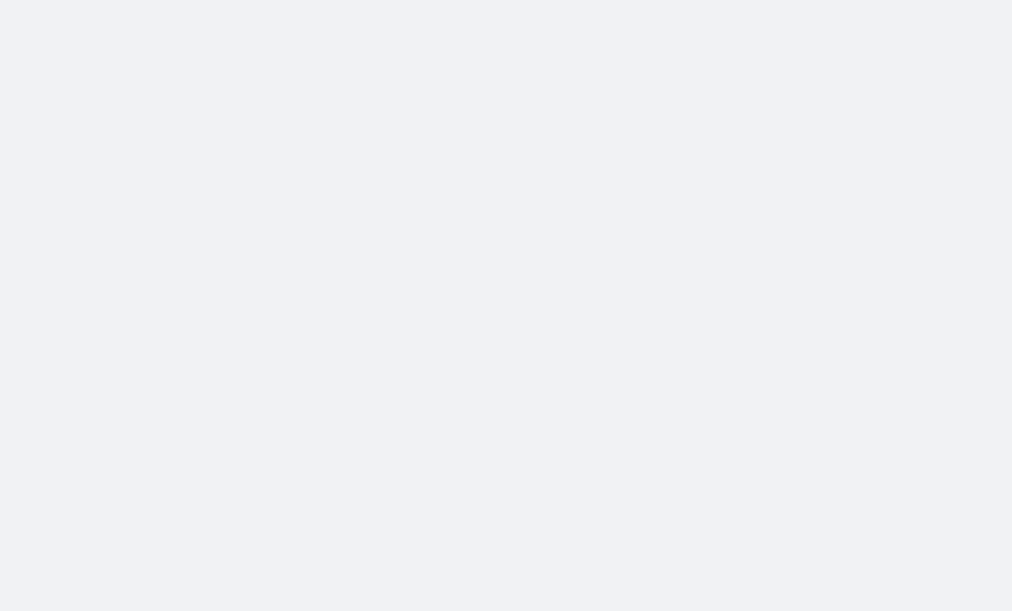 scroll, scrollTop: 0, scrollLeft: 0, axis: both 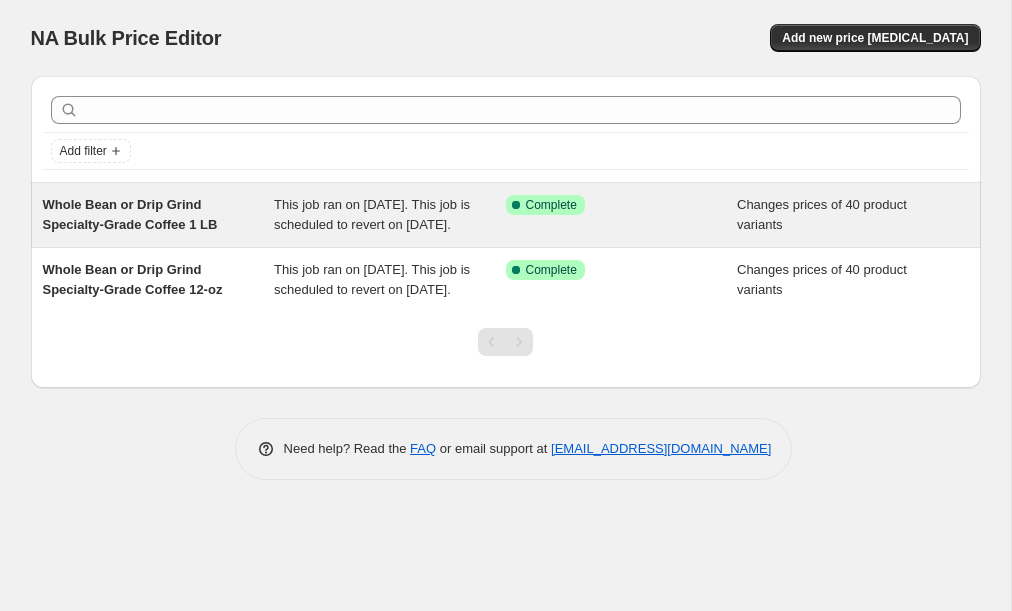 click on "Whole Bean or Drip Grind Specialty-Grade Coffee 1 LB" at bounding box center (130, 214) 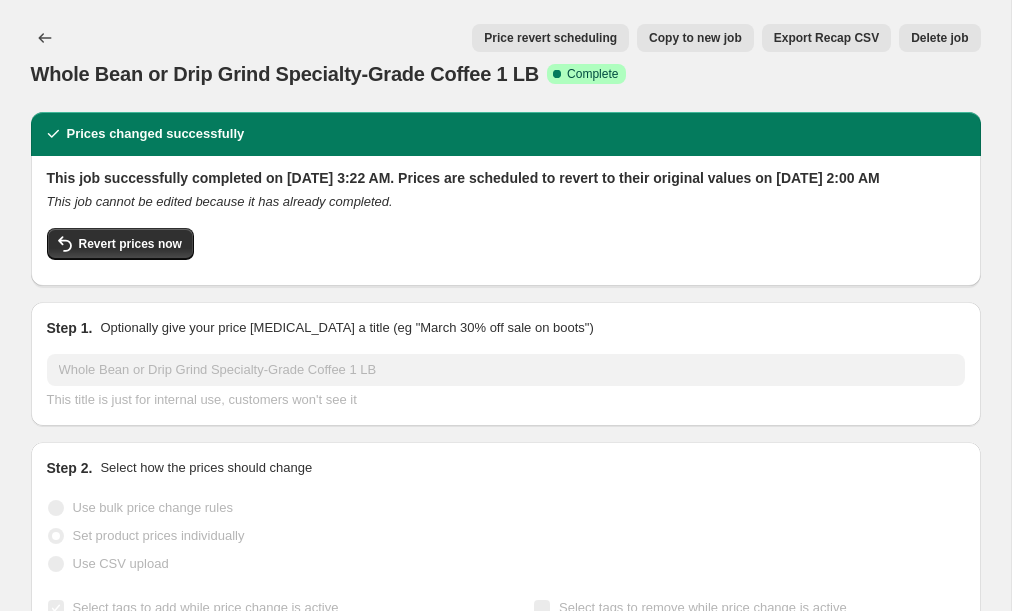 click on "Whole Bean or Drip Grind Specialty-Grade Coffee 1 LB. This page is ready Whole Bean or Drip Grind Specialty-Grade Coffee 1 LB Success Complete Complete Price revert scheduling Copy to new job Export Recap CSV Delete job More actions Price revert scheduling Copy to new job Export Recap CSV Delete job" at bounding box center [506, 56] 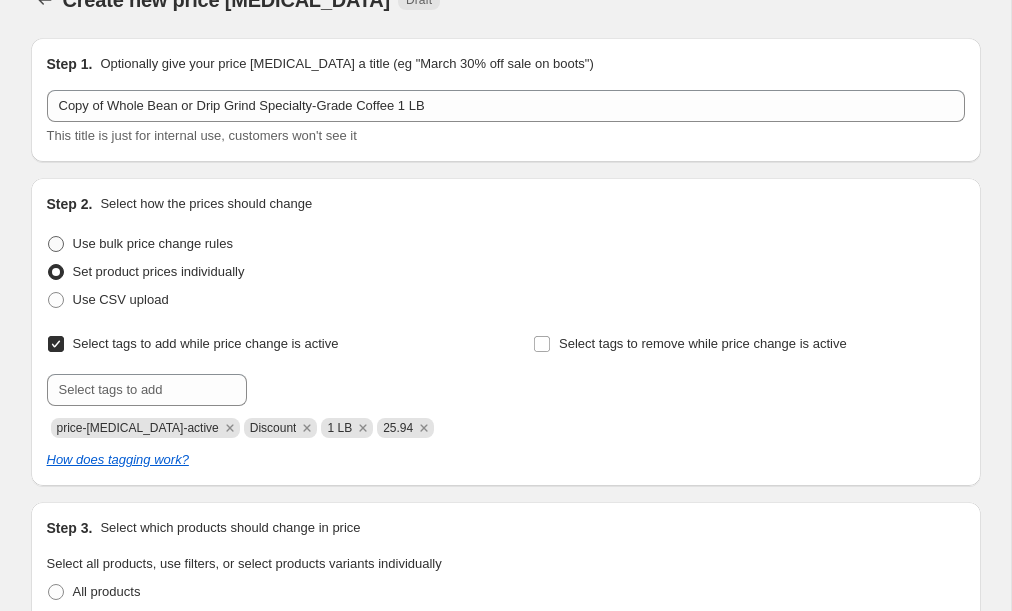 scroll, scrollTop: 0, scrollLeft: 0, axis: both 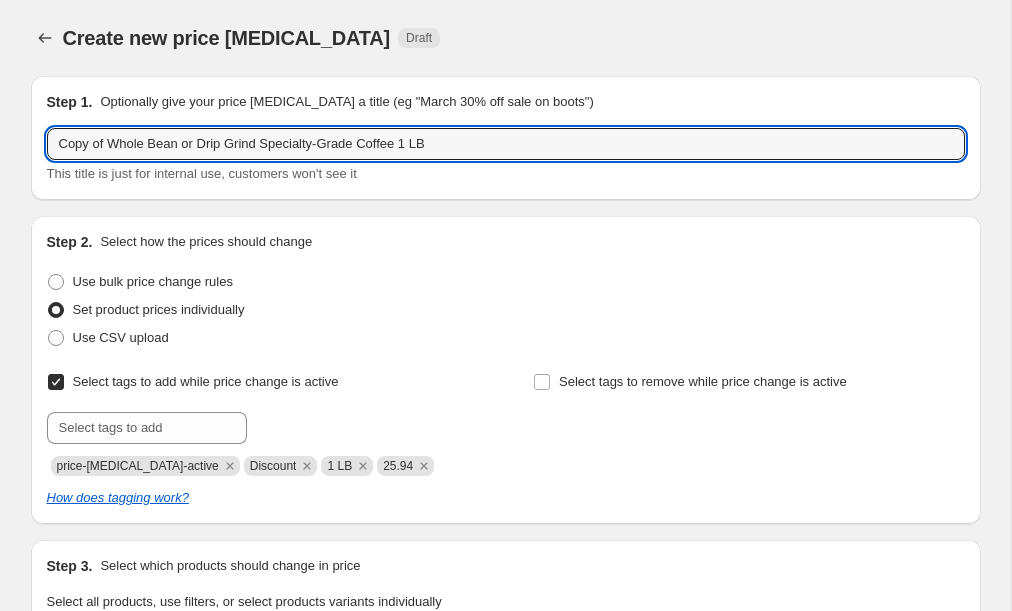 drag, startPoint x: 111, startPoint y: 145, endPoint x: 23, endPoint y: 145, distance: 88 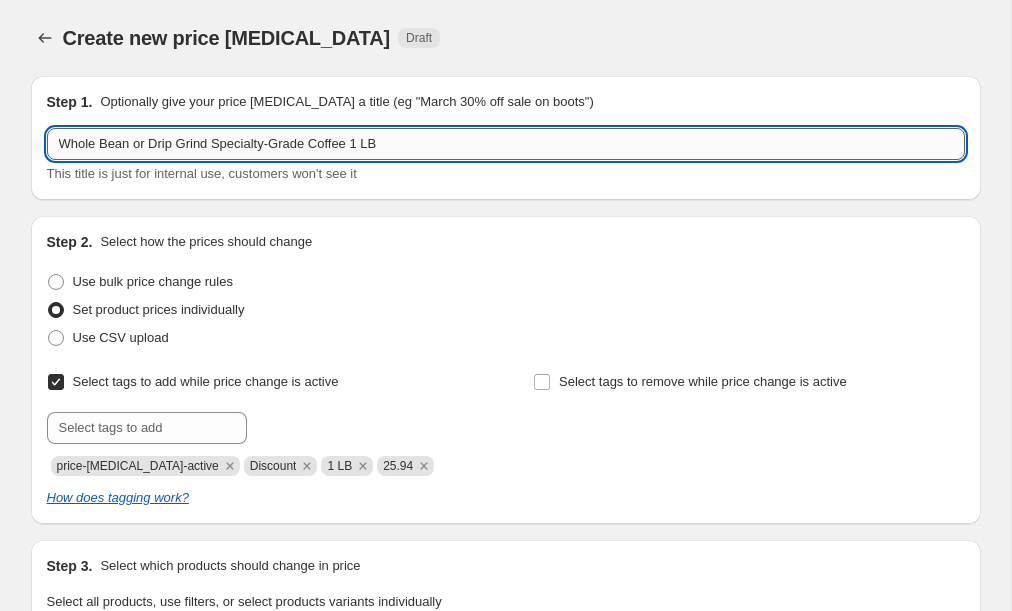 click on "Whole Bean or Drip Grind Specialty-Grade Coffee 1 LB" at bounding box center [506, 144] 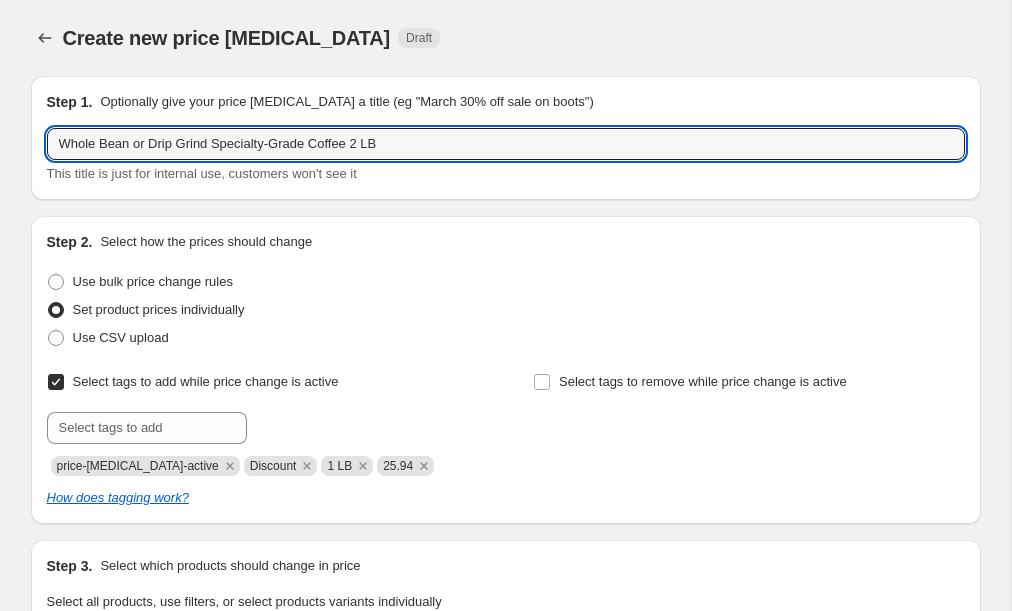 type on "Whole Bean or Drip Grind Specialty-Grade Coffee 2 LB" 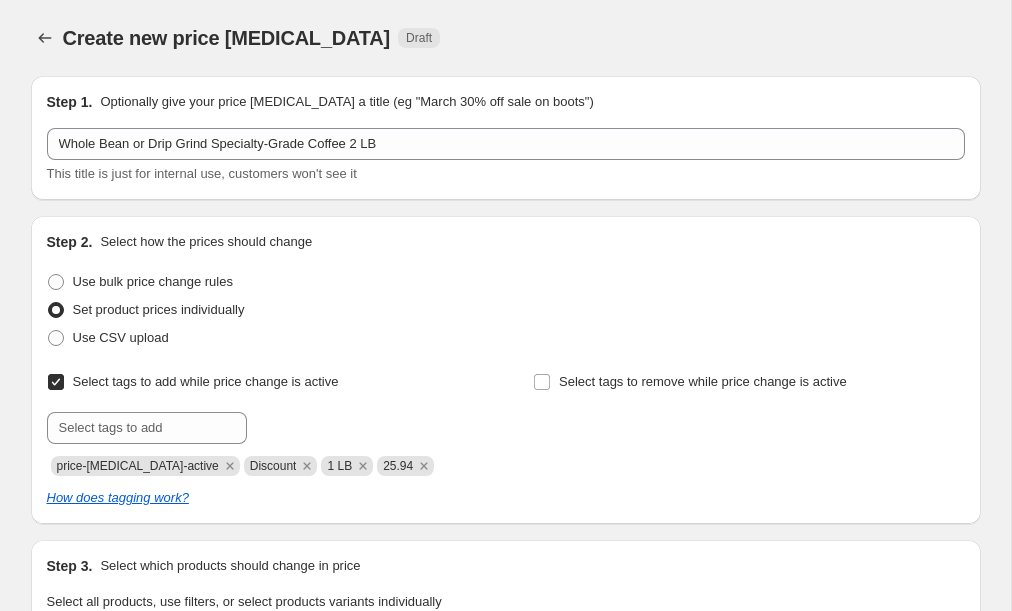 click on "Step 1. Optionally give your price change job a title (eg "March 30% off sale on boots") Whole Bean or Drip Grind Specialty-Grade Coffee 2 LB This title is just for internal use, customers won't see it Step 2. Select how the prices should change Use bulk price change rules Set product prices individually Use CSV upload Select tags to add while price change is active Submit price-change-job-active Discount 1 LB 25.94 Select tags to remove while price change is active How does tagging work? Step 3. Select which products should change in price Select all products, use filters, or select products variants individually All products Filter by product, collection, tag, vendor, product type, variant title, or inventory Select product variants individually Select product variants 40   product variants selected PRICE CHANGE PREVIEW 40 product variants selected. 40 product prices edited: Peruvian Elegance (1 LB / Whole Bean) $25.94 Changed to Success Edited Peruvian Elegance (1 LB / Whole Bean) $25.94 $28.67 Price $ $ $" at bounding box center (498, 1980) 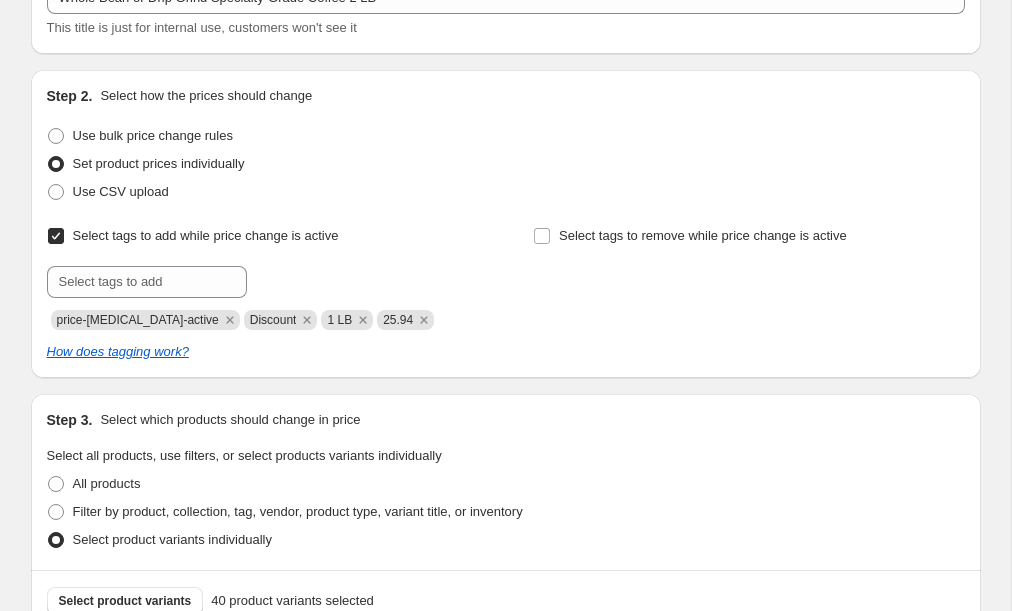 scroll, scrollTop: 148, scrollLeft: 0, axis: vertical 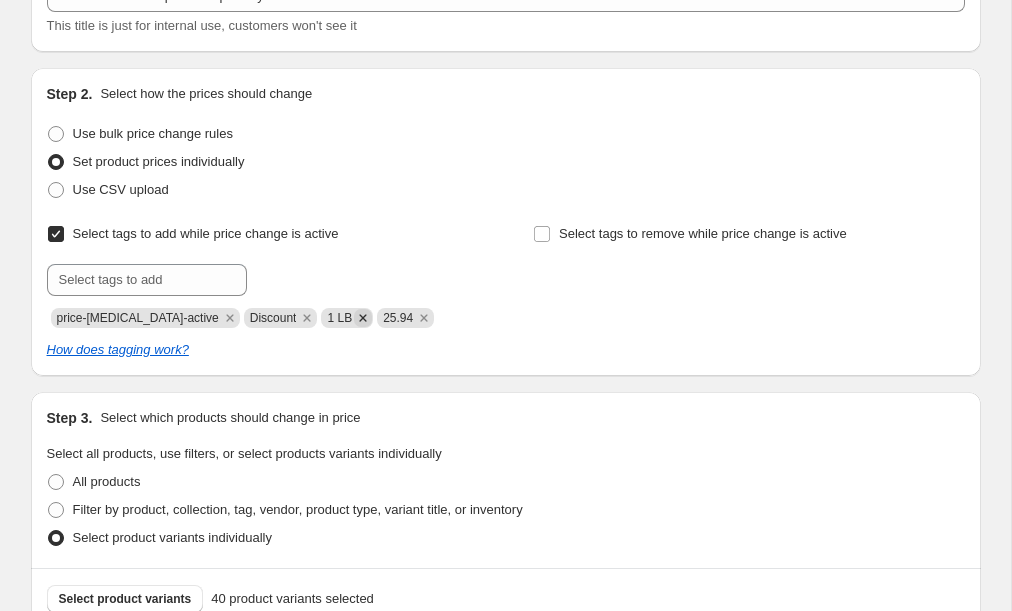 click 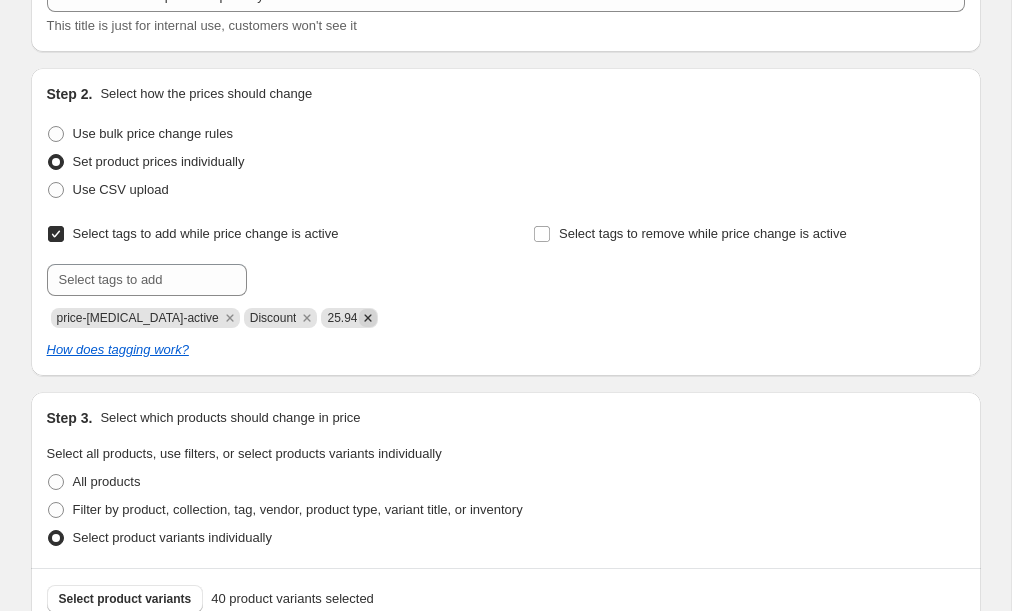 click 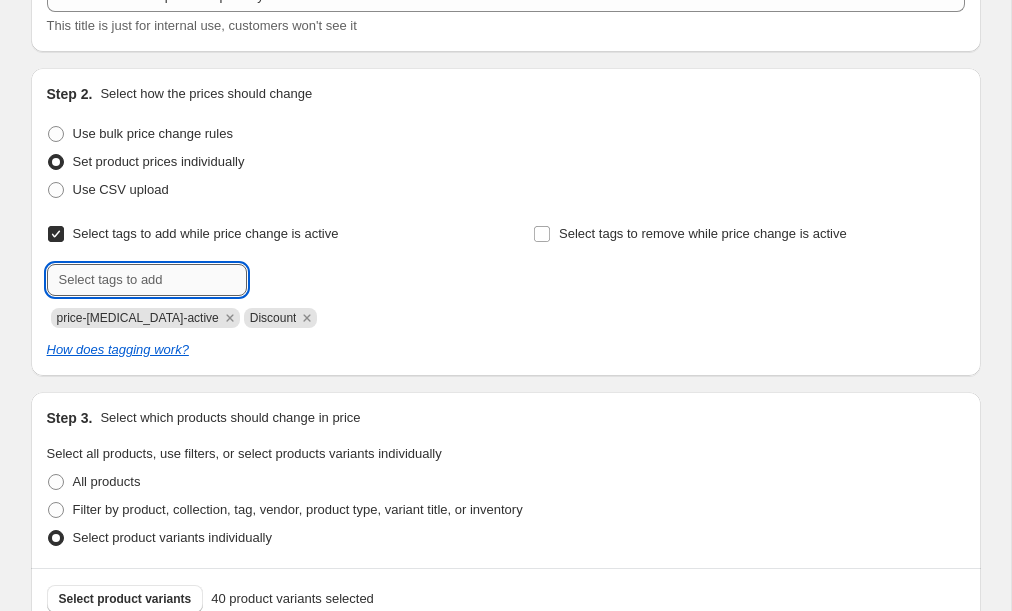 click at bounding box center (147, 280) 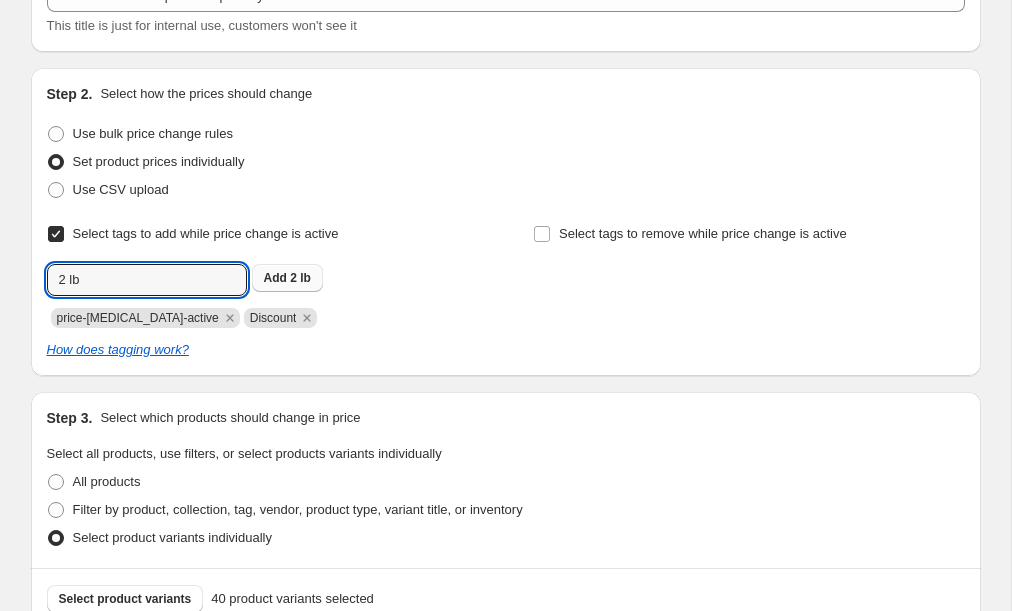 type on "2 lb" 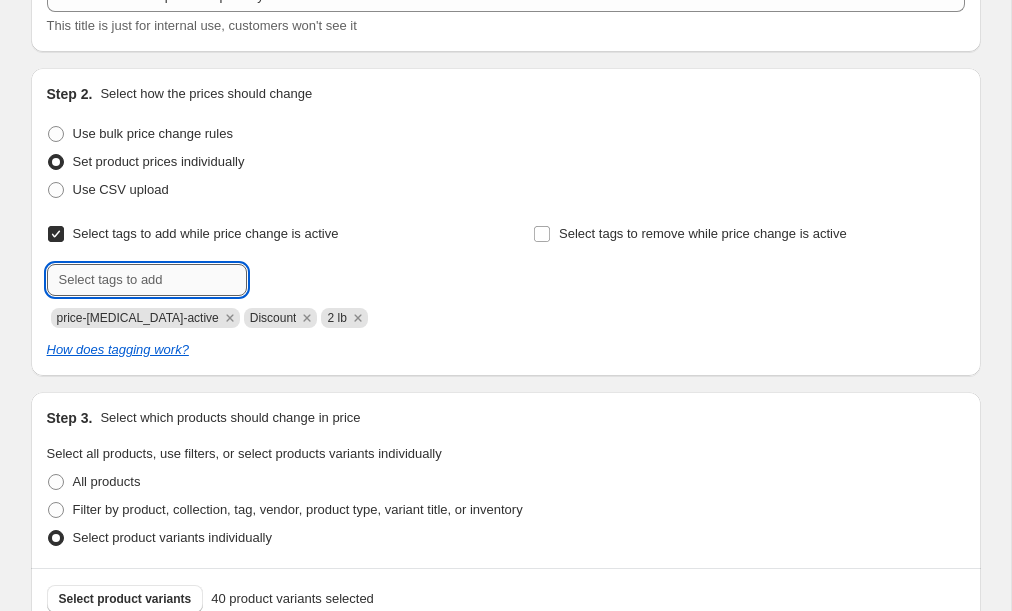 click at bounding box center (147, 280) 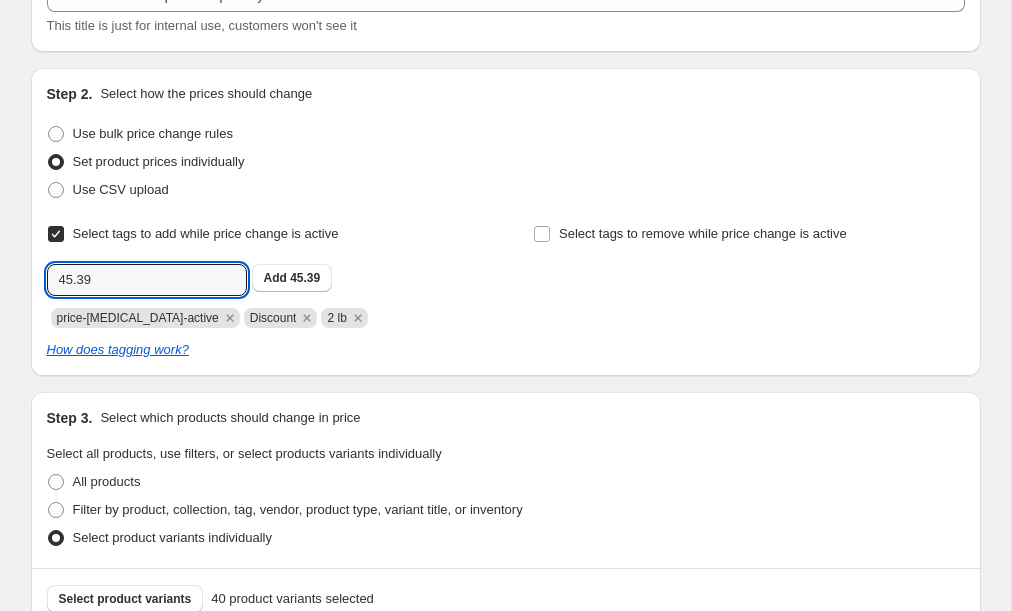 type on "45.39" 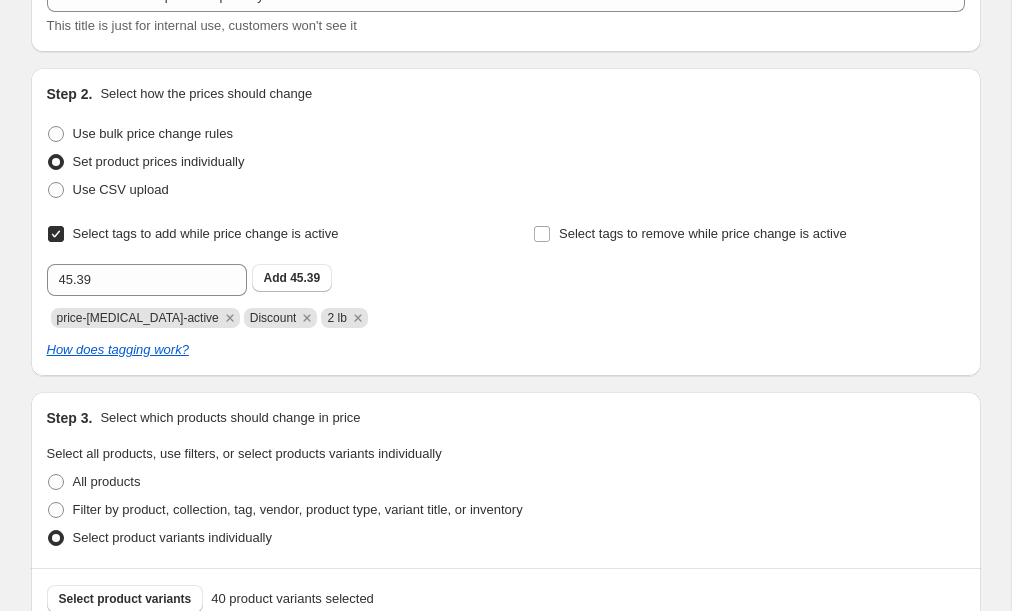 click on "Select tags to add while price change is active Submit 45.39 Add   45.39 price-change-job-active Discount 2 lb Select tags to remove while price change is active" at bounding box center [506, 274] 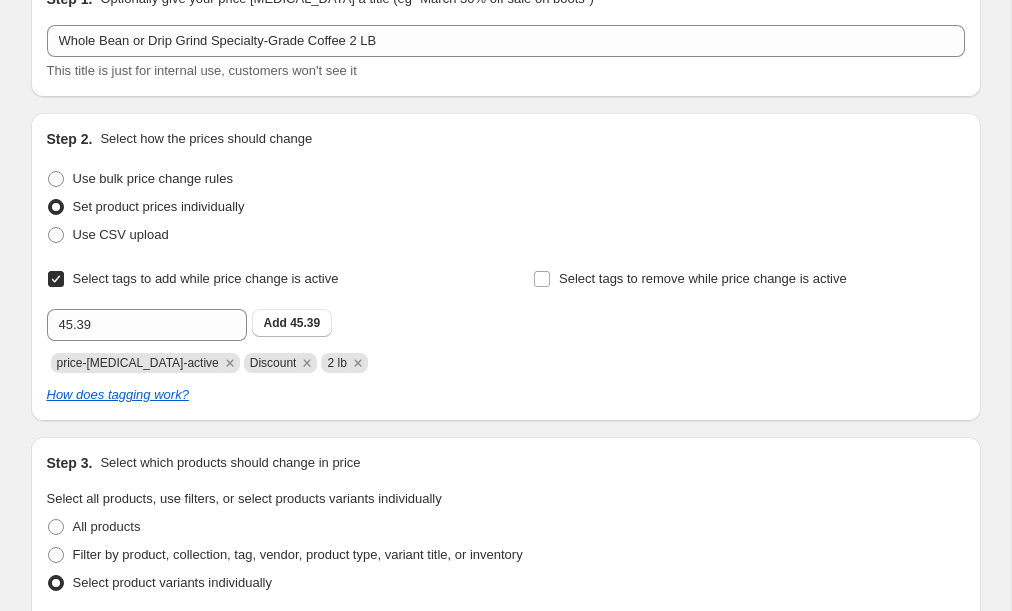 scroll, scrollTop: 100, scrollLeft: 0, axis: vertical 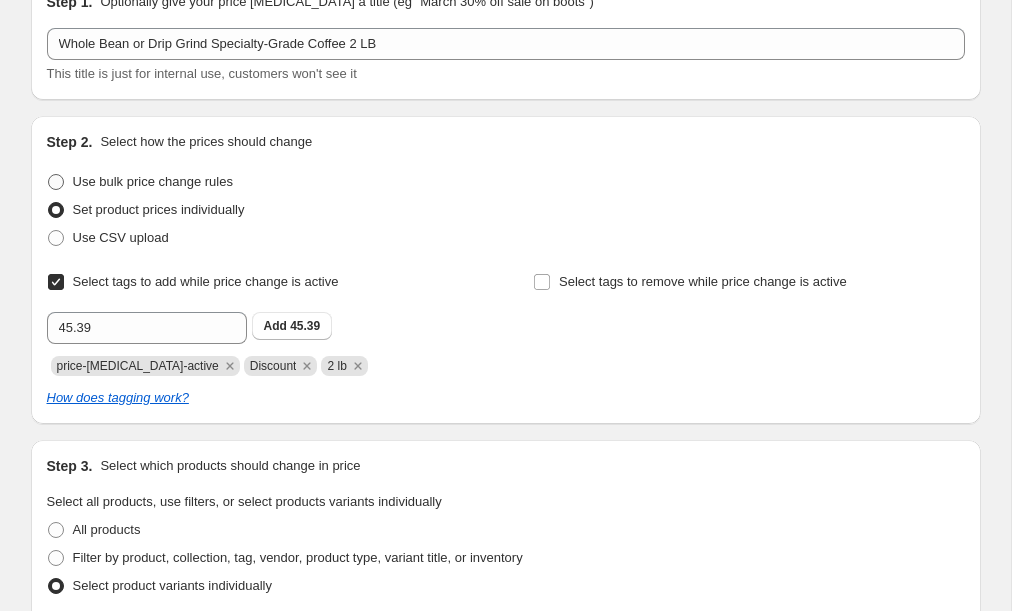 click at bounding box center [56, 182] 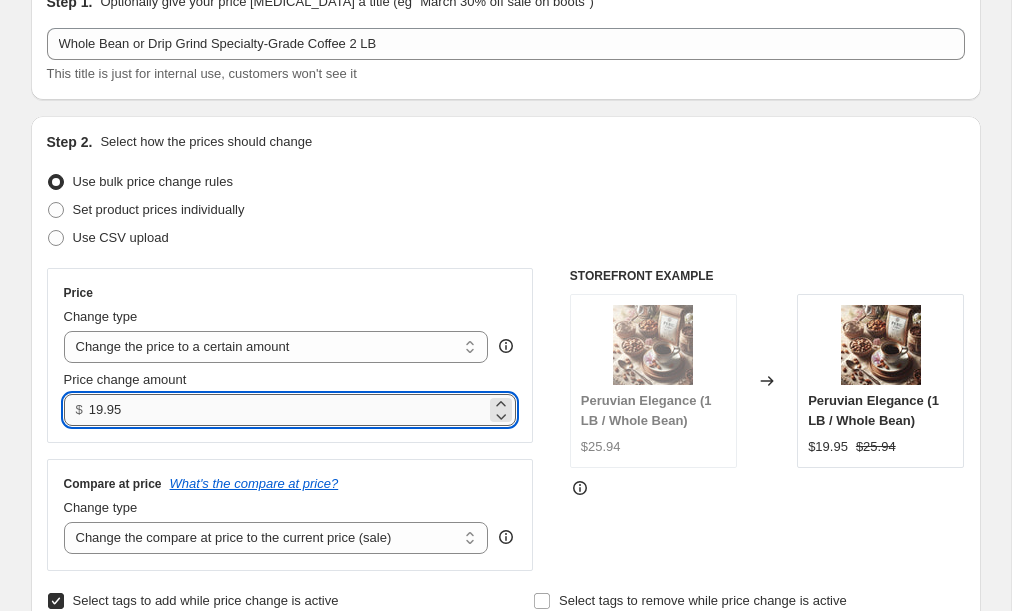 click on "19.95" at bounding box center (287, 410) 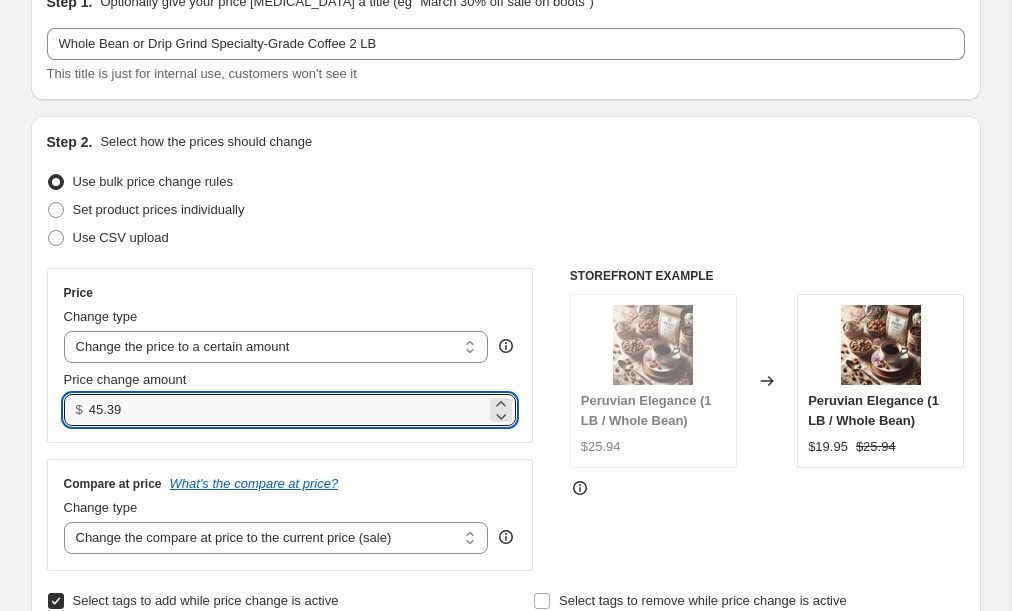 type on "45.39" 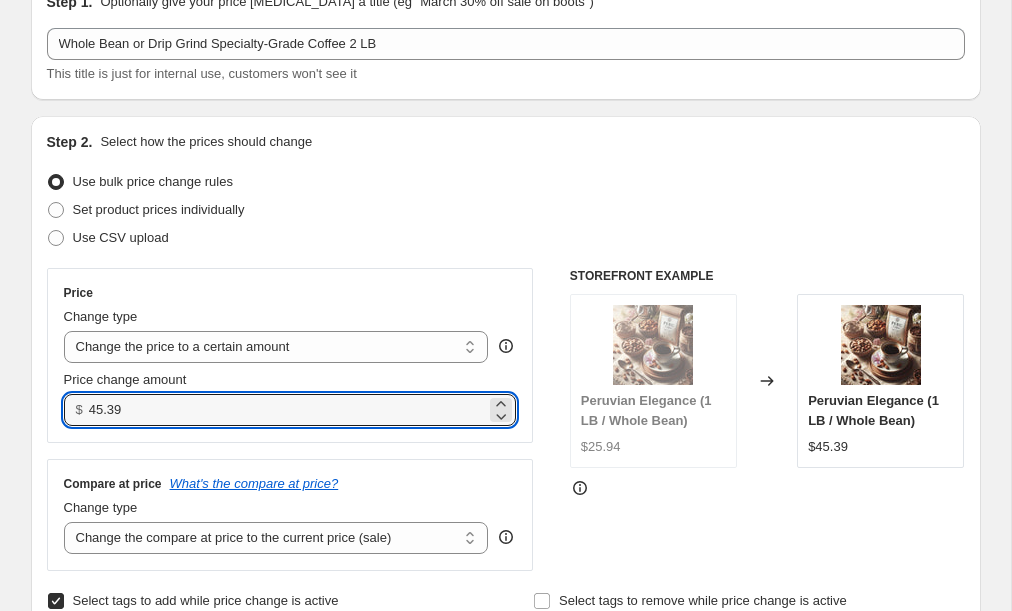 click on "Set product prices individually" at bounding box center [506, 210] 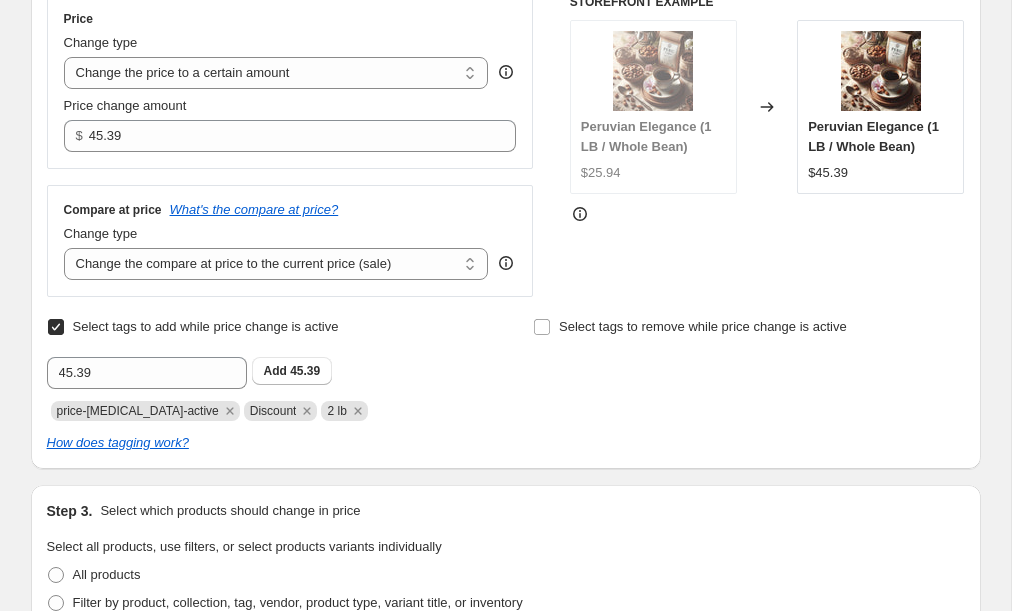 scroll, scrollTop: 375, scrollLeft: 0, axis: vertical 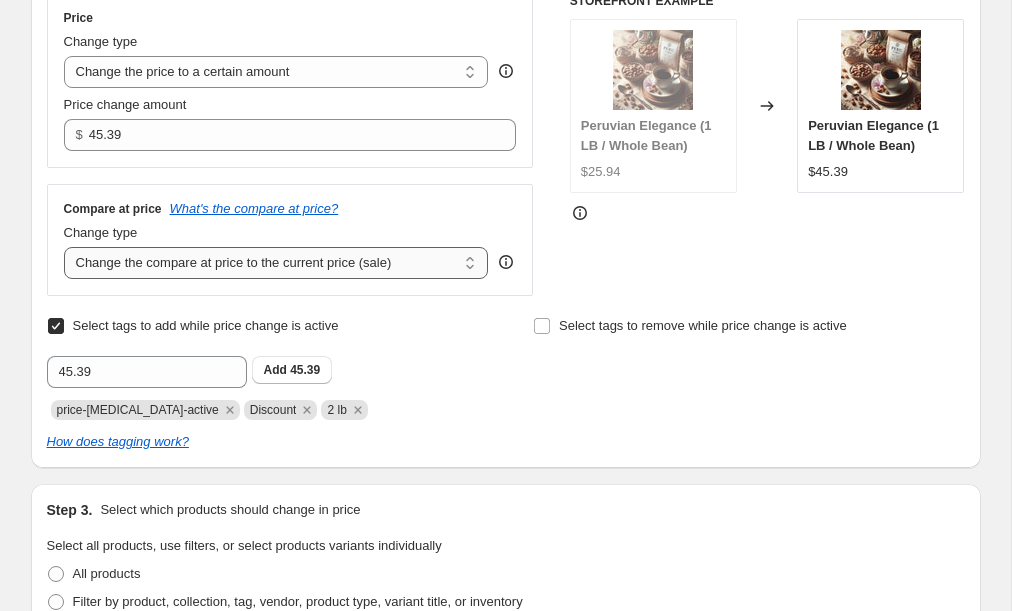click on "Change the compare at price to the current price (sale) Change the compare at price to a certain amount Change the compare at price by a certain amount Change the compare at price by a certain percentage Change the compare at price by a certain amount relative to the actual price Change the compare at price by a certain percentage relative to the actual price Don't change the compare at price Remove the compare at price" at bounding box center (276, 263) 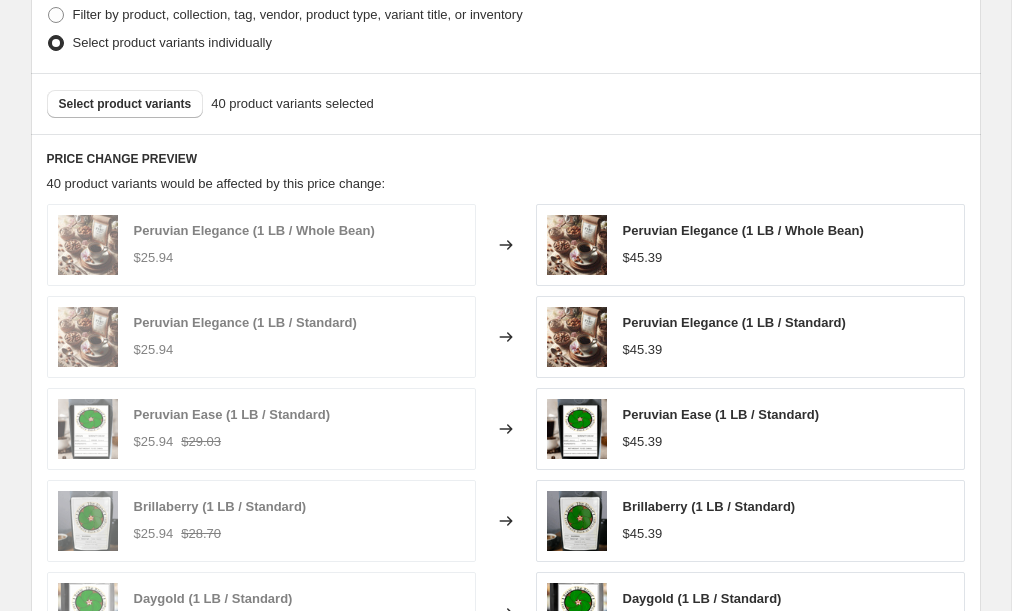 scroll, scrollTop: 922, scrollLeft: 0, axis: vertical 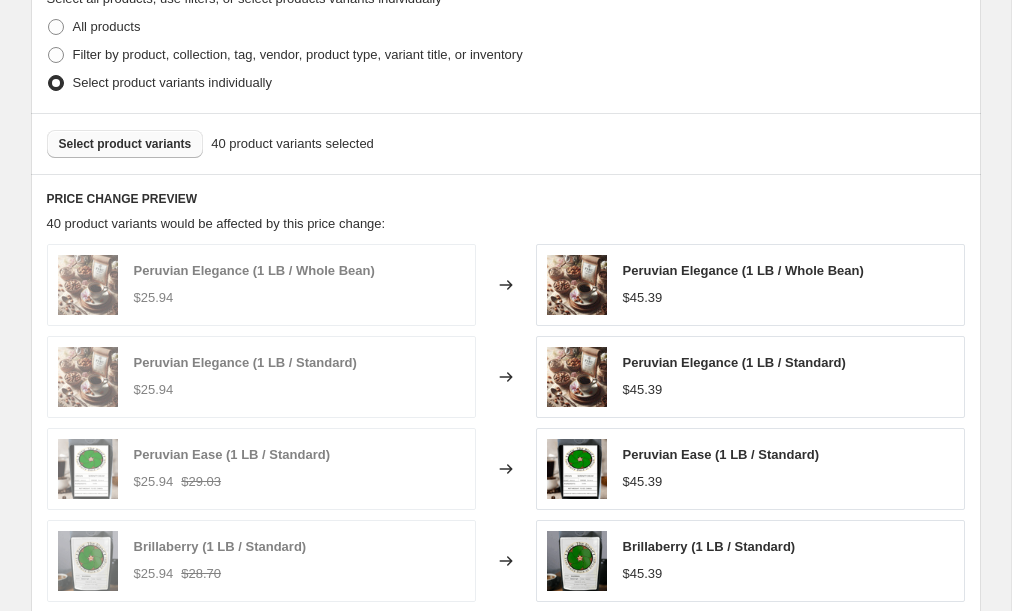 click on "Select product variants" at bounding box center [125, 144] 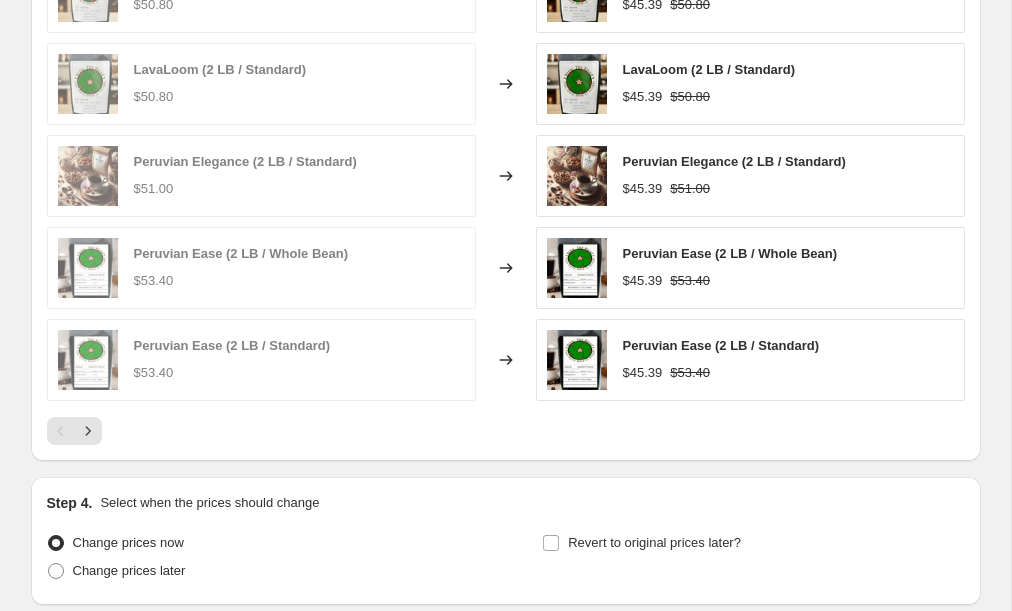 scroll, scrollTop: 1226, scrollLeft: 0, axis: vertical 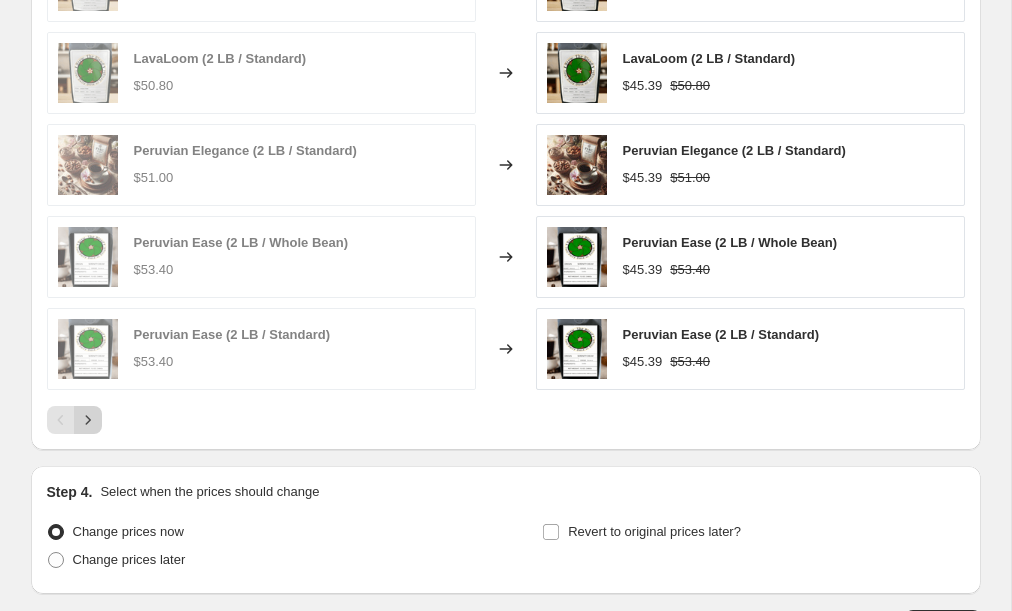 click 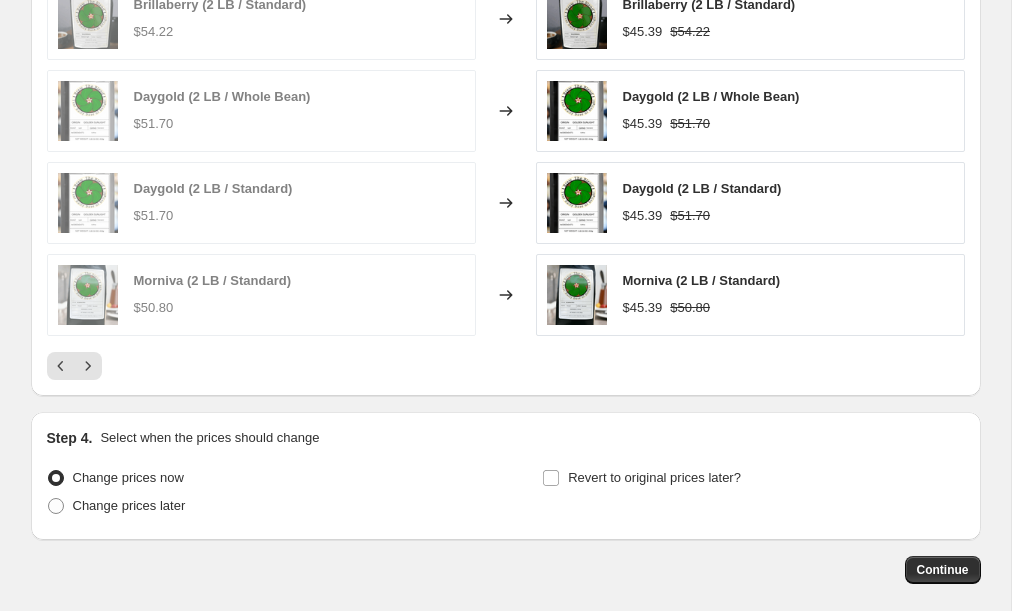 scroll, scrollTop: 1300, scrollLeft: 0, axis: vertical 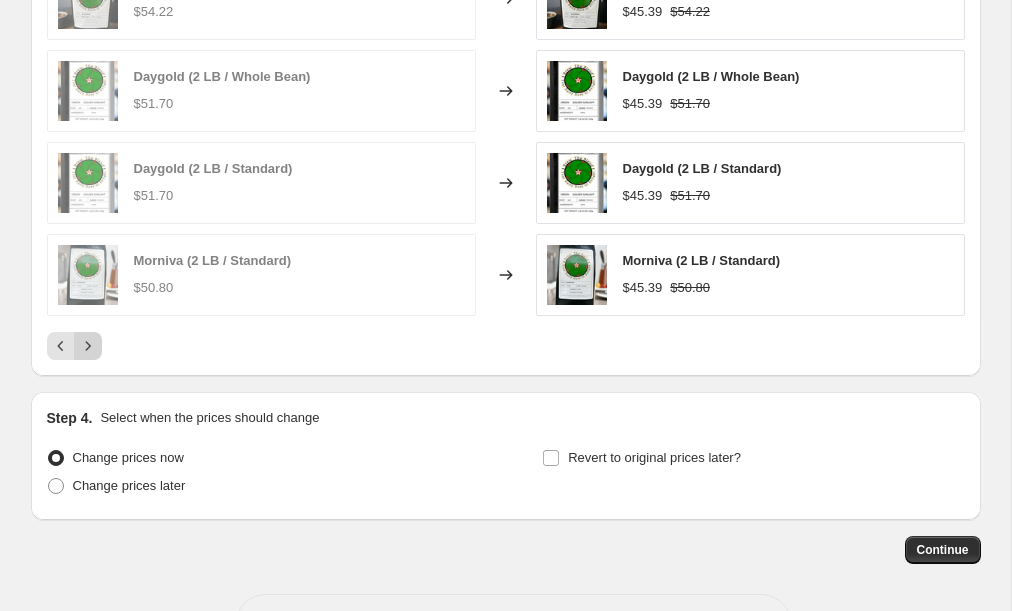 click 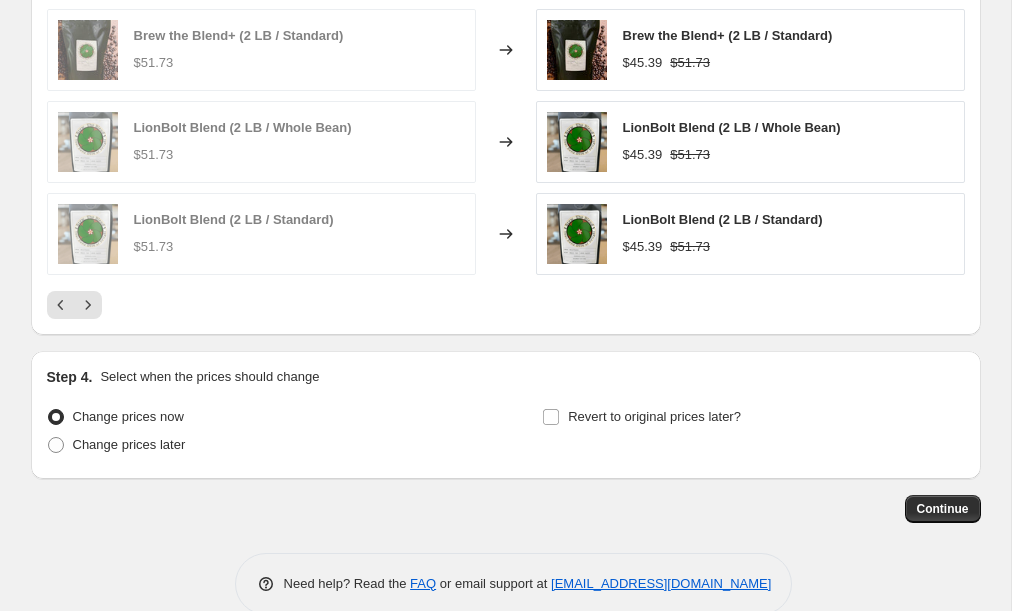 scroll, scrollTop: 1342, scrollLeft: 0, axis: vertical 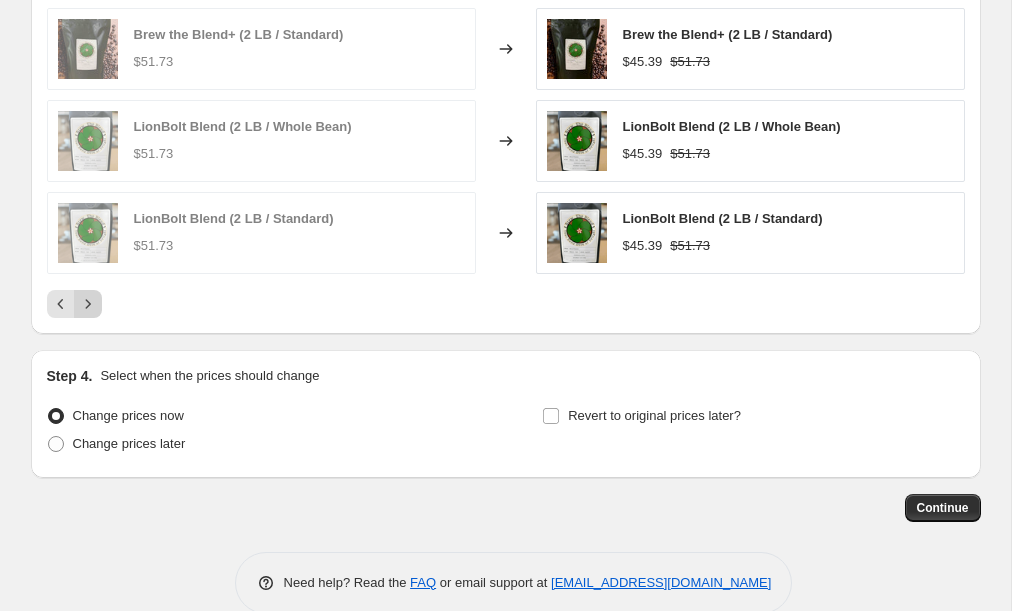 click 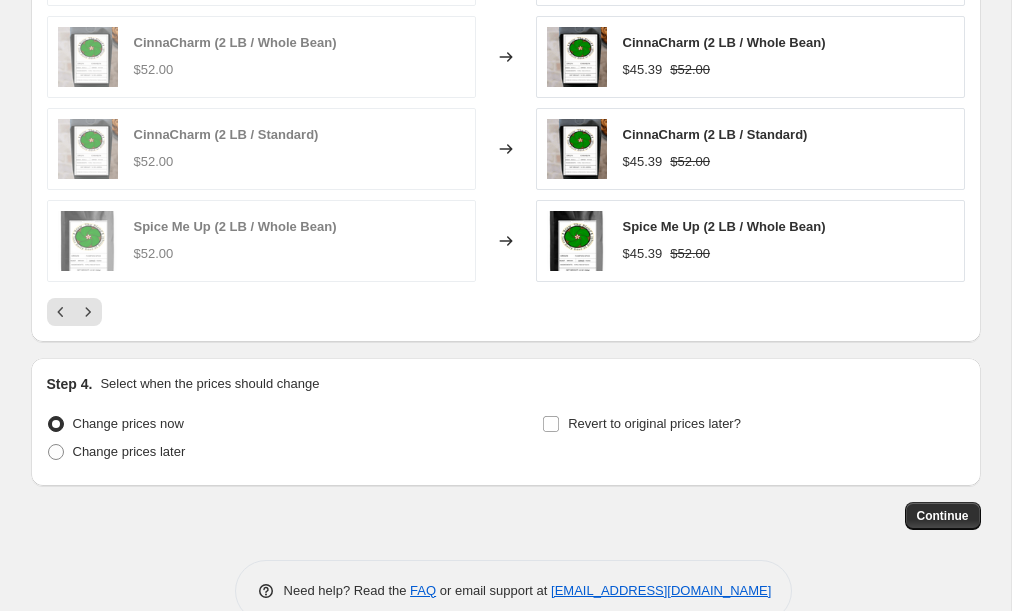 scroll, scrollTop: 1344, scrollLeft: 0, axis: vertical 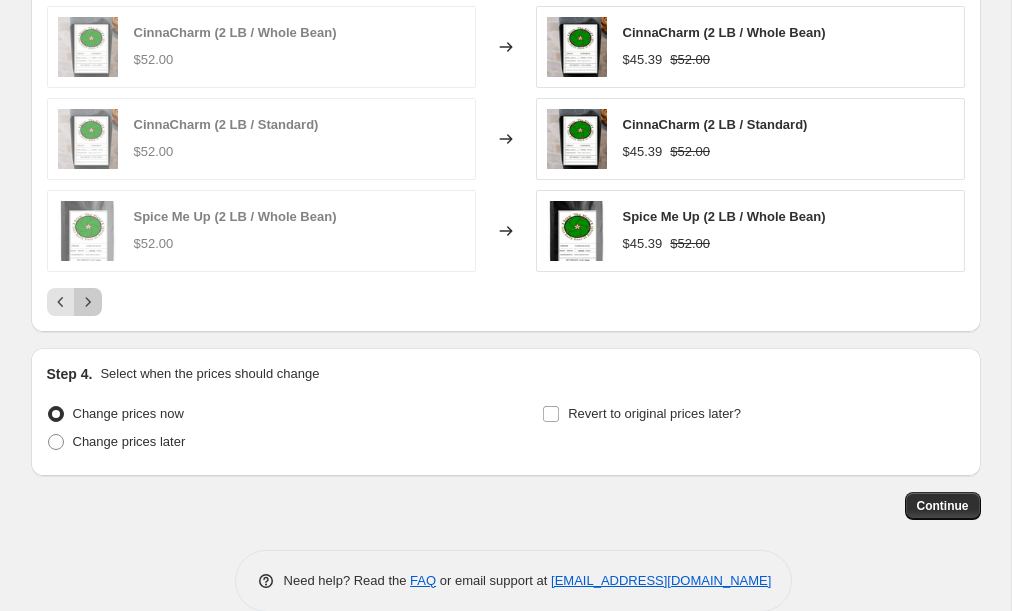click 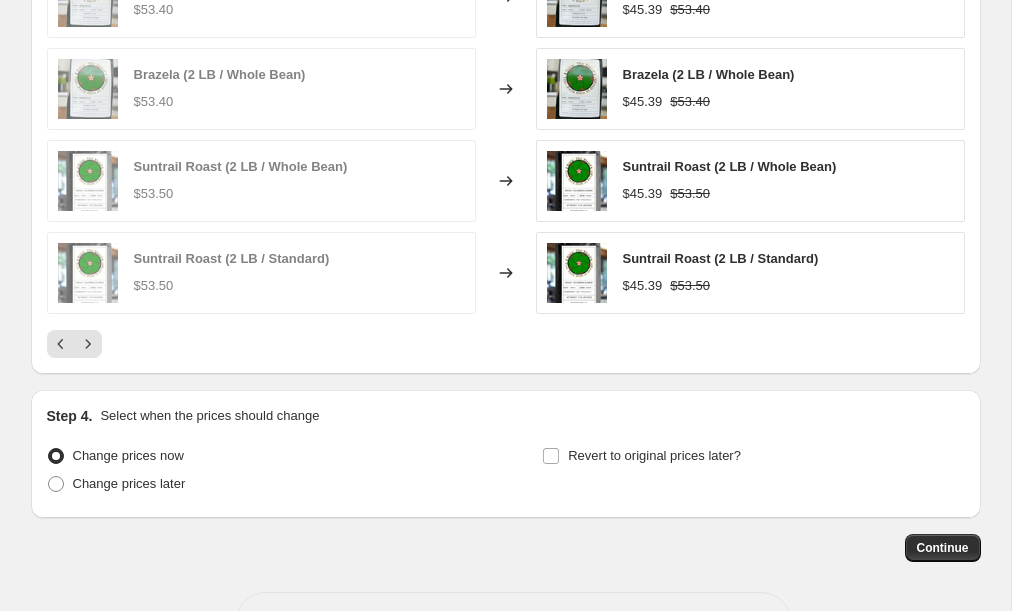 scroll, scrollTop: 1304, scrollLeft: 0, axis: vertical 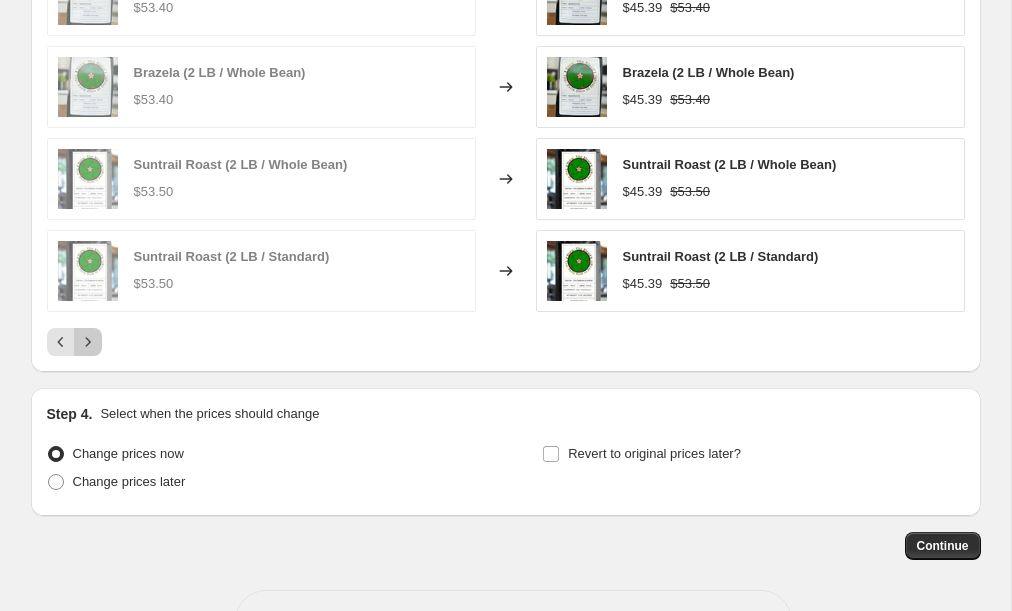click 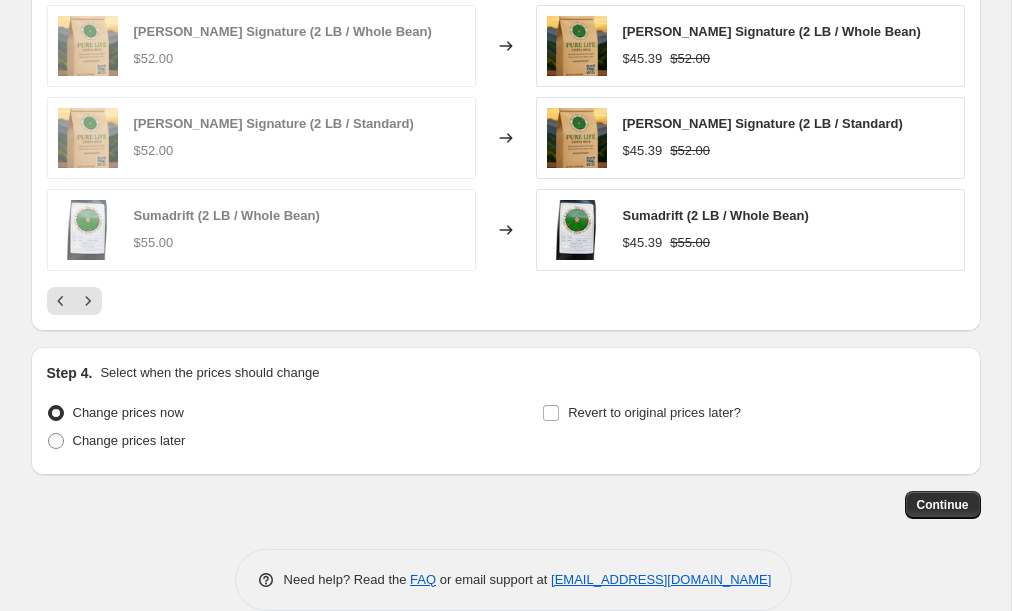 scroll, scrollTop: 1366, scrollLeft: 0, axis: vertical 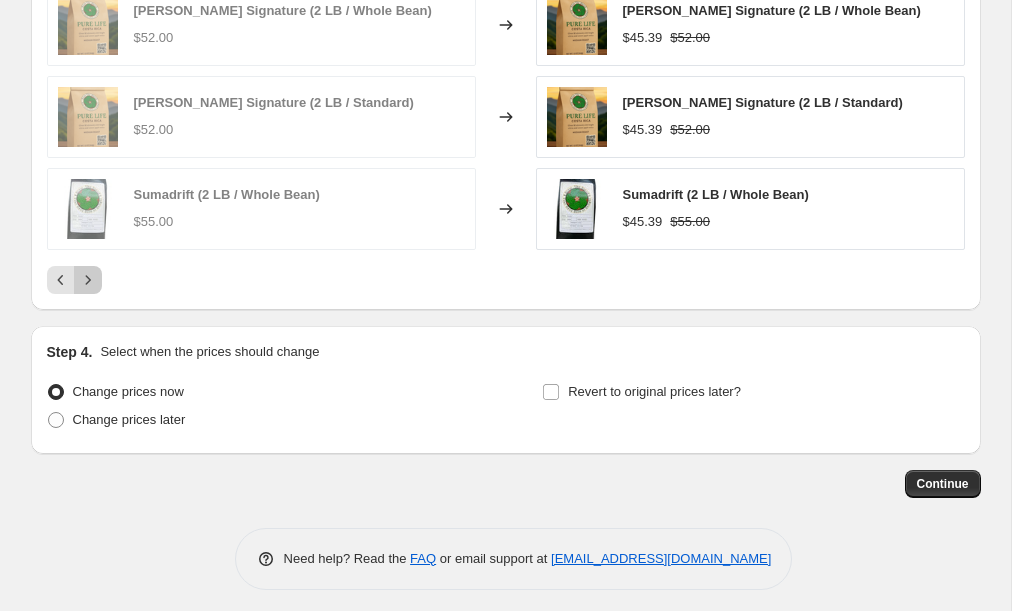 click 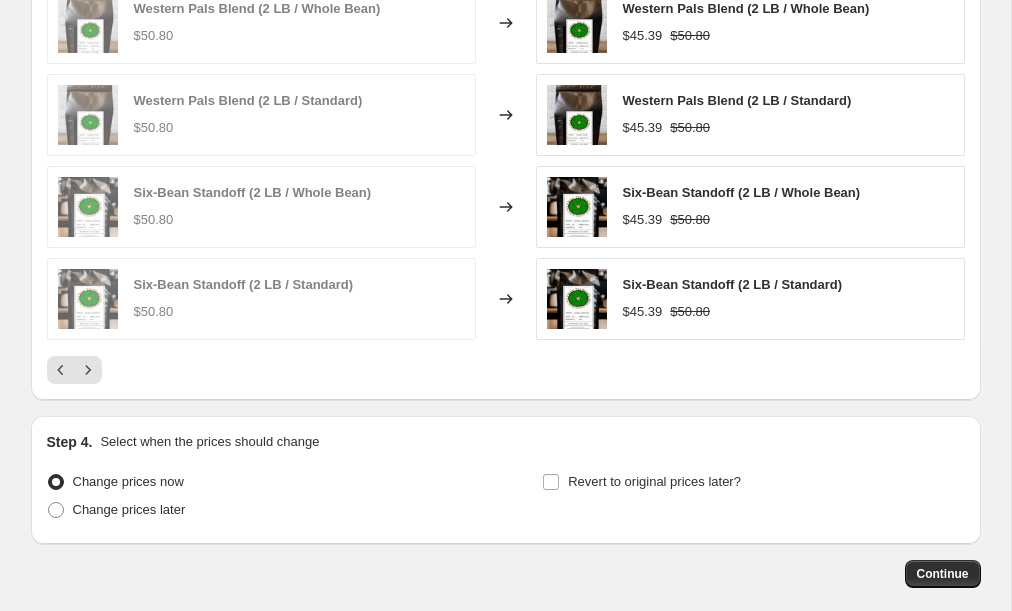scroll, scrollTop: 1313, scrollLeft: 0, axis: vertical 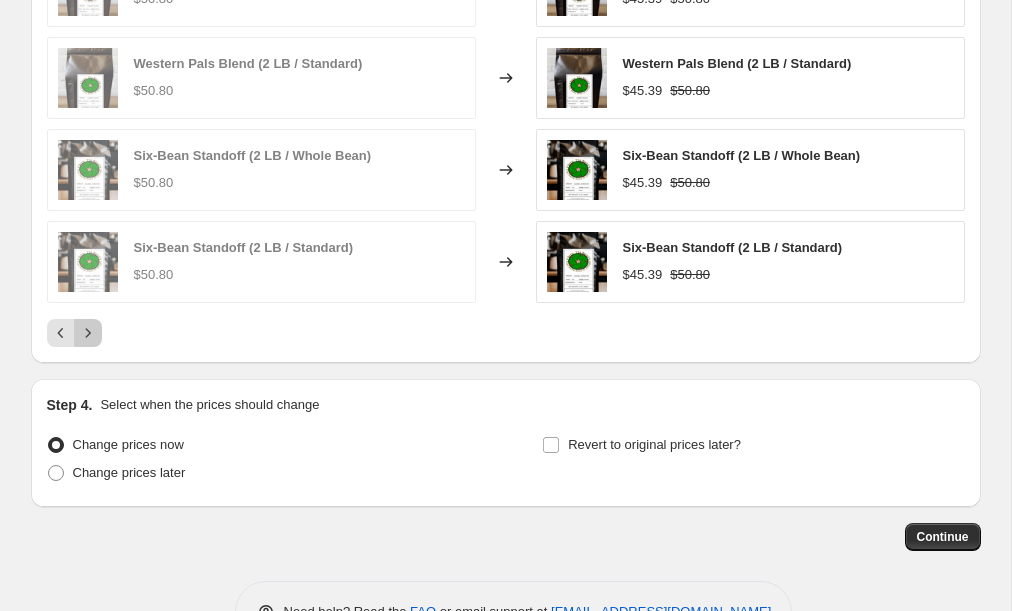 click 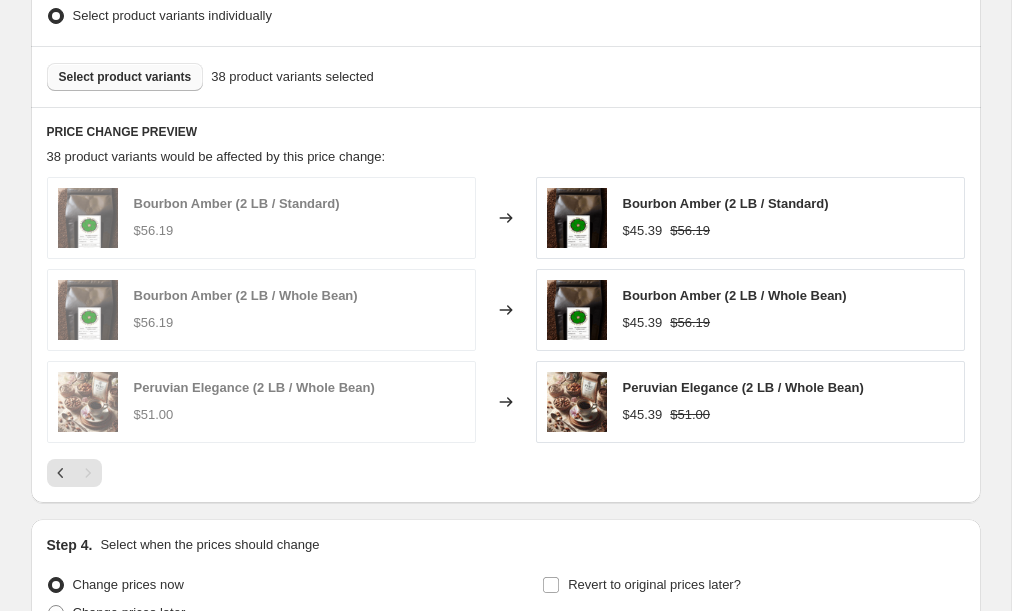 scroll, scrollTop: 1183, scrollLeft: 0, axis: vertical 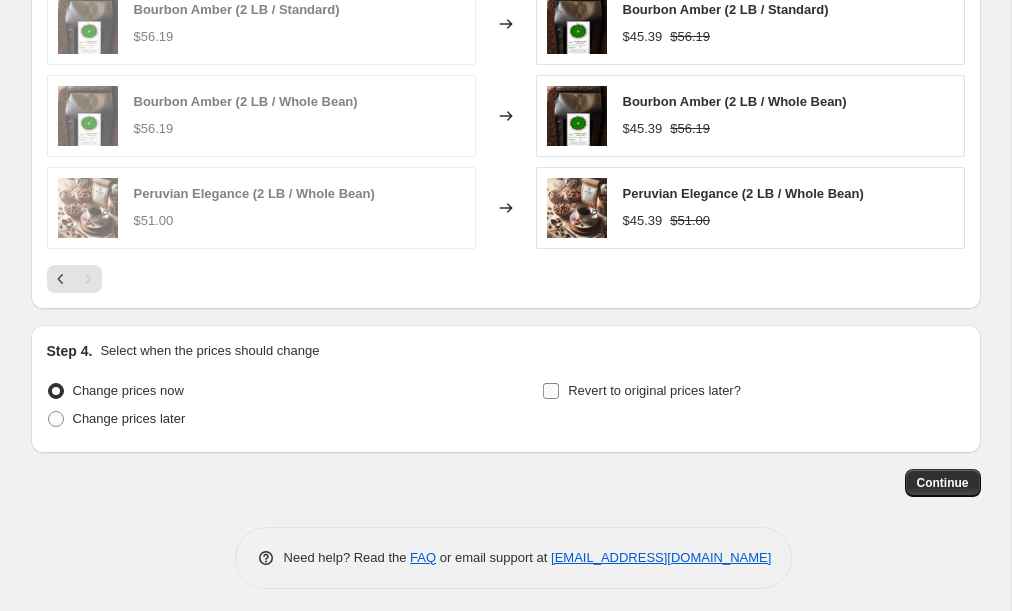 click on "Revert to original prices later?" at bounding box center [551, 391] 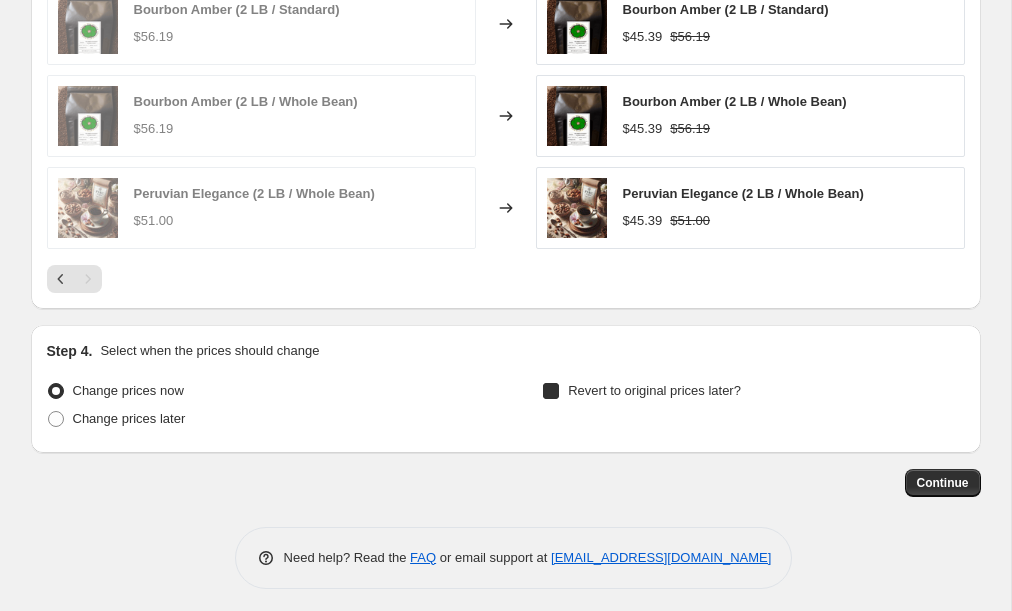 checkbox on "true" 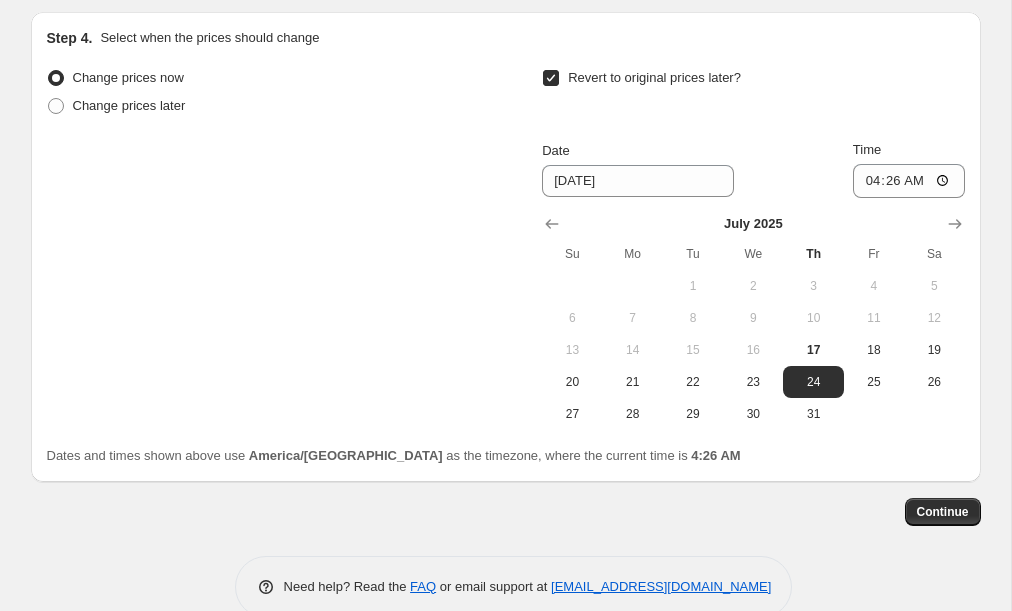 scroll, scrollTop: 1526, scrollLeft: 0, axis: vertical 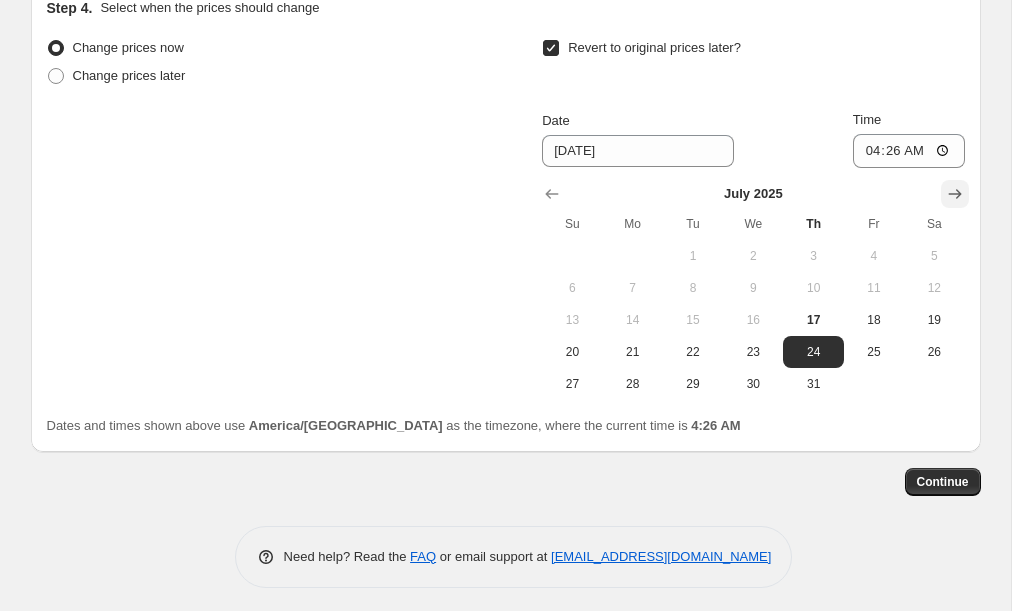 click 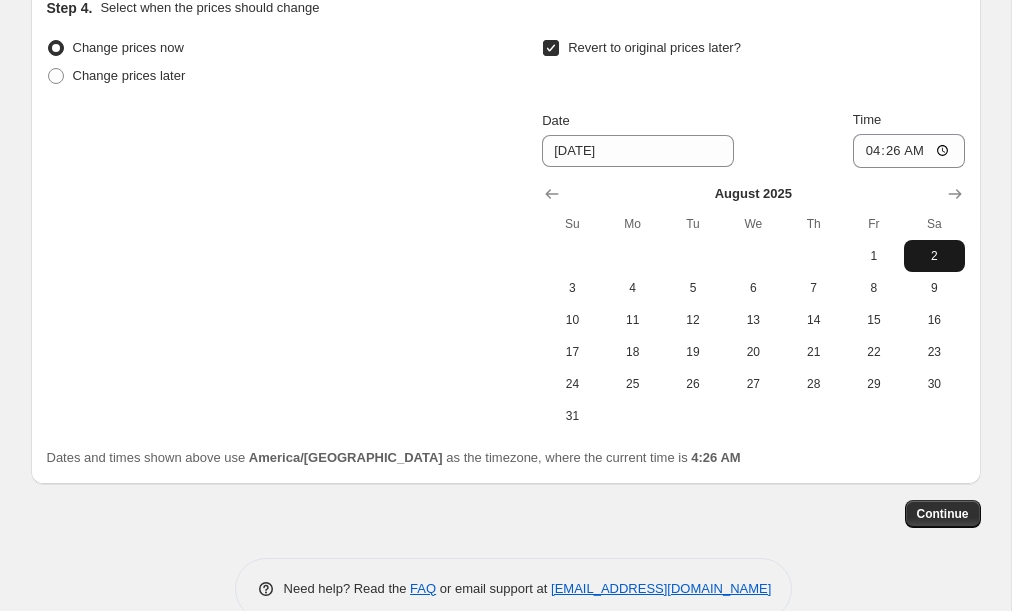 click on "2" at bounding box center (934, 256) 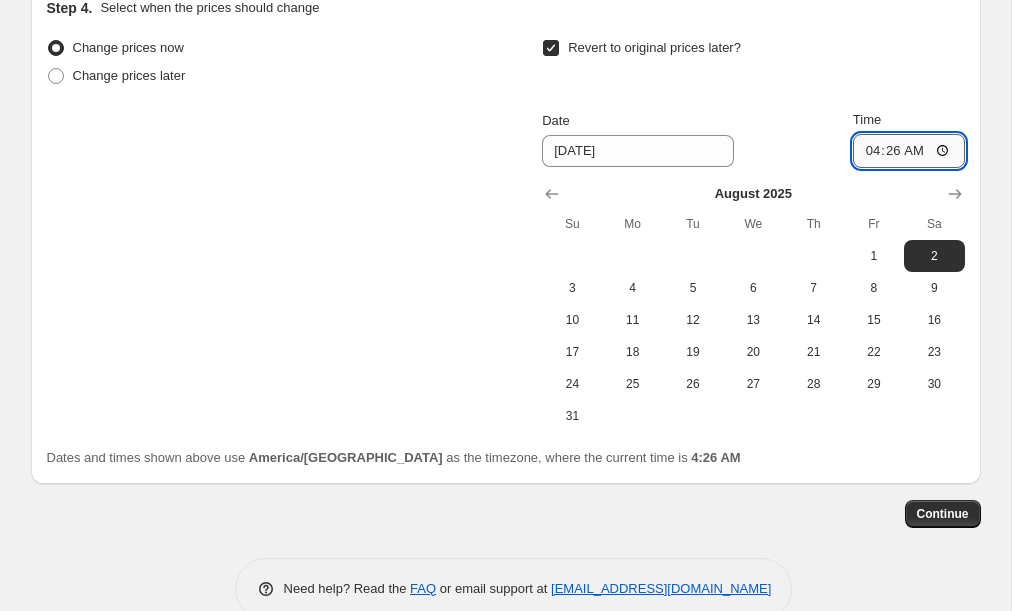 click on "04:26" at bounding box center (909, 151) 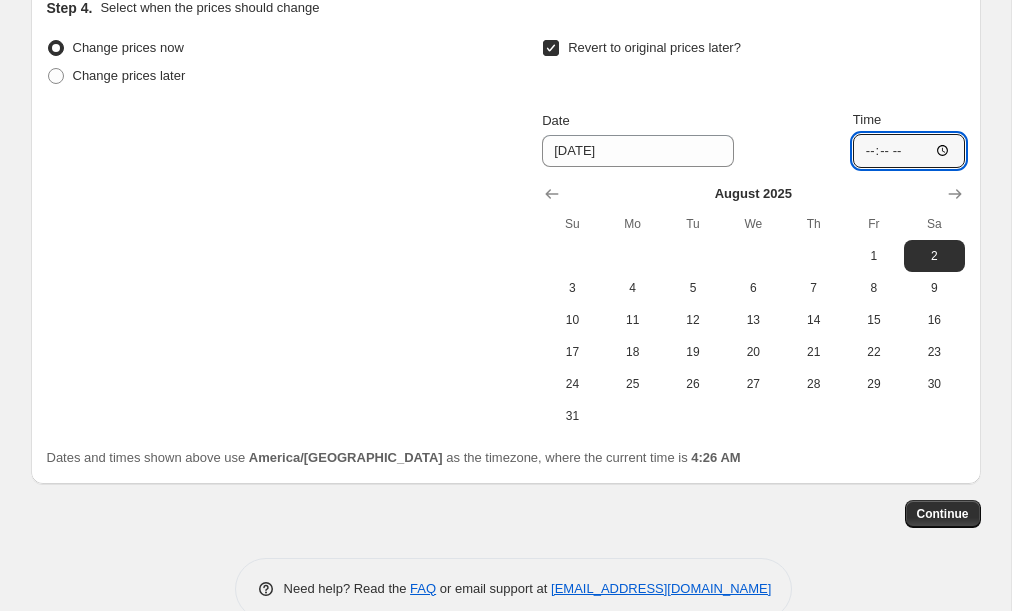 type on "02:00" 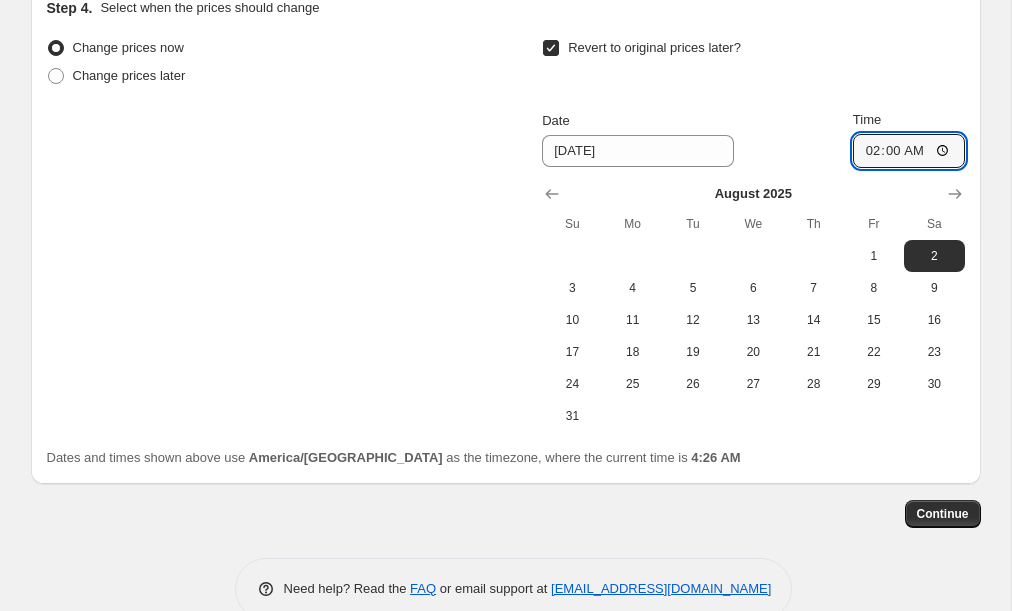 click on "Change prices now Change prices later Revert to original prices later? Date 8/2/2025 Time 02:00 August   2025 Su Mo Tu We Th Fr Sa 1 2 3 4 5 6 7 8 9 10 11 12 13 14 15 16 17 18 19 20 21 22 23 24 25 26 27 28 29 30 31" at bounding box center [506, 233] 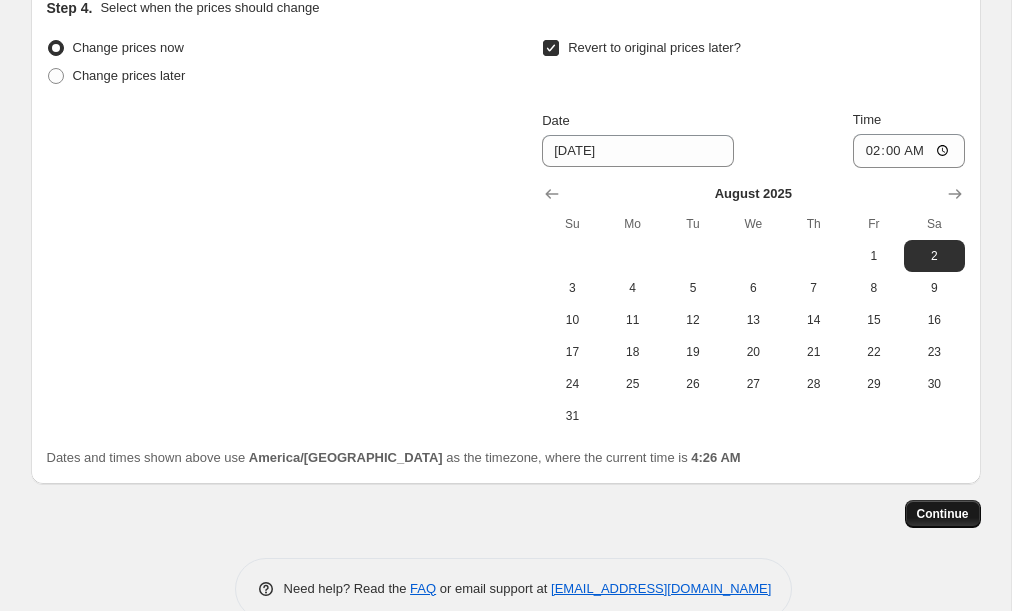 click on "Continue" at bounding box center [943, 514] 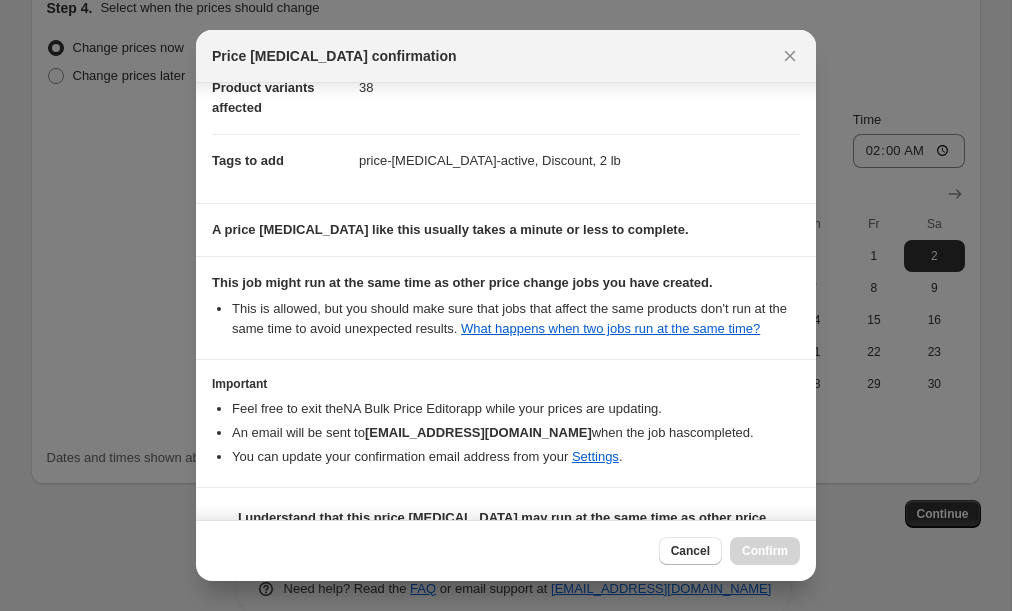 scroll, scrollTop: 319, scrollLeft: 0, axis: vertical 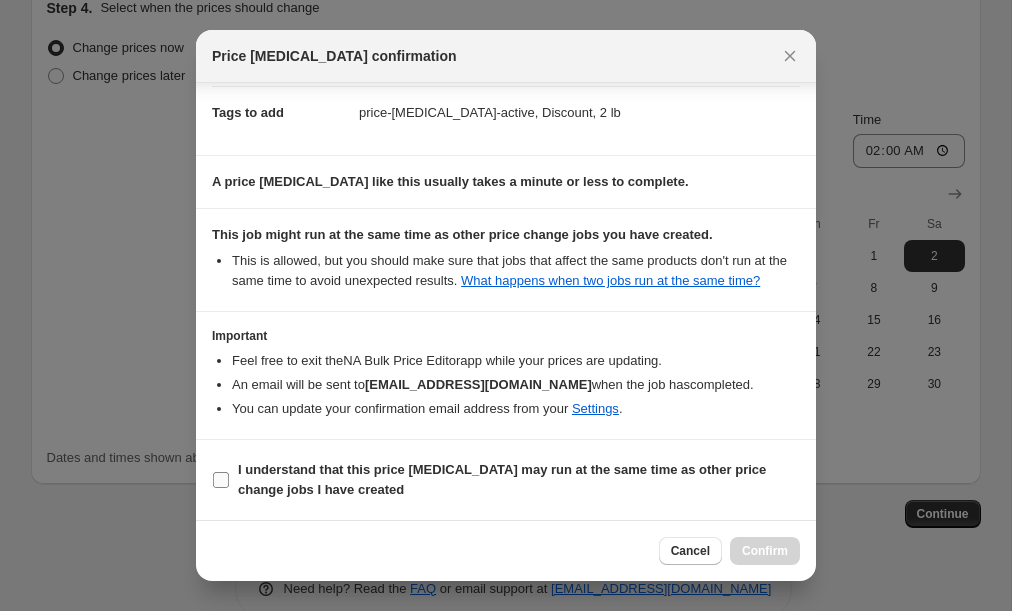 click on "I understand that this price [MEDICAL_DATA] may run at the same time as other price change jobs I have created" at bounding box center [221, 480] 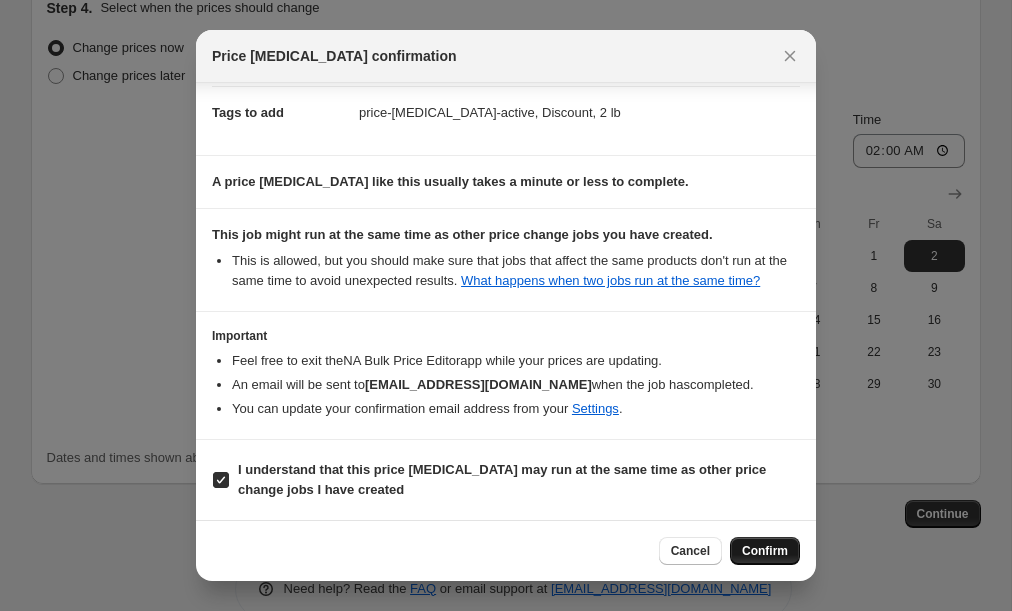 click on "Confirm" at bounding box center (765, 551) 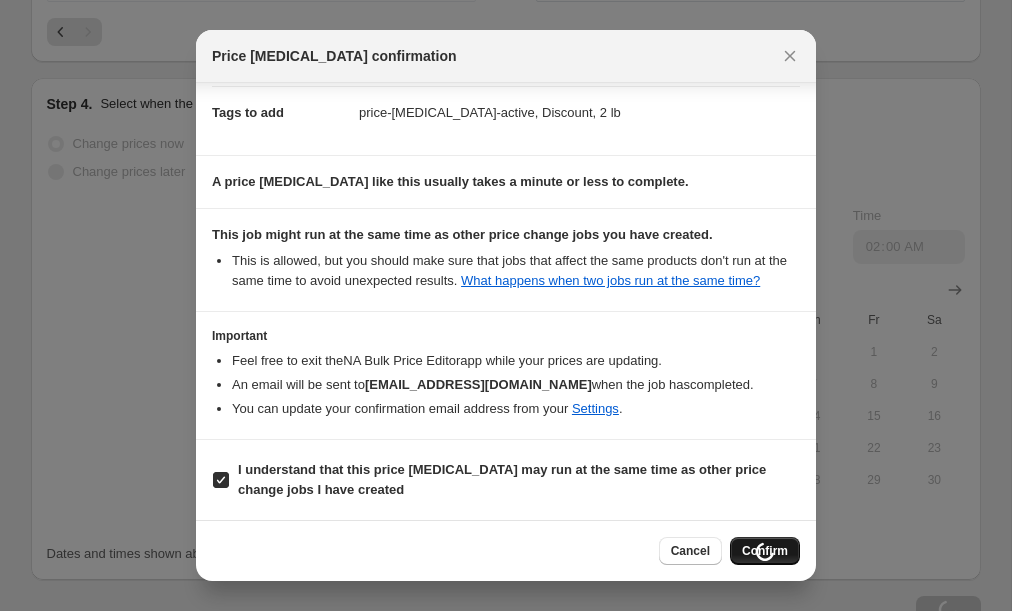 scroll, scrollTop: 1622, scrollLeft: 0, axis: vertical 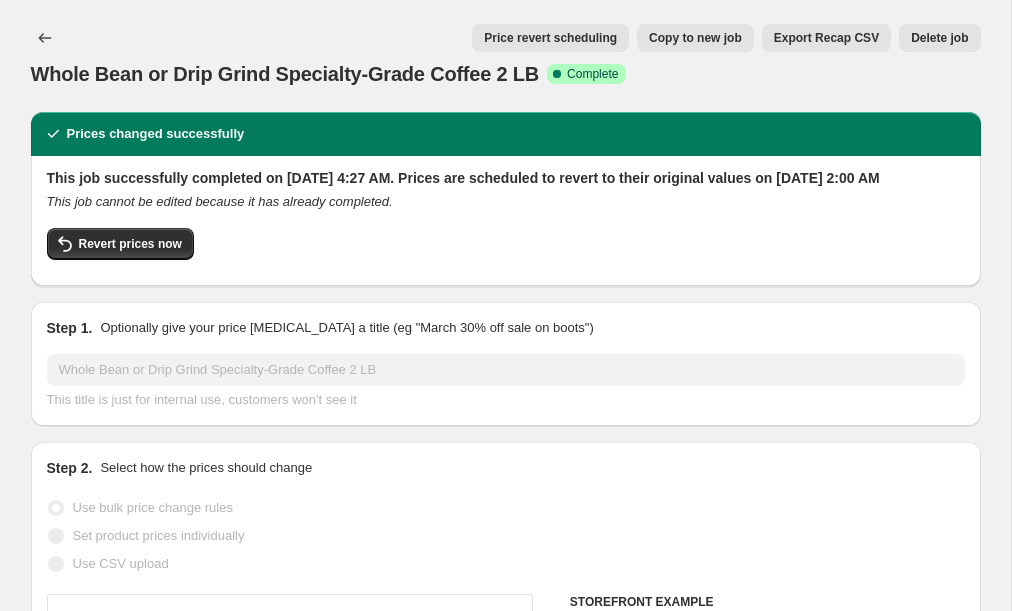click on "Copy to new job" at bounding box center [695, 38] 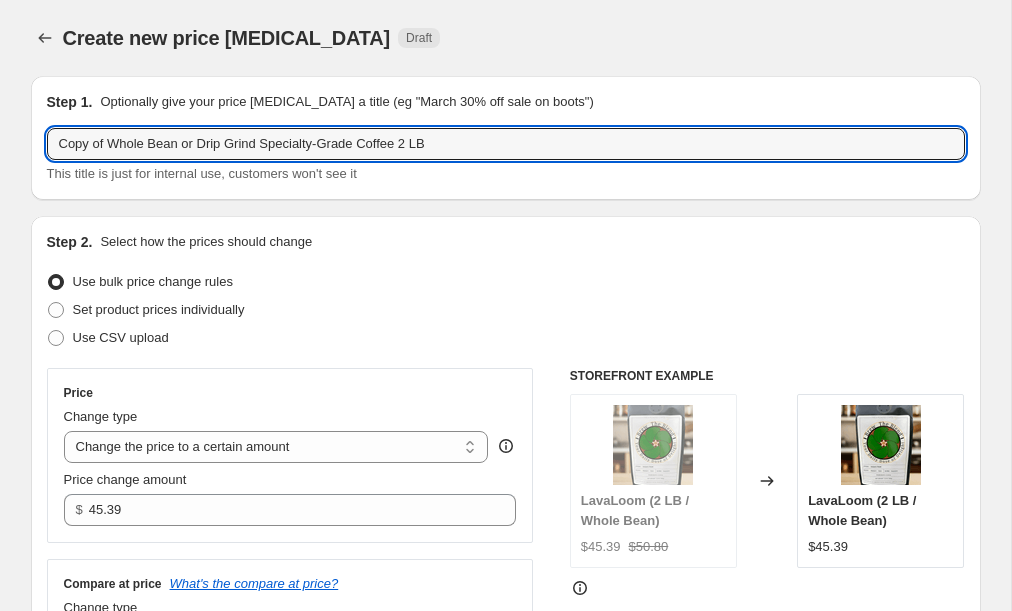 drag, startPoint x: 111, startPoint y: 147, endPoint x: 44, endPoint y: 151, distance: 67.11929 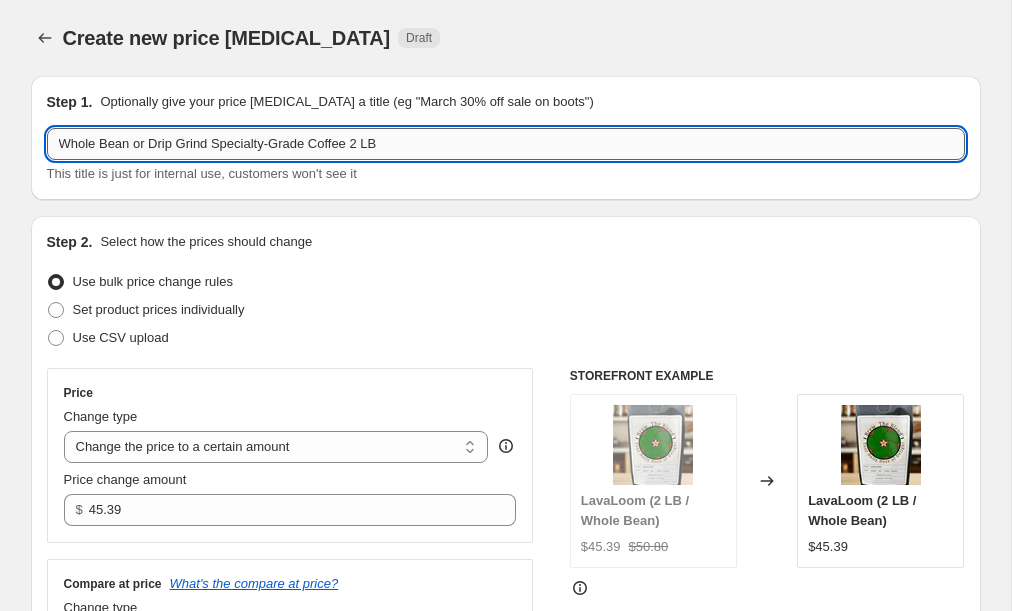 click on "Whole Bean or Drip Grind Specialty-Grade Coffee 2 LB" at bounding box center (506, 144) 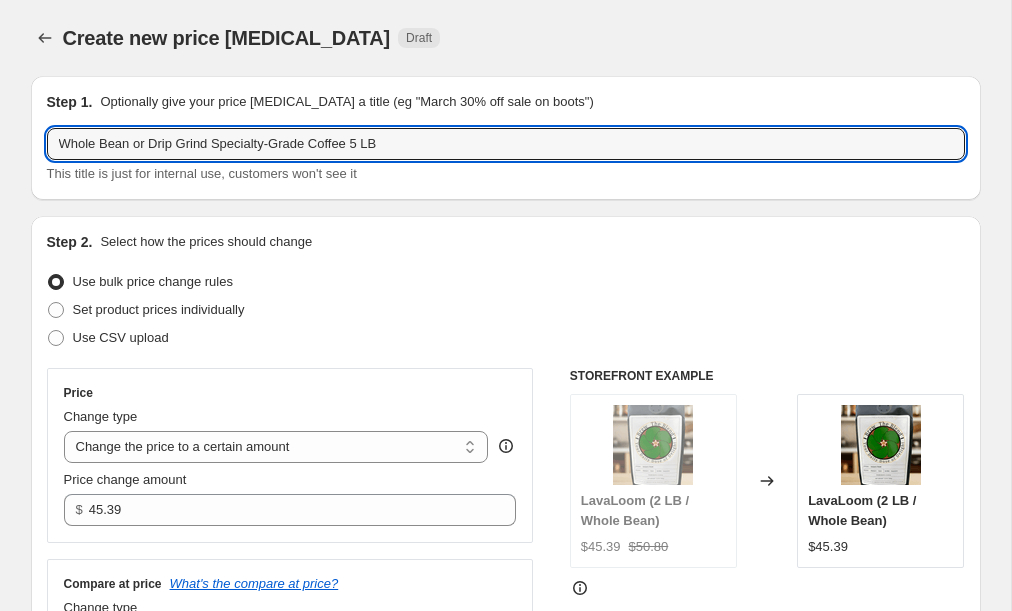 type on "Whole Bean or Drip Grind Specialty-Grade Coffee 5 LB" 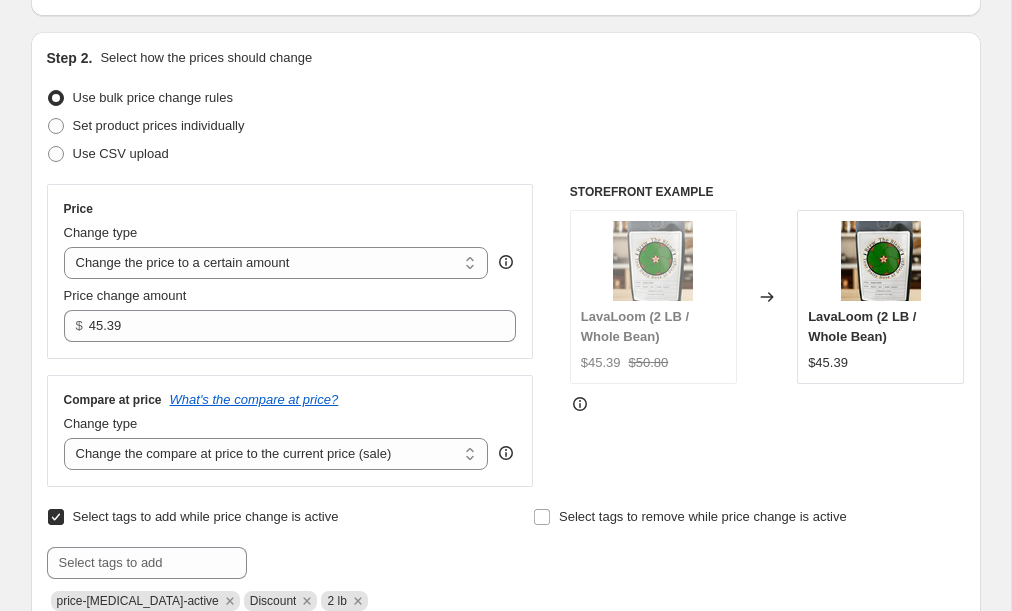 scroll, scrollTop: 191, scrollLeft: 0, axis: vertical 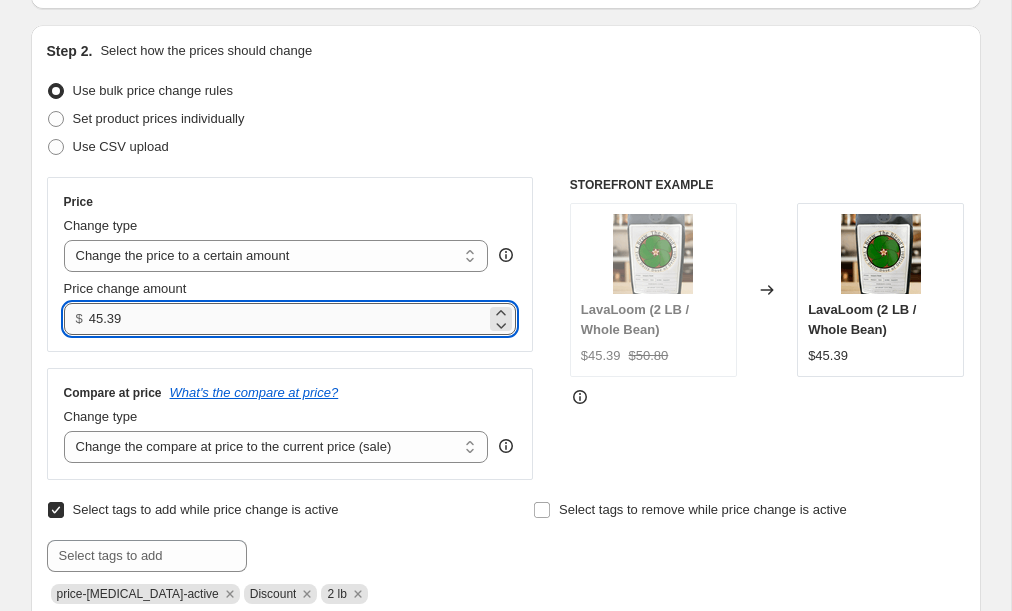click on "45.39" at bounding box center [287, 319] 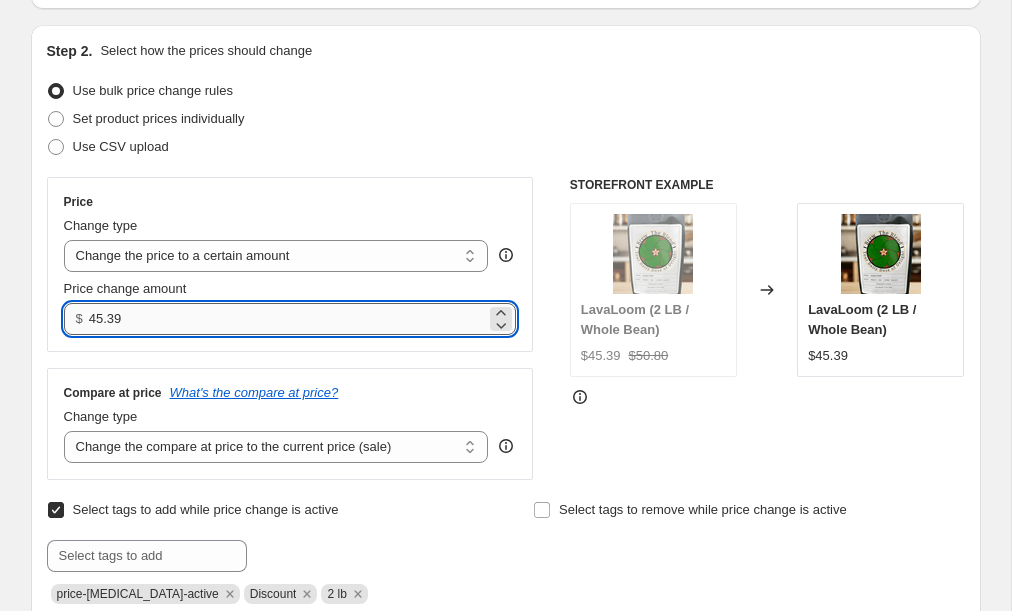 click on "45.39" at bounding box center (287, 319) 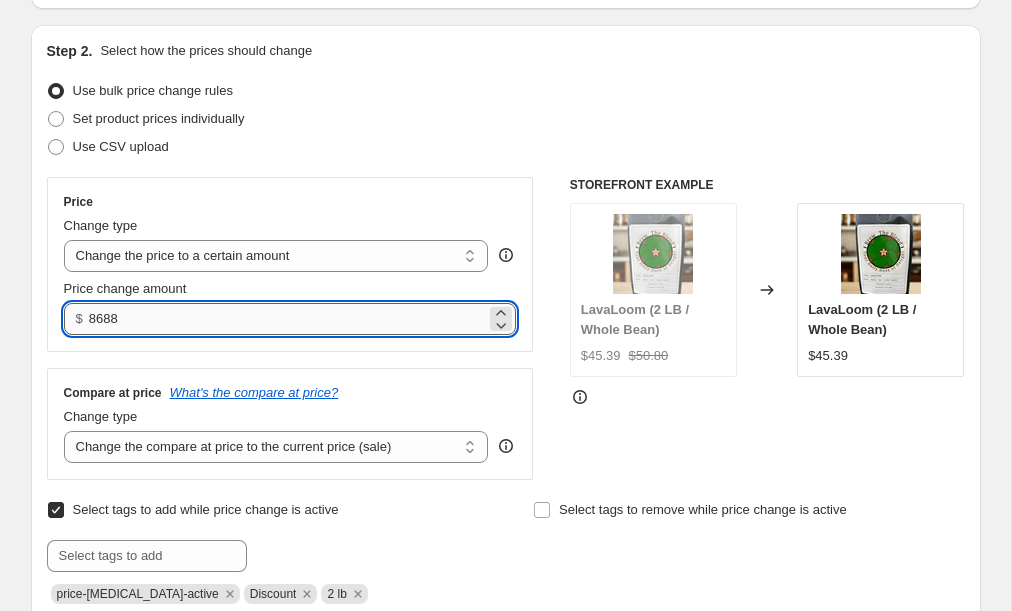 click on "8688" at bounding box center [287, 319] 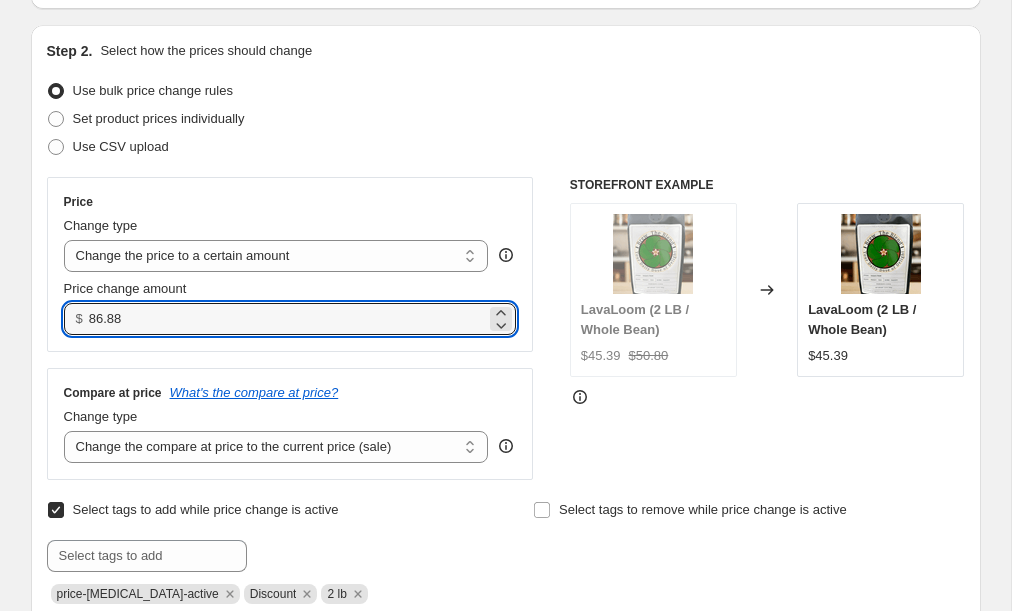type on "86.88" 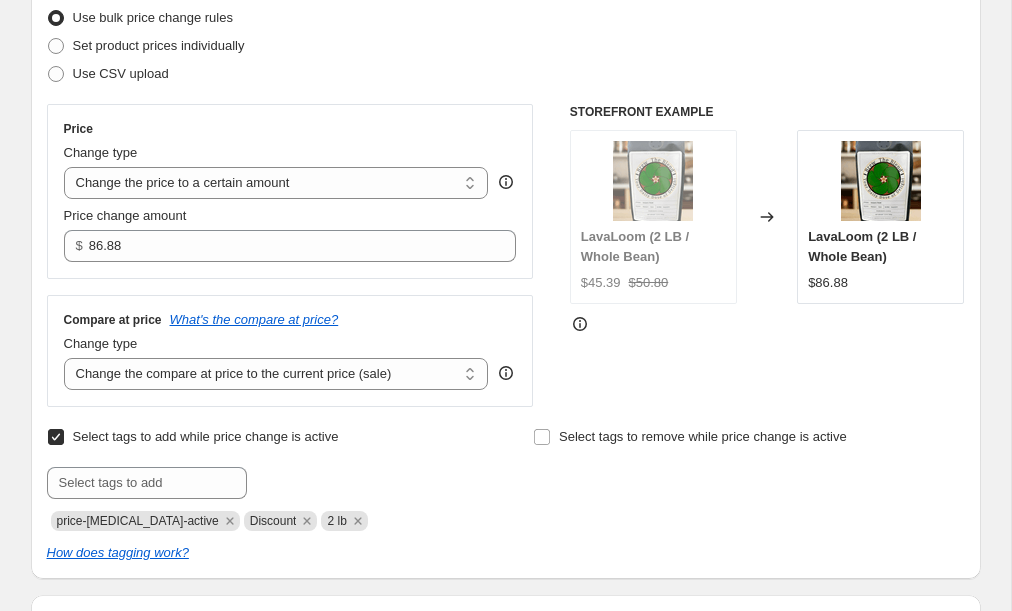 scroll, scrollTop: 278, scrollLeft: 0, axis: vertical 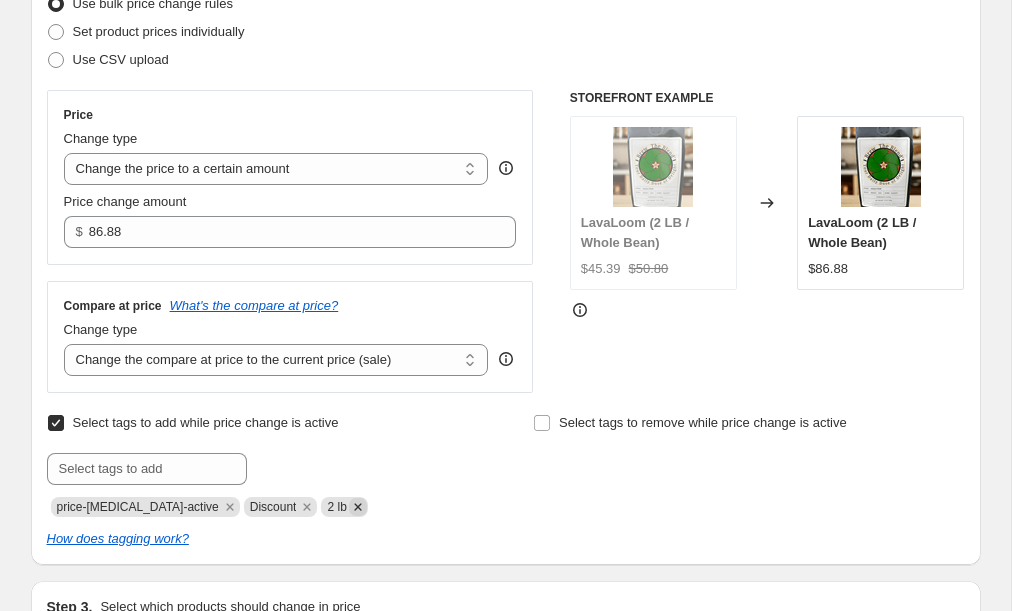 click 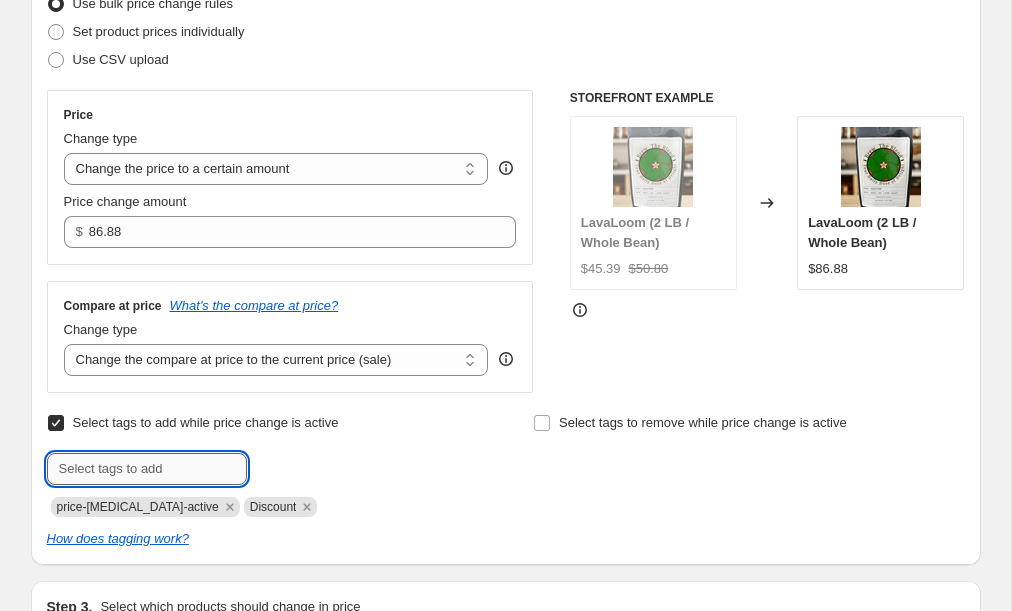click at bounding box center (147, 469) 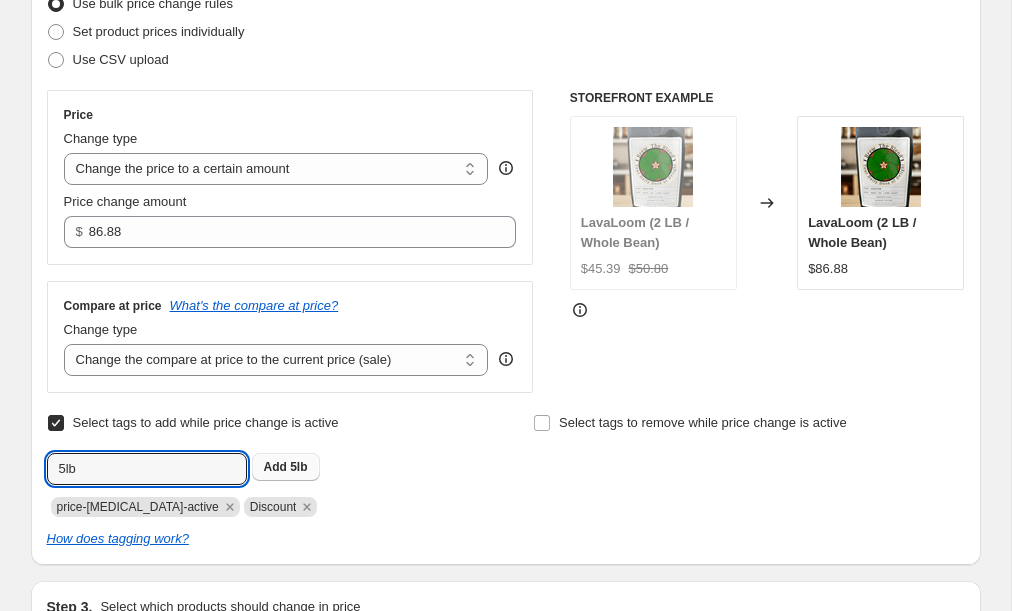 type on "5lb" 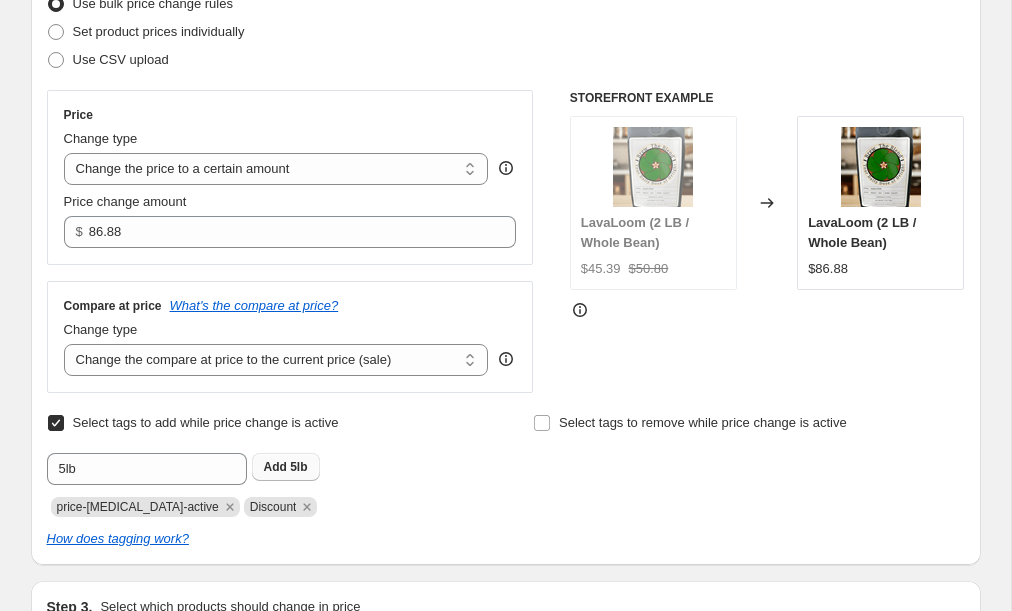 click on "Add   5lb" at bounding box center (286, 467) 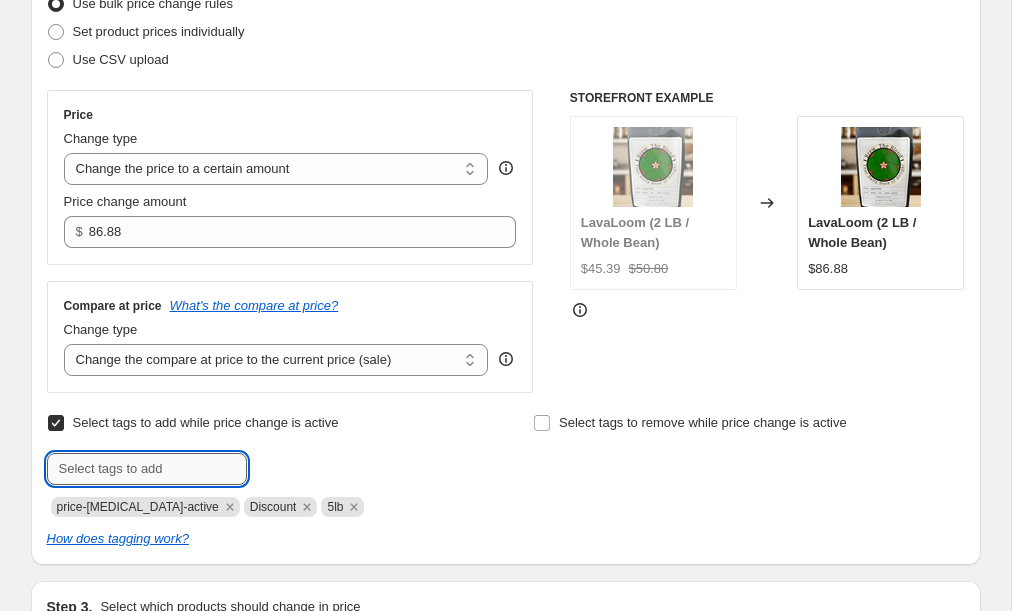 click at bounding box center (147, 469) 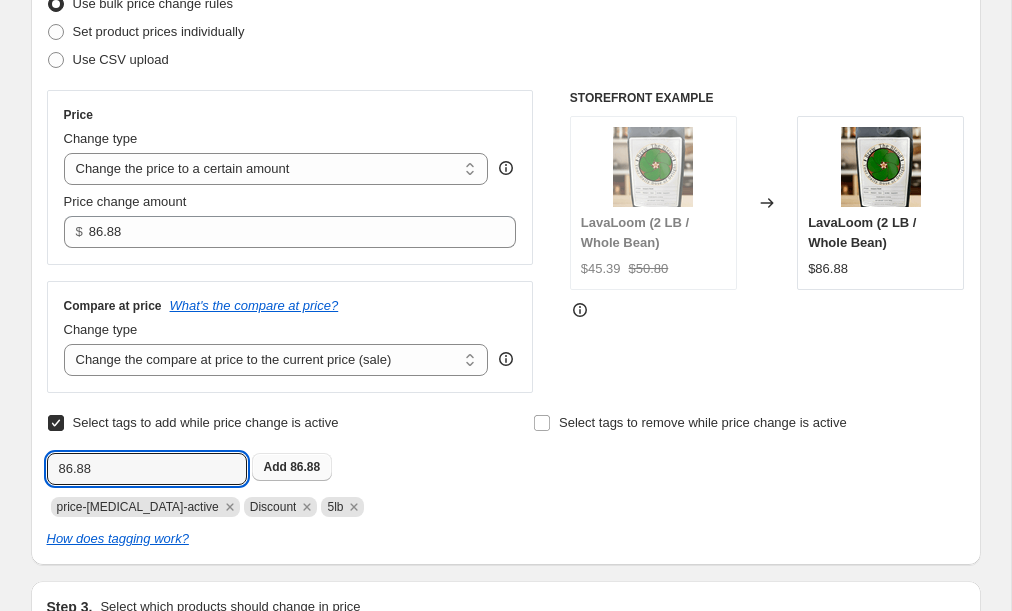 type on "86.88" 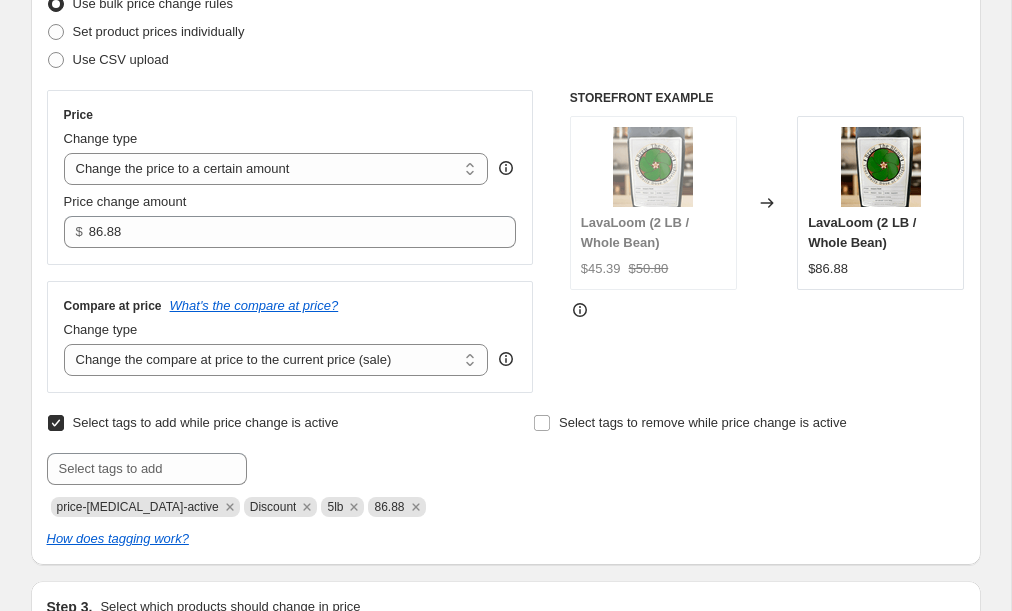 click on "Select tags to remove while price change is active" at bounding box center (748, 463) 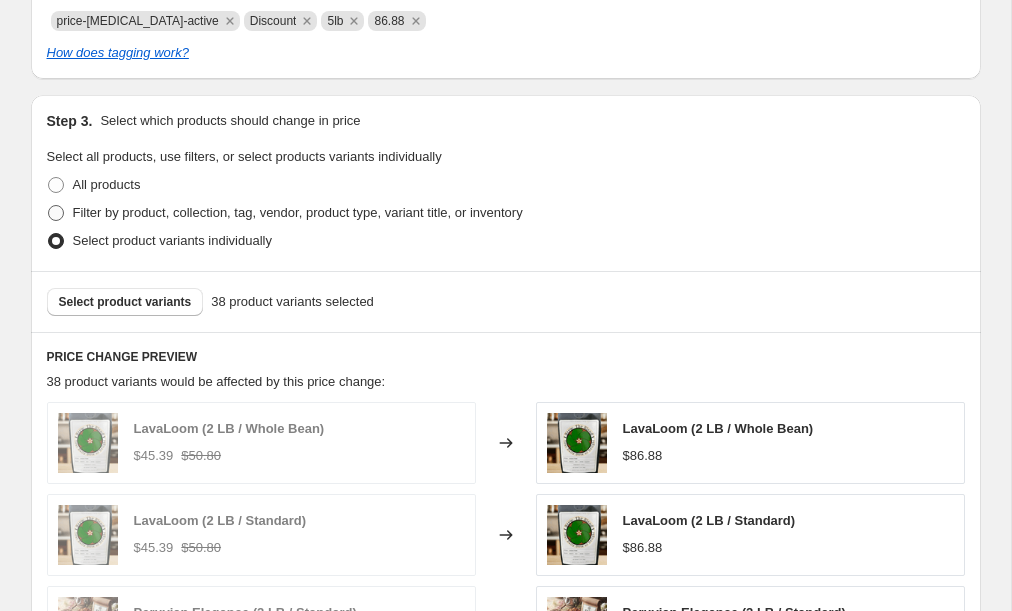 scroll, scrollTop: 780, scrollLeft: 0, axis: vertical 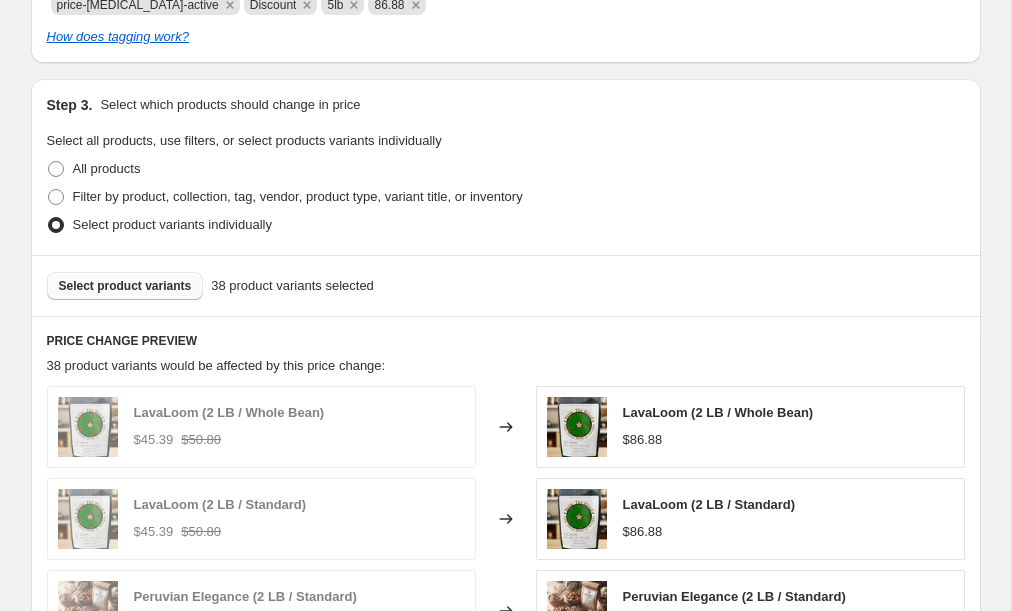 click on "Select product variants" at bounding box center (125, 286) 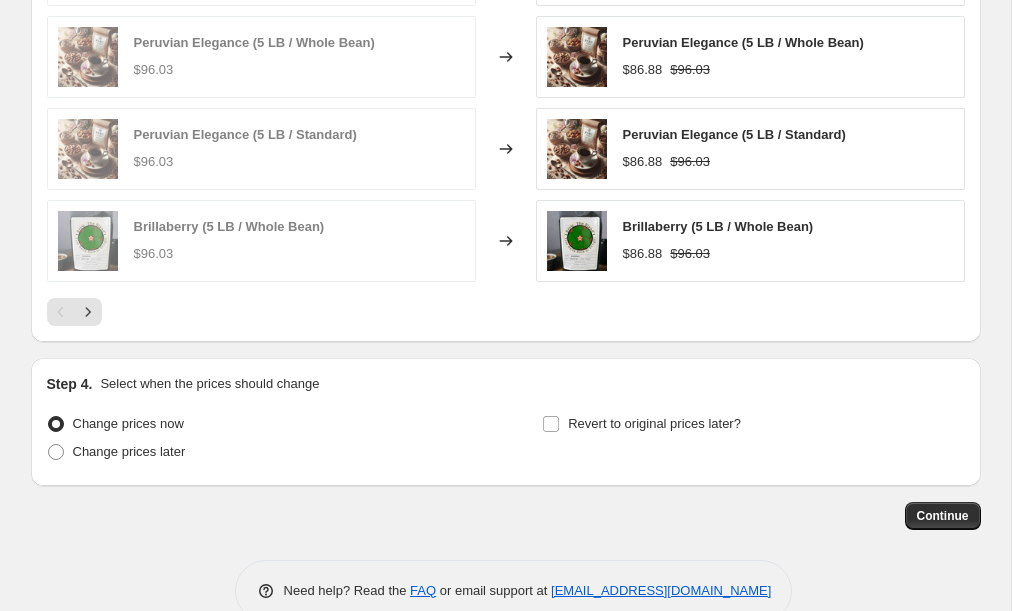 scroll, scrollTop: 1341, scrollLeft: 0, axis: vertical 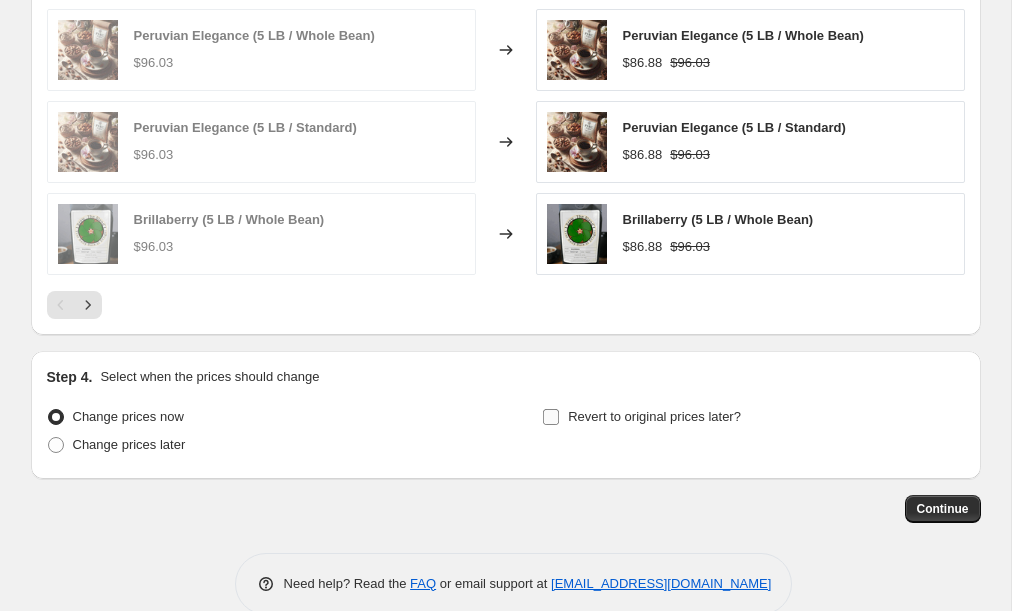 click on "Revert to original prices later?" at bounding box center [551, 417] 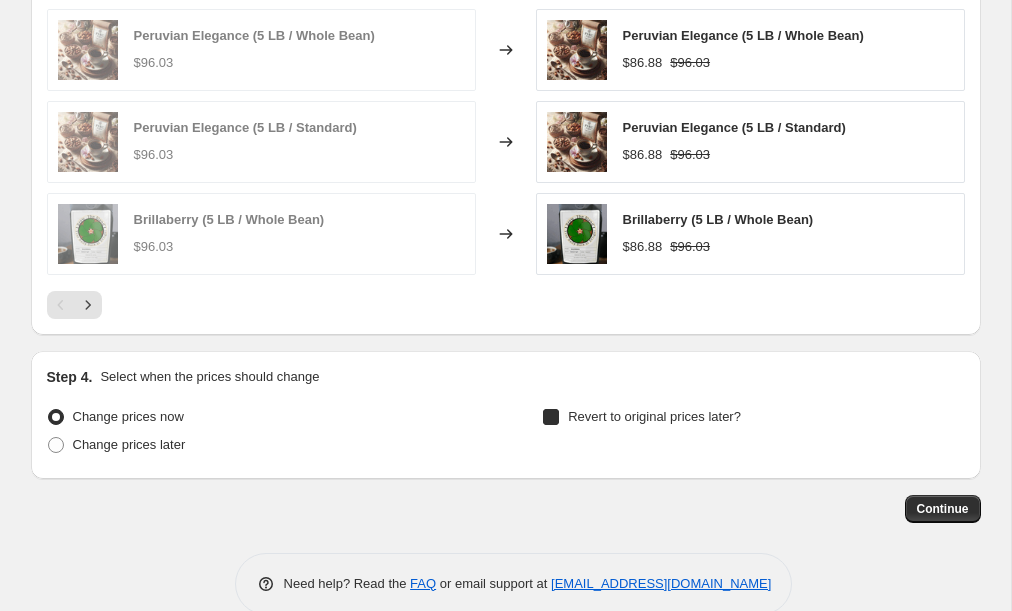 checkbox on "true" 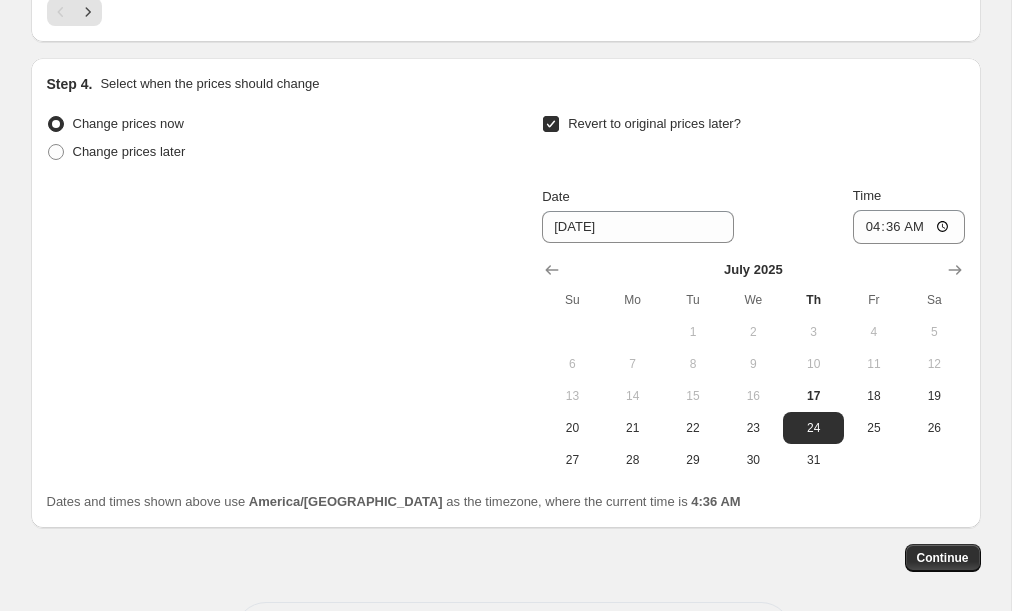 scroll, scrollTop: 1708, scrollLeft: 0, axis: vertical 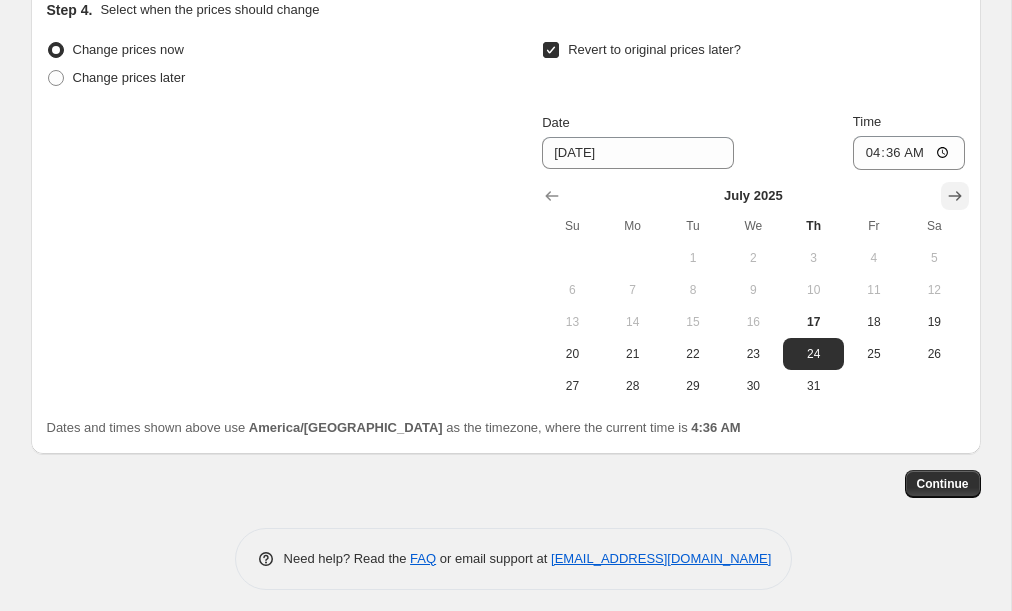 click 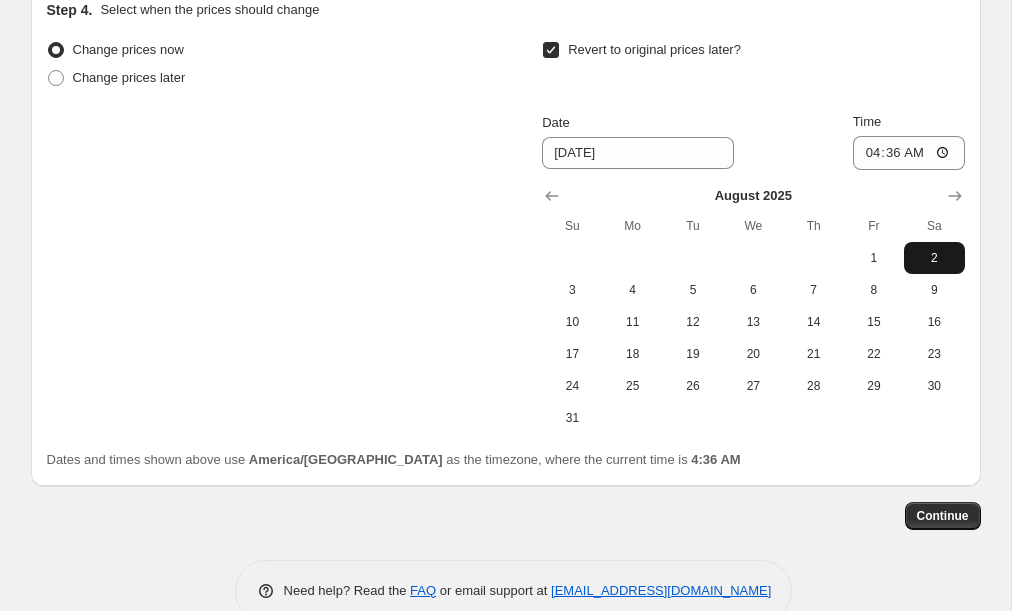 click on "2" at bounding box center [934, 258] 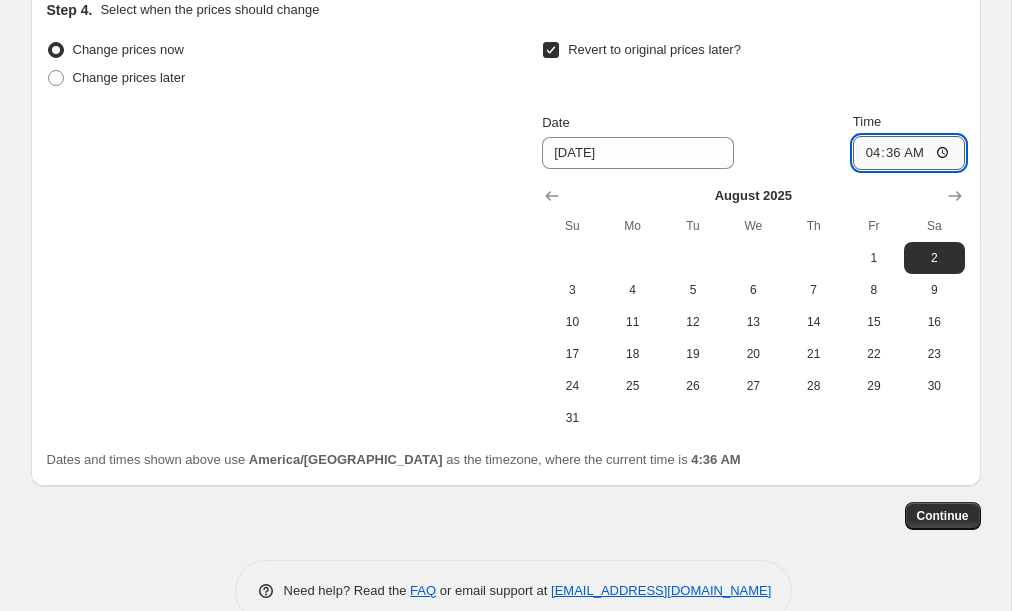 click on "04:36" at bounding box center (909, 153) 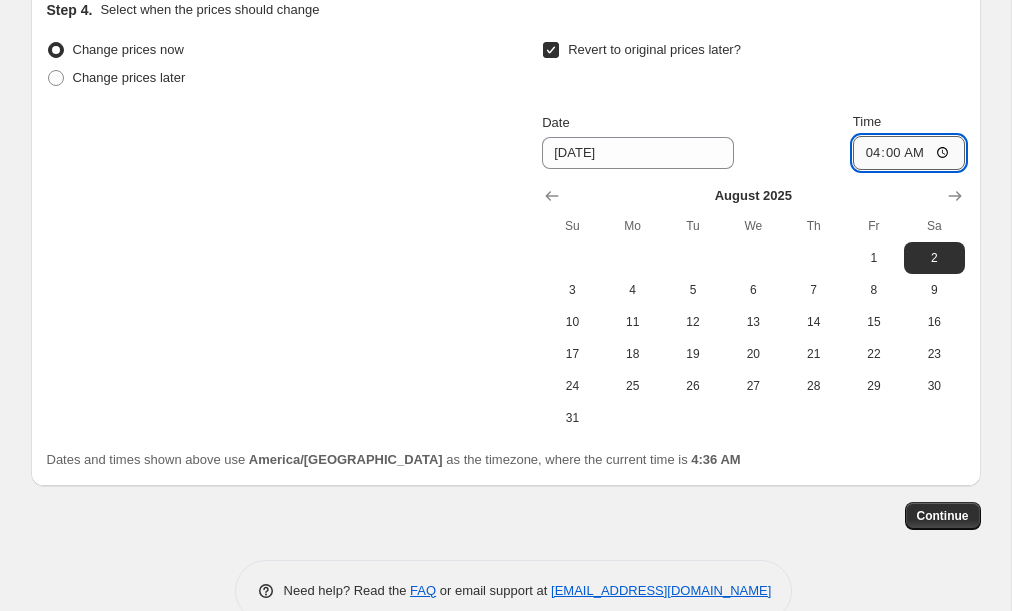 click on "04:00" at bounding box center [909, 153] 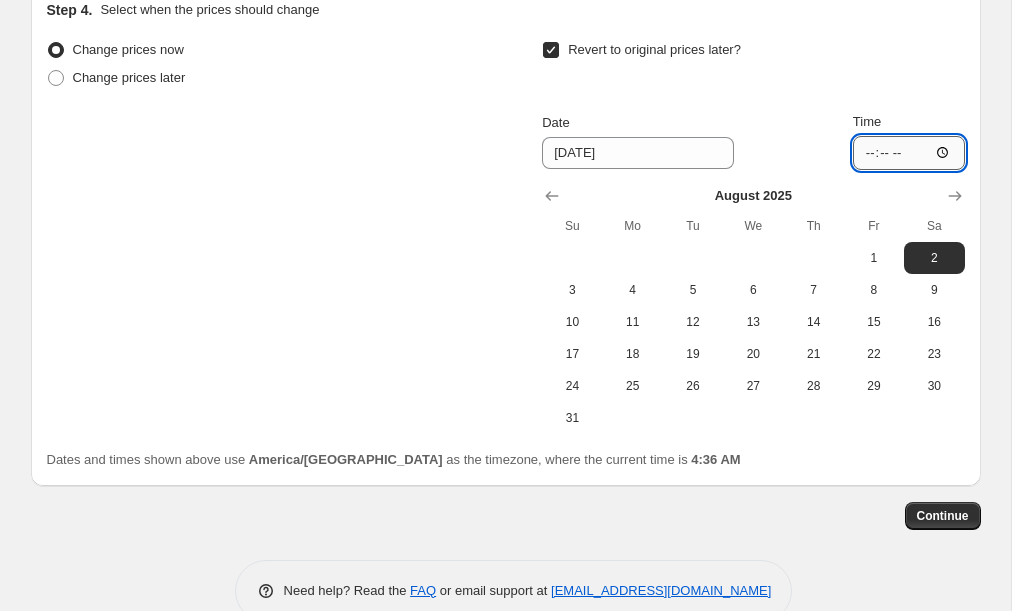 type on "02:00" 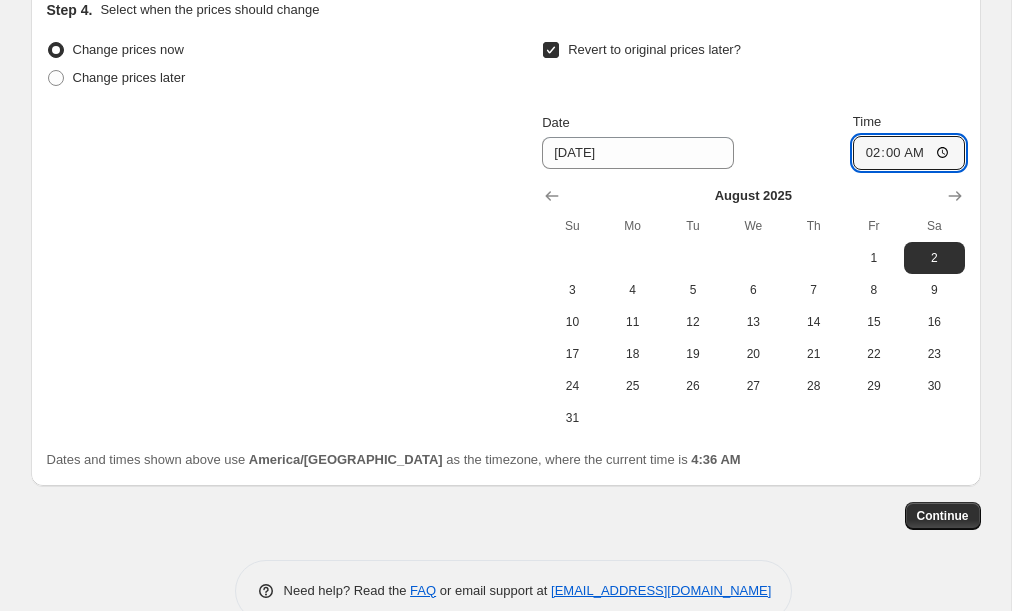 click on "Change prices now Change prices later Revert to original prices later? Date 8/2/2025 Time 02:00 August   2025 Su Mo Tu We Th Fr Sa 1 2 3 4 5 6 7 8 9 10 11 12 13 14 15 16 17 18 19 20 21 22 23 24 25 26 27 28 29 30 31" at bounding box center (506, 235) 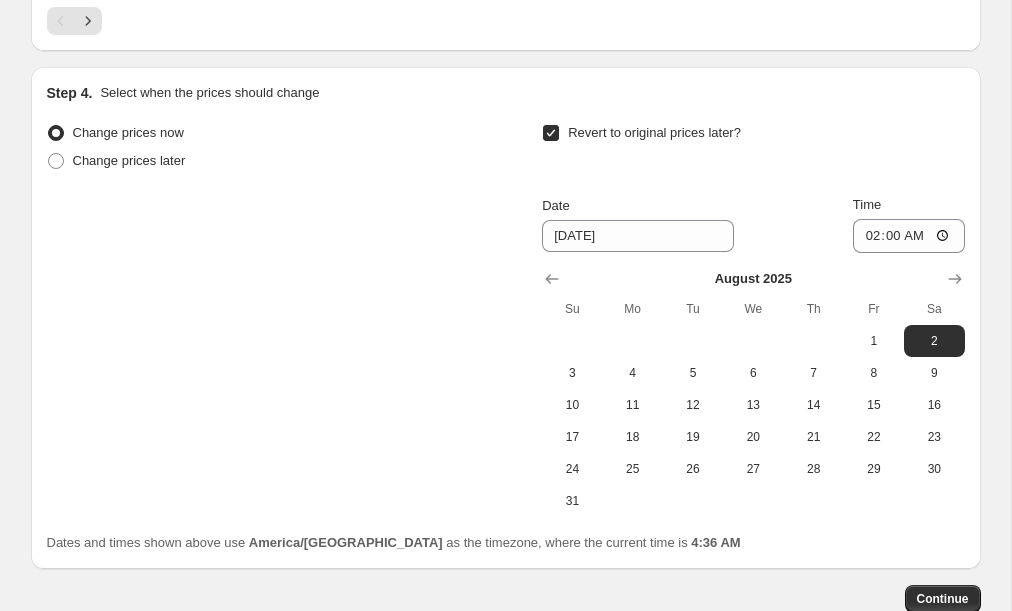 scroll, scrollTop: 1740, scrollLeft: 0, axis: vertical 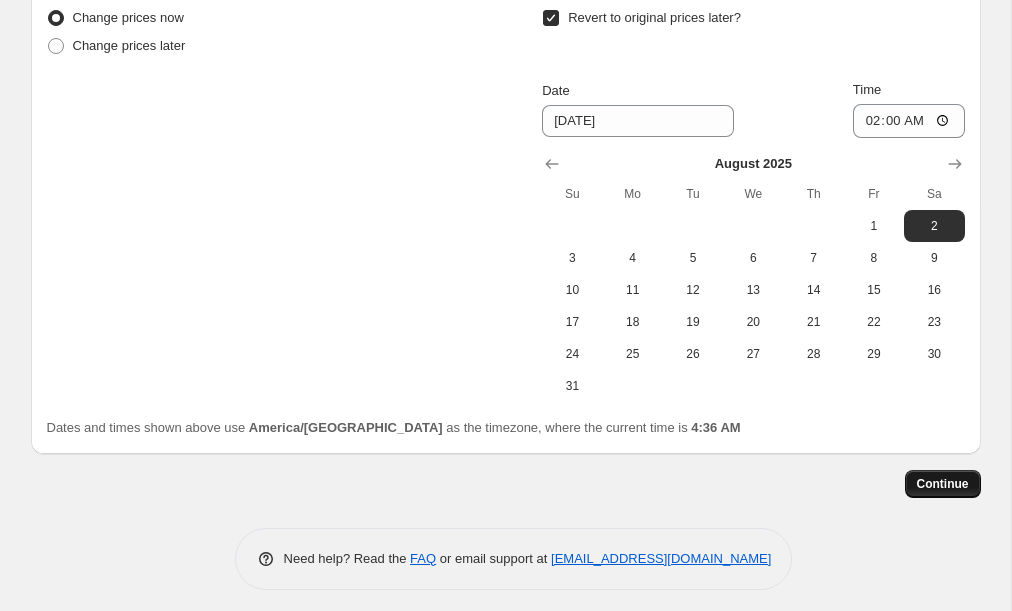 click on "Continue" at bounding box center (943, 484) 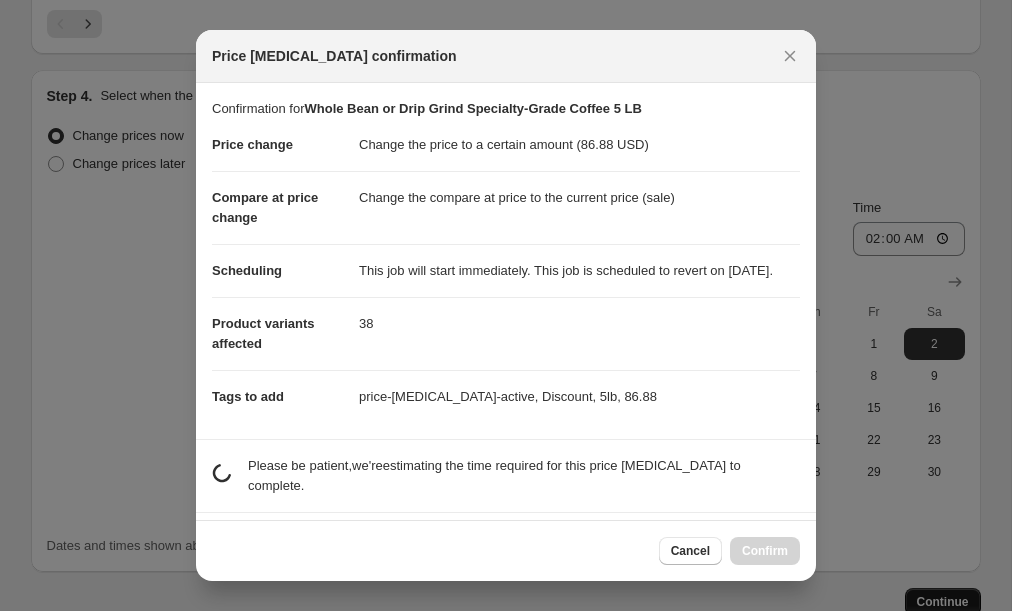 scroll, scrollTop: 0, scrollLeft: 0, axis: both 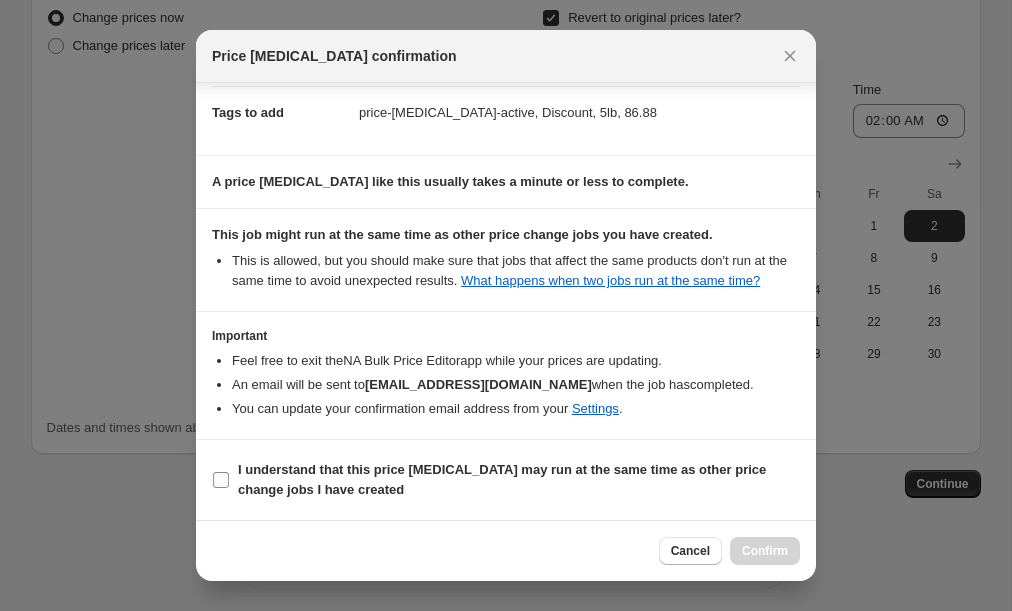 click on "I understand that this price change job may run at the same time as other price change jobs I have created" at bounding box center (221, 480) 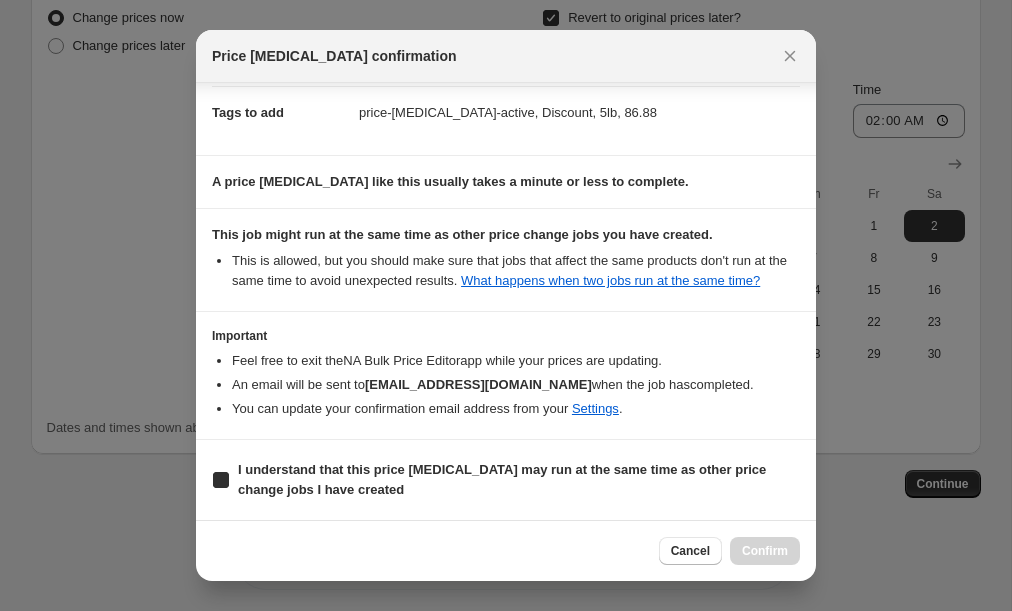 checkbox on "true" 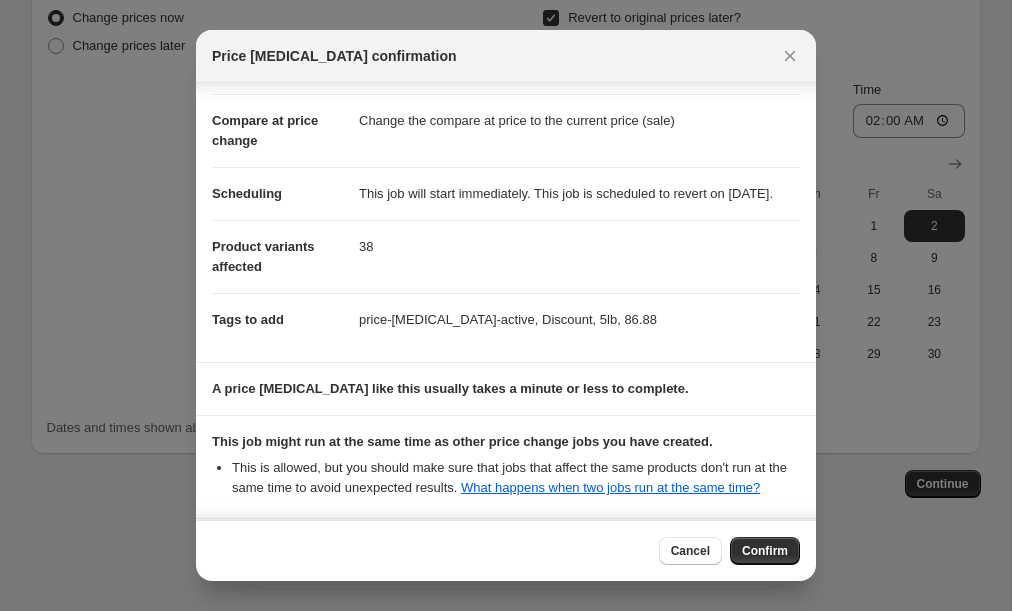 scroll, scrollTop: 0, scrollLeft: 0, axis: both 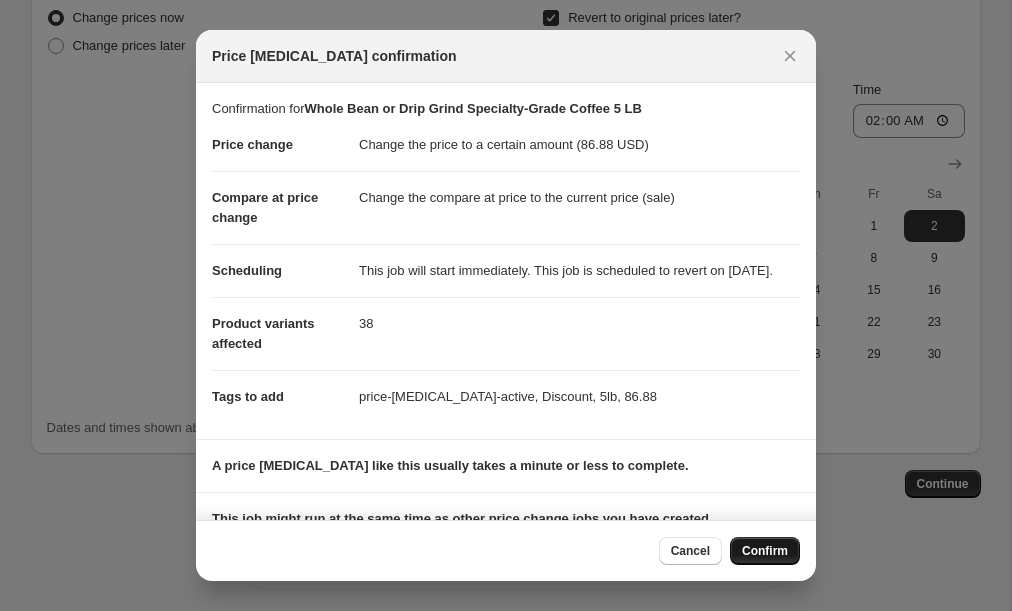 click on "Confirm" at bounding box center (765, 551) 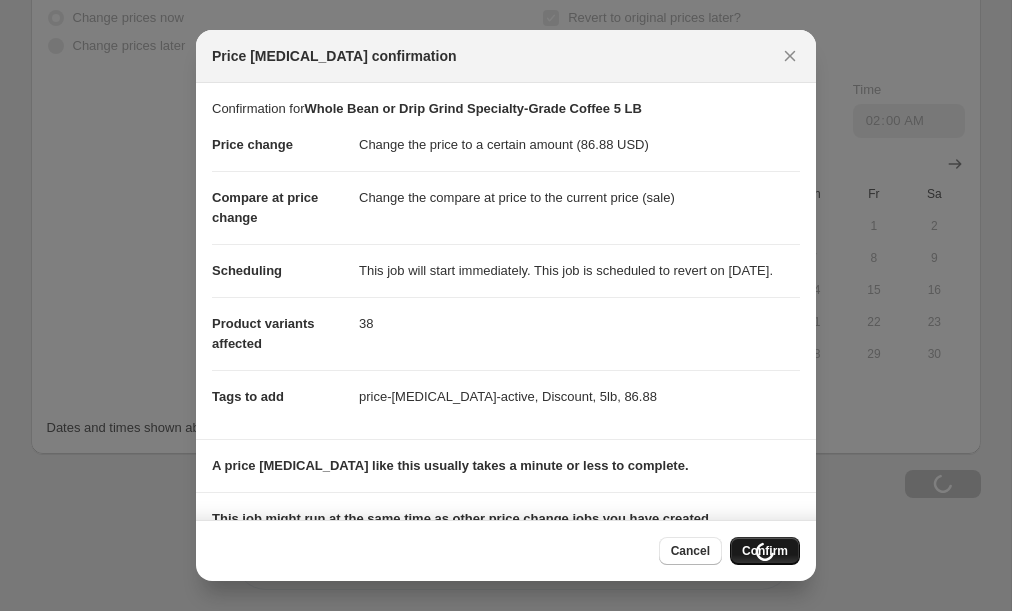 scroll, scrollTop: 1836, scrollLeft: 0, axis: vertical 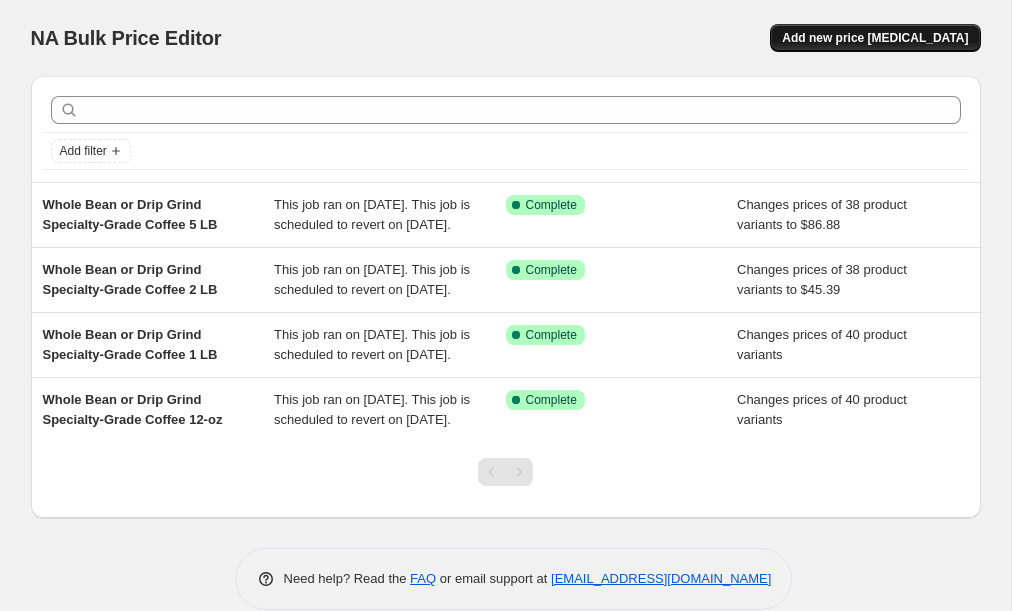 click on "Add new price [MEDICAL_DATA]" at bounding box center [875, 38] 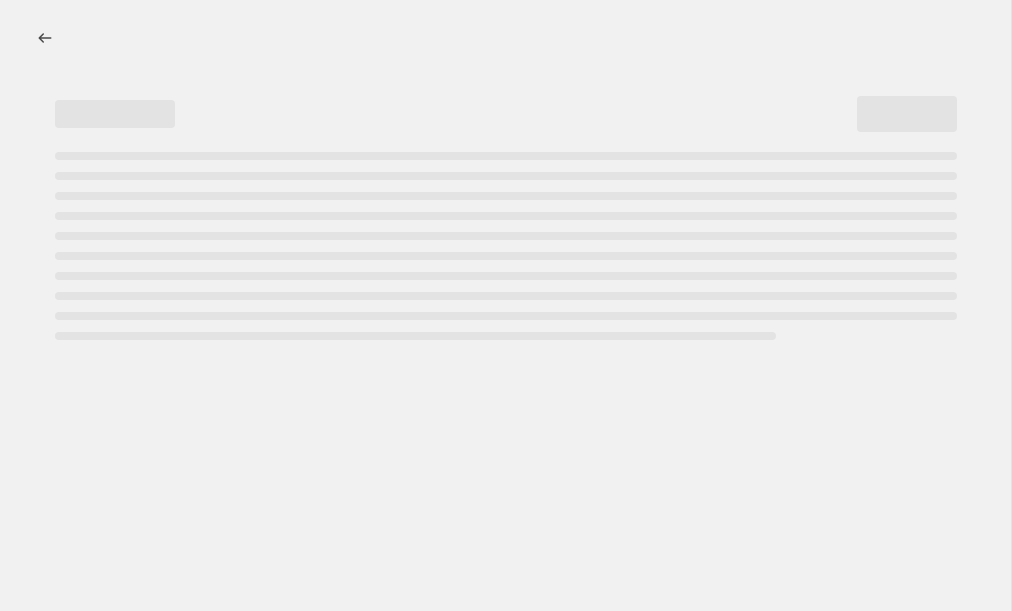 select on "percentage" 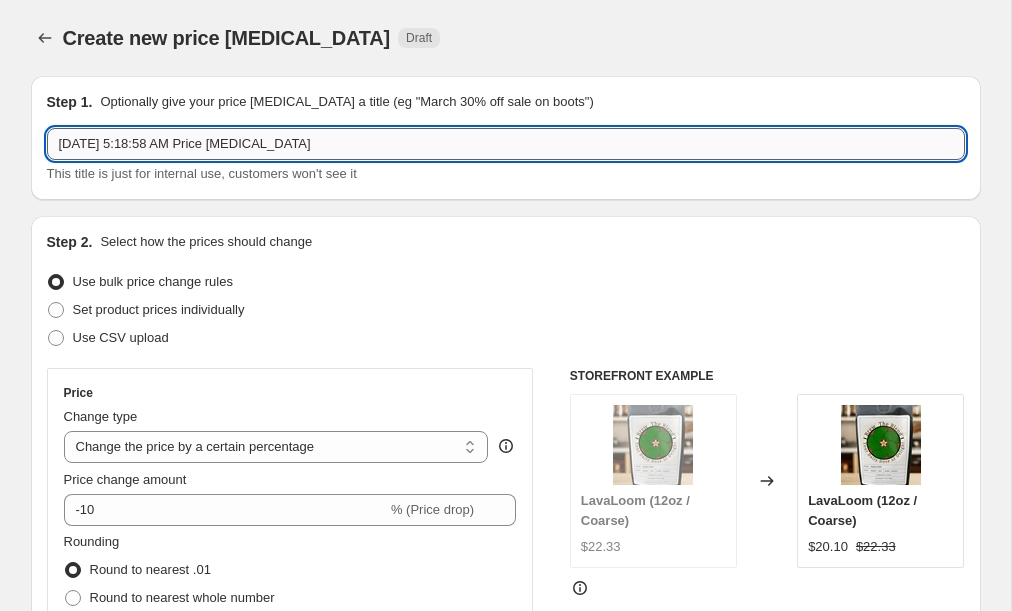 click on "[DATE] 5:18:58 AM Price [MEDICAL_DATA]" at bounding box center (506, 144) 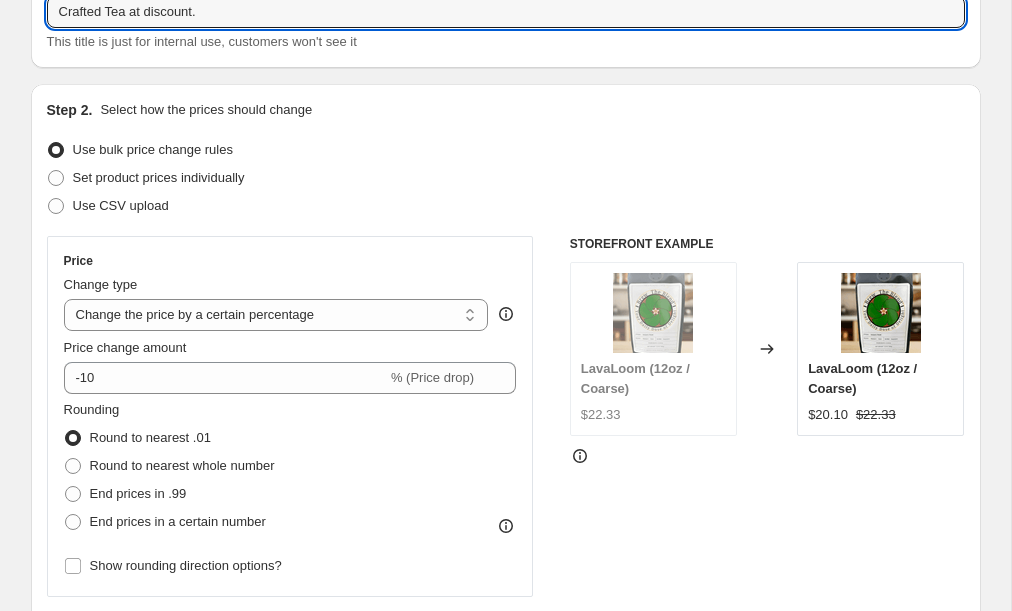 scroll, scrollTop: 135, scrollLeft: 0, axis: vertical 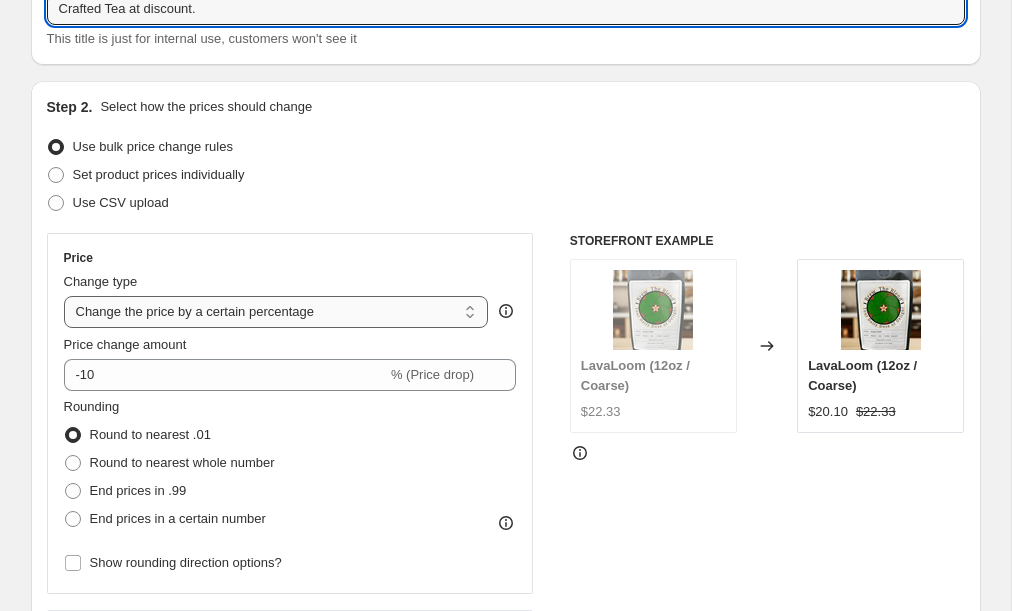 type on "Crafted Tea at discount." 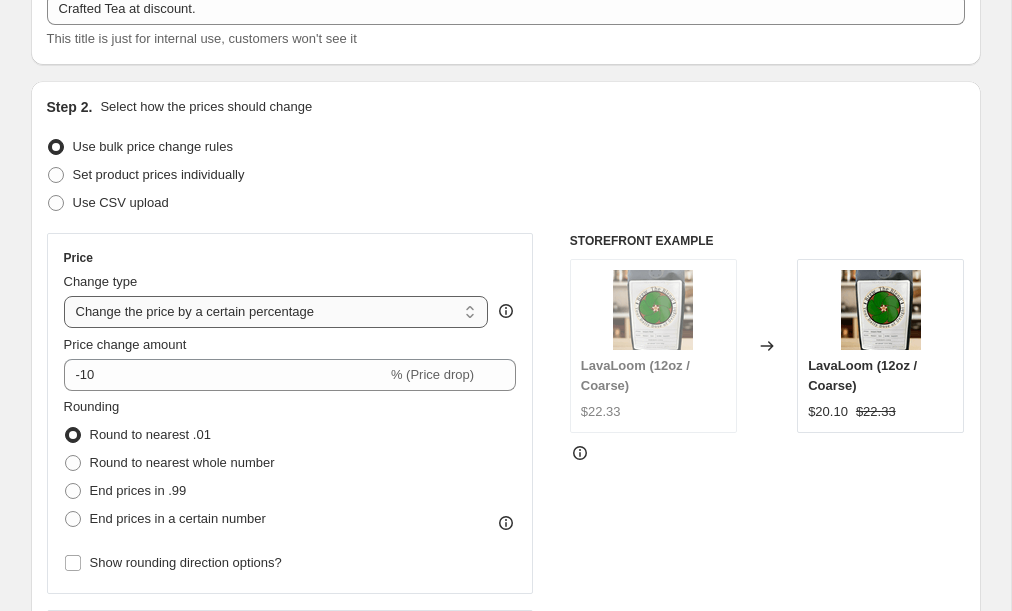 select on "by" 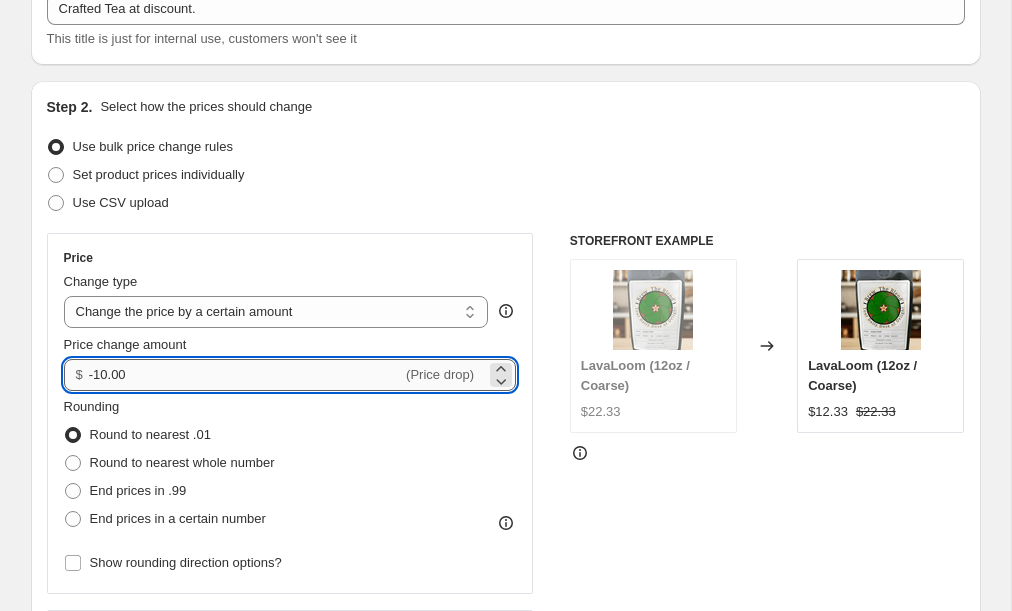 click on "-10.00" at bounding box center (245, 375) 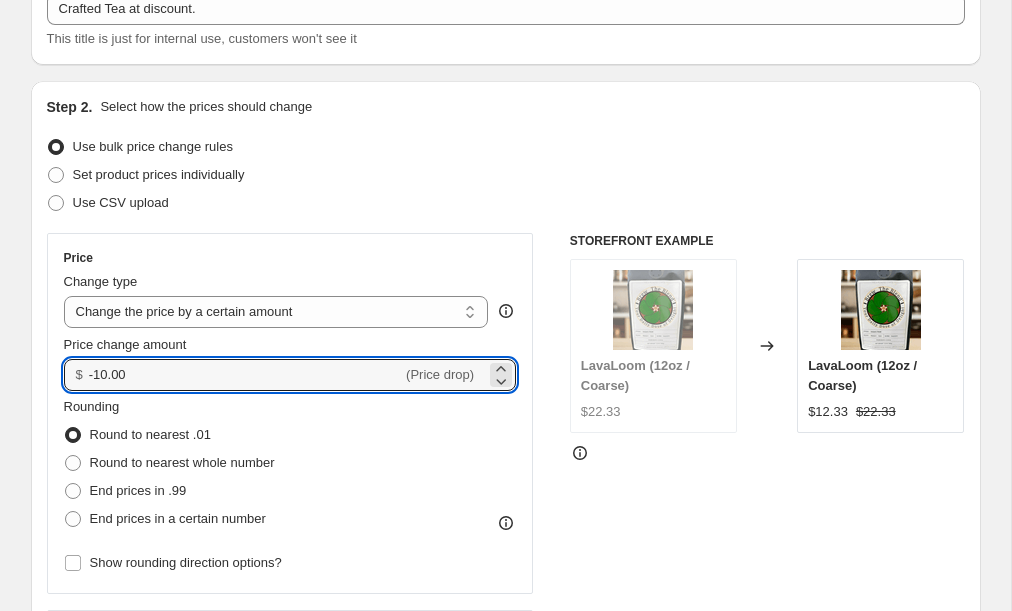 drag, startPoint x: 162, startPoint y: 375, endPoint x: 75, endPoint y: 371, distance: 87.0919 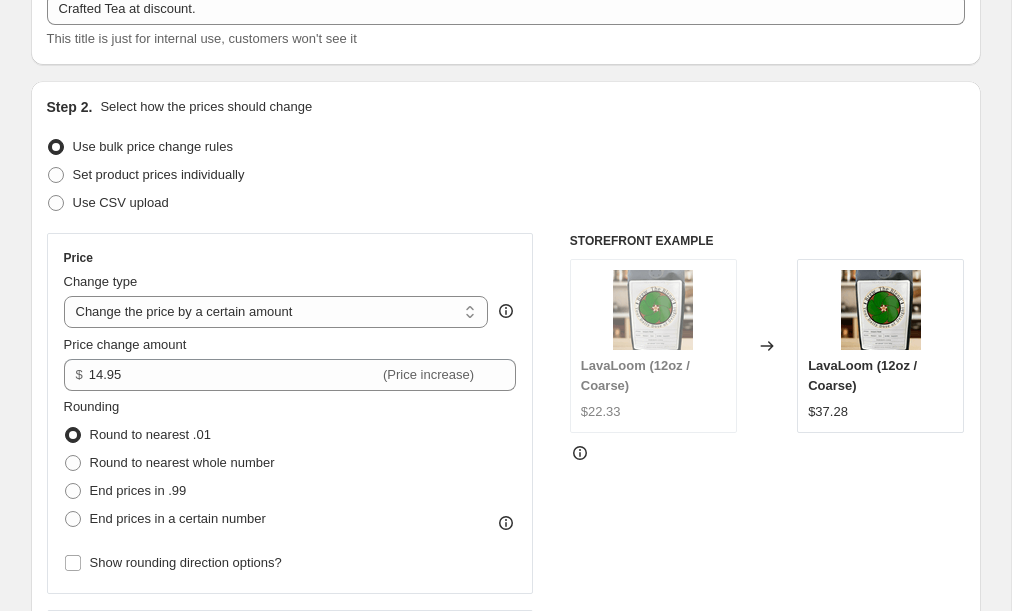 click on "Step 2. Select how the prices should change Use bulk price change rules Set product prices individually Use CSV upload Price Change type Change the price to a certain amount Change the price by a certain amount Change the price by a certain percentage Change the price to the current compare at price (price before sale) Change the price by a certain amount relative to the compare at price Change the price by a certain percentage relative to the compare at price Don't change the price Change the price by a certain percentage relative to the cost per item Change price to certain cost margin Change the price by a certain amount Price change amount $ 14.95  (Price increase) Rounding Round to nearest .01 Round to nearest whole number End prices in .99 End prices in a certain number Show rounding direction options? Compare at price What's the compare at price? Change type Change the compare at price to the current price (sale) Change the compare at price to a certain amount Don't change the compare at price $22.33" at bounding box center [506, 432] 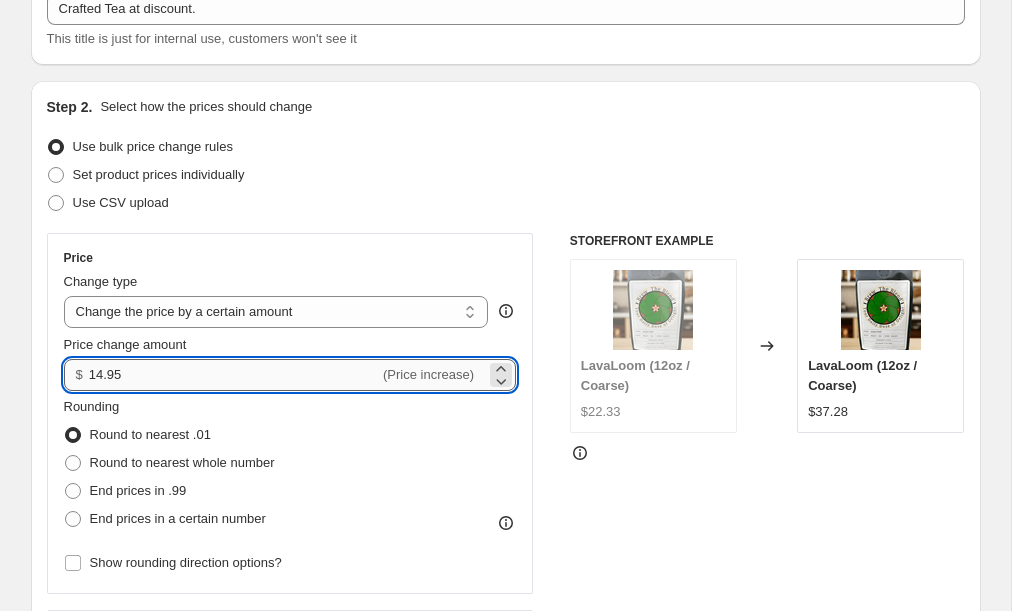 click on "14.95" at bounding box center (234, 375) 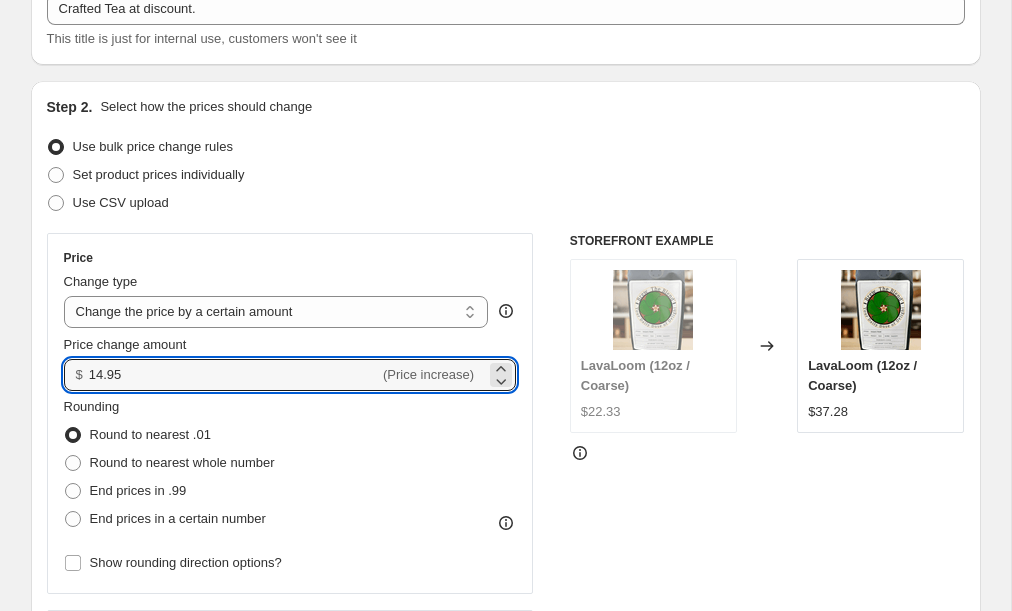 drag, startPoint x: 129, startPoint y: 377, endPoint x: 84, endPoint y: 377, distance: 45 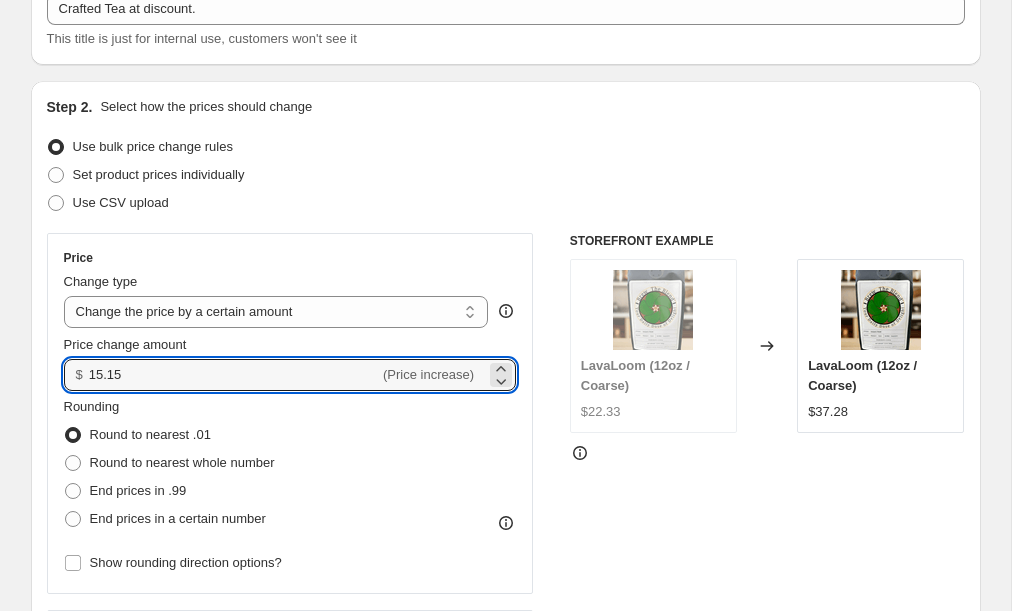 type on "15.15" 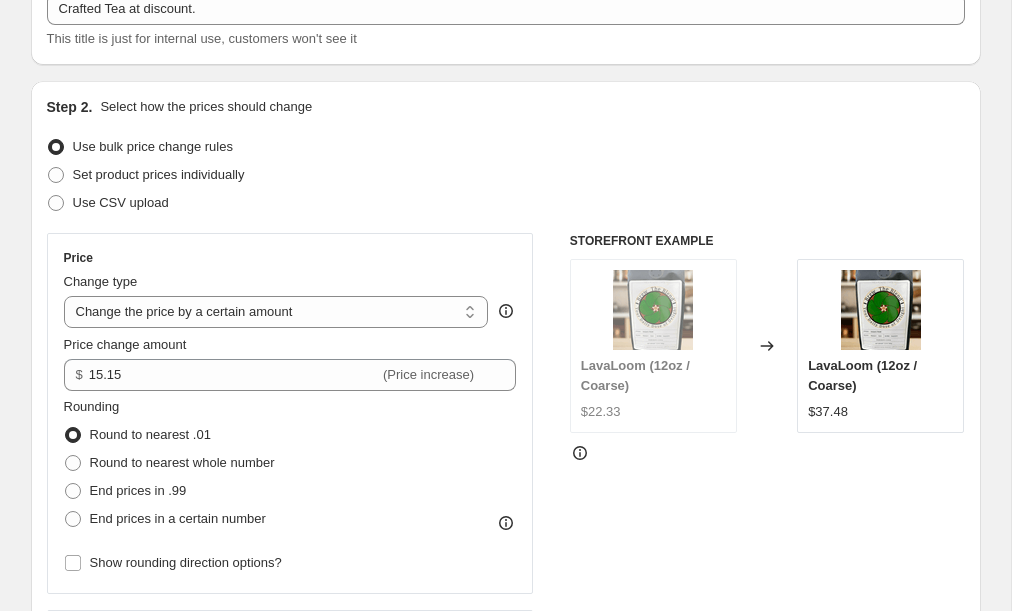 click on "Use bulk price change rules" at bounding box center (506, 147) 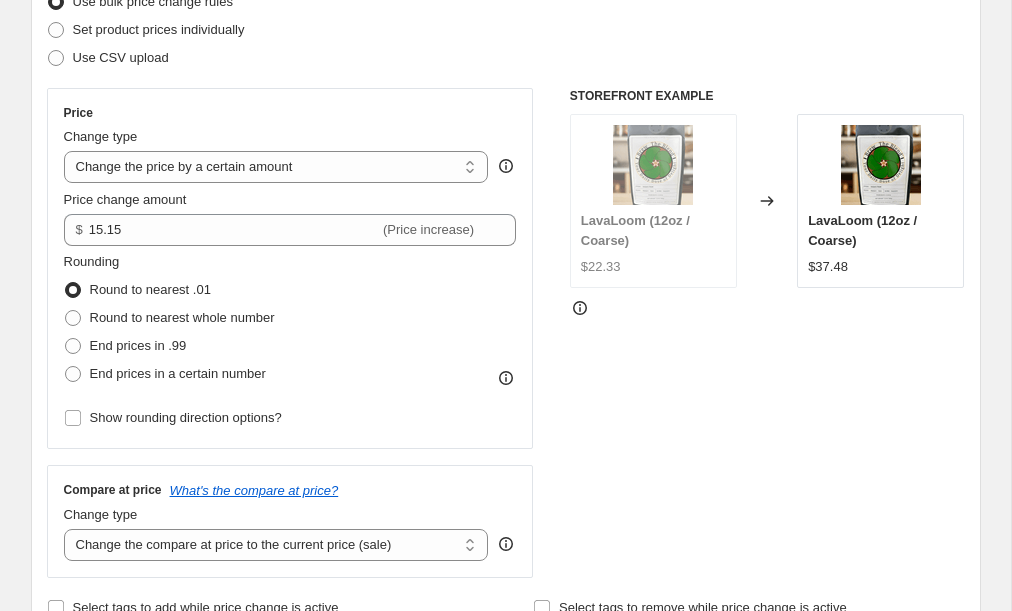 scroll, scrollTop: 295, scrollLeft: 0, axis: vertical 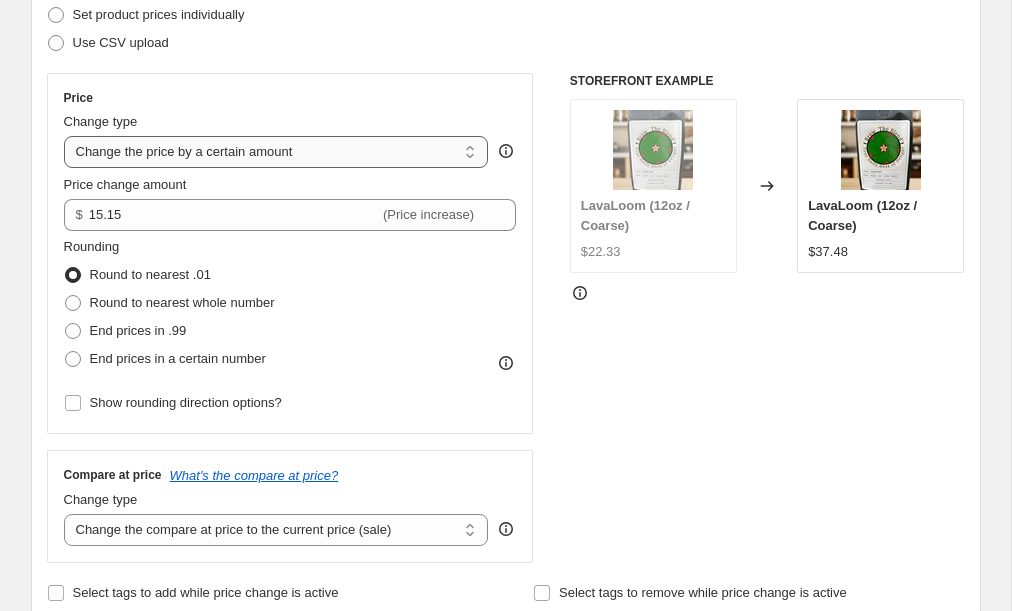 click on "Change the price to a certain amount Change the price by a certain amount Change the price by a certain percentage Change the price to the current compare at price (price before sale) Change the price by a certain amount relative to the compare at price Change the price by a certain percentage relative to the compare at price Don't change the price Change the price by a certain percentage relative to the cost per item Change price to certain cost margin" at bounding box center [276, 152] 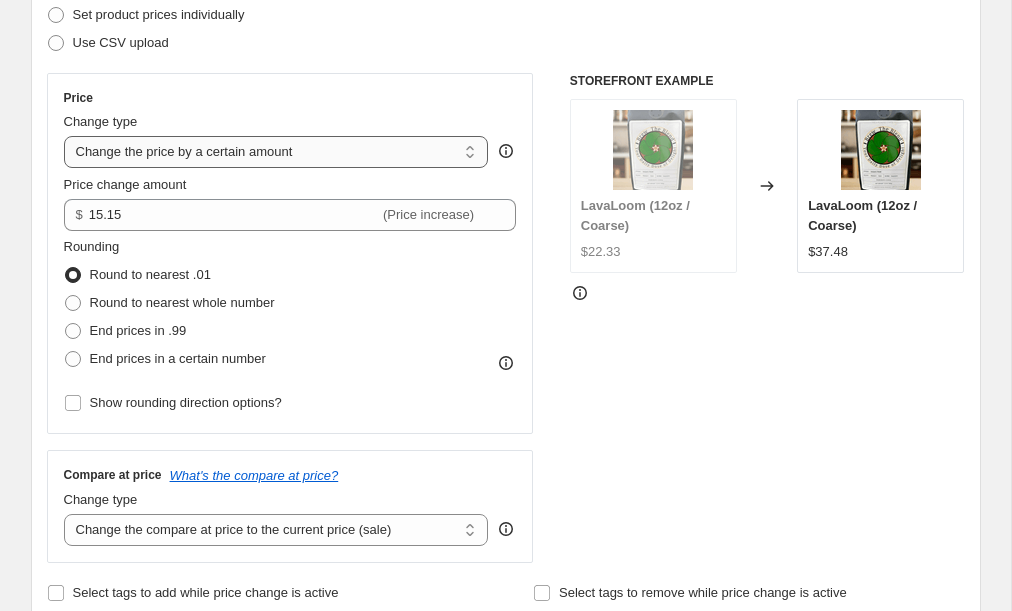select on "to" 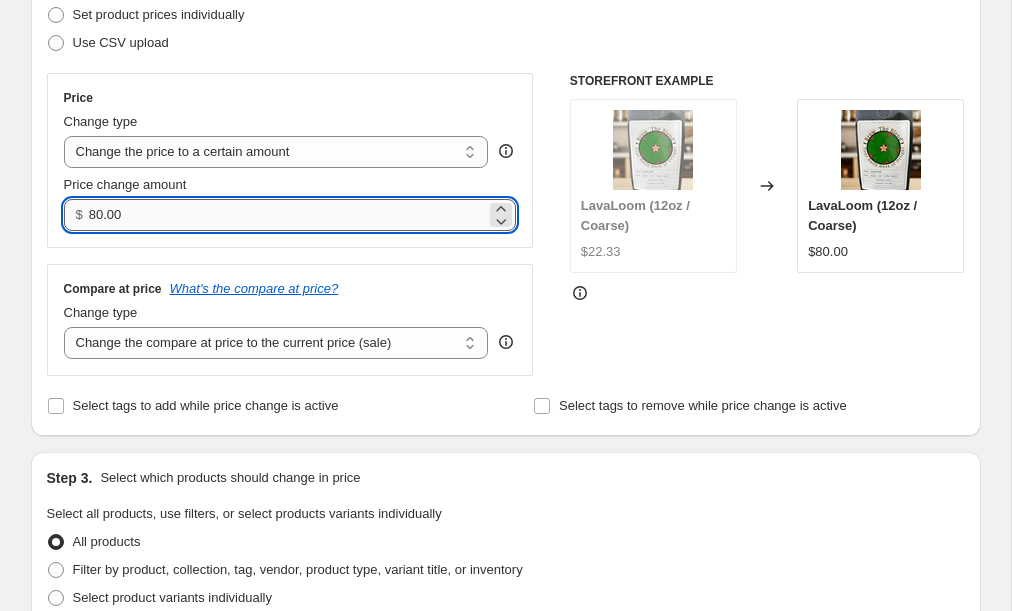 click on "80.00" at bounding box center [287, 215] 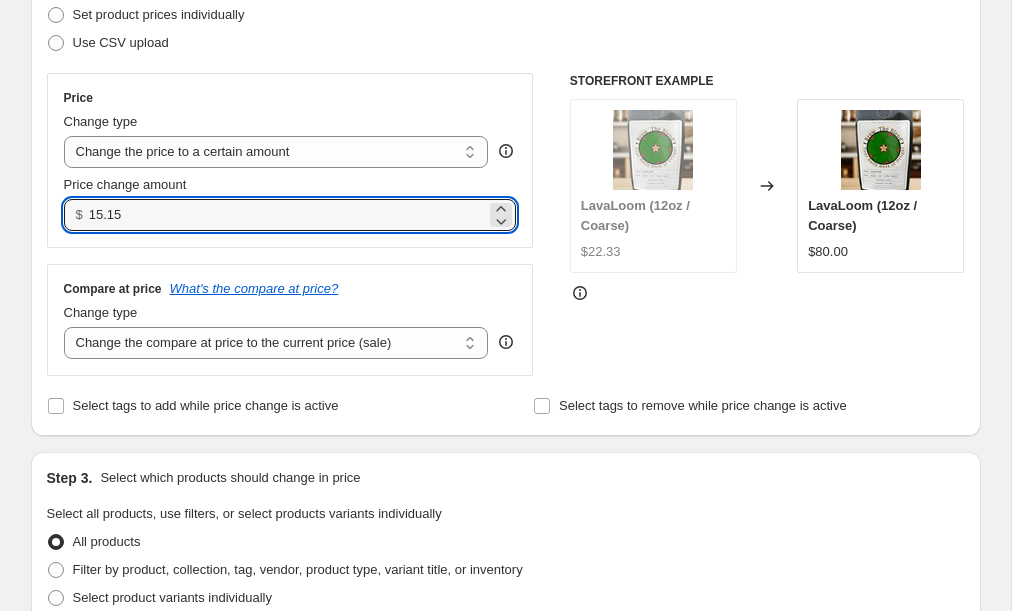 type on "15.15" 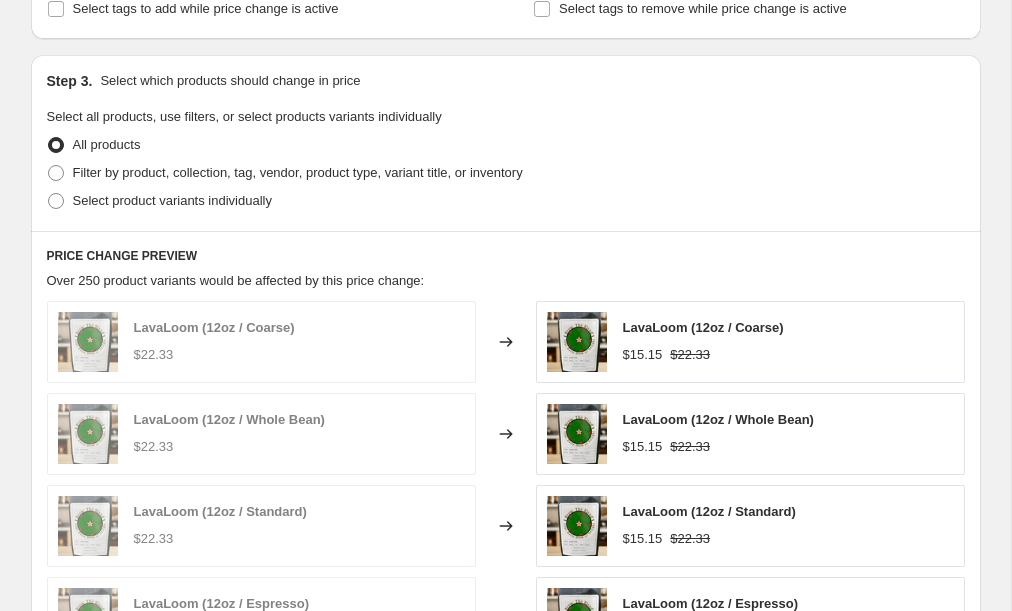 scroll, scrollTop: 716, scrollLeft: 0, axis: vertical 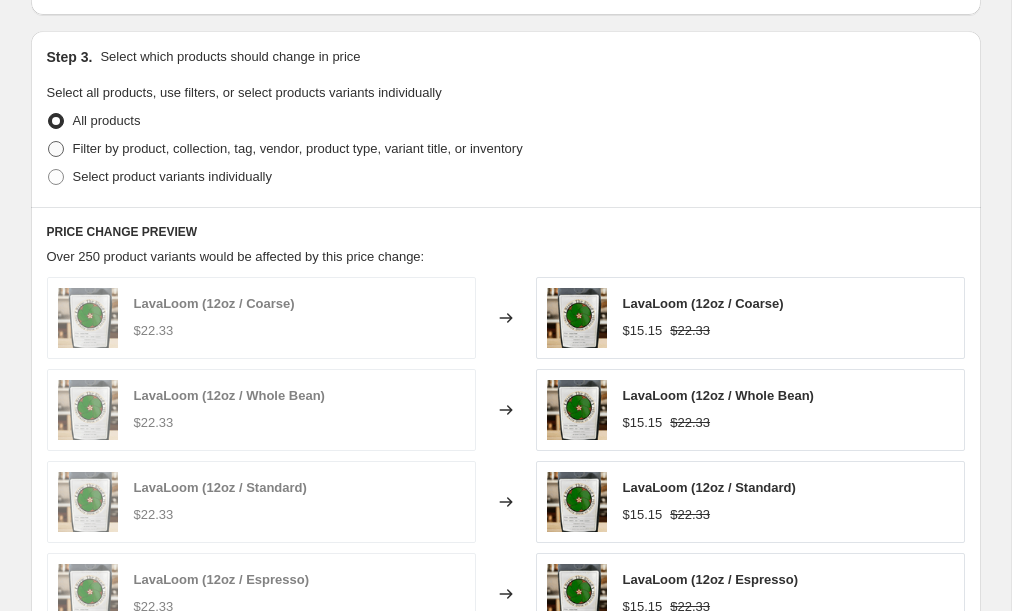 click at bounding box center [56, 149] 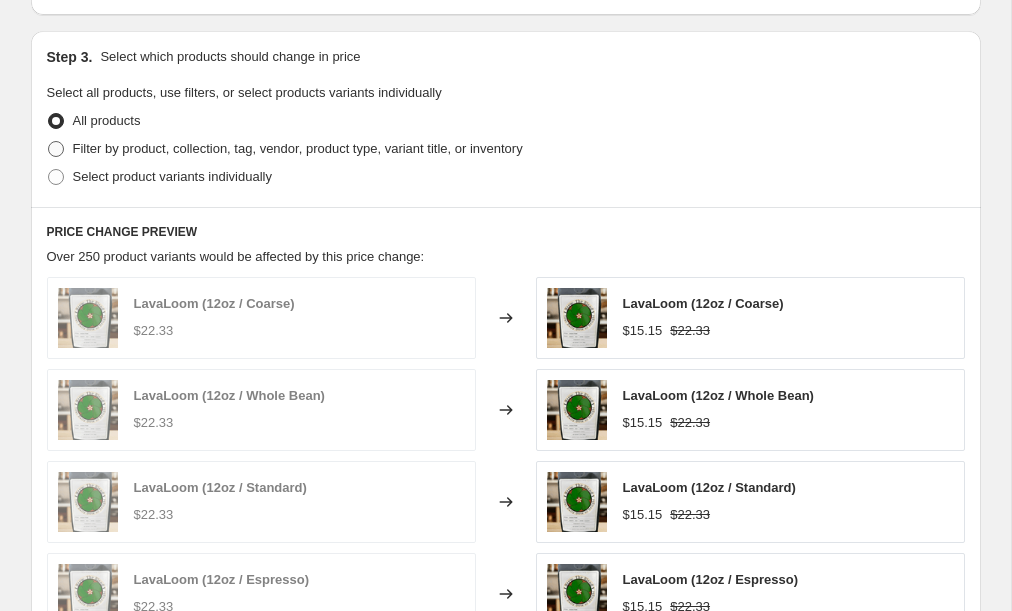 radio on "true" 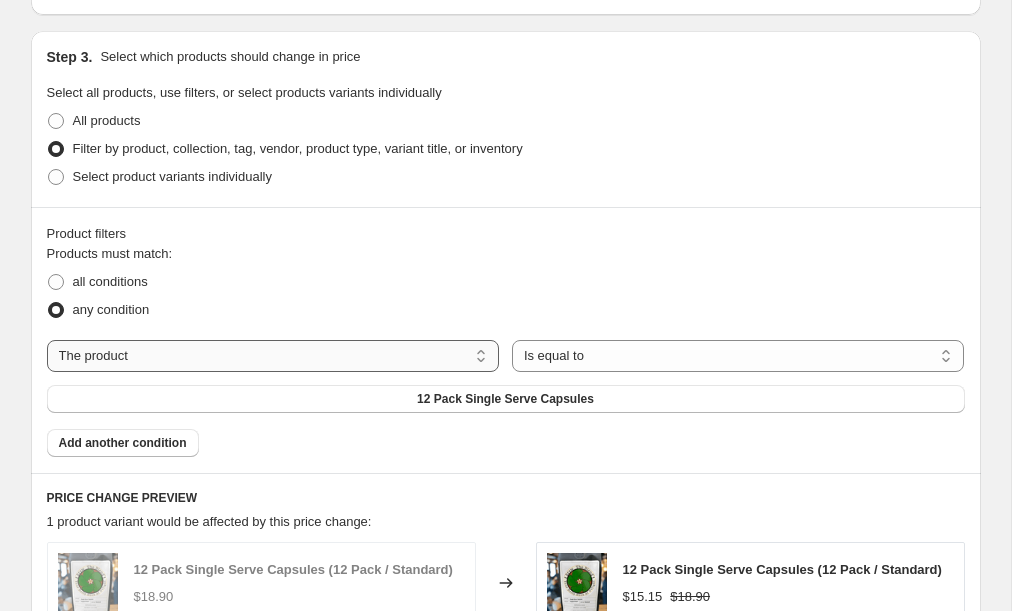 click on "The product The product's collection The product's tag The product's vendor The product's type The product's status The variant's title Inventory quantity" at bounding box center (273, 356) 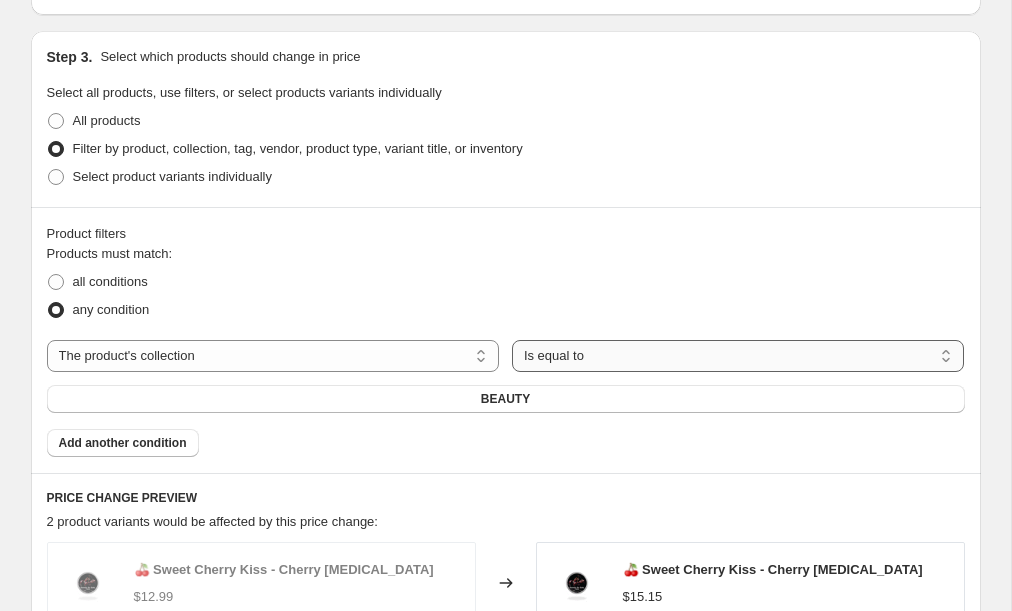 click on "Is equal to Is not equal to" at bounding box center [738, 356] 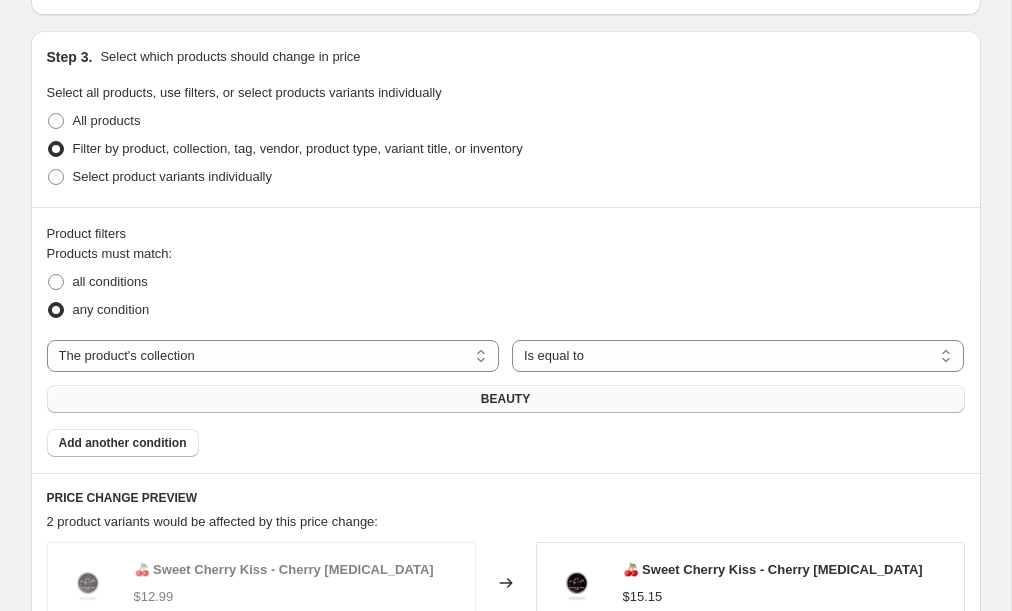 click on "BEAUTY" at bounding box center [506, 399] 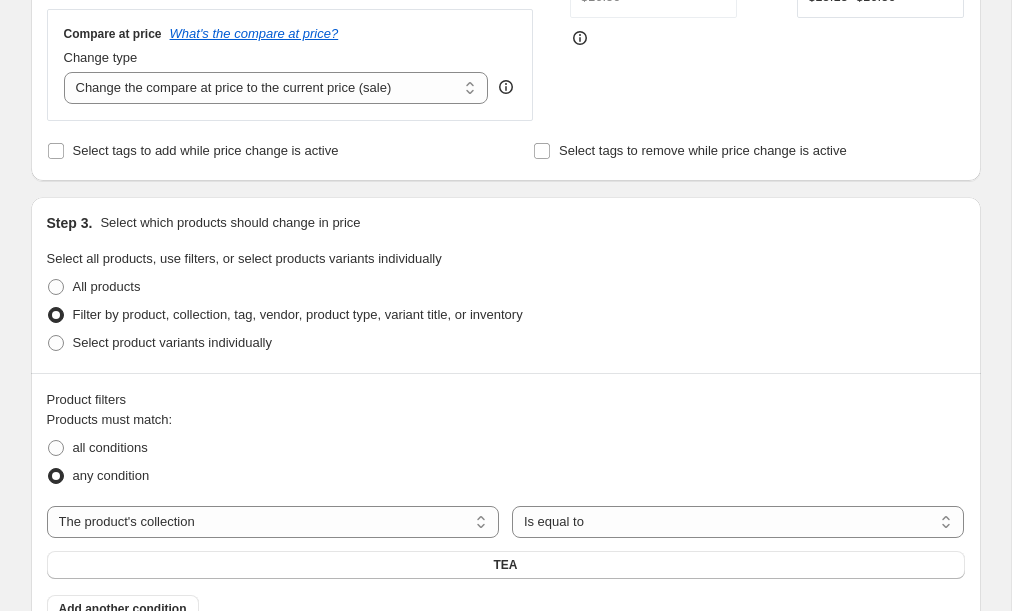 scroll, scrollTop: 557, scrollLeft: 0, axis: vertical 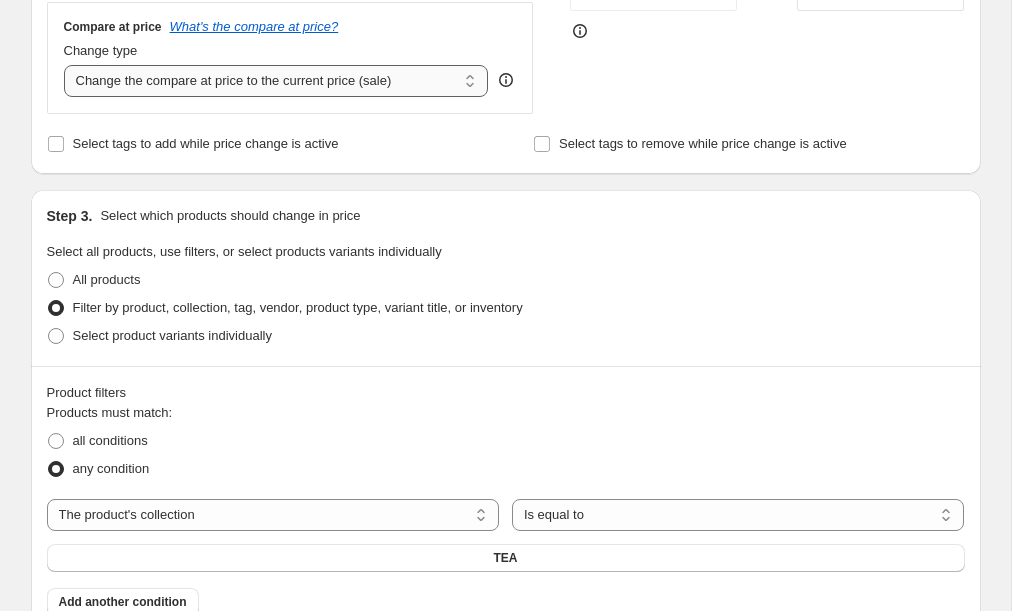 click on "Change the compare at price to the current price (sale) Change the compare at price to a certain amount Change the compare at price by a certain amount Change the compare at price by a certain percentage Change the compare at price by a certain amount relative to the actual price Change the compare at price by a certain percentage relative to the actual price Don't change the compare at price Remove the compare at price" at bounding box center (276, 81) 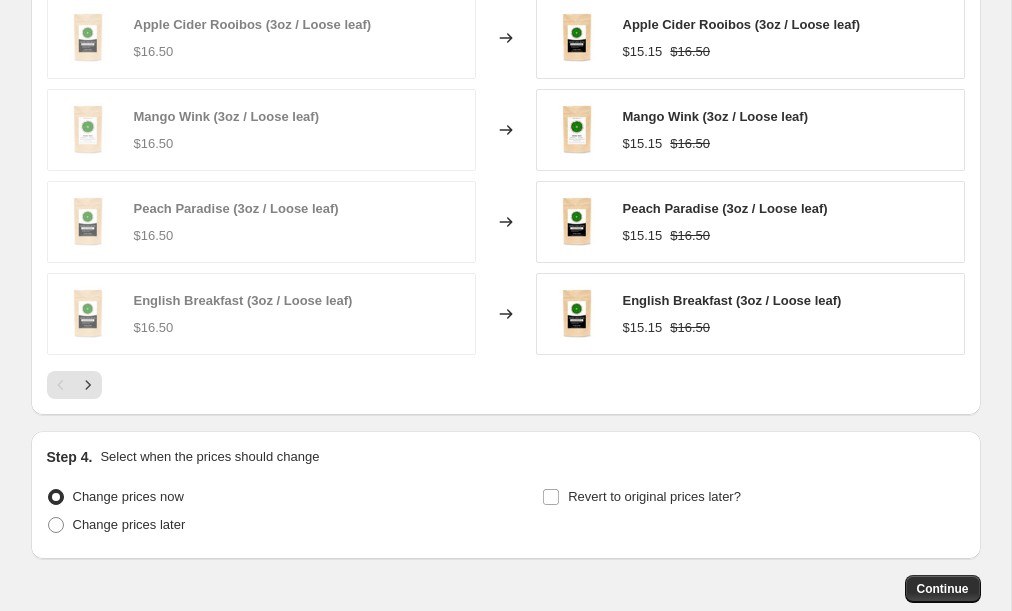 scroll, scrollTop: 1378, scrollLeft: 0, axis: vertical 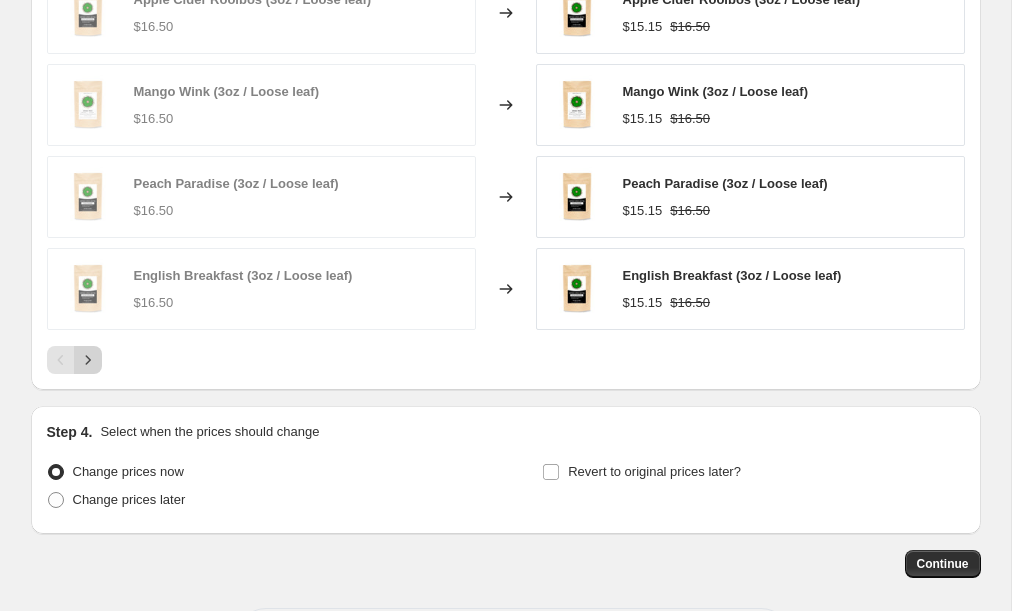 click 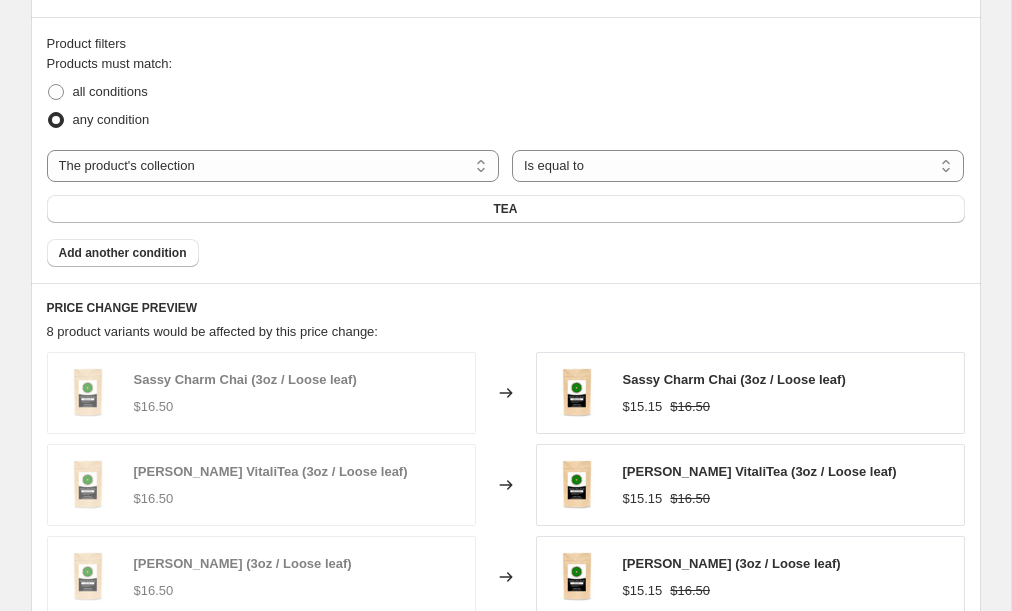 scroll, scrollTop: 874, scrollLeft: 0, axis: vertical 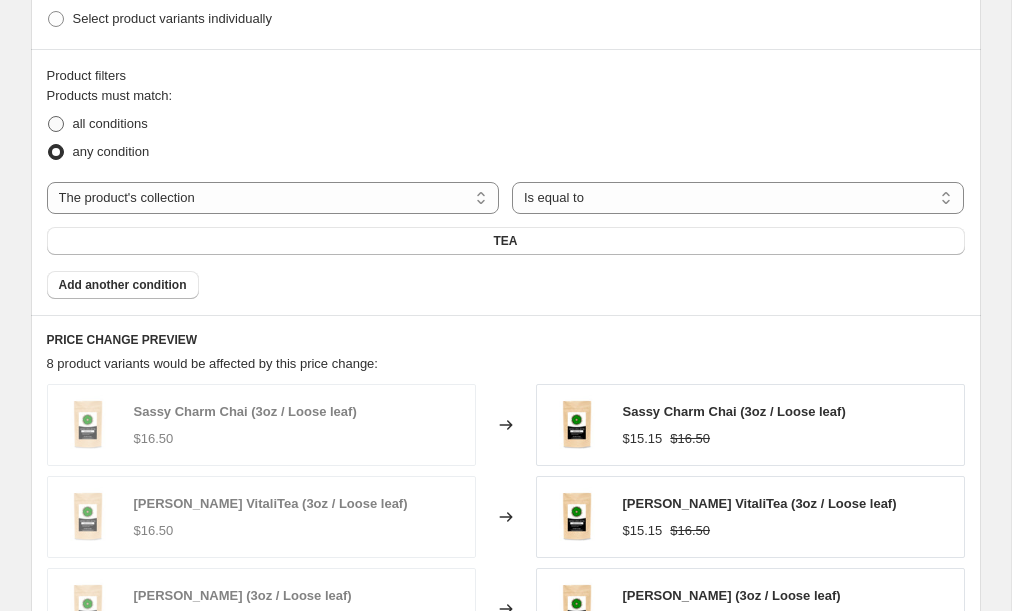 click at bounding box center [56, 124] 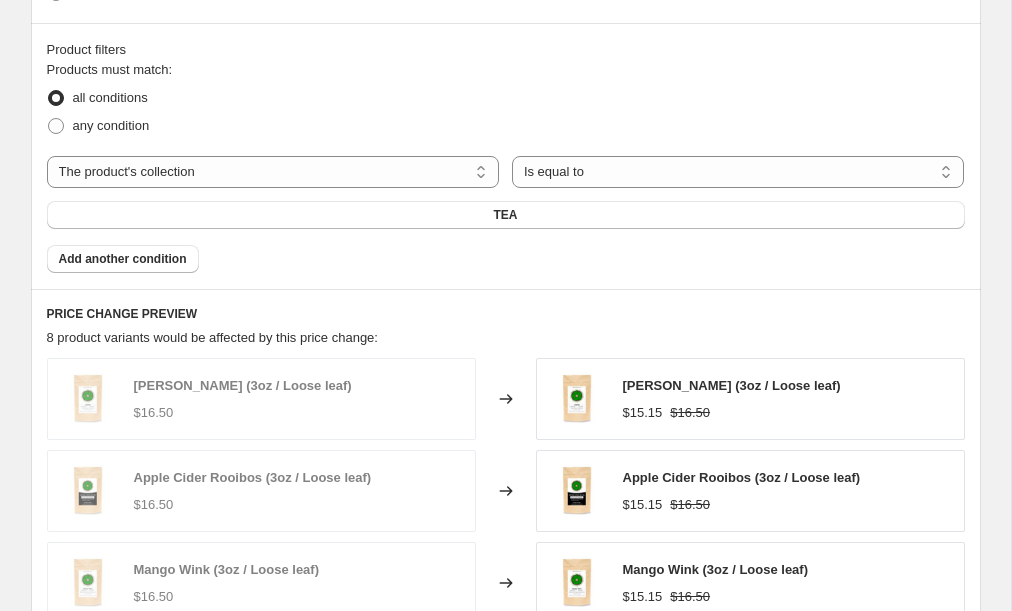 scroll, scrollTop: 901, scrollLeft: 0, axis: vertical 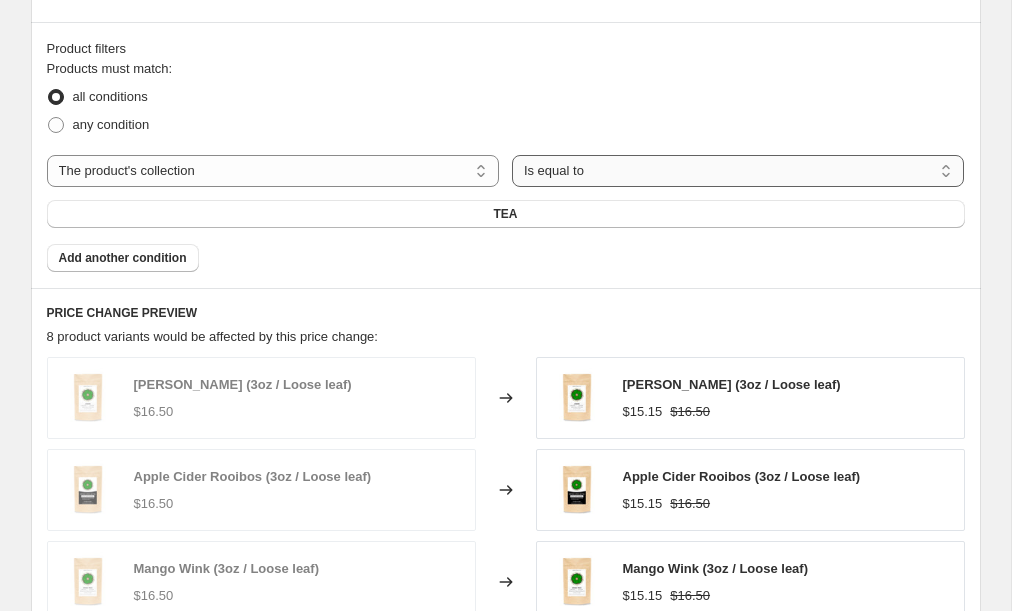click on "Is equal to Is not equal to" at bounding box center (738, 171) 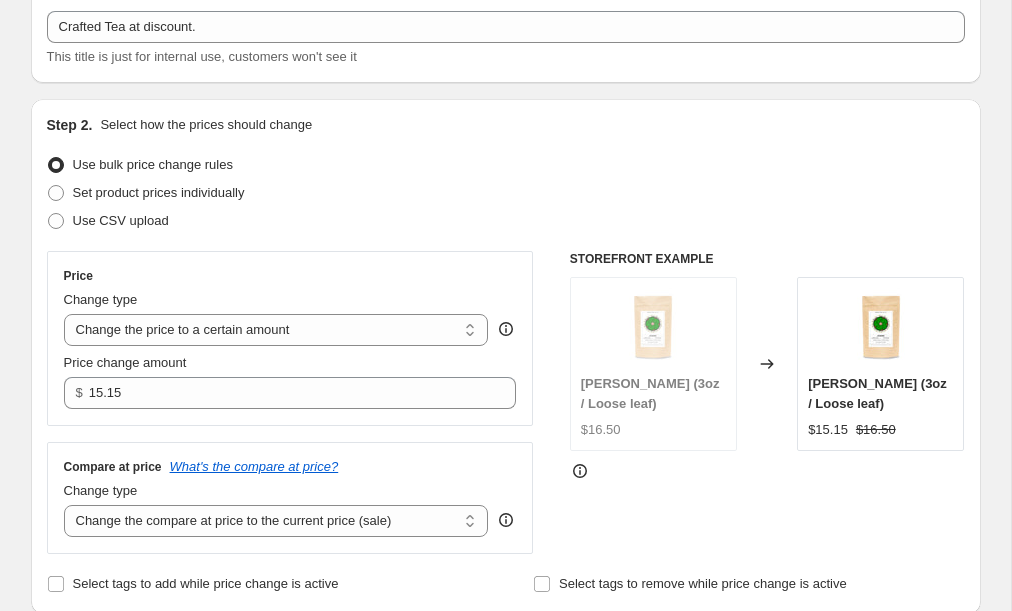 scroll, scrollTop: 116, scrollLeft: 0, axis: vertical 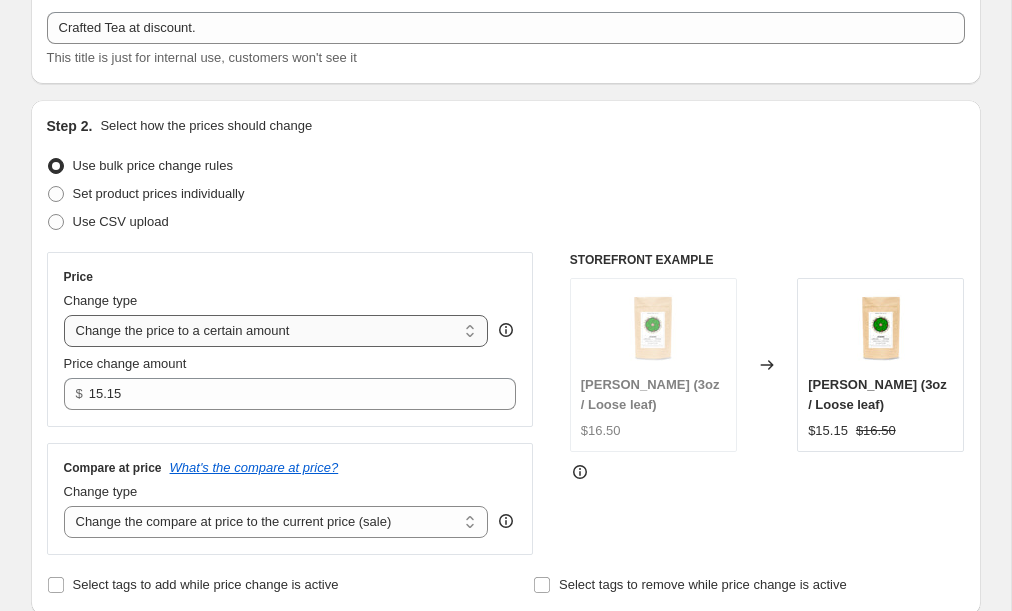click on "Change the price to a certain amount Change the price by a certain amount Change the price by a certain percentage Change the price to the current compare at price (price before sale) Change the price by a certain amount relative to the compare at price Change the price by a certain percentage relative to the compare at price Don't change the price Change the price by a certain percentage relative to the cost per item Change price to certain cost margin" at bounding box center (276, 331) 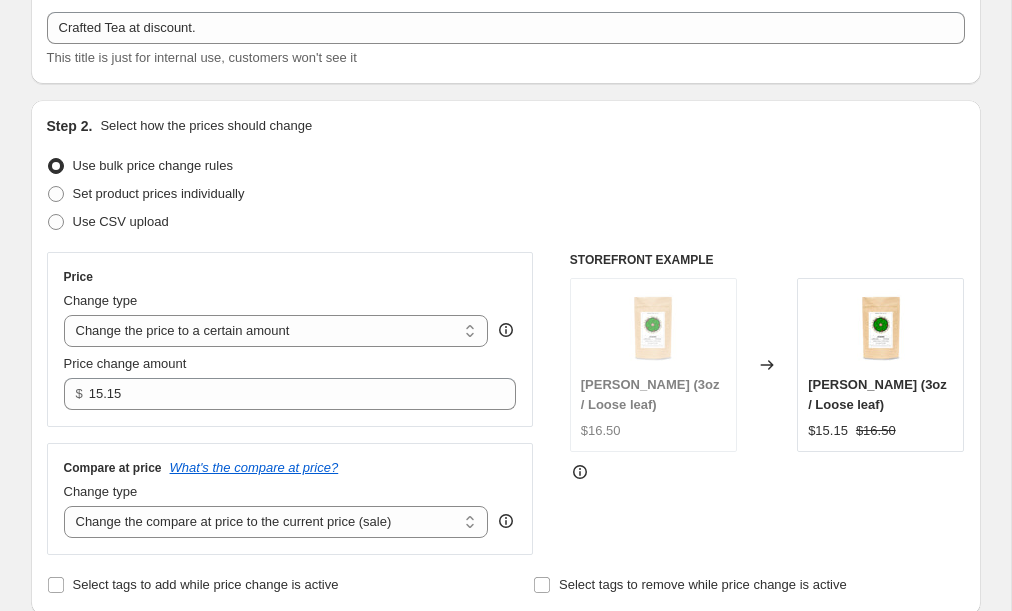 click on "Use bulk price change rules" at bounding box center (506, 166) 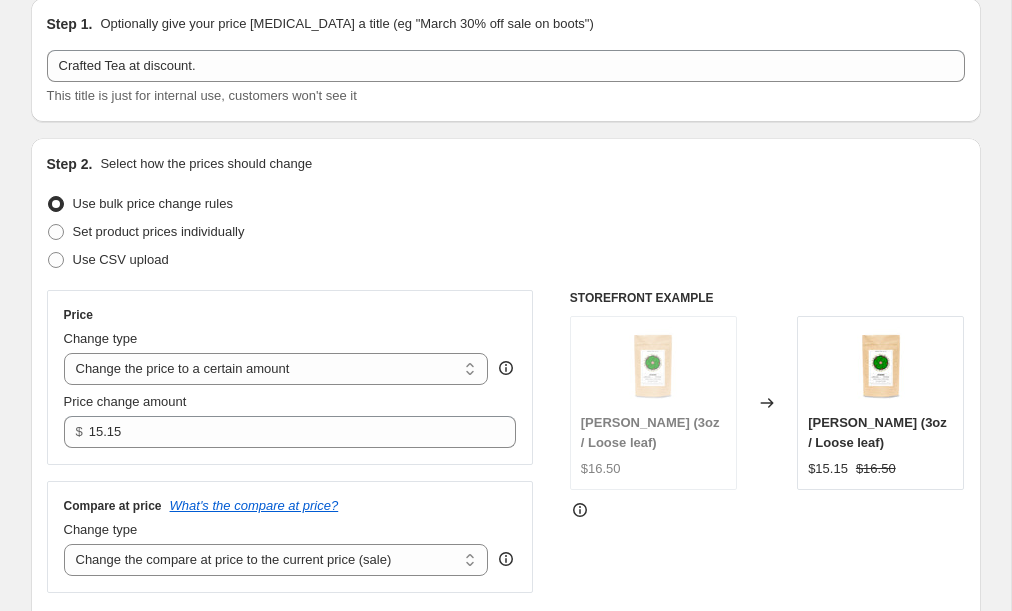 scroll, scrollTop: 83, scrollLeft: 0, axis: vertical 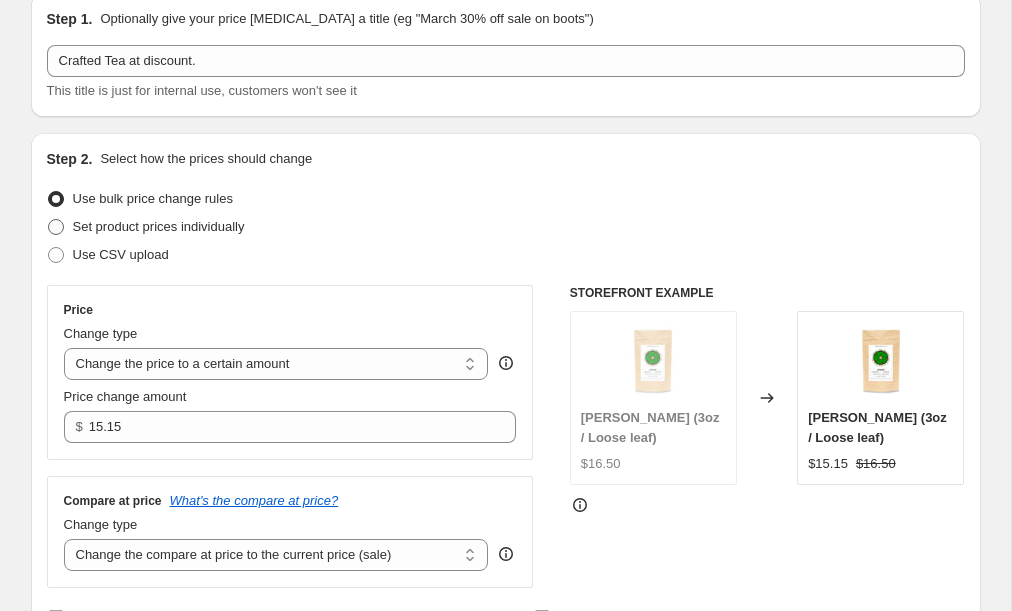 click at bounding box center [56, 227] 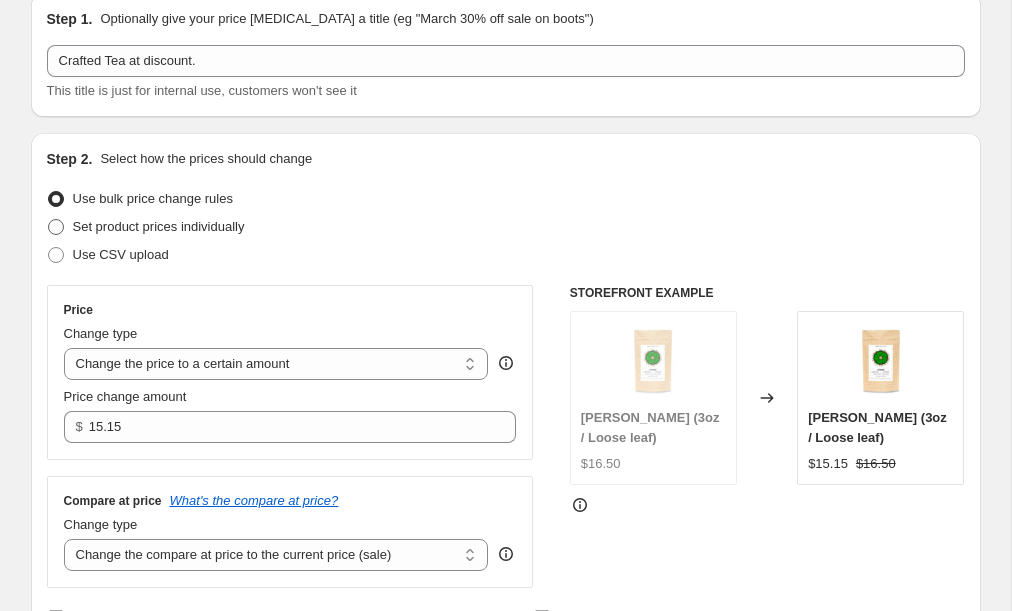 radio on "true" 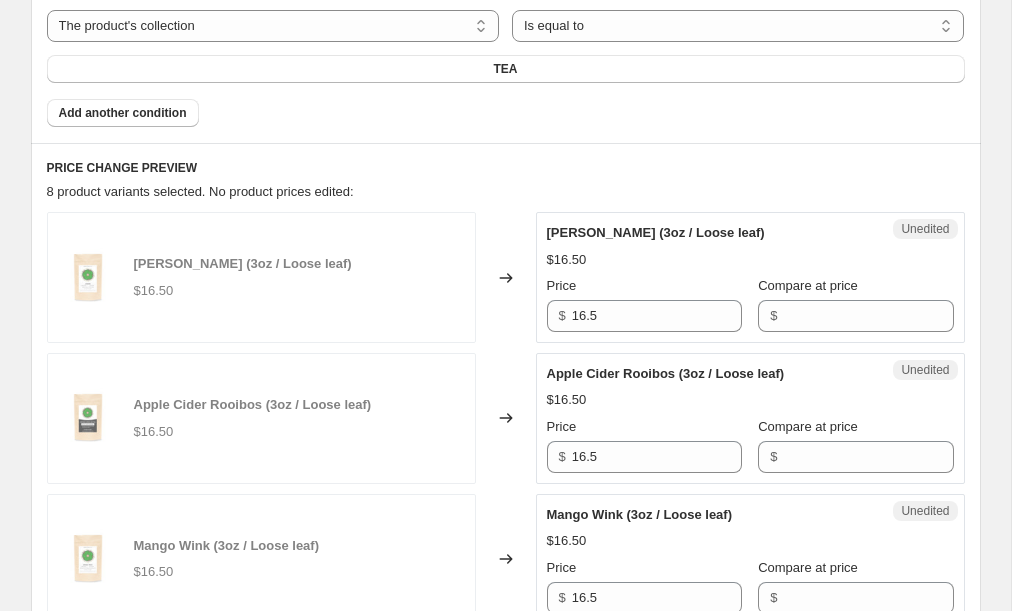 scroll, scrollTop: 0, scrollLeft: 0, axis: both 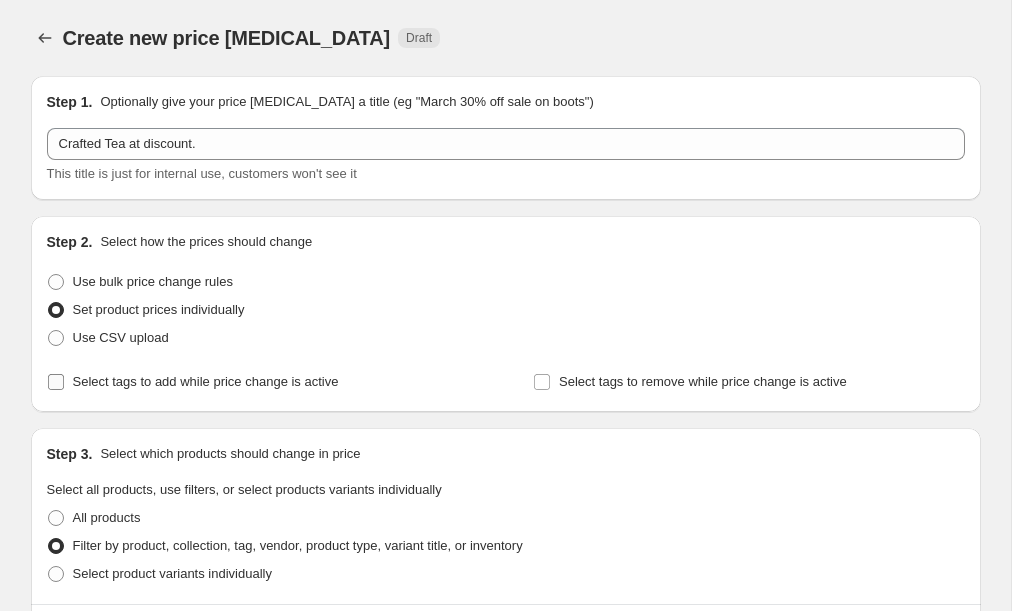click on "Select tags to add while price change is active" at bounding box center (56, 382) 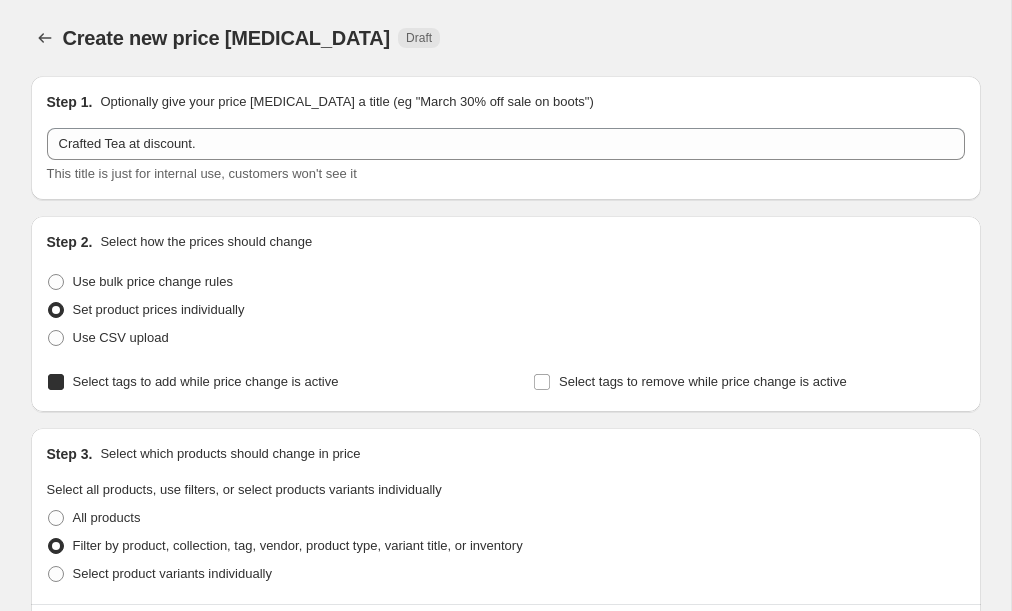 checkbox on "true" 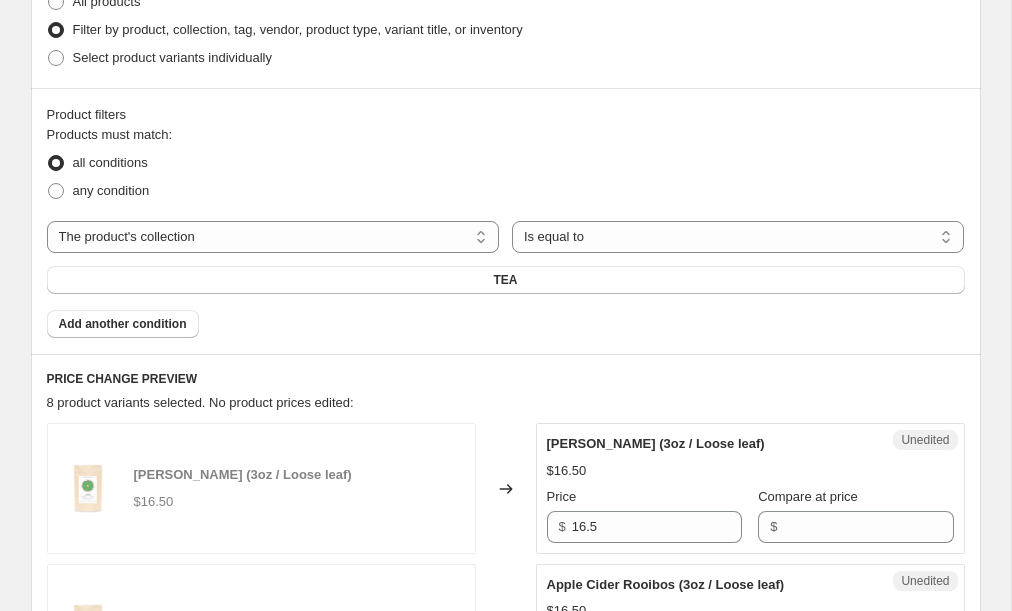 scroll, scrollTop: 630, scrollLeft: 0, axis: vertical 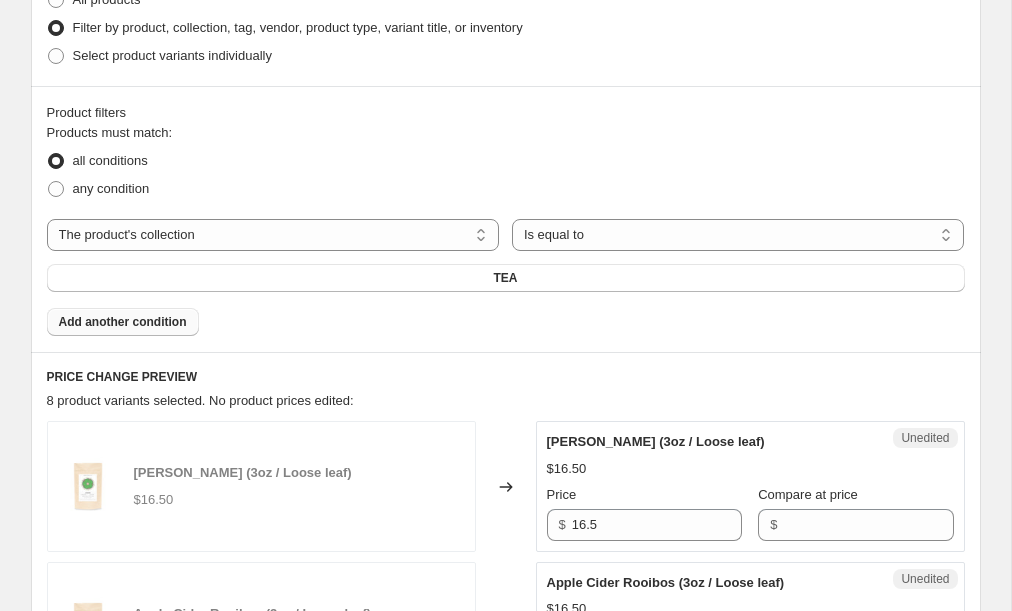 click on "Add another condition" at bounding box center [123, 322] 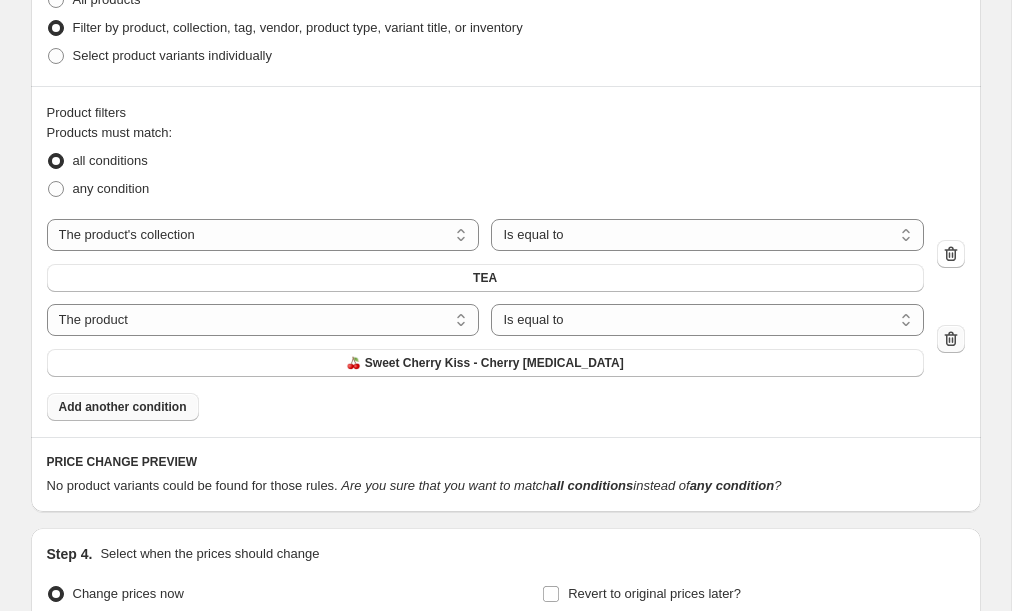 click 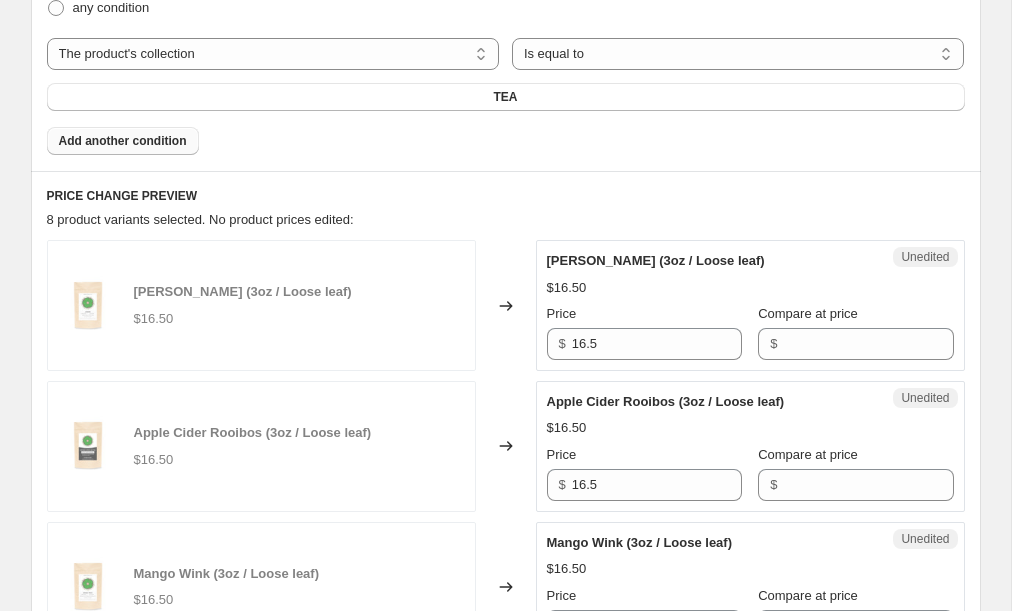 scroll, scrollTop: 824, scrollLeft: 0, axis: vertical 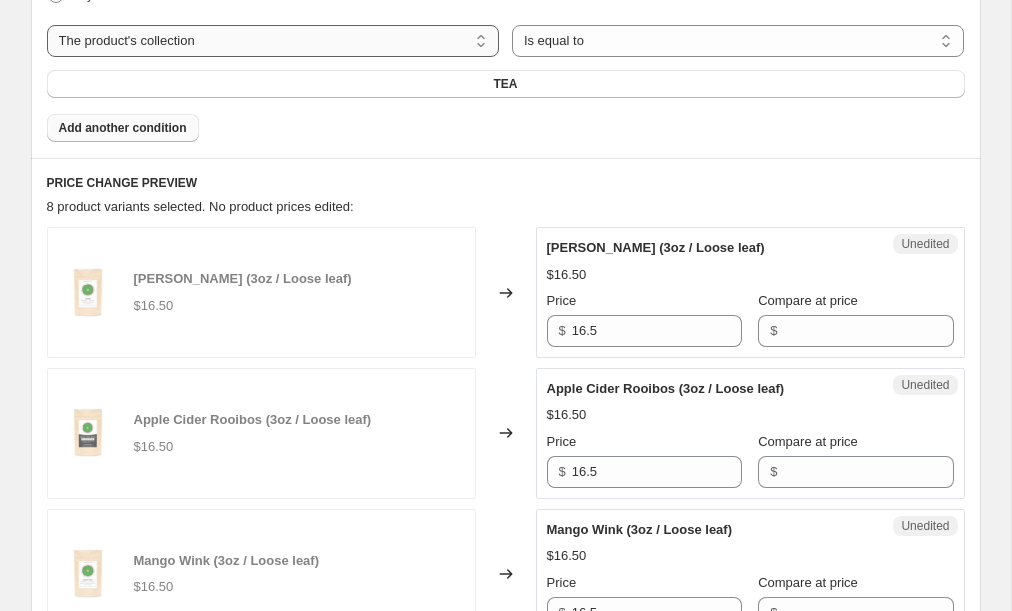 click on "The product The product's collection The product's tag The product's vendor The product's type The product's status The variant's title Inventory quantity" at bounding box center [273, 41] 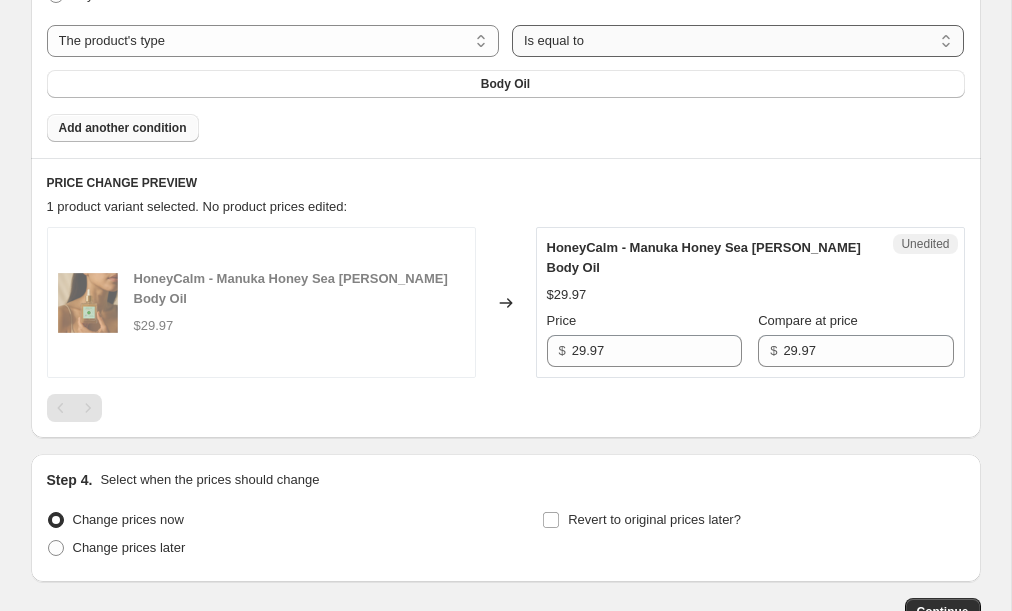 click on "Is equal to Is not equal to" at bounding box center (738, 41) 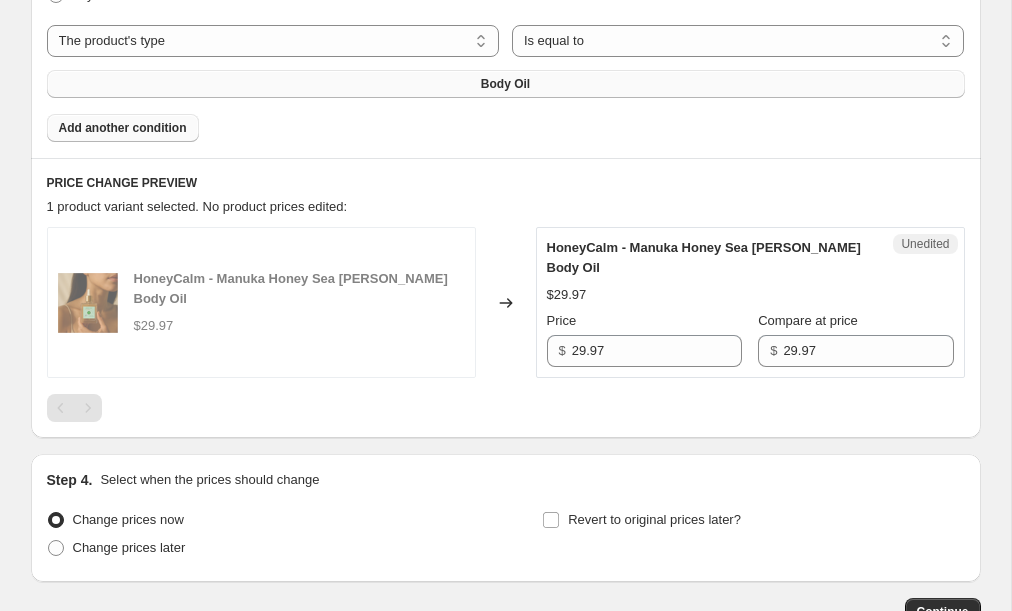 click on "Body Oil" at bounding box center (505, 84) 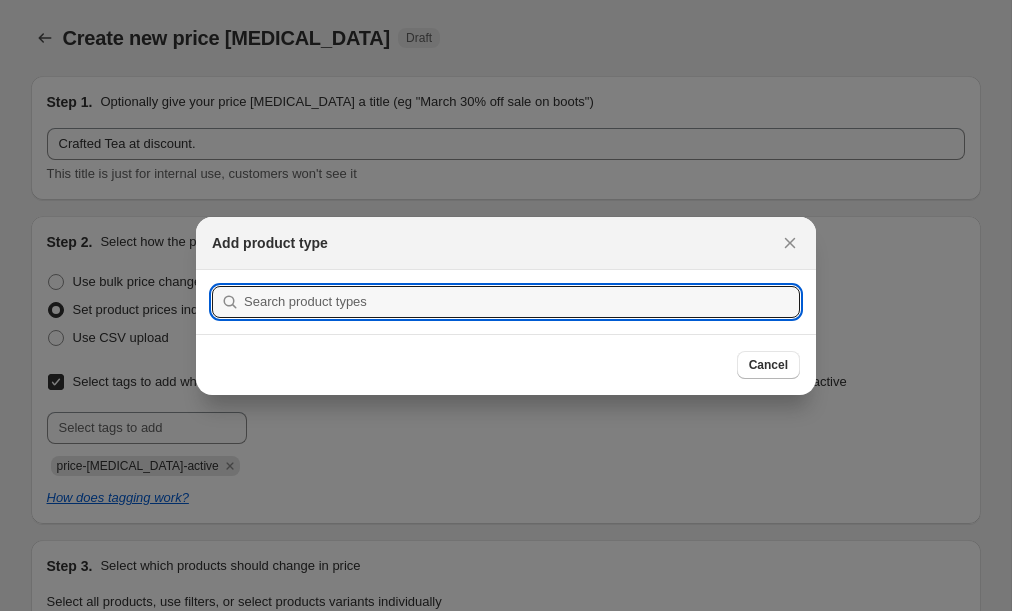 scroll, scrollTop: 0, scrollLeft: 0, axis: both 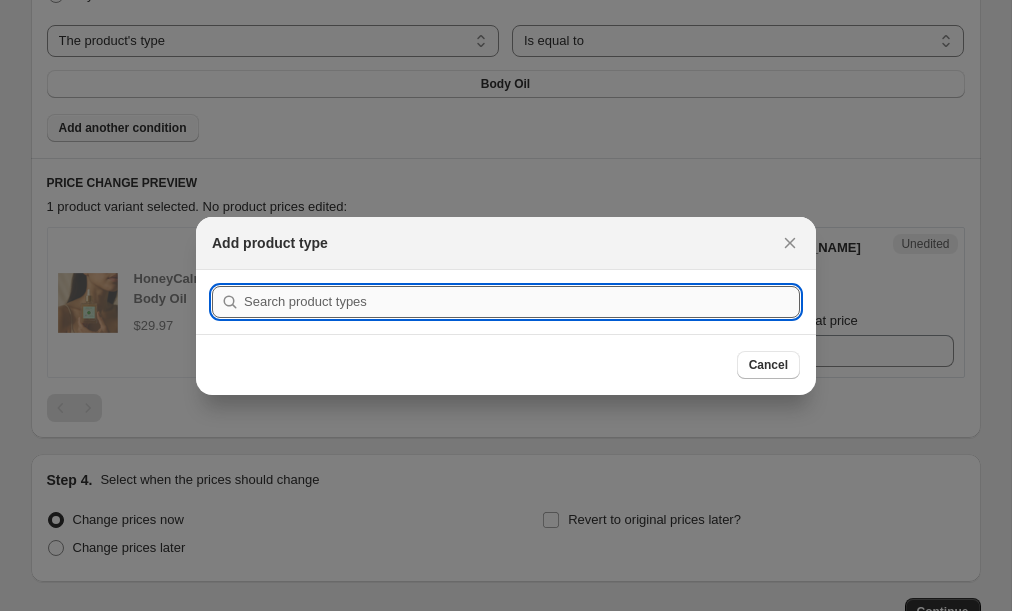 click at bounding box center [522, 302] 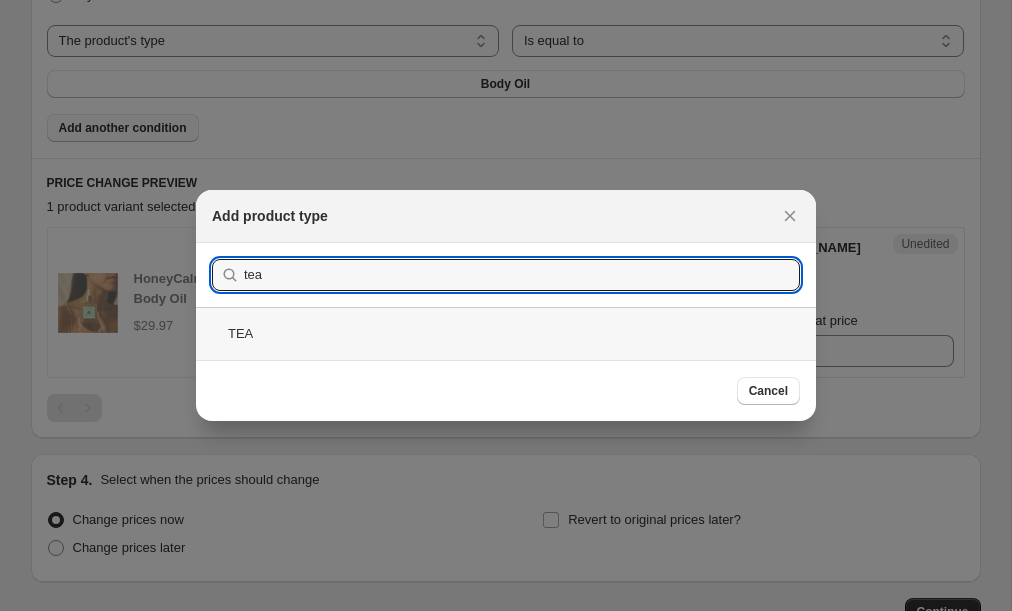 type on "tea" 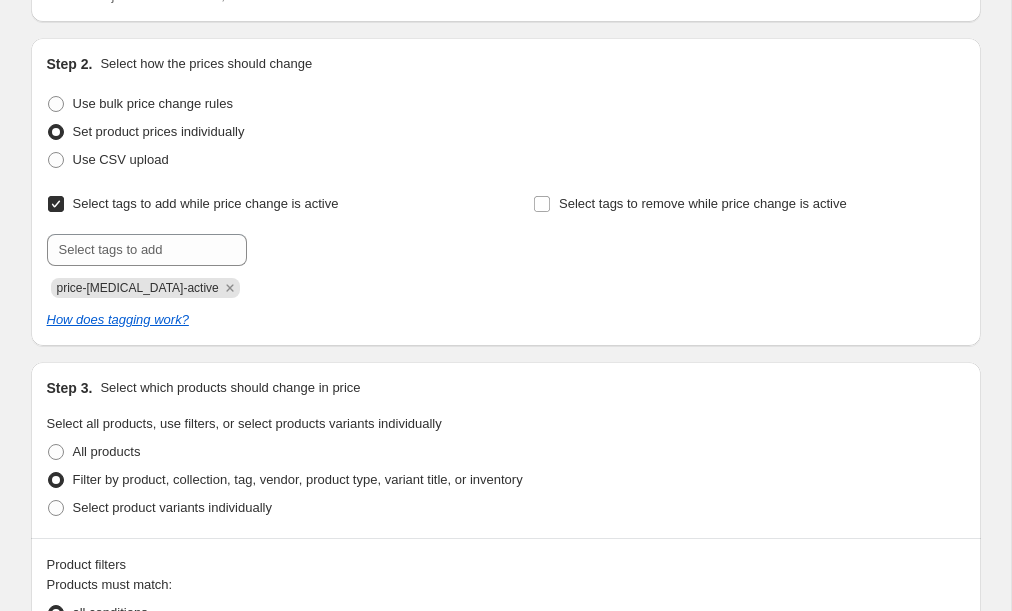scroll, scrollTop: 201, scrollLeft: 0, axis: vertical 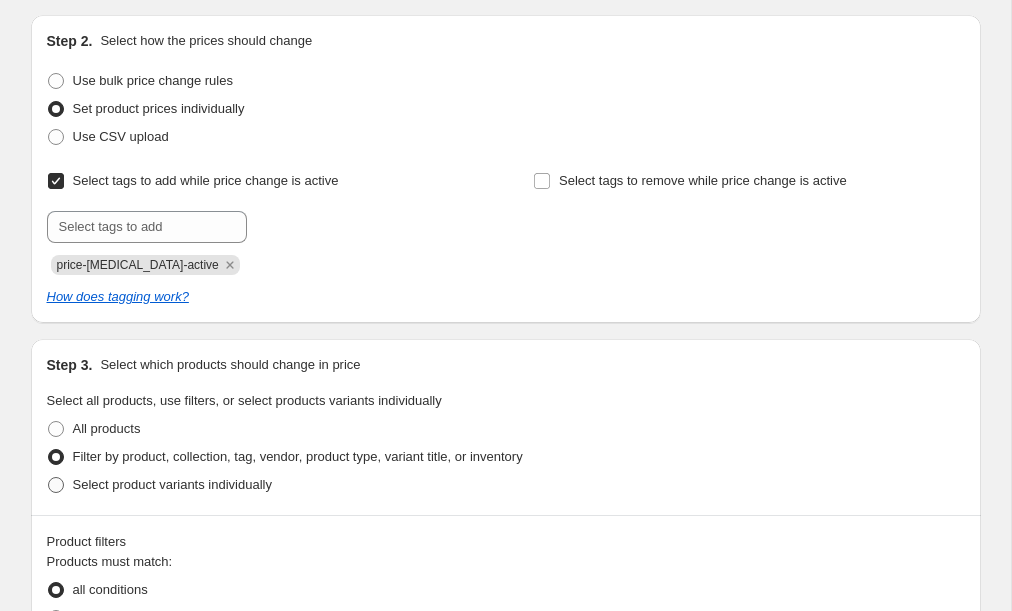 click at bounding box center [56, 485] 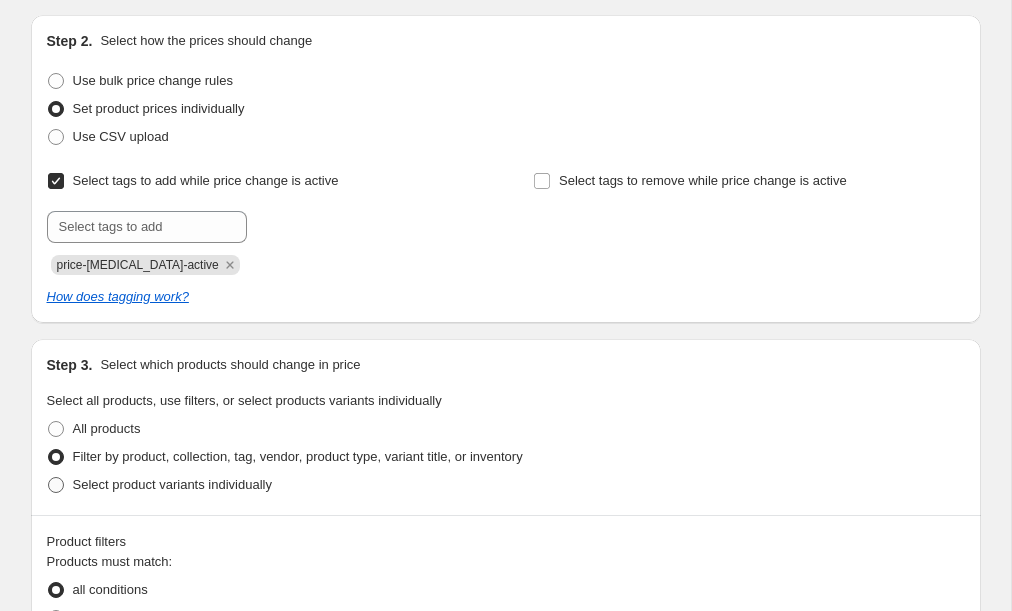 radio on "true" 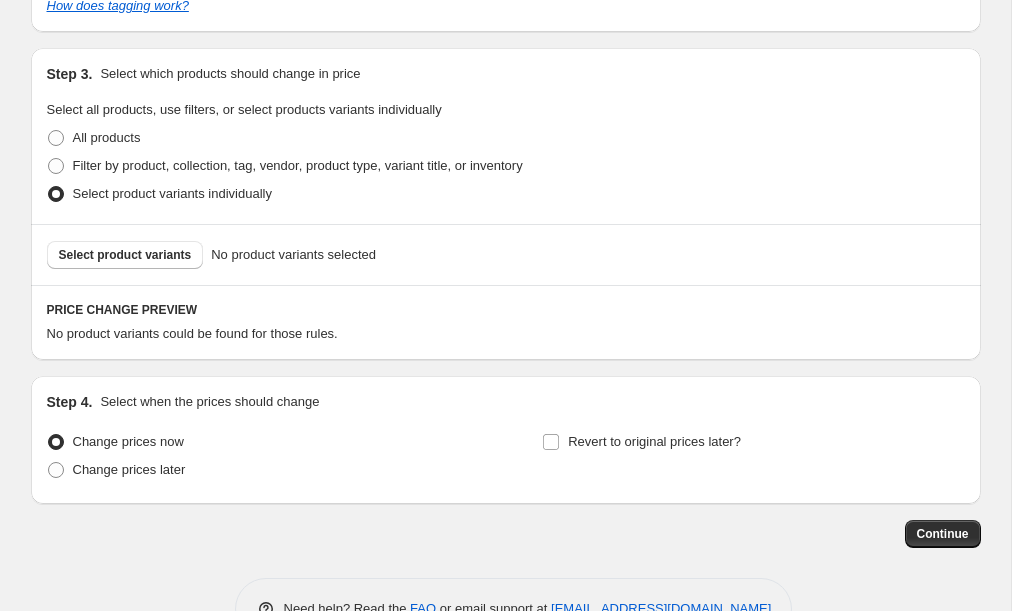 scroll, scrollTop: 515, scrollLeft: 0, axis: vertical 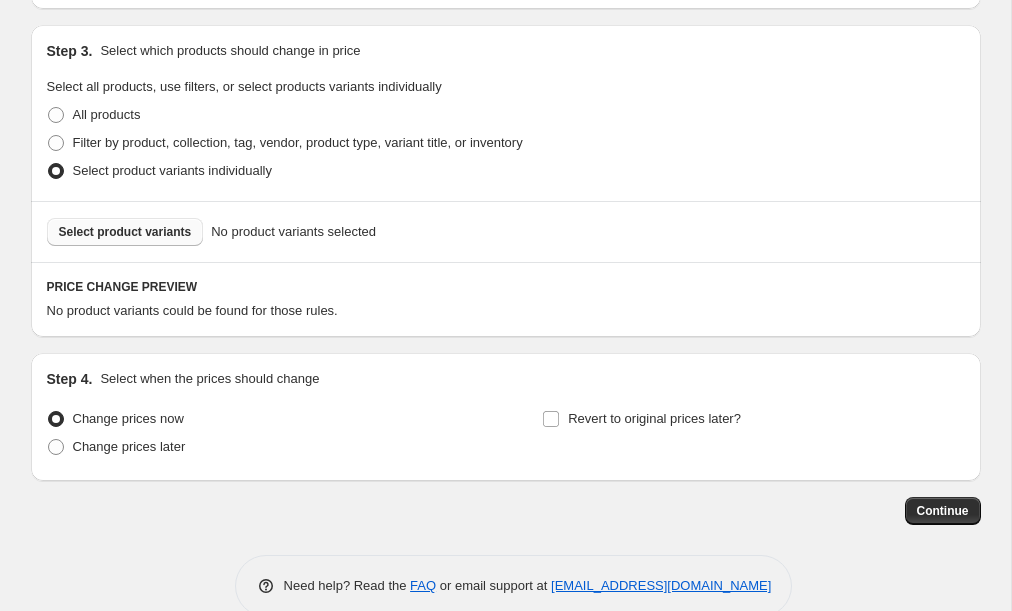 click on "Select product variants" at bounding box center [125, 232] 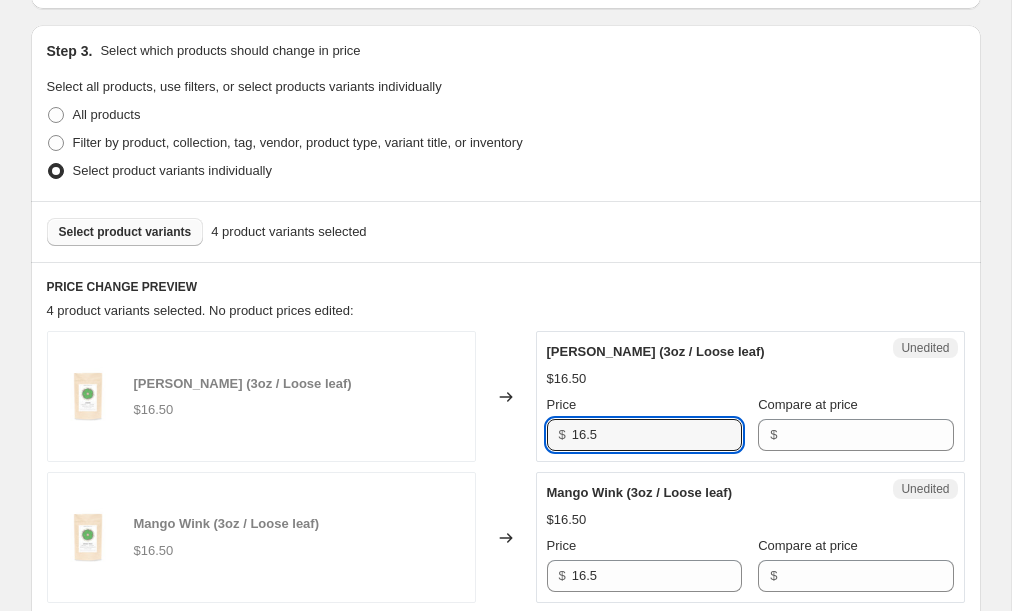 drag, startPoint x: 607, startPoint y: 435, endPoint x: 568, endPoint y: 428, distance: 39.623226 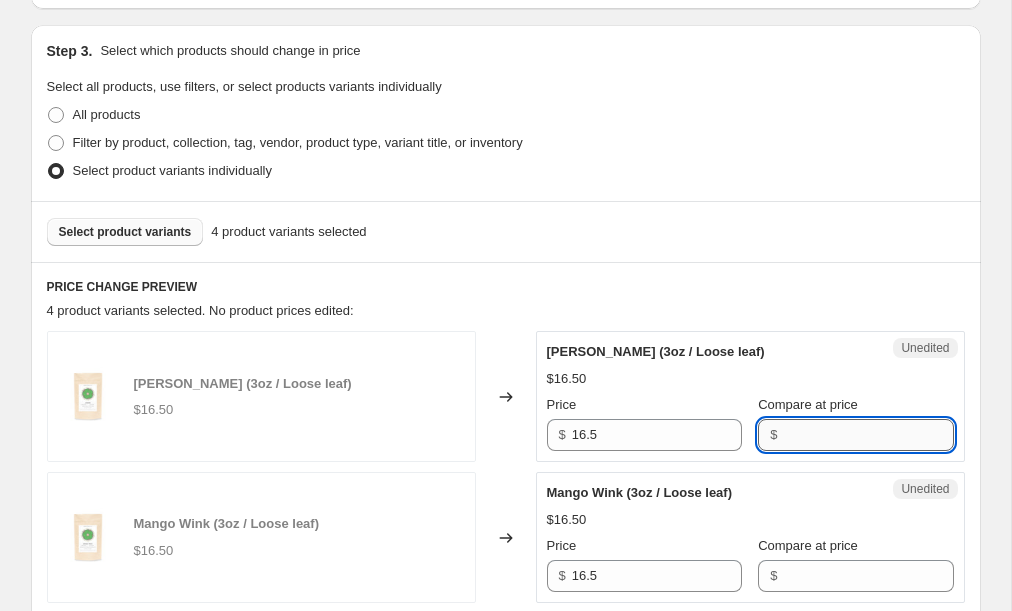 click on "Compare at price" at bounding box center (868, 435) 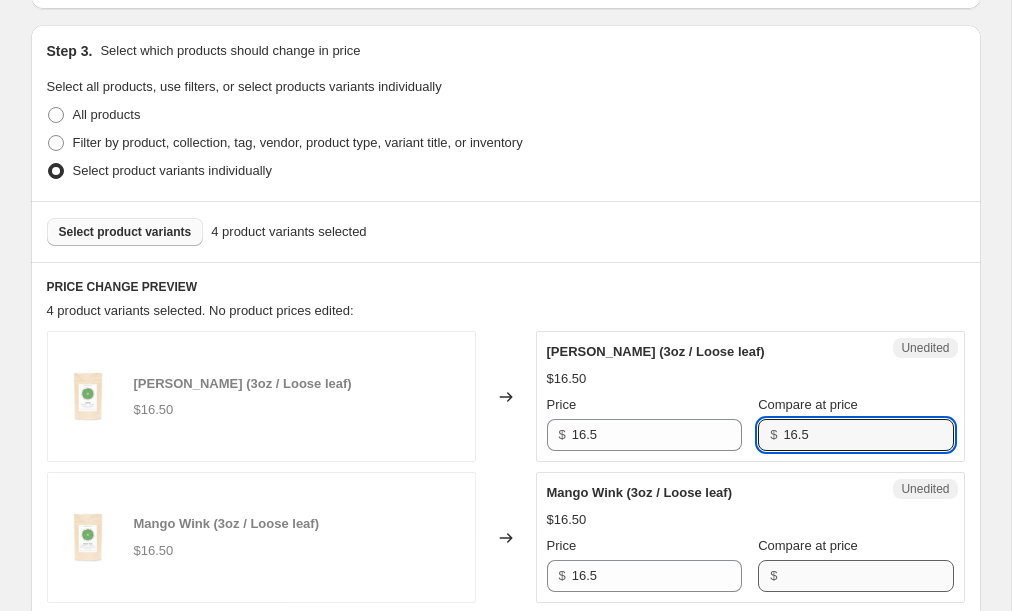 type on "16.5" 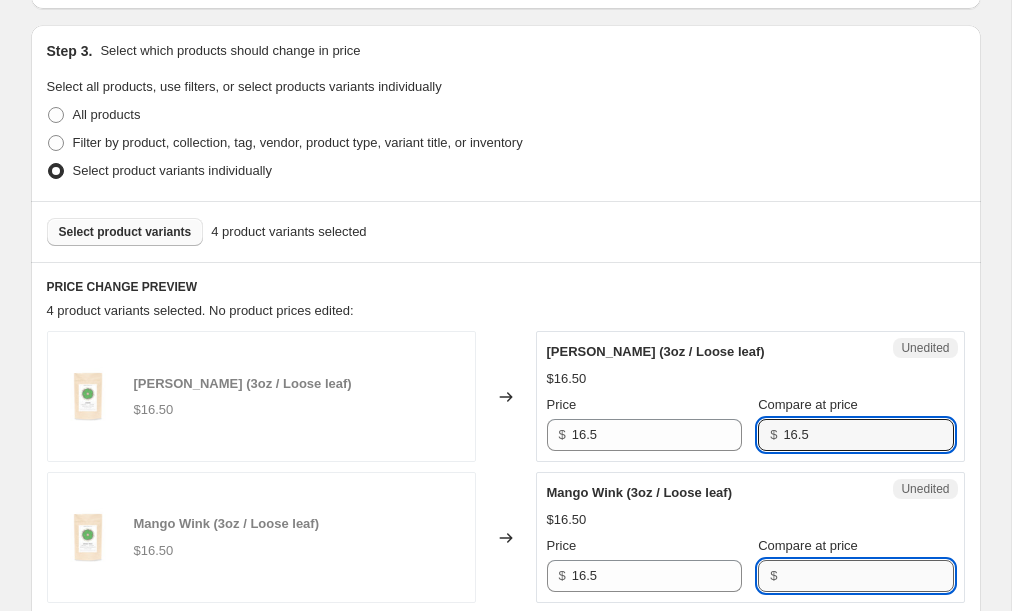 click on "Compare at price" at bounding box center [868, 576] 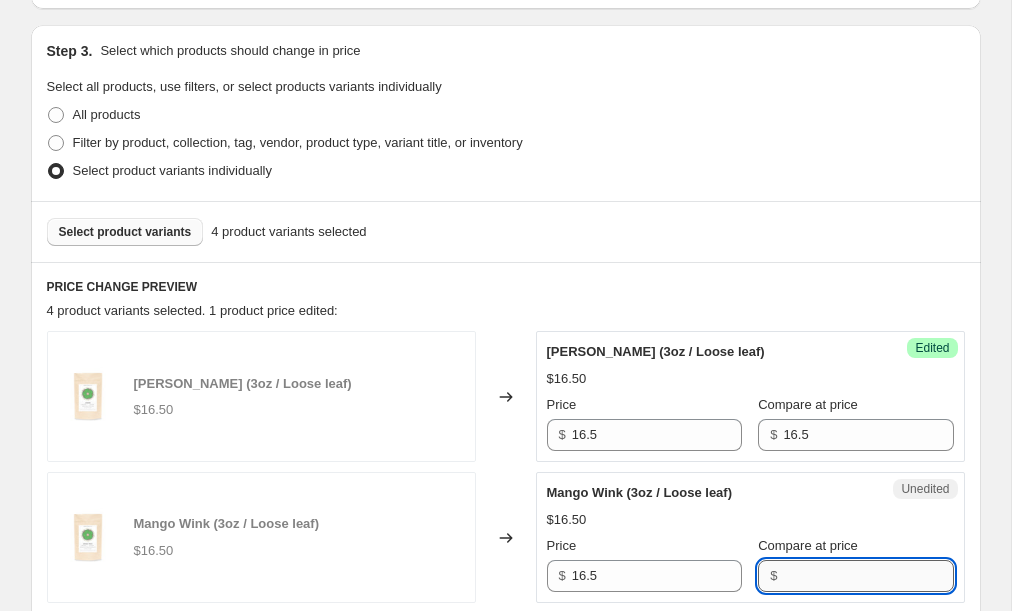 paste on "16.5" 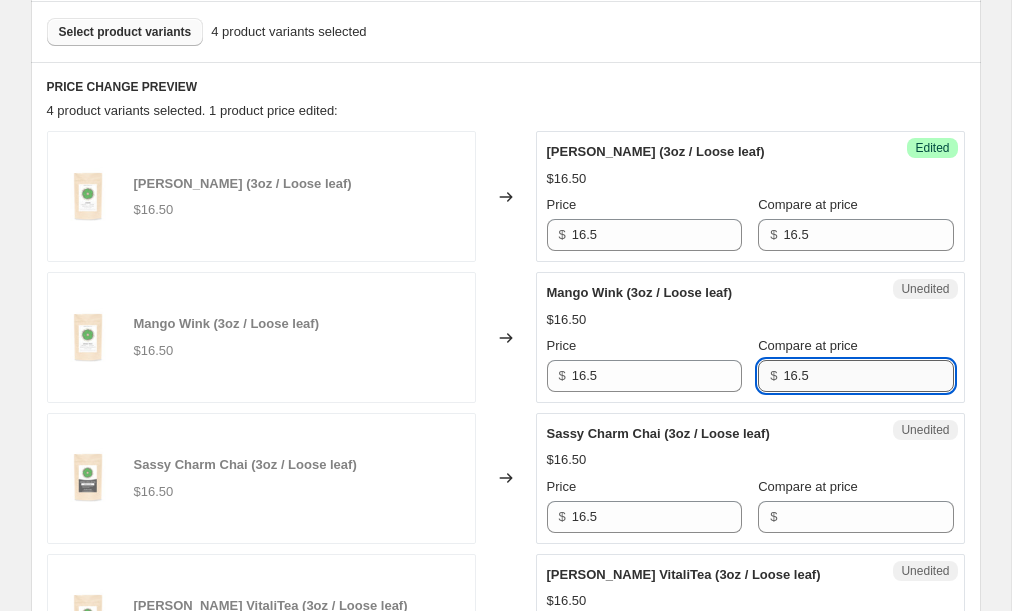 scroll, scrollTop: 724, scrollLeft: 0, axis: vertical 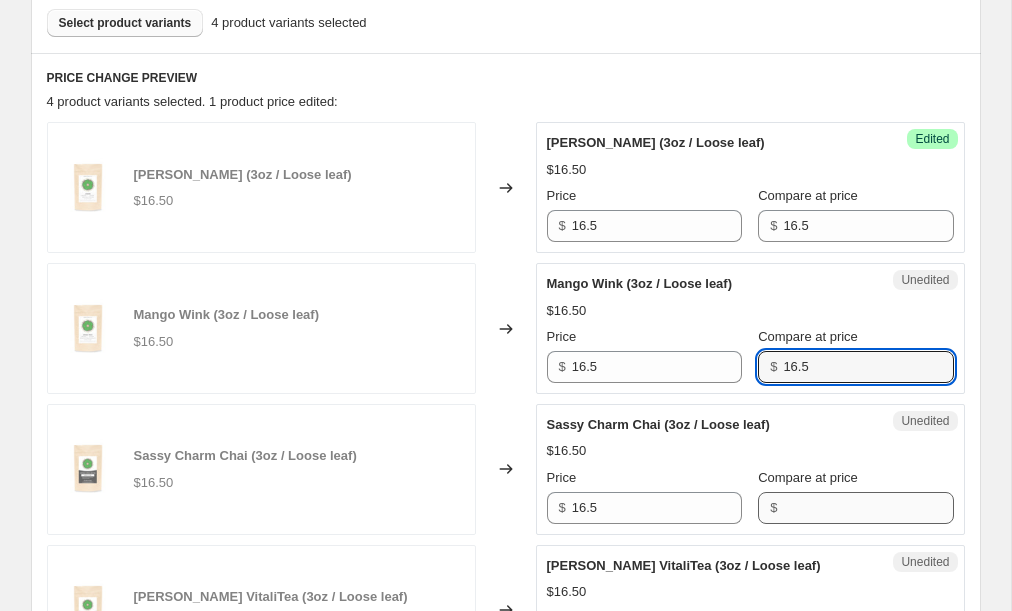 type on "16.5" 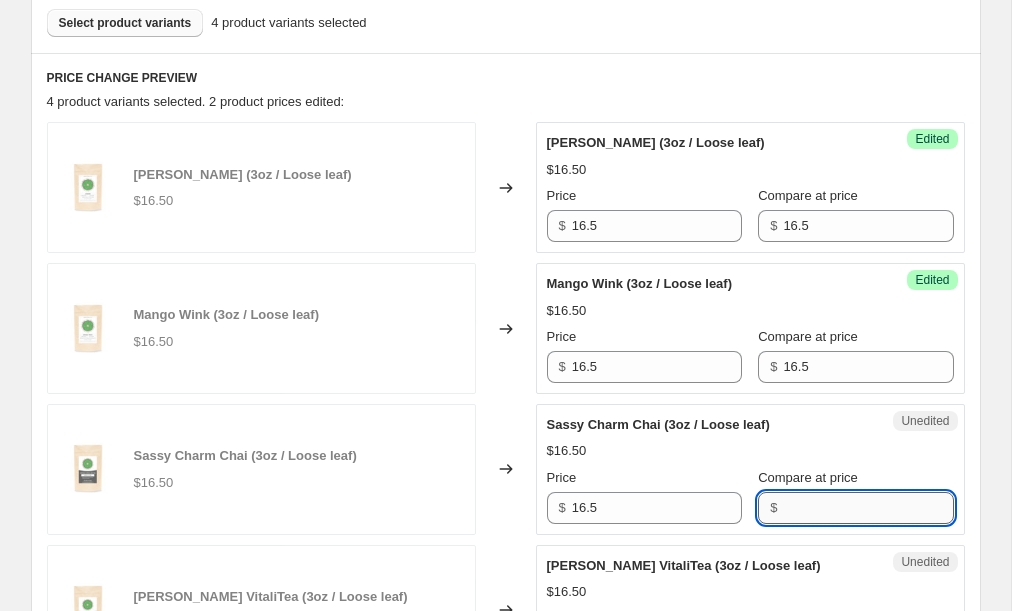 click on "Compare at price" at bounding box center [868, 508] 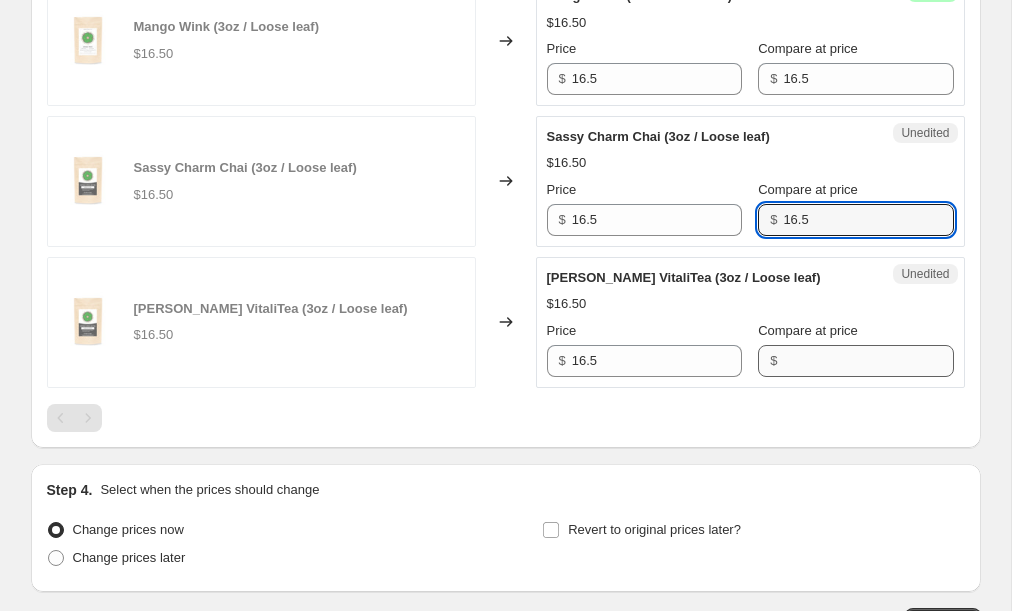 scroll, scrollTop: 1014, scrollLeft: 0, axis: vertical 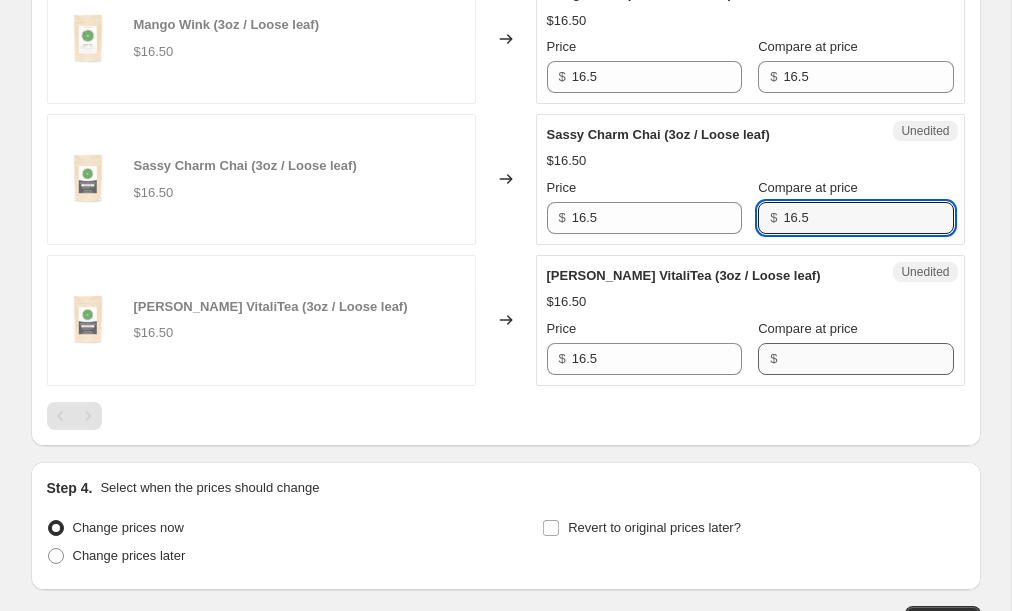 type on "16.5" 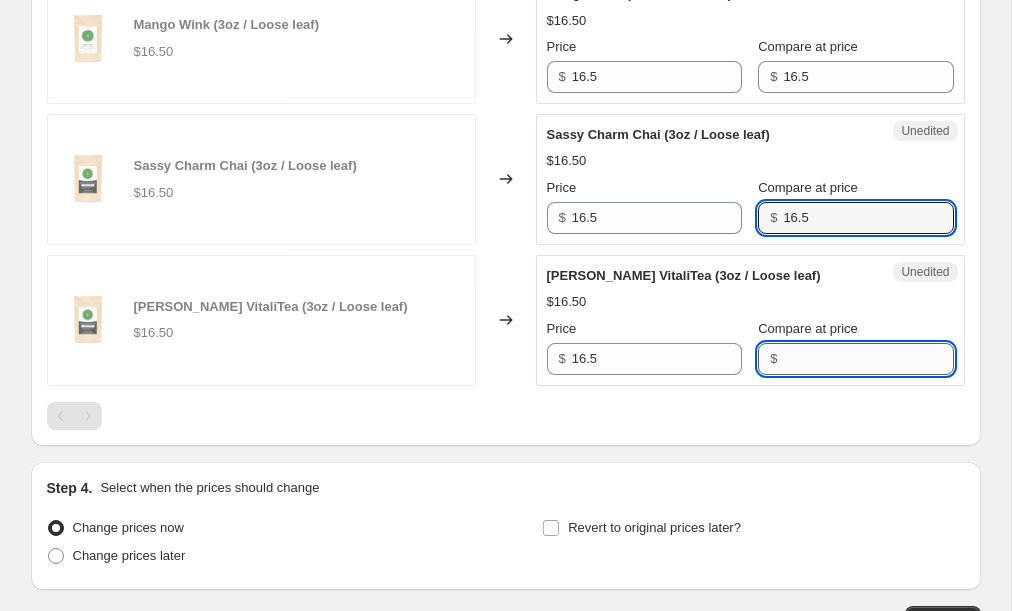 click on "Compare at price" at bounding box center [868, 359] 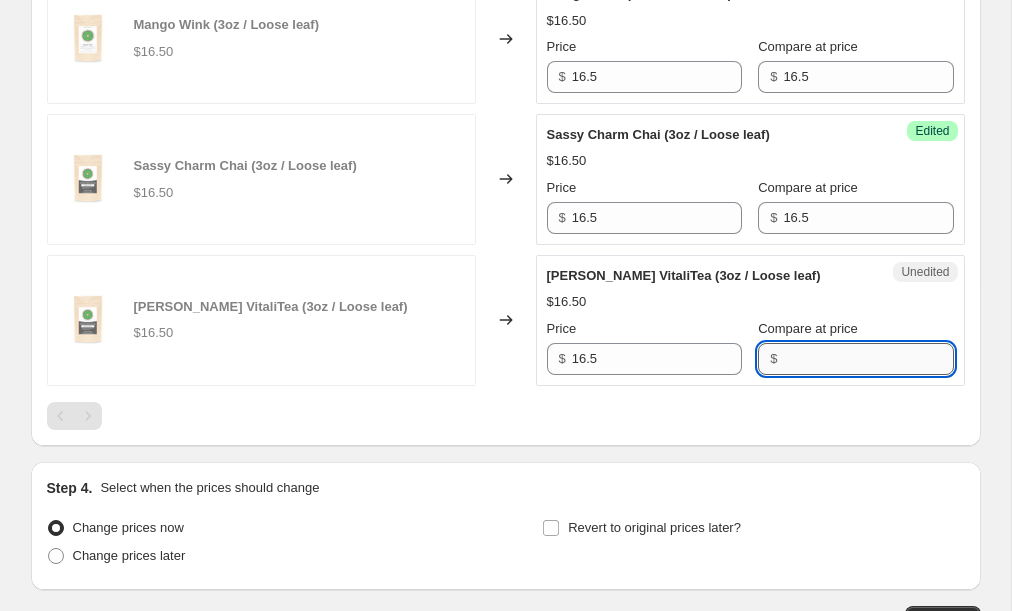 paste on "16.5" 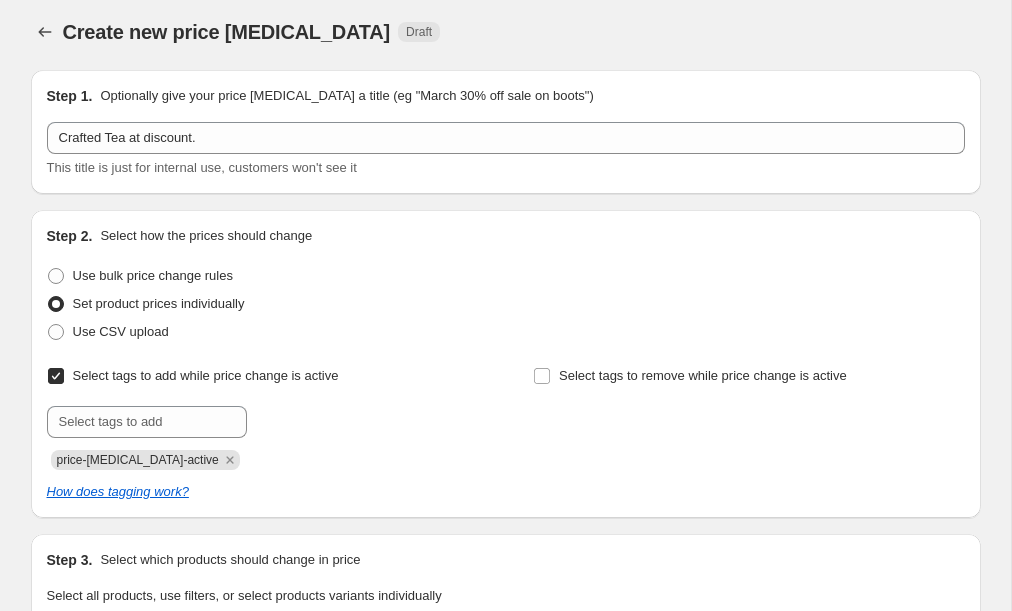 scroll, scrollTop: 0, scrollLeft: 0, axis: both 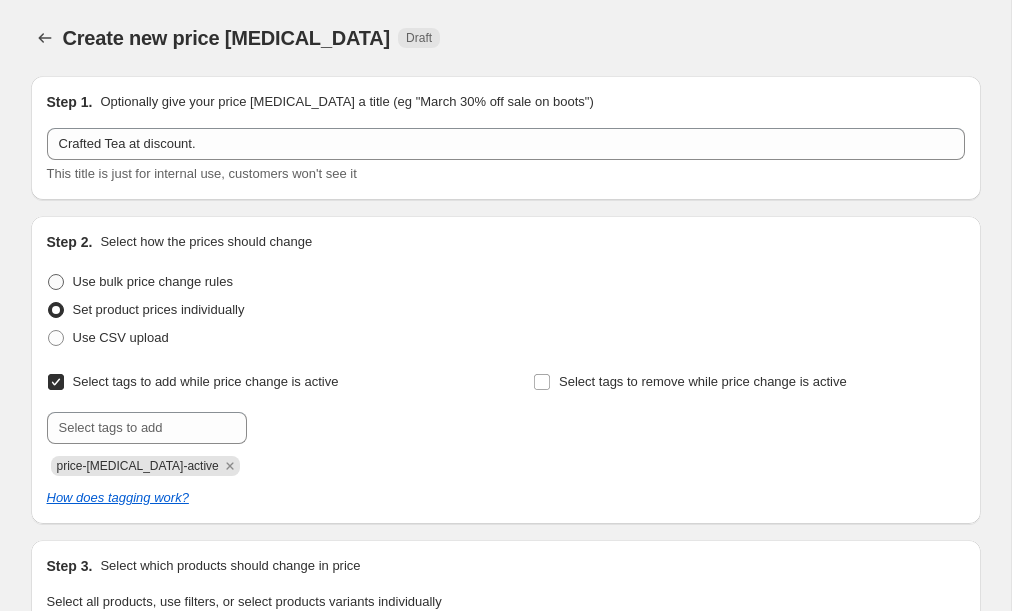 type on "16.5" 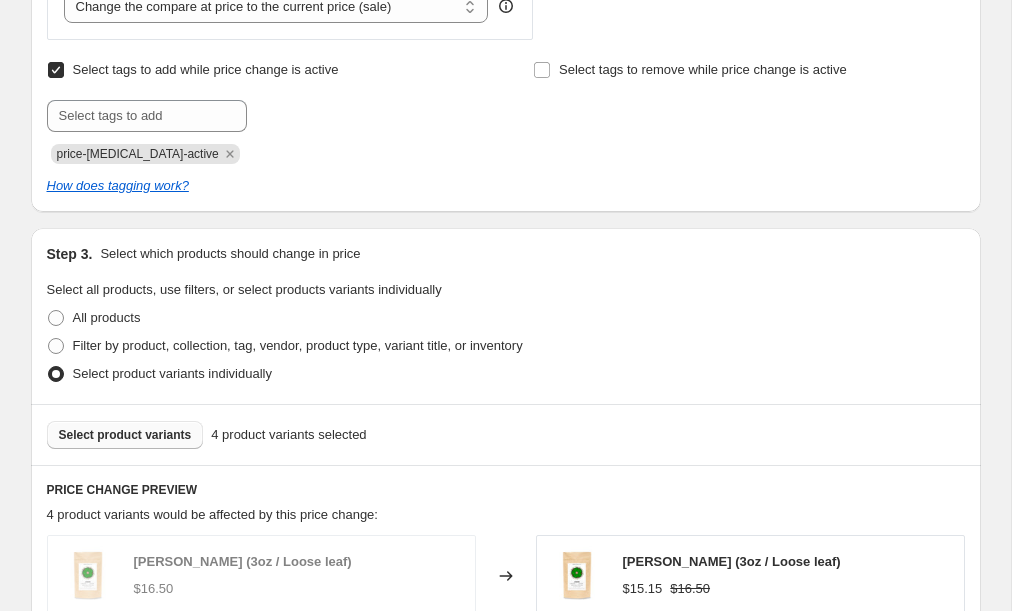 scroll, scrollTop: 573, scrollLeft: 0, axis: vertical 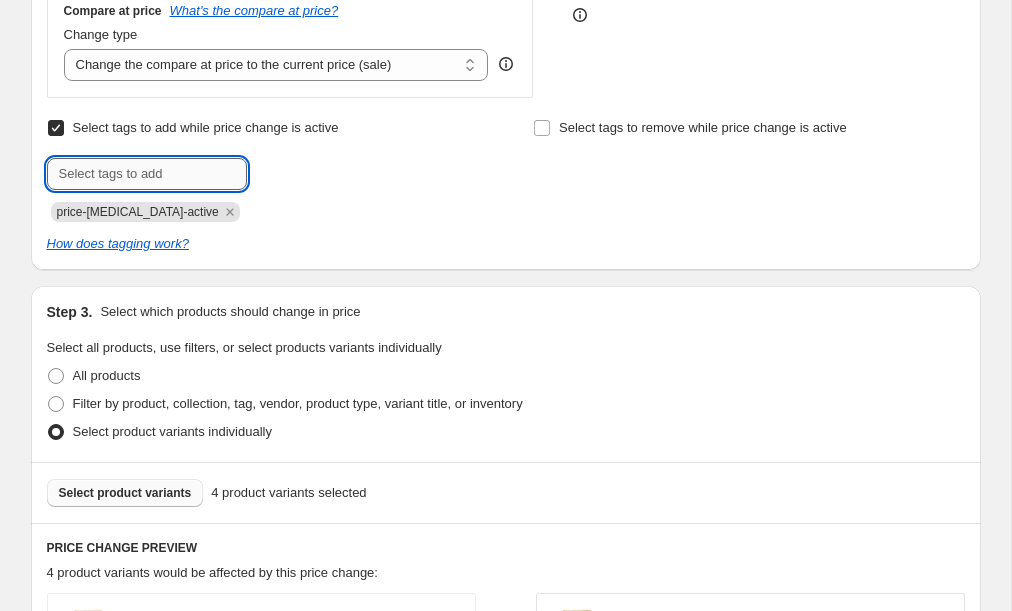 click at bounding box center [147, 174] 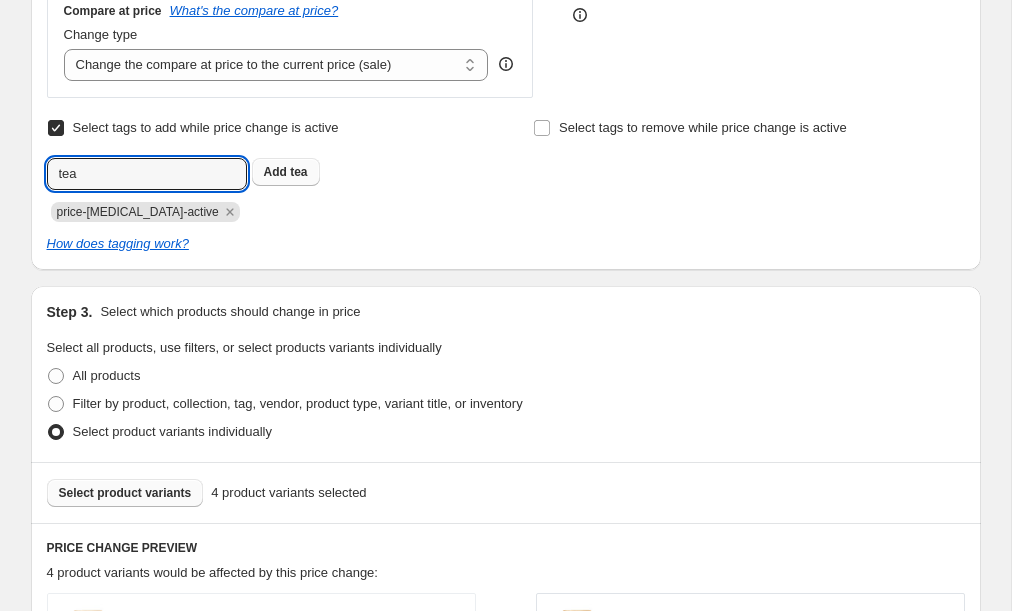 type on "tea" 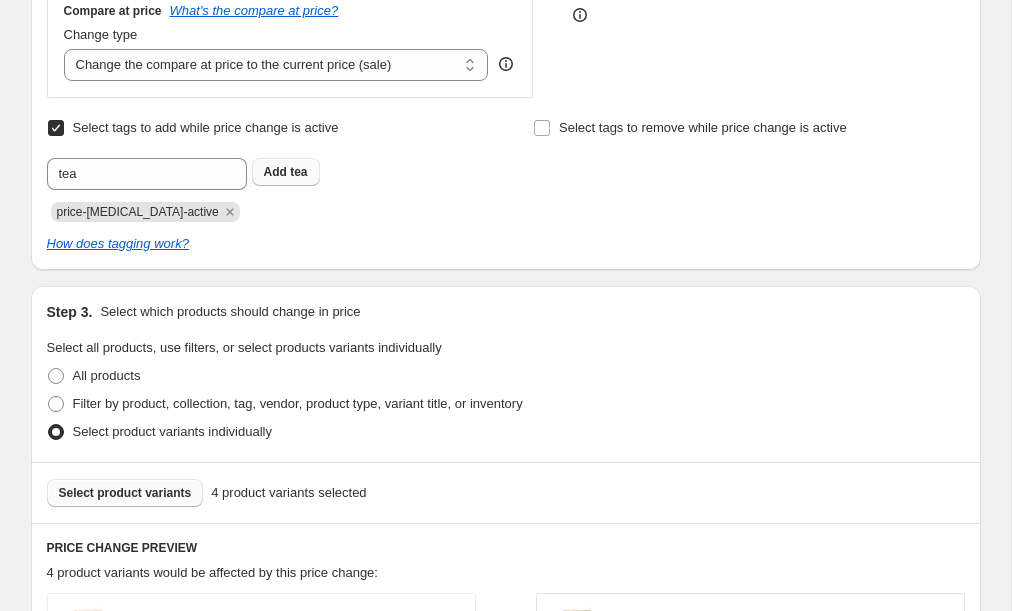 click on "tea" at bounding box center [298, 172] 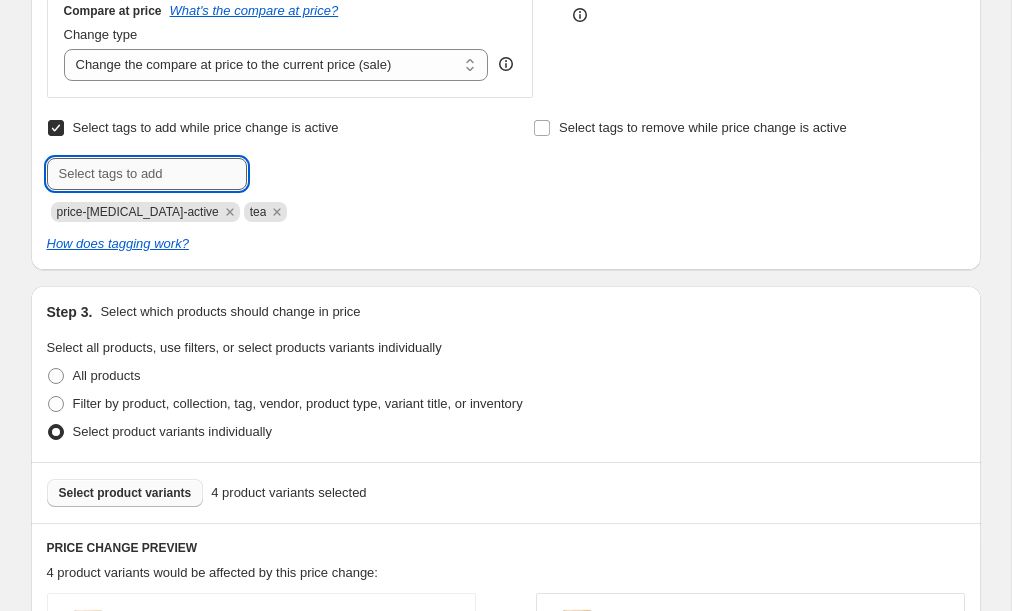 click at bounding box center [147, 174] 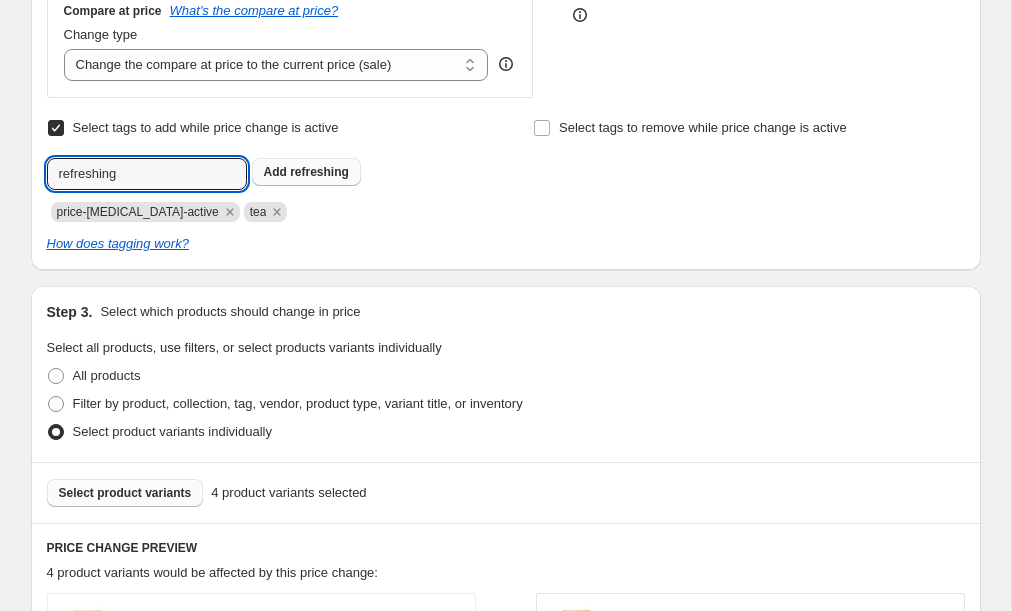 type on "refreshing" 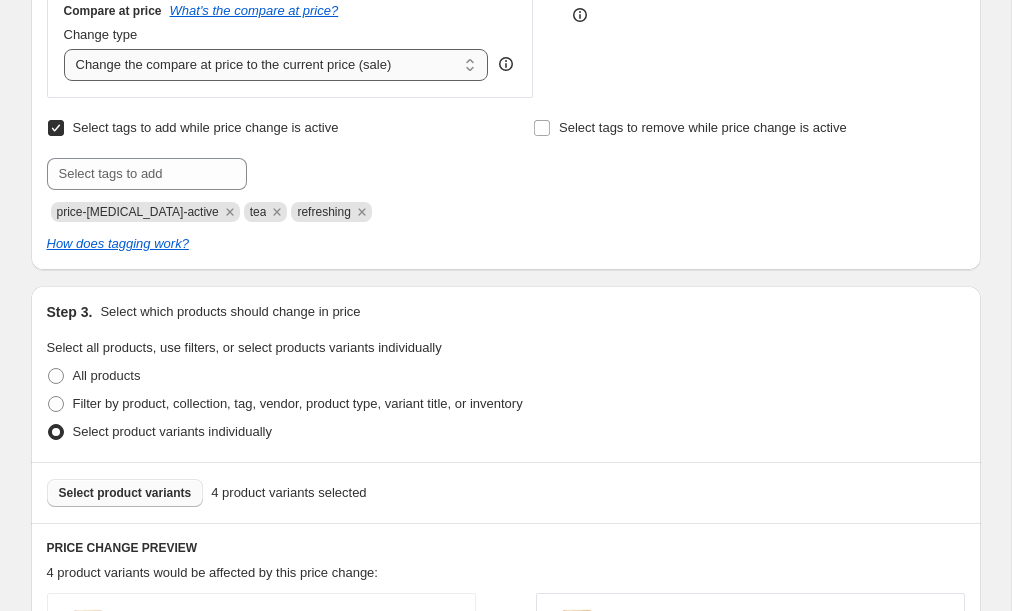 click on "Change the compare at price to the current price (sale) Change the compare at price to a certain amount Change the compare at price by a certain amount Change the compare at price by a certain percentage Change the compare at price by a certain amount relative to the actual price Change the compare at price by a certain percentage relative to the actual price Don't change the compare at price Remove the compare at price" at bounding box center [276, 65] 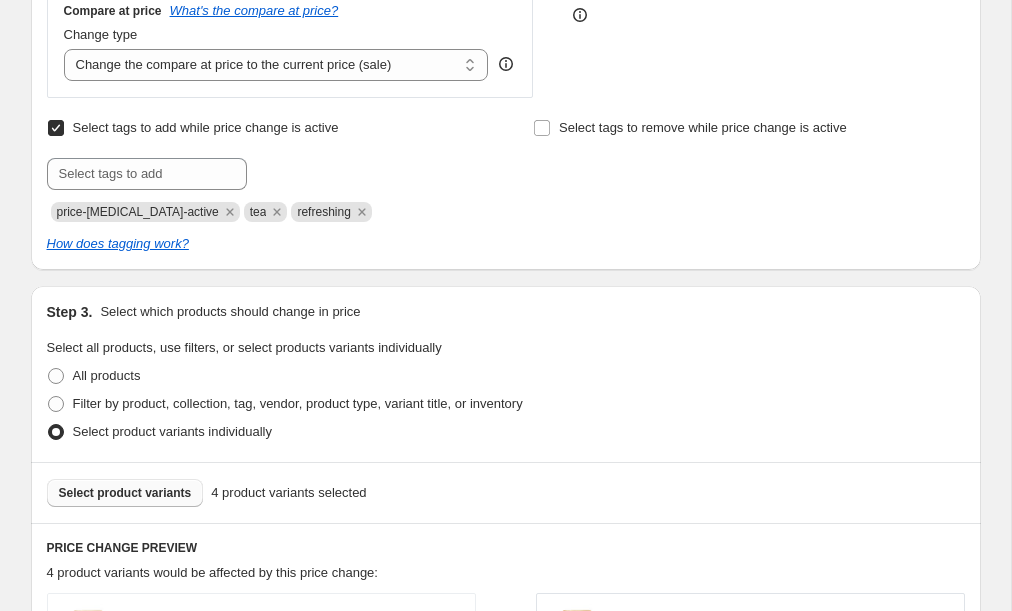 click on "STOREFRONT EXAMPLE Jasmine Serenity (3oz / Loose leaf) $16.50 Changed to Jasmine Serenity (3oz / Loose leaf) $15.15 $16.50" at bounding box center [767, -54] 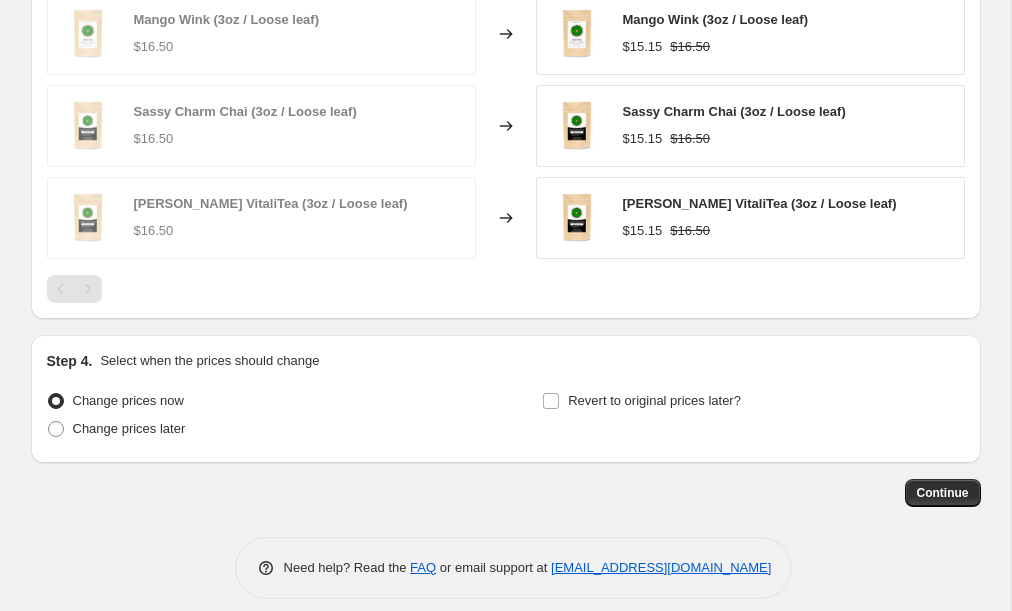 scroll, scrollTop: 1275, scrollLeft: 0, axis: vertical 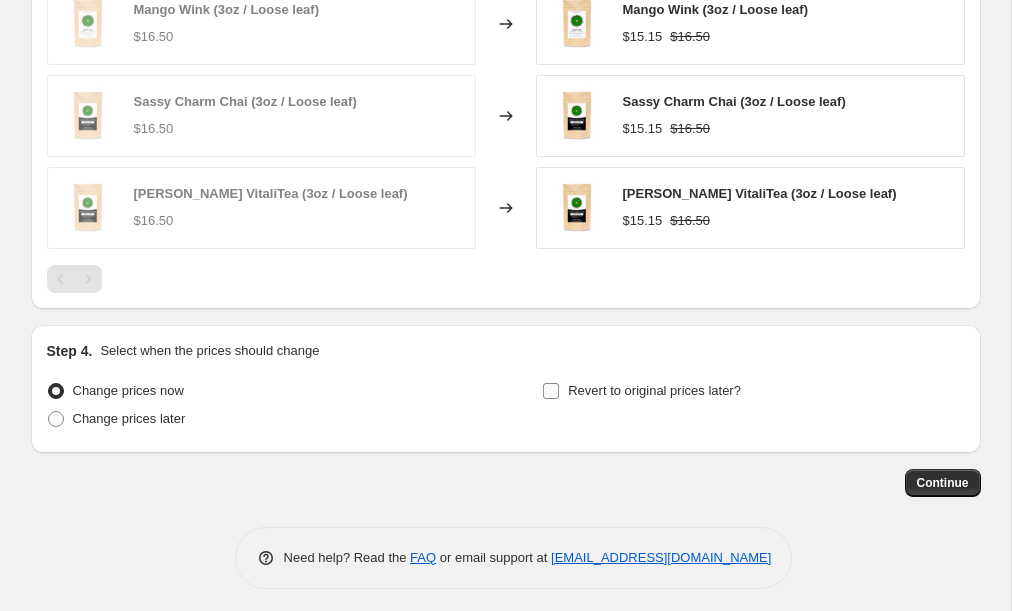 click on "Revert to original prices later?" at bounding box center [641, 391] 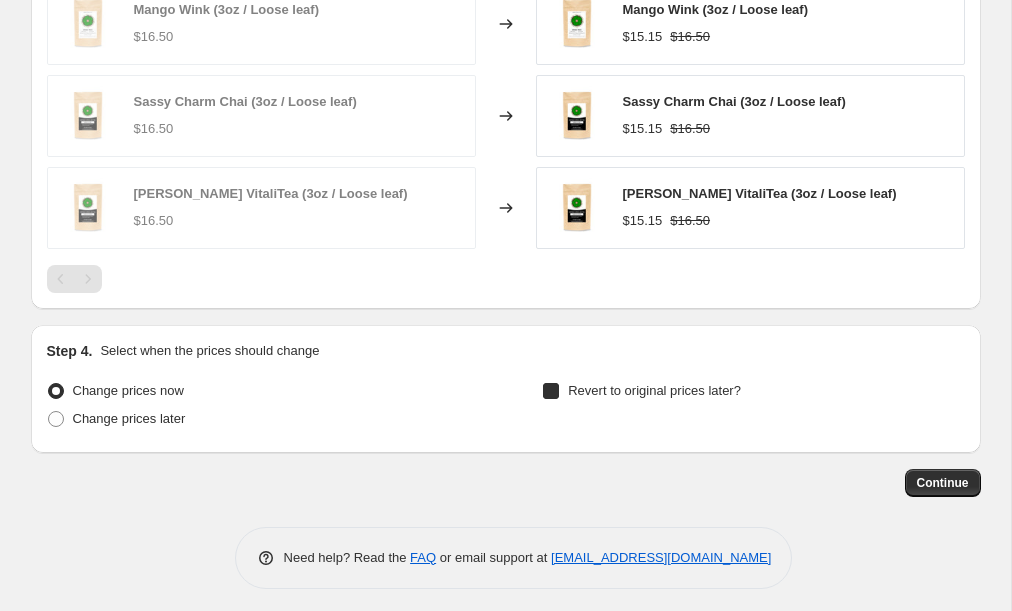 checkbox on "true" 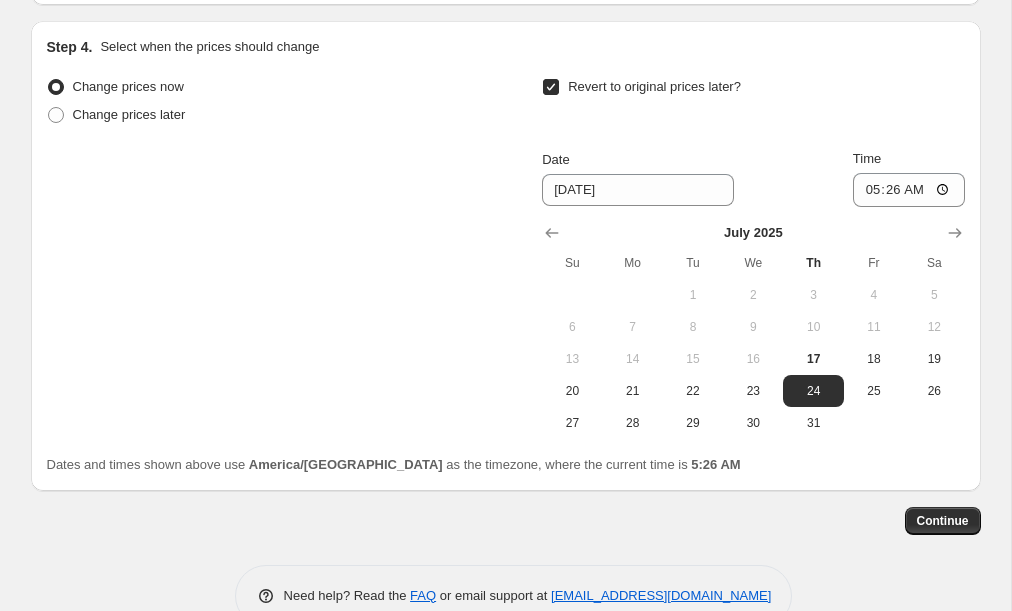 scroll, scrollTop: 1581, scrollLeft: 0, axis: vertical 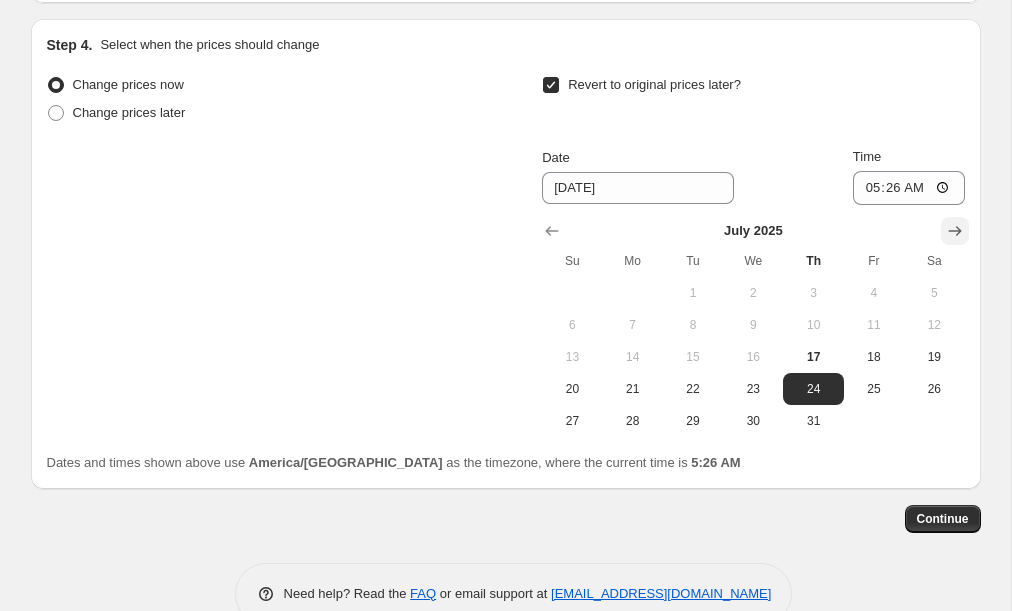 click 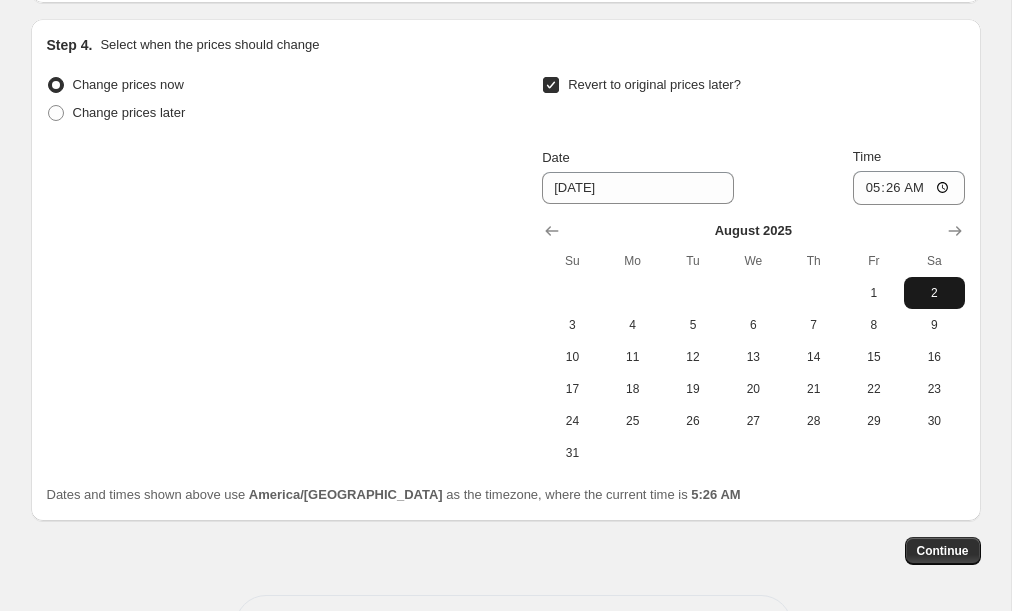 click on "2" at bounding box center [934, 293] 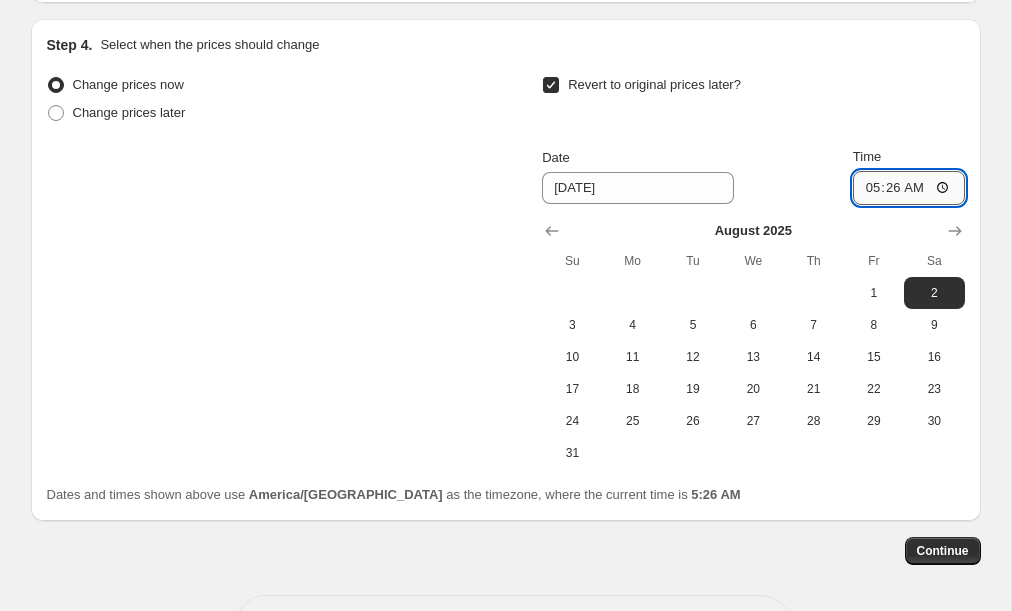 click on "05:26" at bounding box center (909, 188) 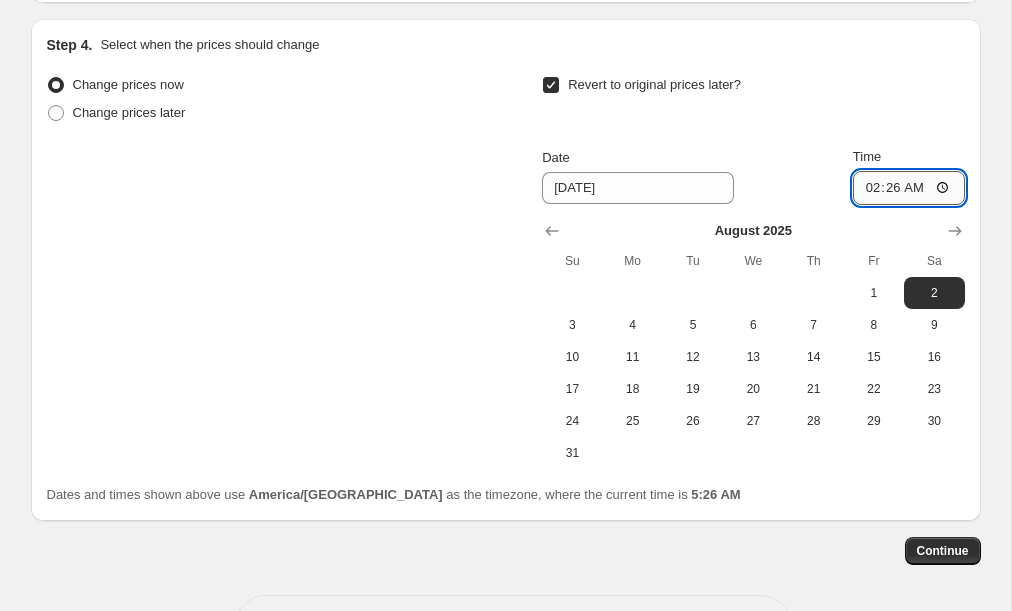 type on "02:00" 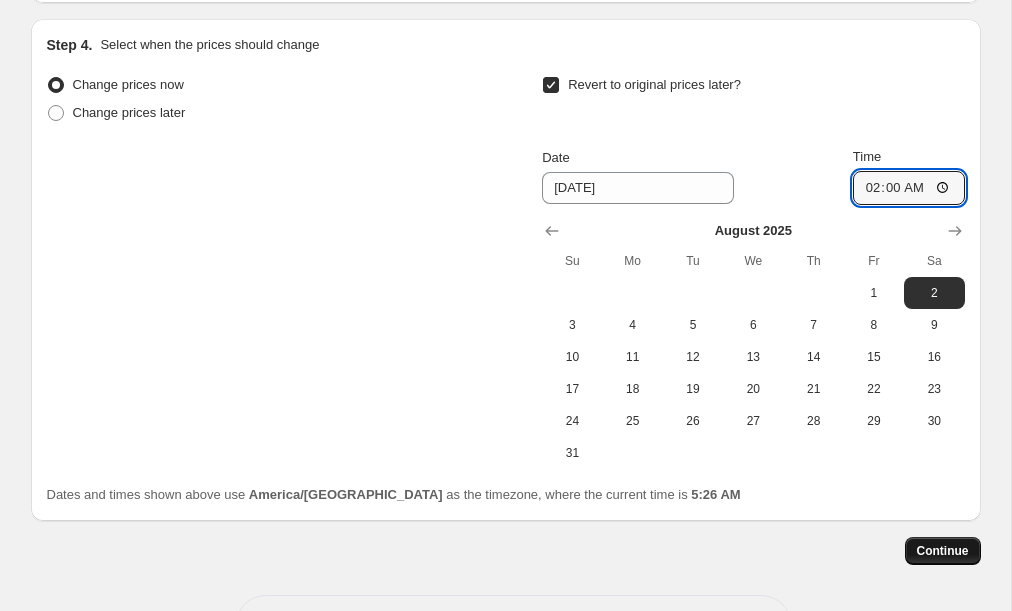 click on "Continue" at bounding box center (943, 551) 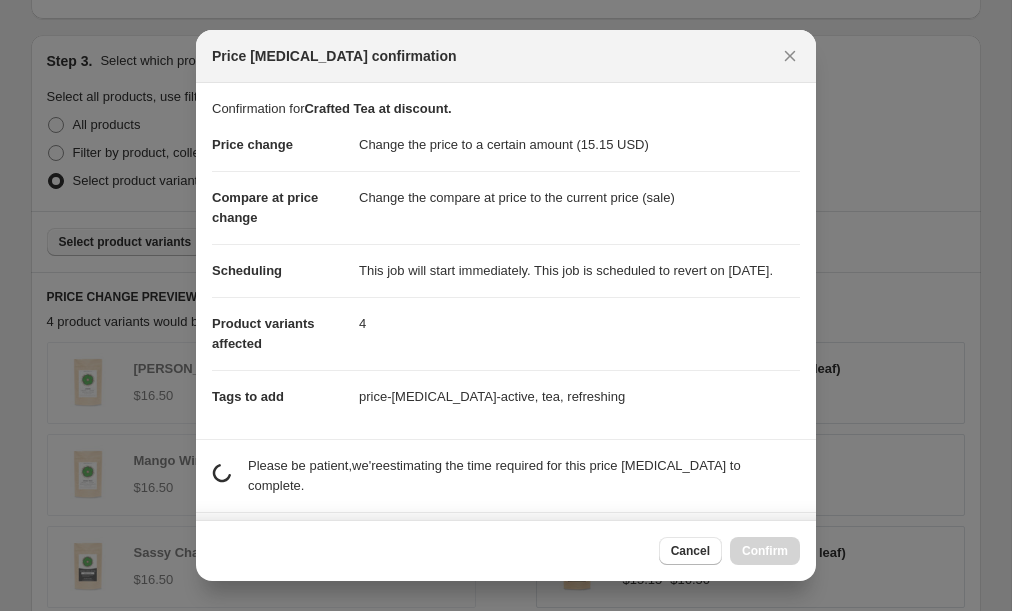 scroll, scrollTop: 0, scrollLeft: 0, axis: both 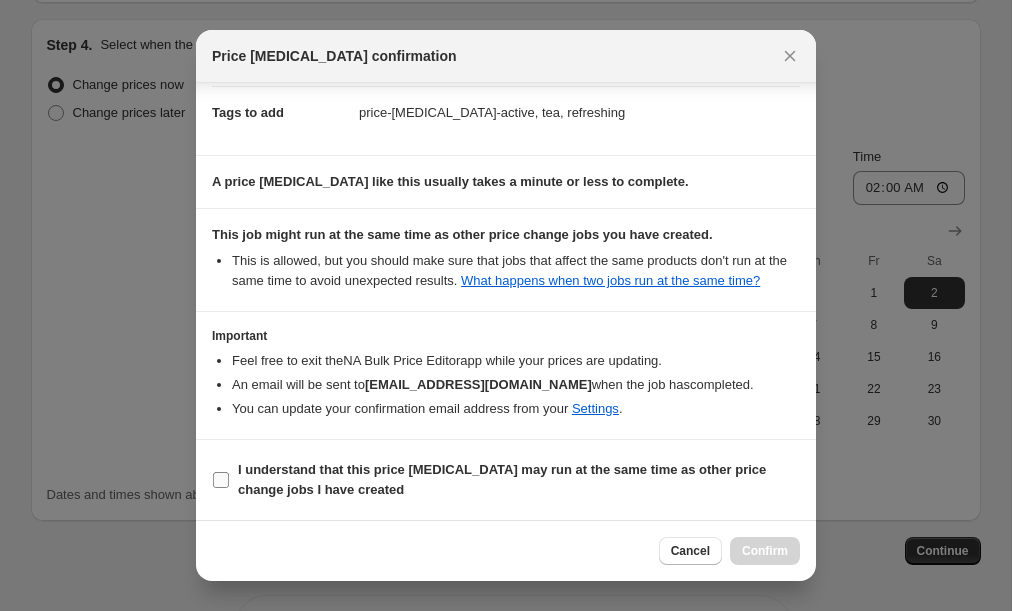 click on "I understand that this price change job may run at the same time as other price change jobs I have created" at bounding box center (221, 480) 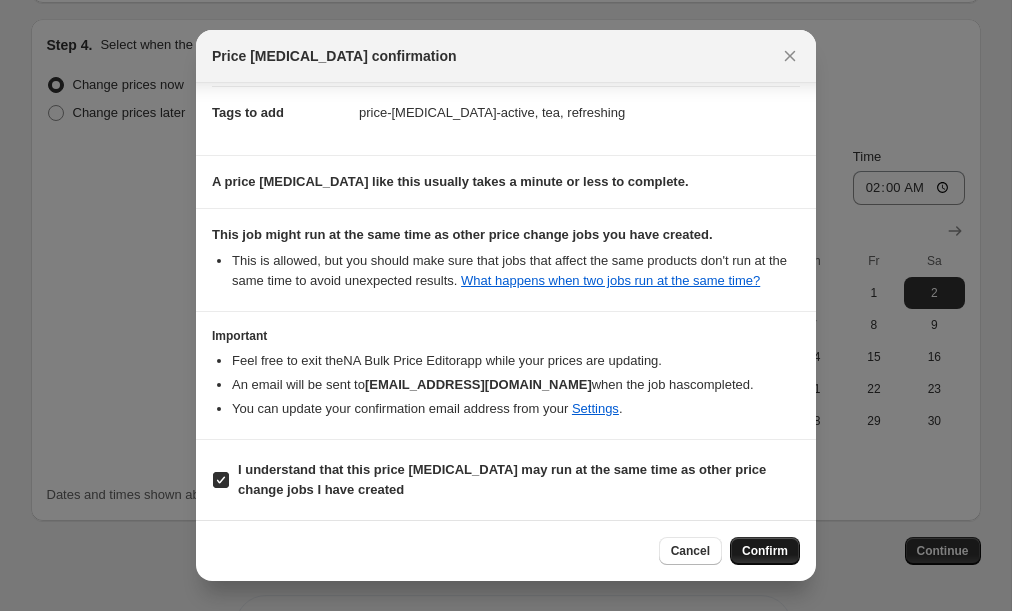 click on "Confirm" at bounding box center [765, 551] 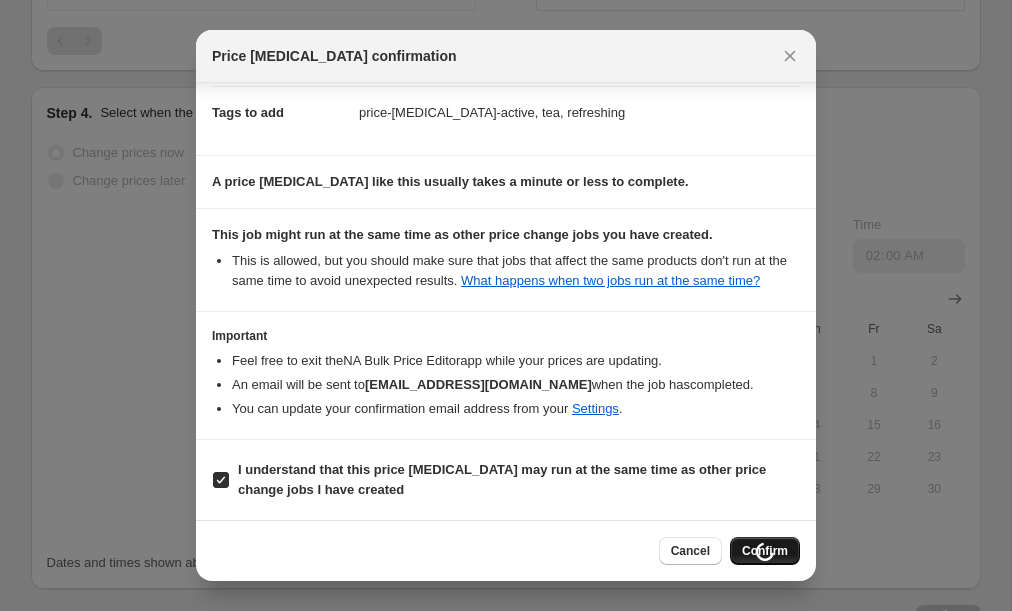 scroll, scrollTop: 1649, scrollLeft: 0, axis: vertical 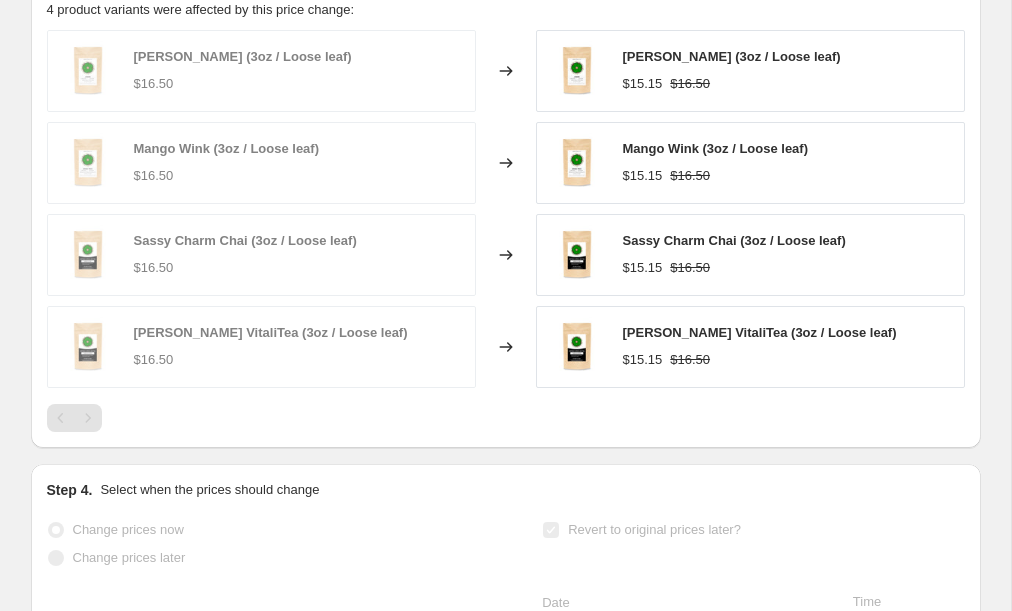 drag, startPoint x: 625, startPoint y: 73, endPoint x: 866, endPoint y: 67, distance: 241.07468 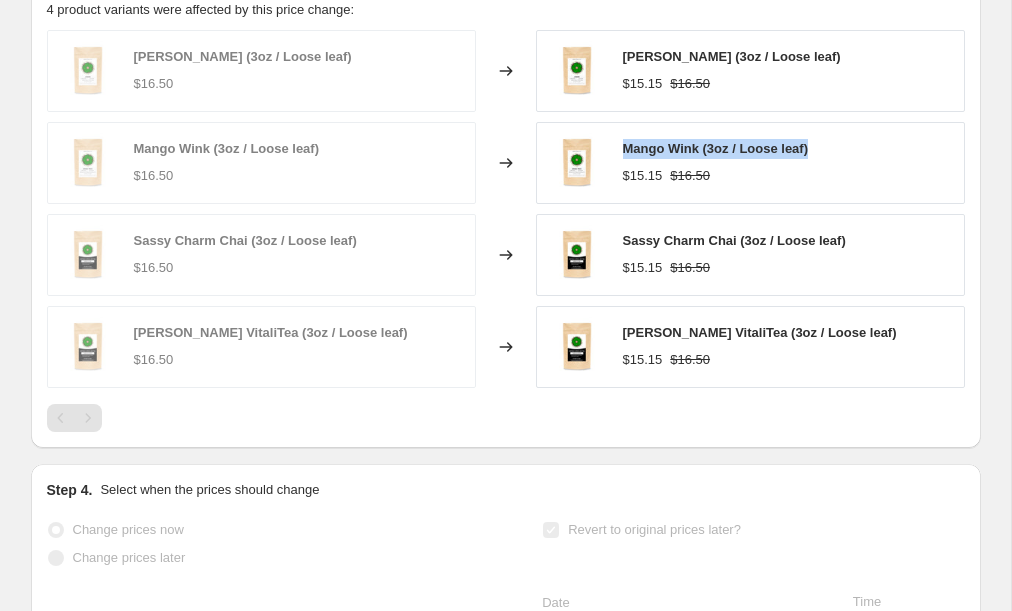 drag, startPoint x: 624, startPoint y: 162, endPoint x: 844, endPoint y: 163, distance: 220.00227 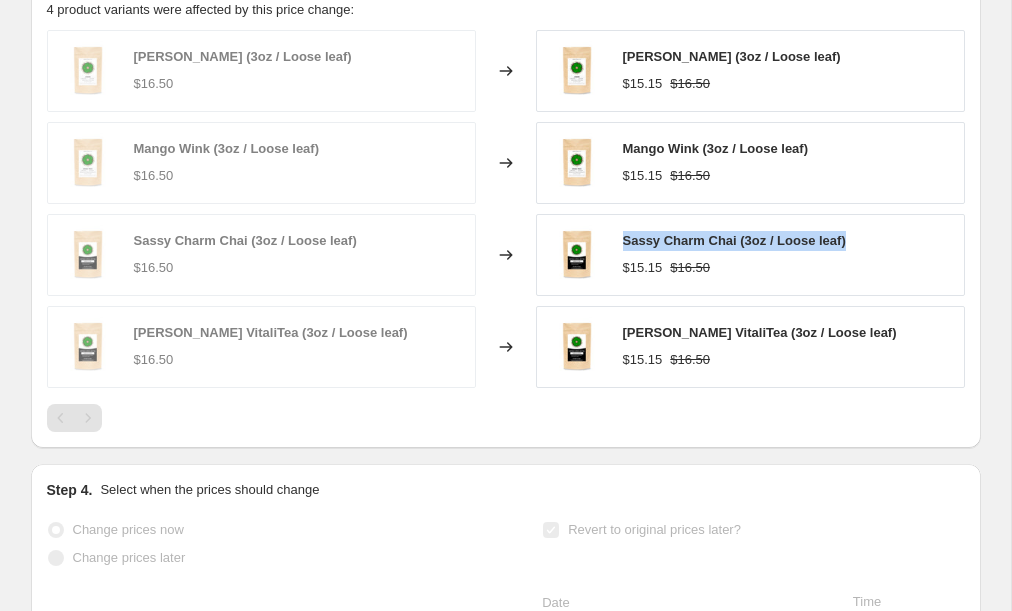 drag, startPoint x: 623, startPoint y: 251, endPoint x: 889, endPoint y: 255, distance: 266.03006 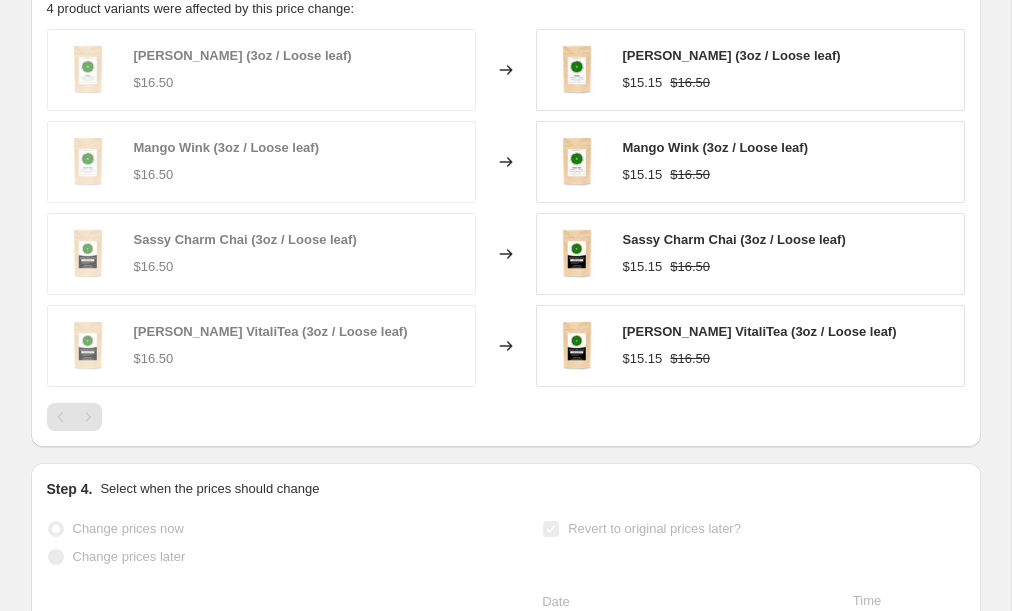 click on "PRICE CHANGE RECAP 4 product variants were affected by this price change: Jasmine Serenity (3oz / Loose leaf) $16.50 Changed to Jasmine Serenity (3oz / Loose leaf) $15.15 $16.50 Mango Wink (3oz / Loose leaf) $16.50 Changed to Mango Wink (3oz / Loose leaf) $15.15 $16.50 Sassy Charm Chai (3oz / Loose leaf) $16.50 Changed to Sassy Charm Chai (3oz / Loose leaf) $15.15 $16.50 Berry VitaliTea (3oz / Loose leaf) $16.50 Changed to Berry VitaliTea (3oz / Loose leaf) $15.15 $16.50" at bounding box center [506, 202] 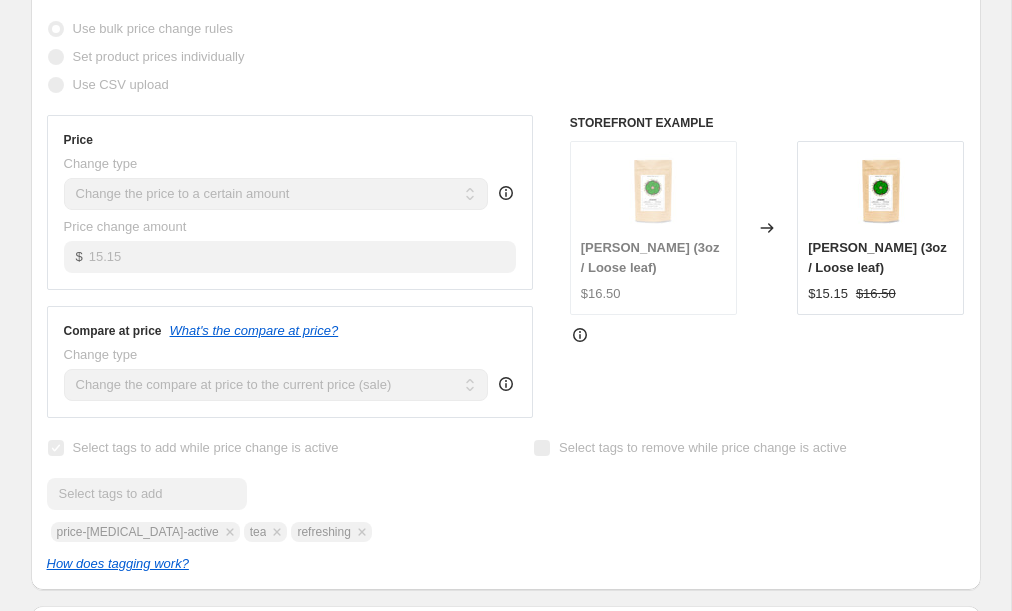 scroll, scrollTop: 430, scrollLeft: 0, axis: vertical 